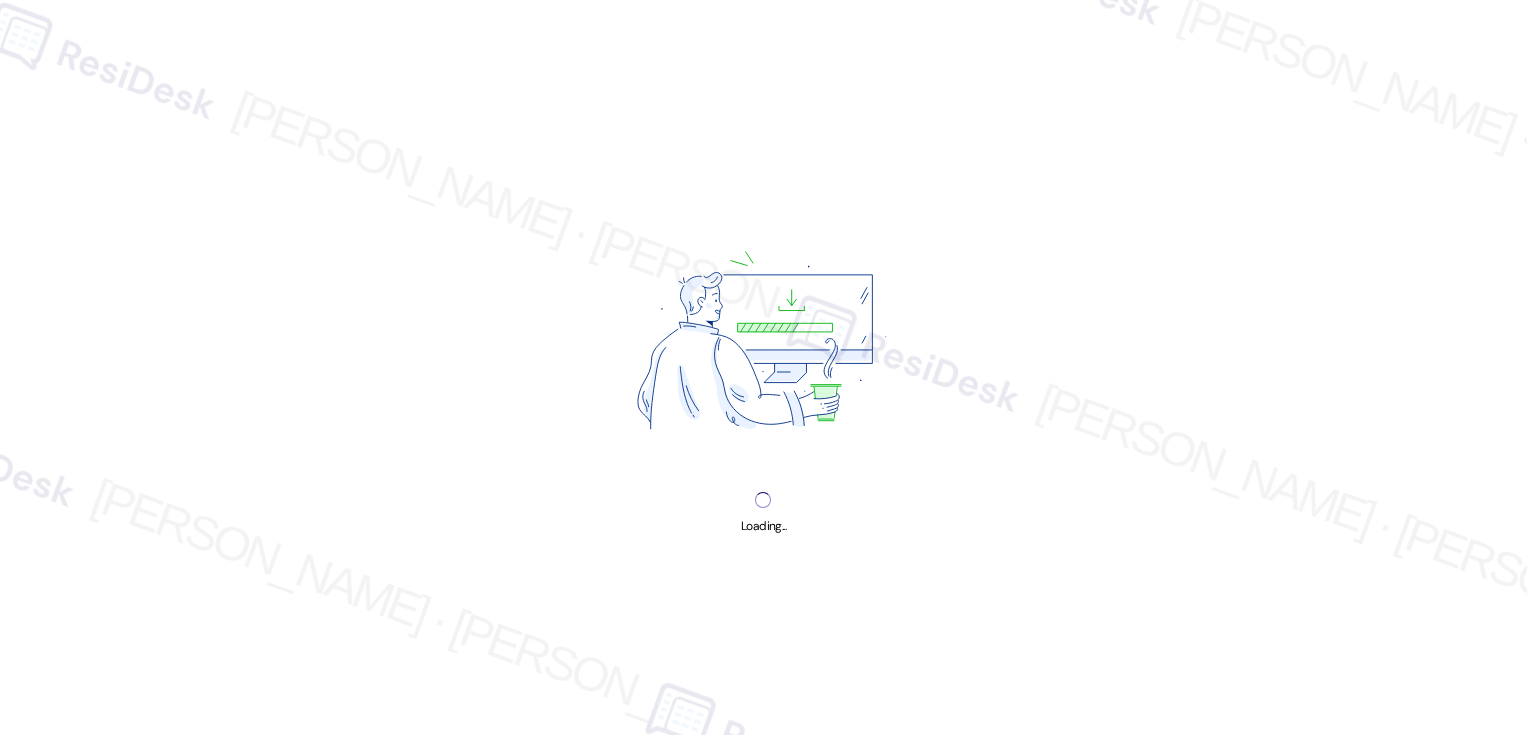 scroll, scrollTop: 0, scrollLeft: 0, axis: both 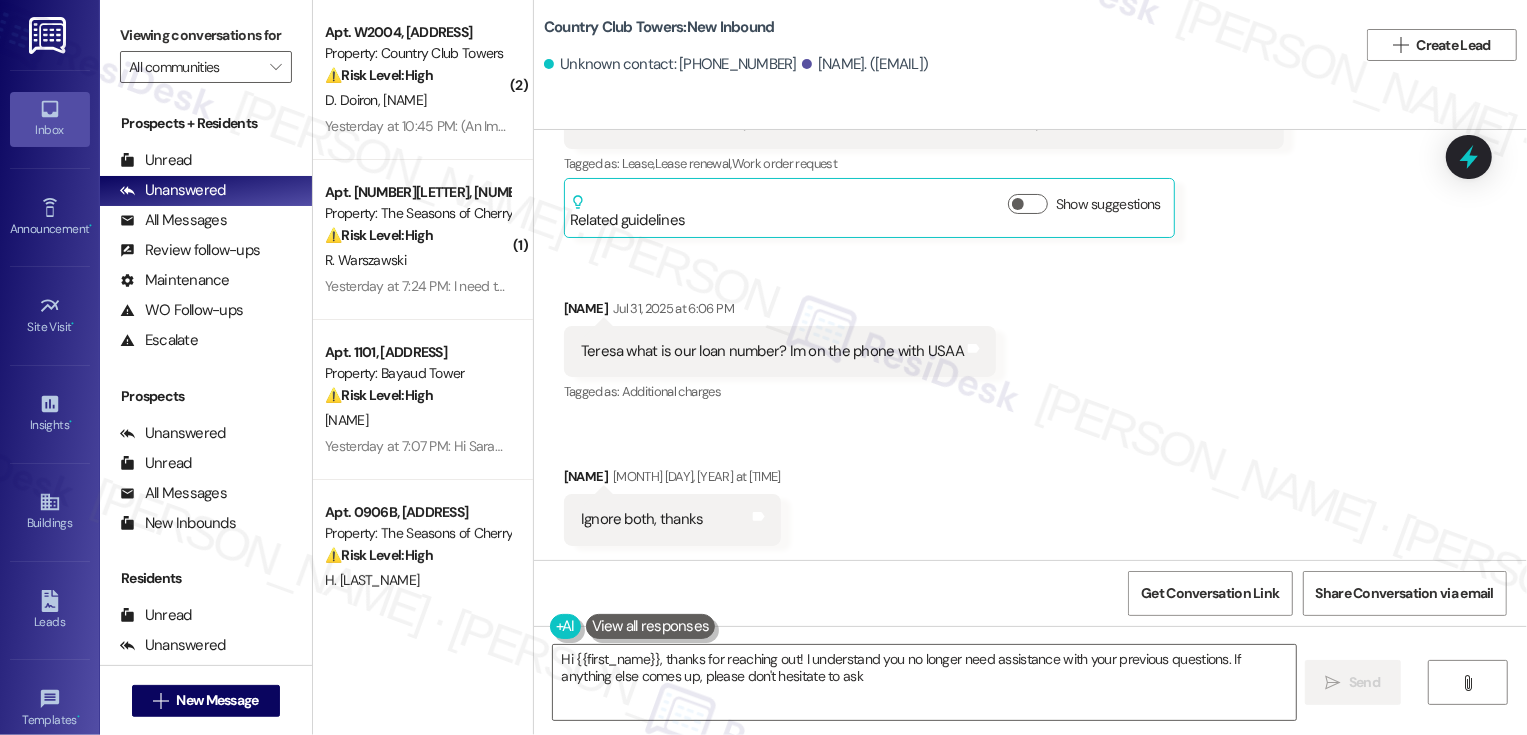 type on "Hi {{first_name}}, thanks for reaching out! I understand you no longer need assistance with your previous questions. If anything else comes up, please don't hesitate to ask!" 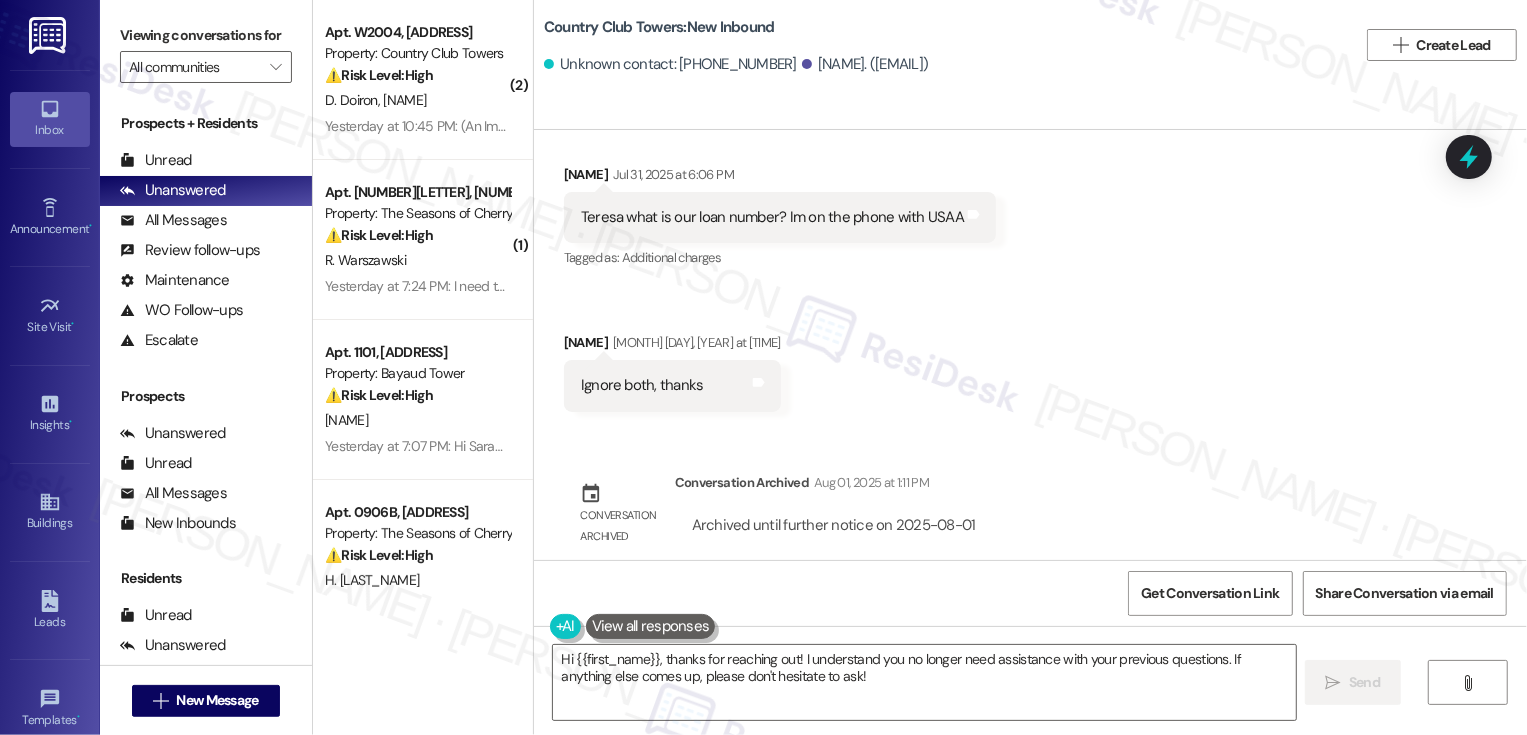 scroll, scrollTop: 402, scrollLeft: 0, axis: vertical 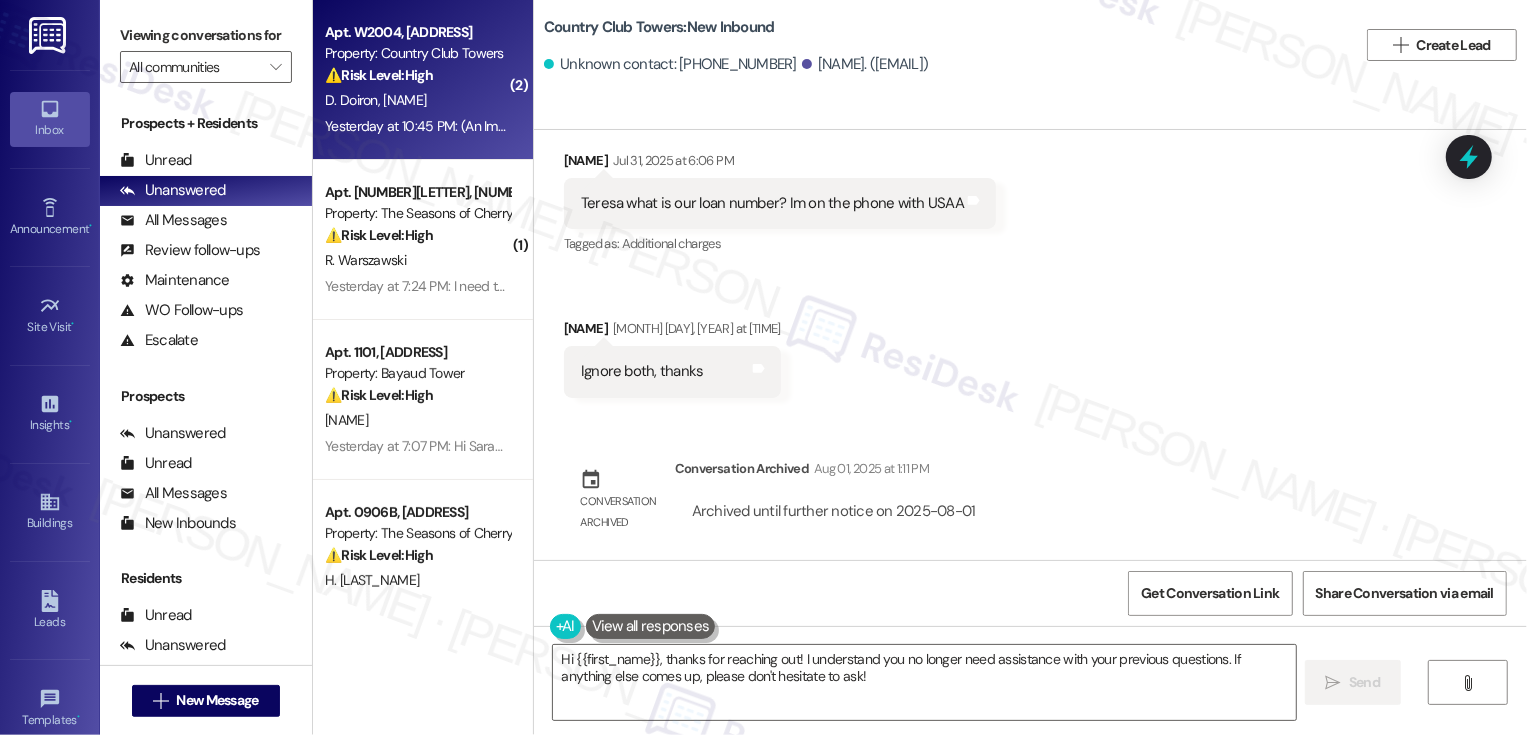 click on "Yesterday at 10:45 PM: (An Image) Yesterday at 10:45 PM: (An Image)" at bounding box center [424, 126] 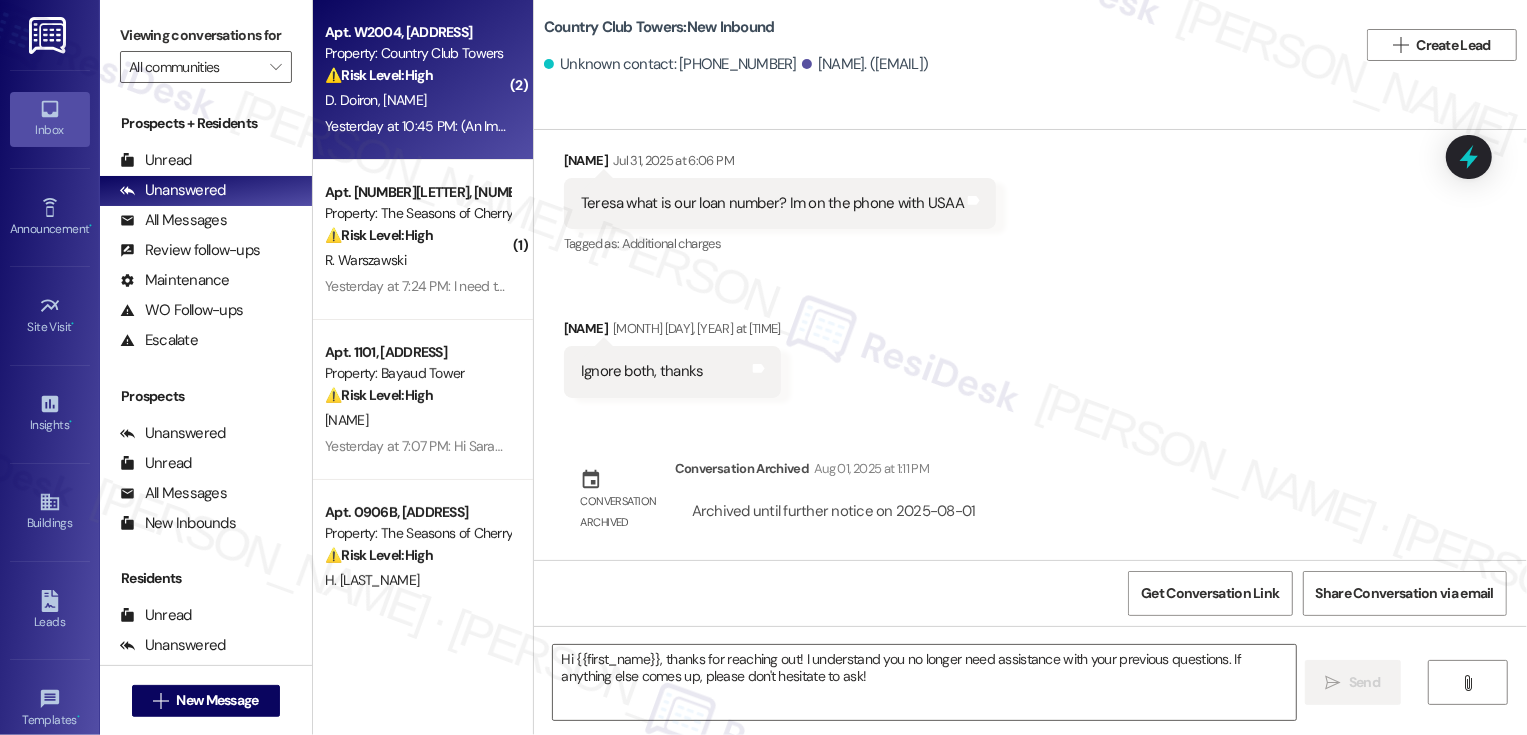 click on "Yesterday at 10:45 PM: (An Image) Yesterday at 10:45 PM: (An Image)" at bounding box center [424, 126] 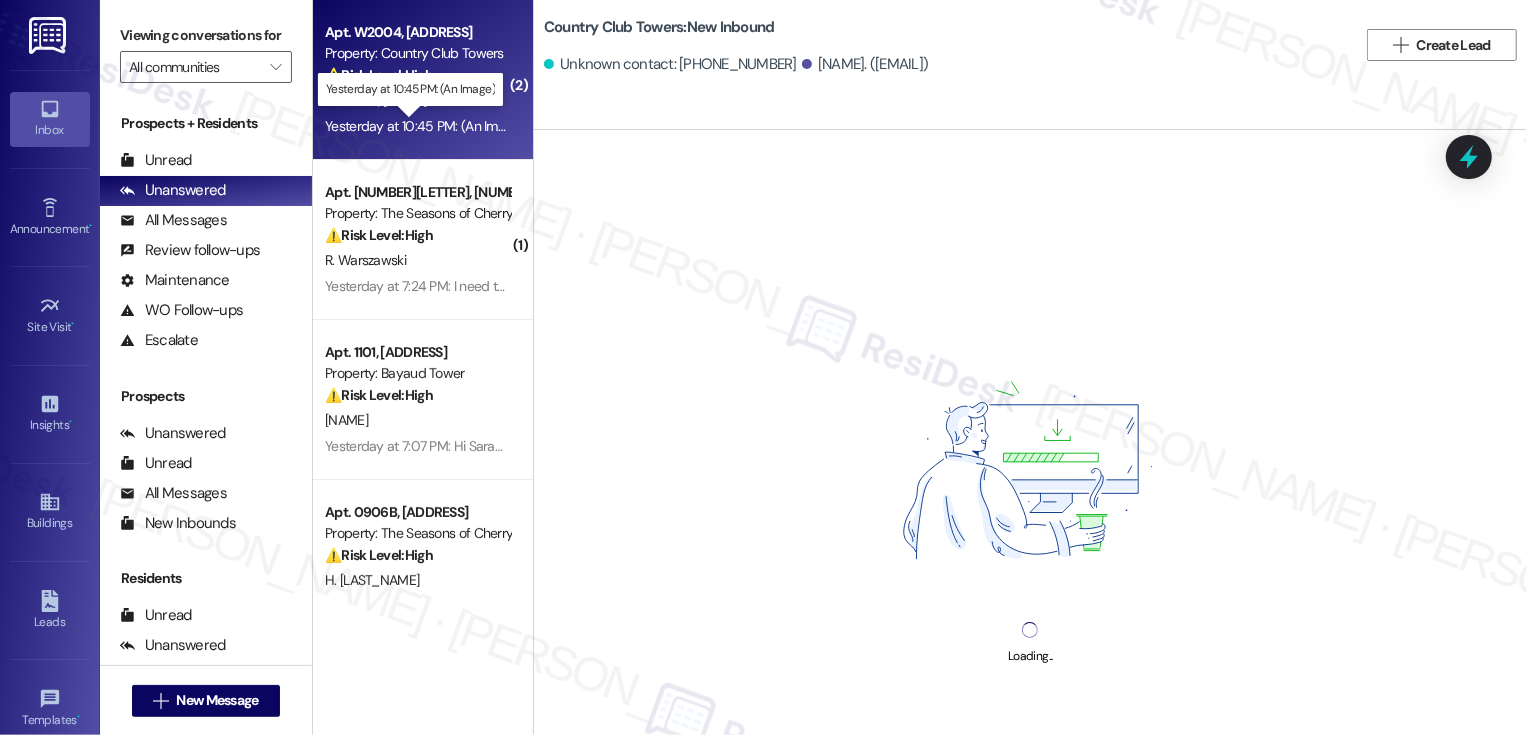 click on "Yesterday at 10:45 PM: (An Image) Yesterday at 10:45 PM: (An Image)" at bounding box center (424, 126) 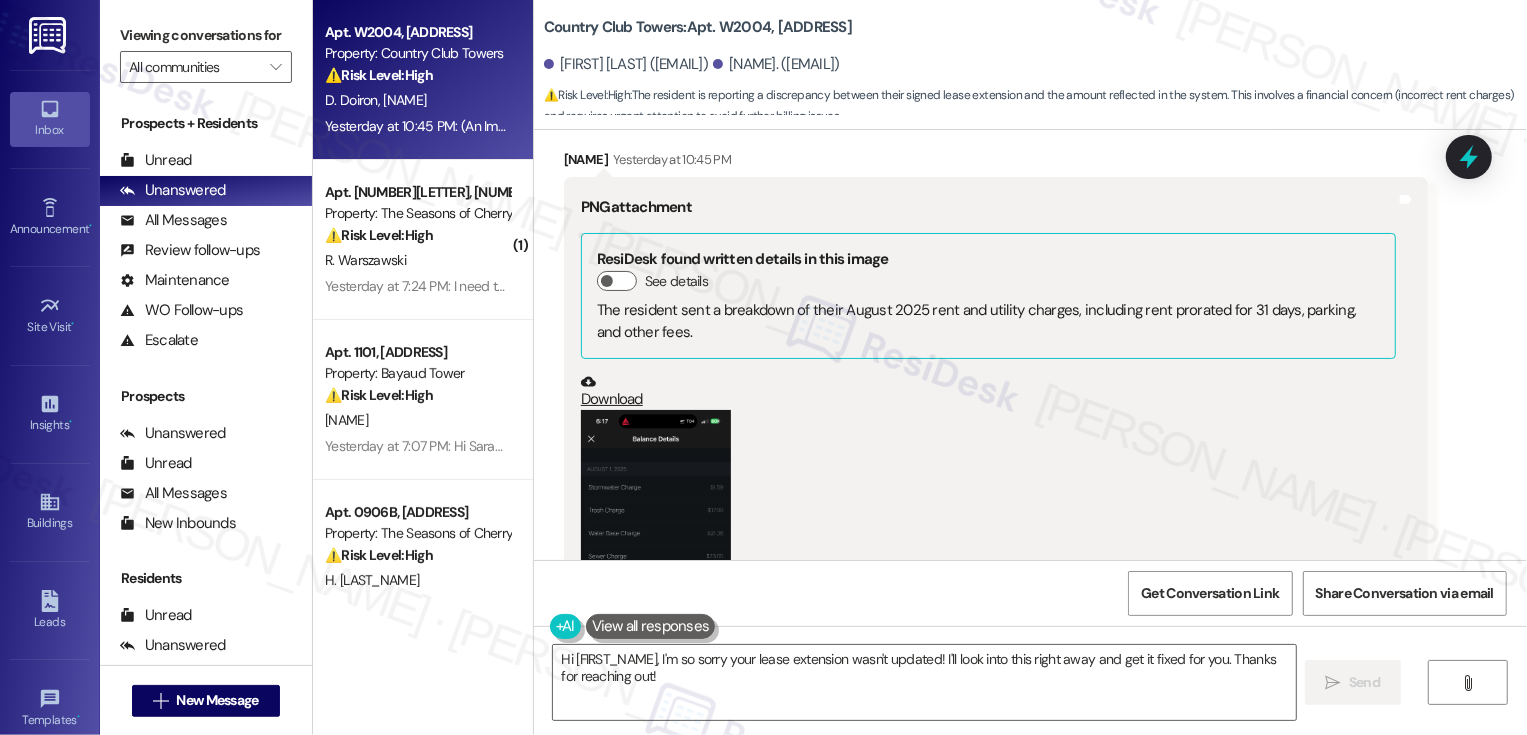 scroll, scrollTop: 3023, scrollLeft: 0, axis: vertical 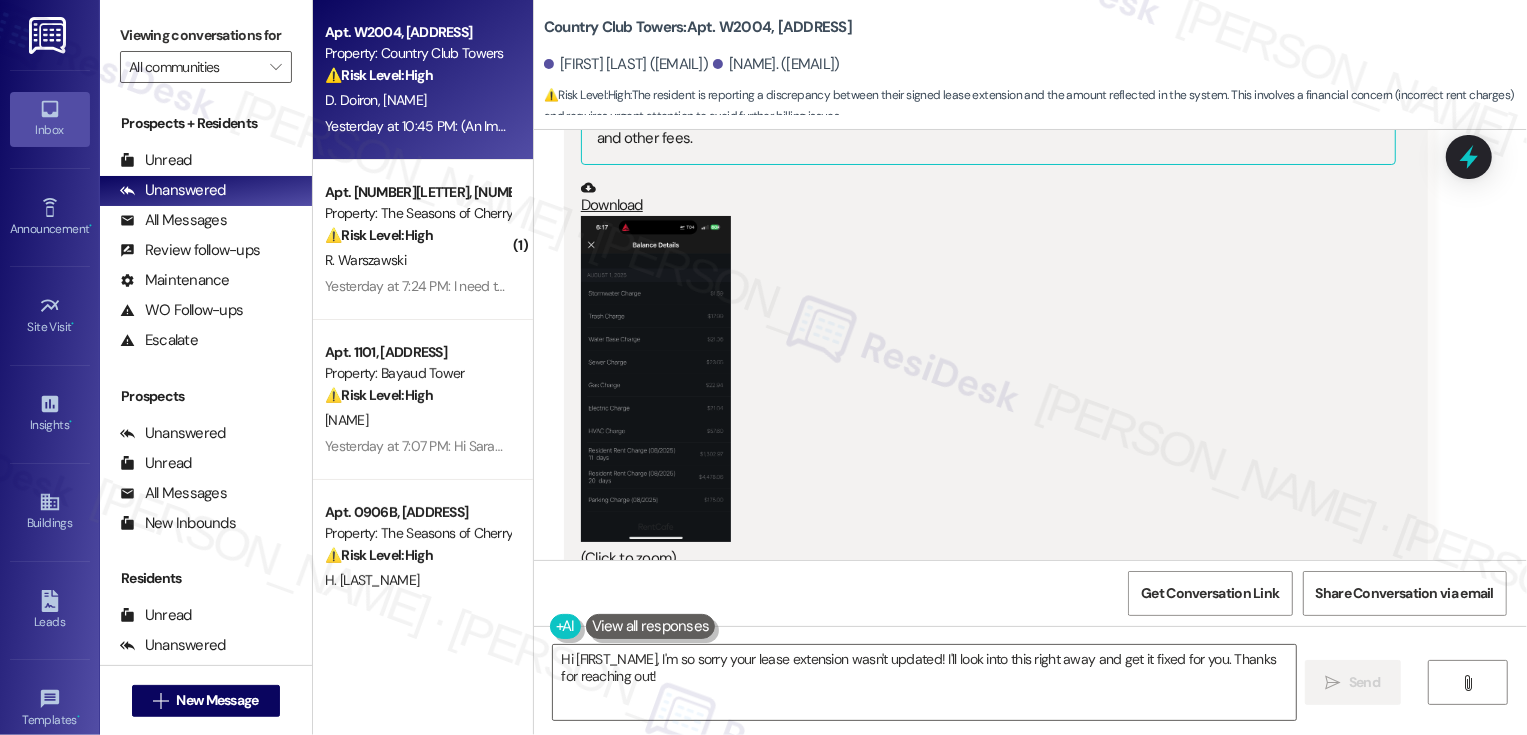 click at bounding box center [656, 378] 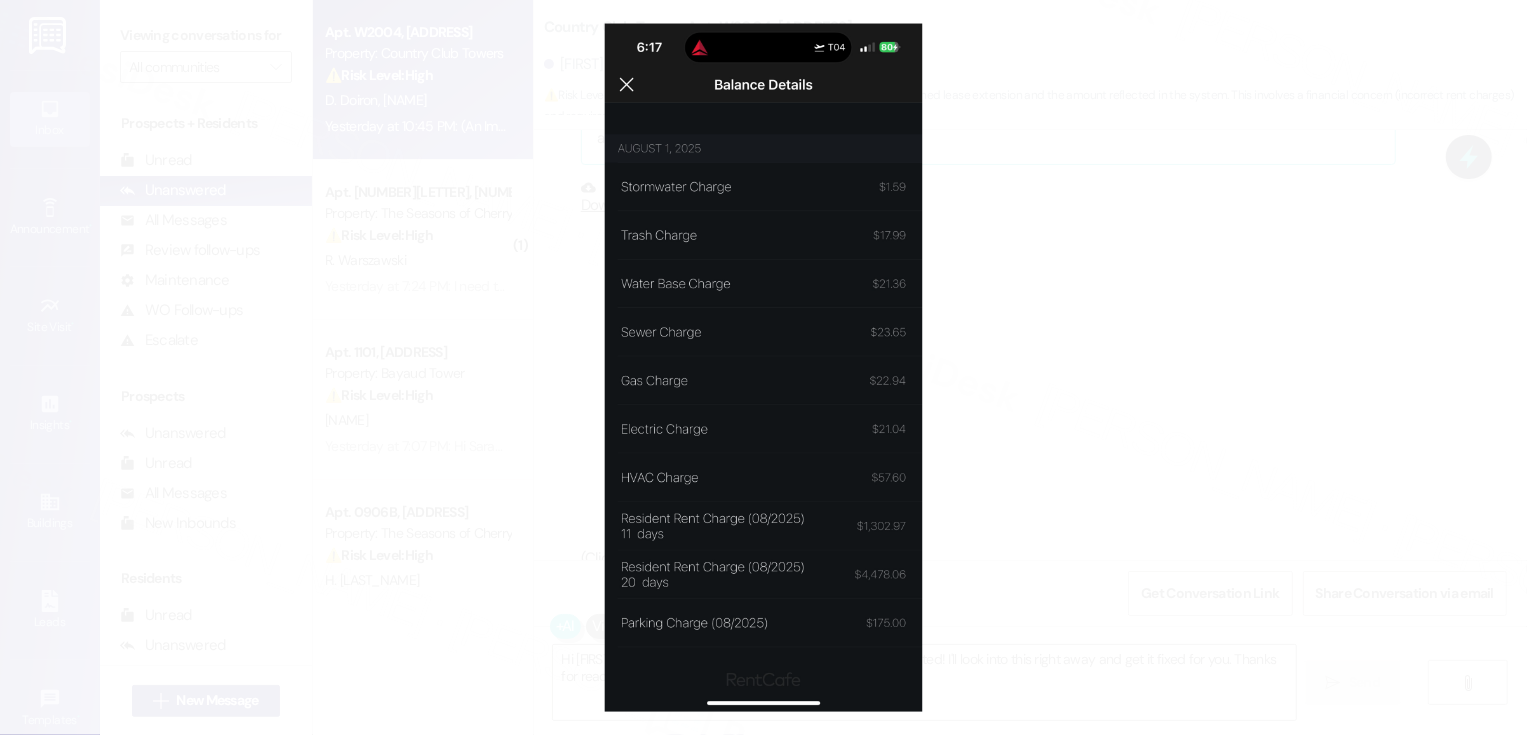 click at bounding box center [763, 367] 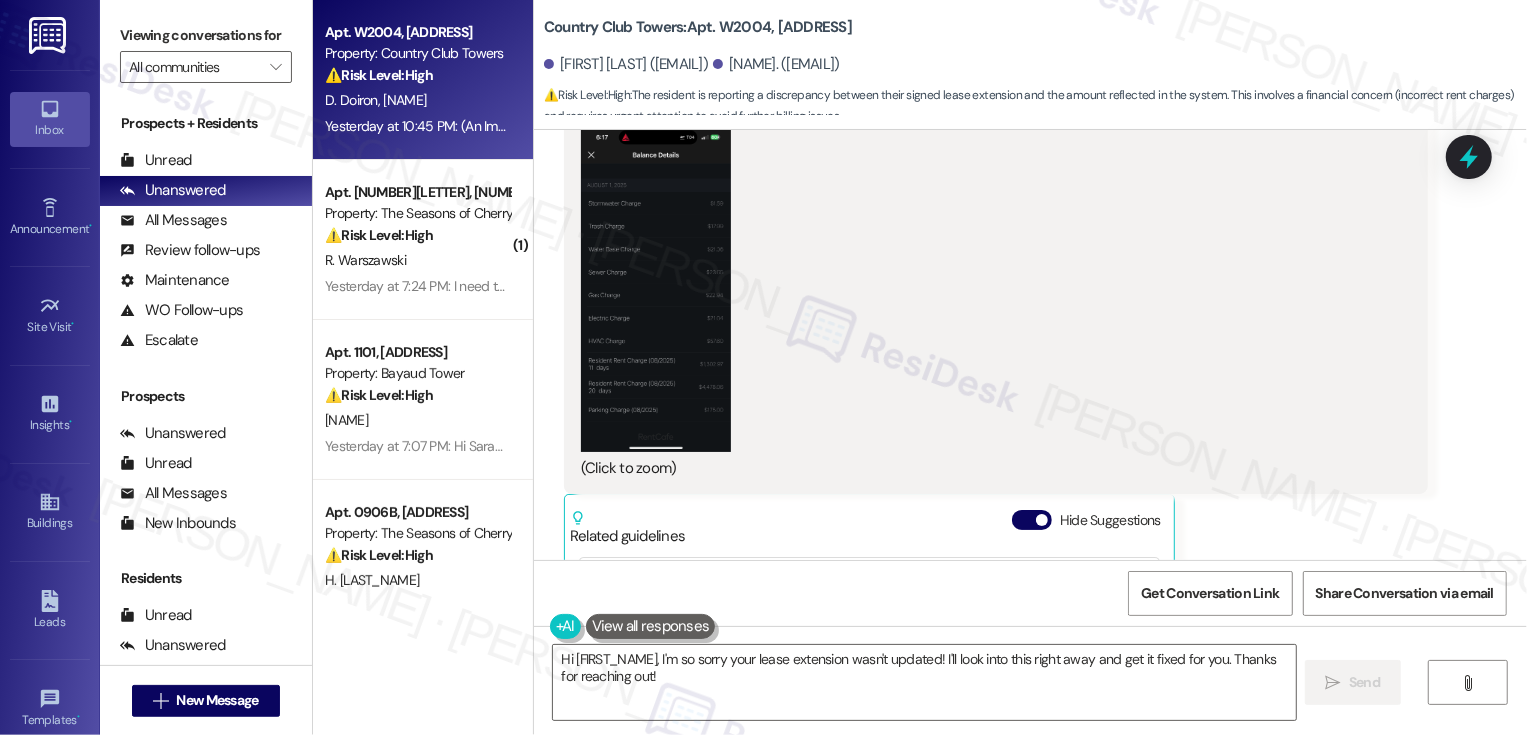 scroll, scrollTop: 3209, scrollLeft: 0, axis: vertical 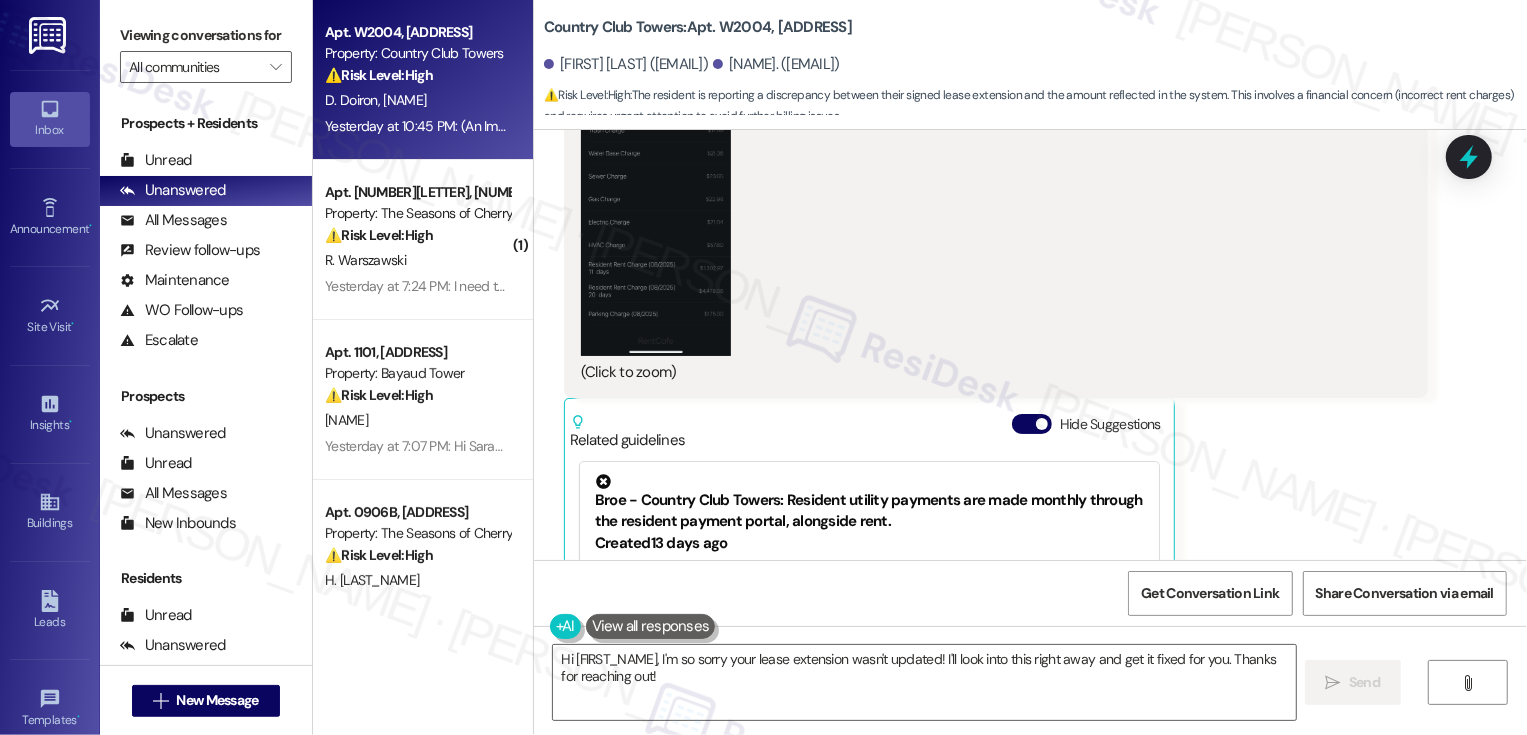 click on "Hi {{first_name}}, I'm so sorry your lease extension wasn't updated! I'll look into this right away and get it fixed for you. Thanks for reaching out!  Send " at bounding box center (1030, 701) 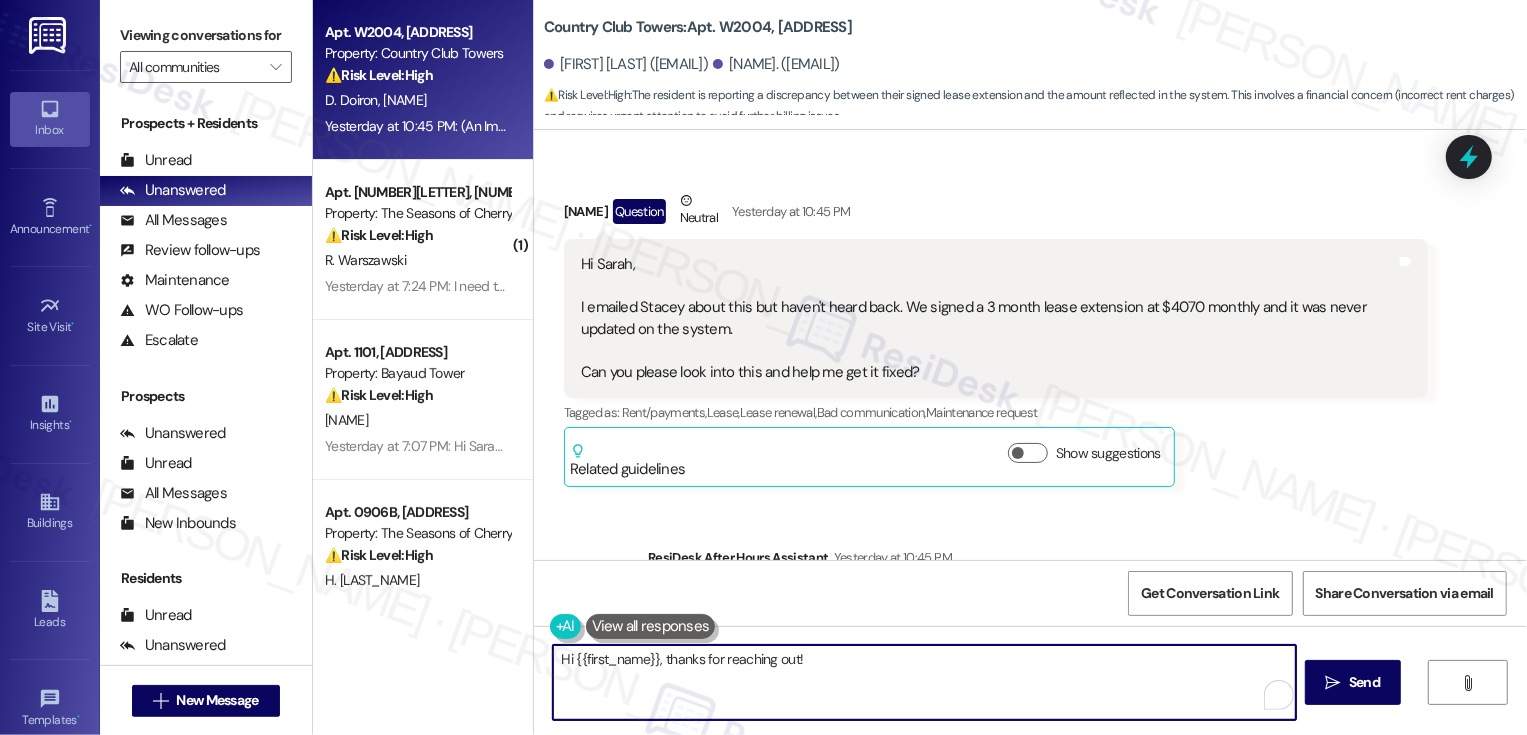 scroll, scrollTop: 2235, scrollLeft: 0, axis: vertical 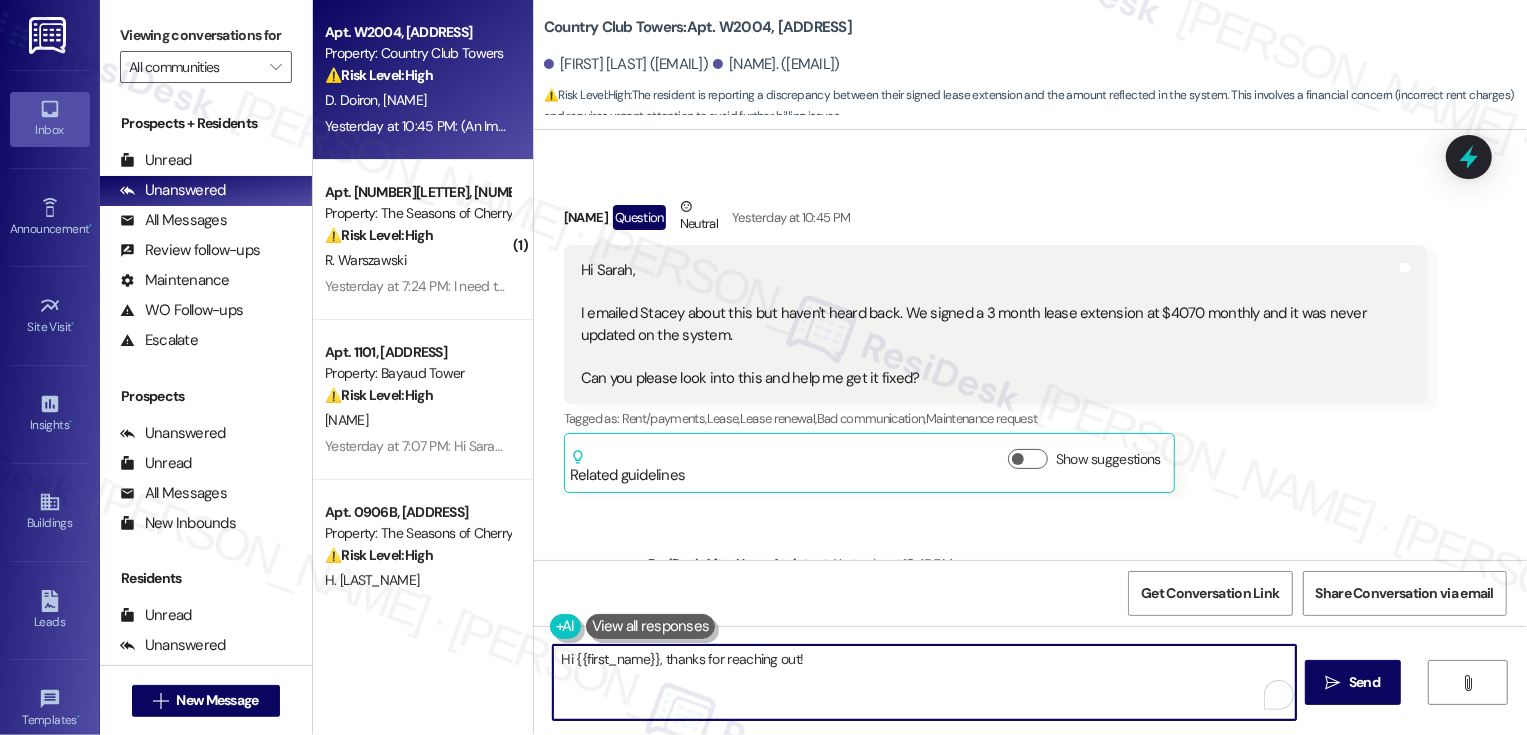 click on "Hi Sarah,
I emailed Stacey about this but haven't heard back.  We signed a 3 month lease extension at $[AMOUNT] monthly and it was never updated on the system.
Can you please look into this and help me get it fixed?" at bounding box center (988, 324) 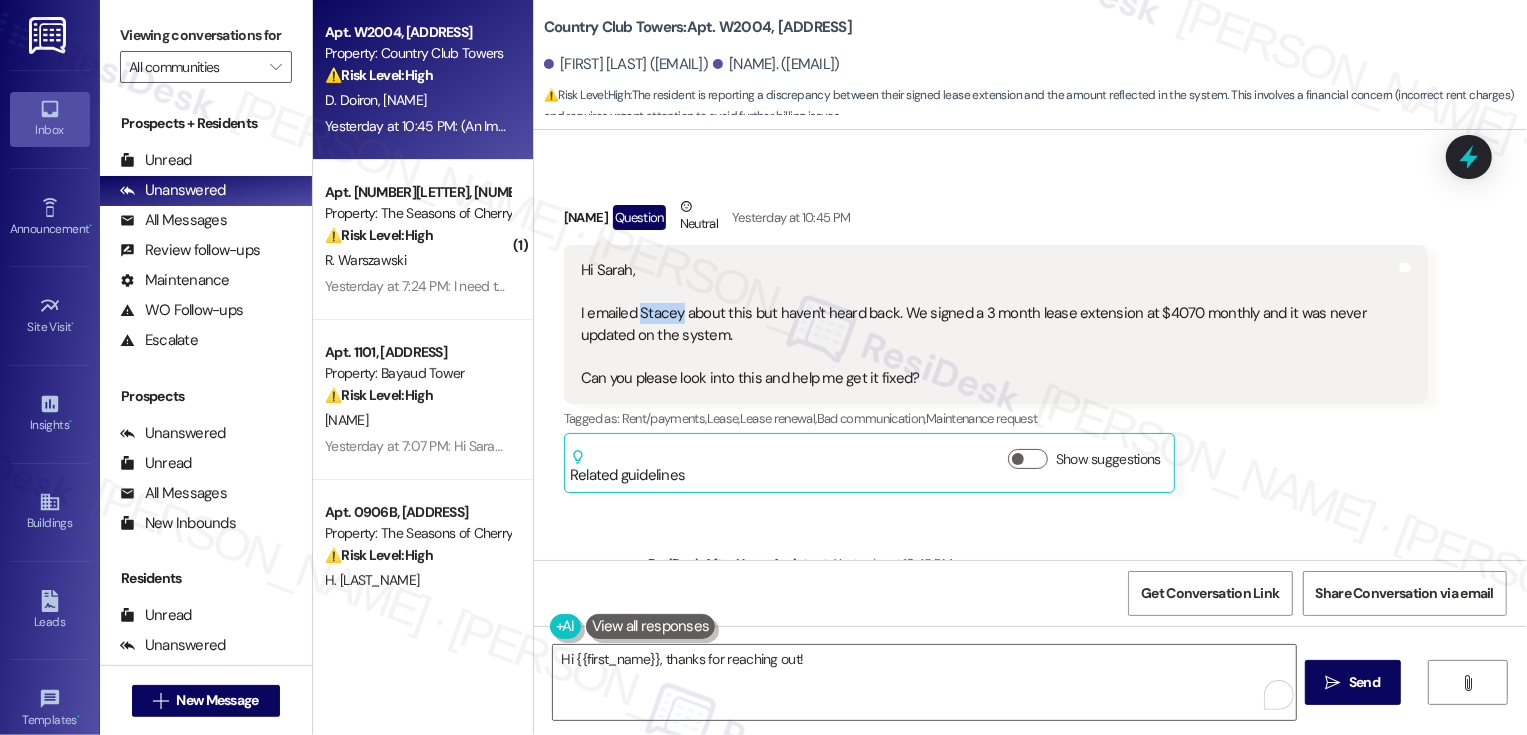 copy on "Stacey" 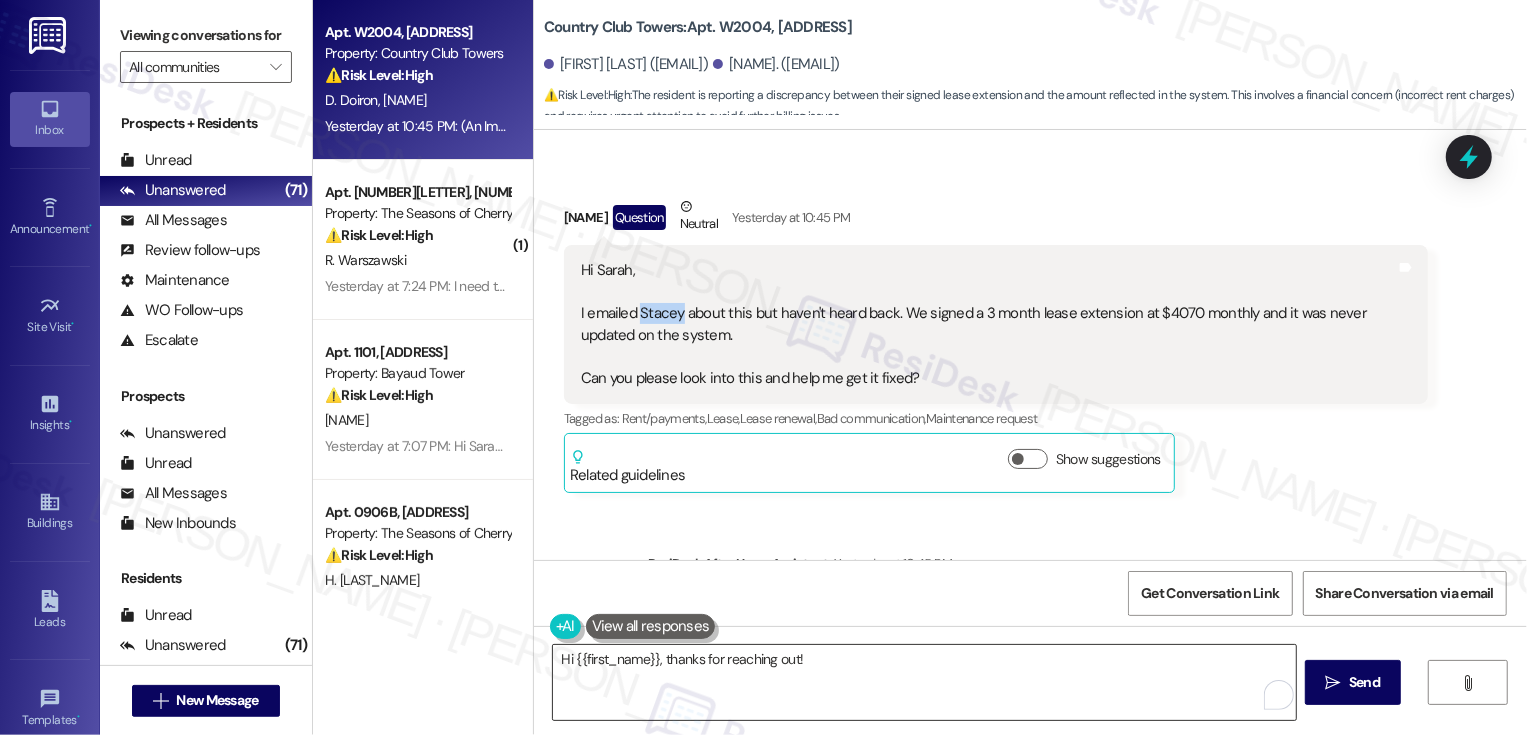 click on "Hi {{first_name}}, thanks for reaching out!" at bounding box center [924, 682] 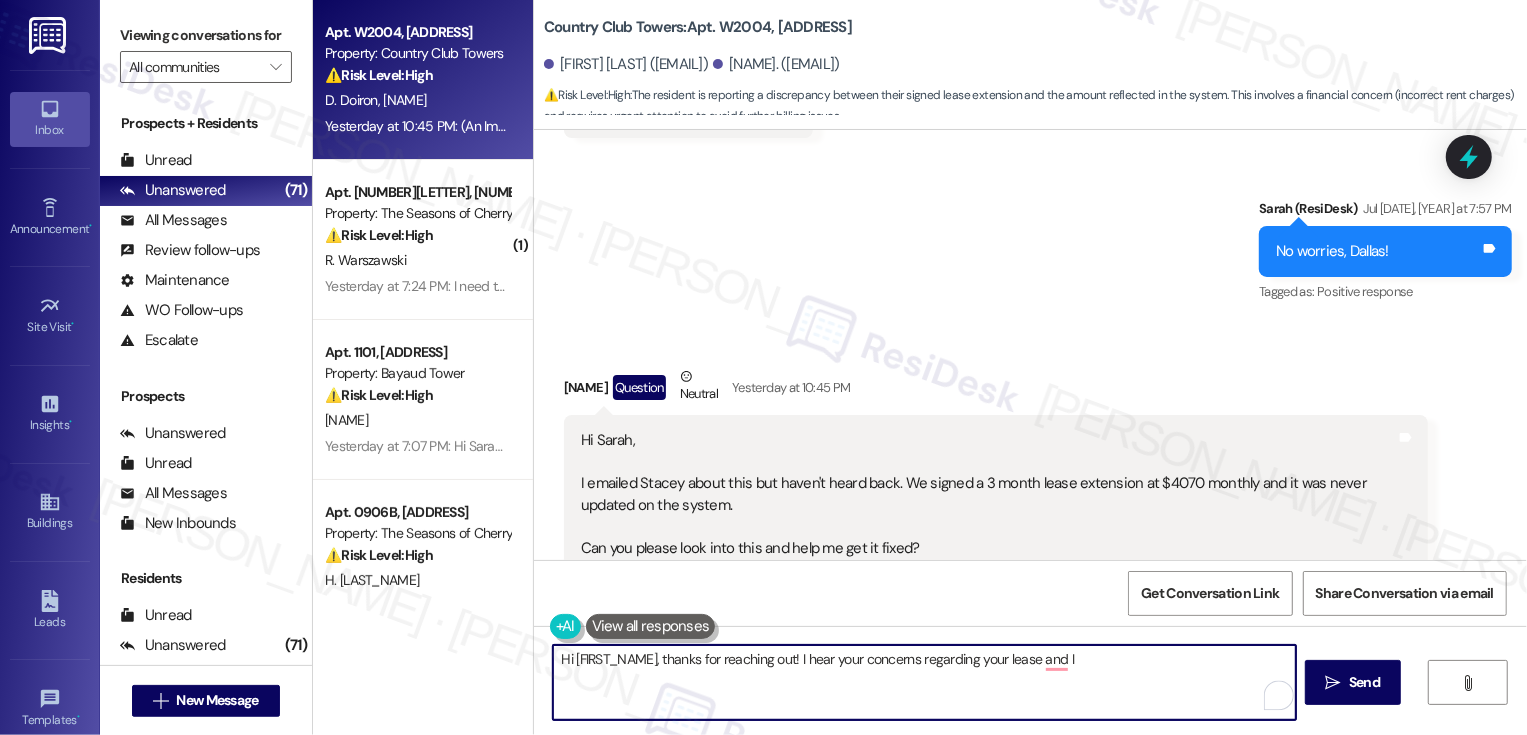 scroll, scrollTop: 2154, scrollLeft: 0, axis: vertical 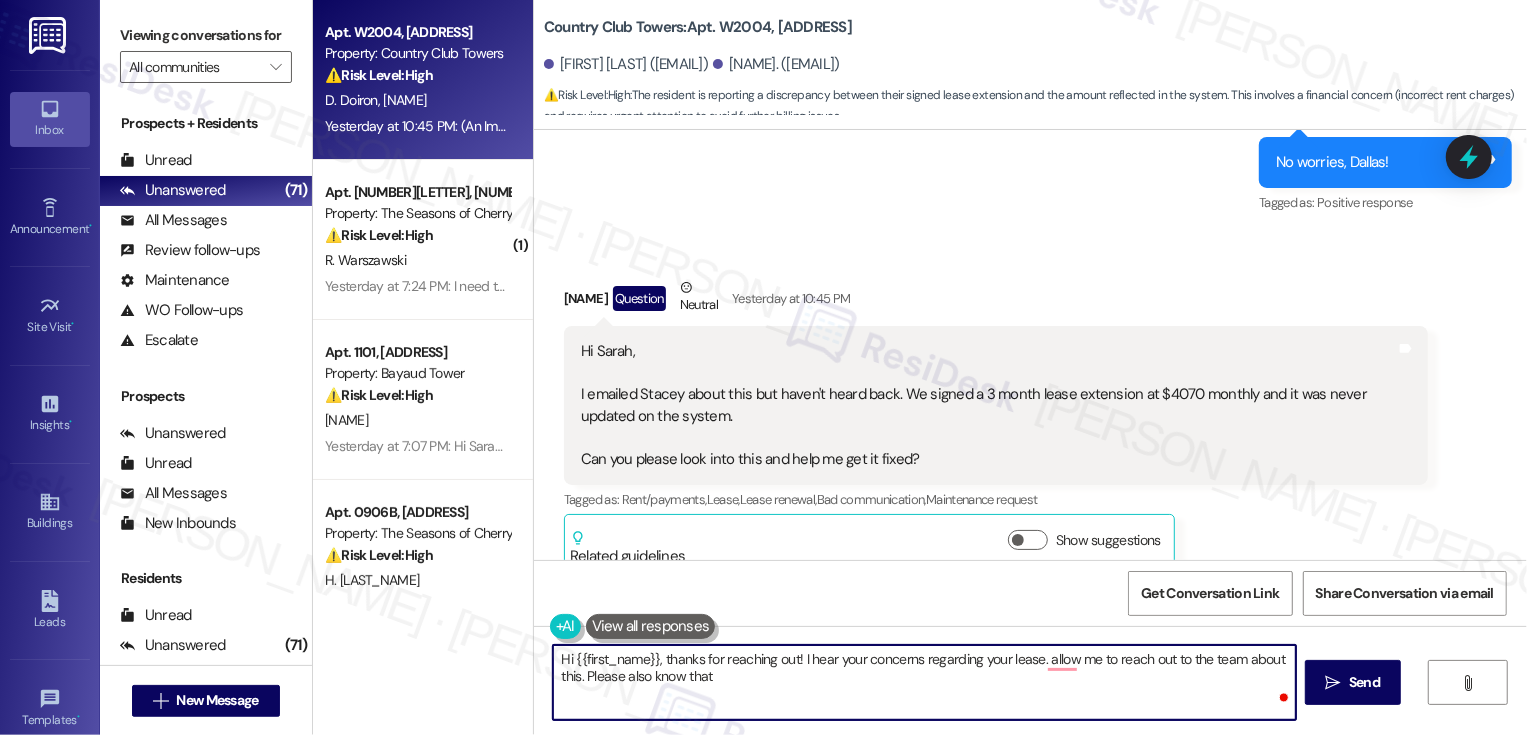 paste on "[EMAIL]" 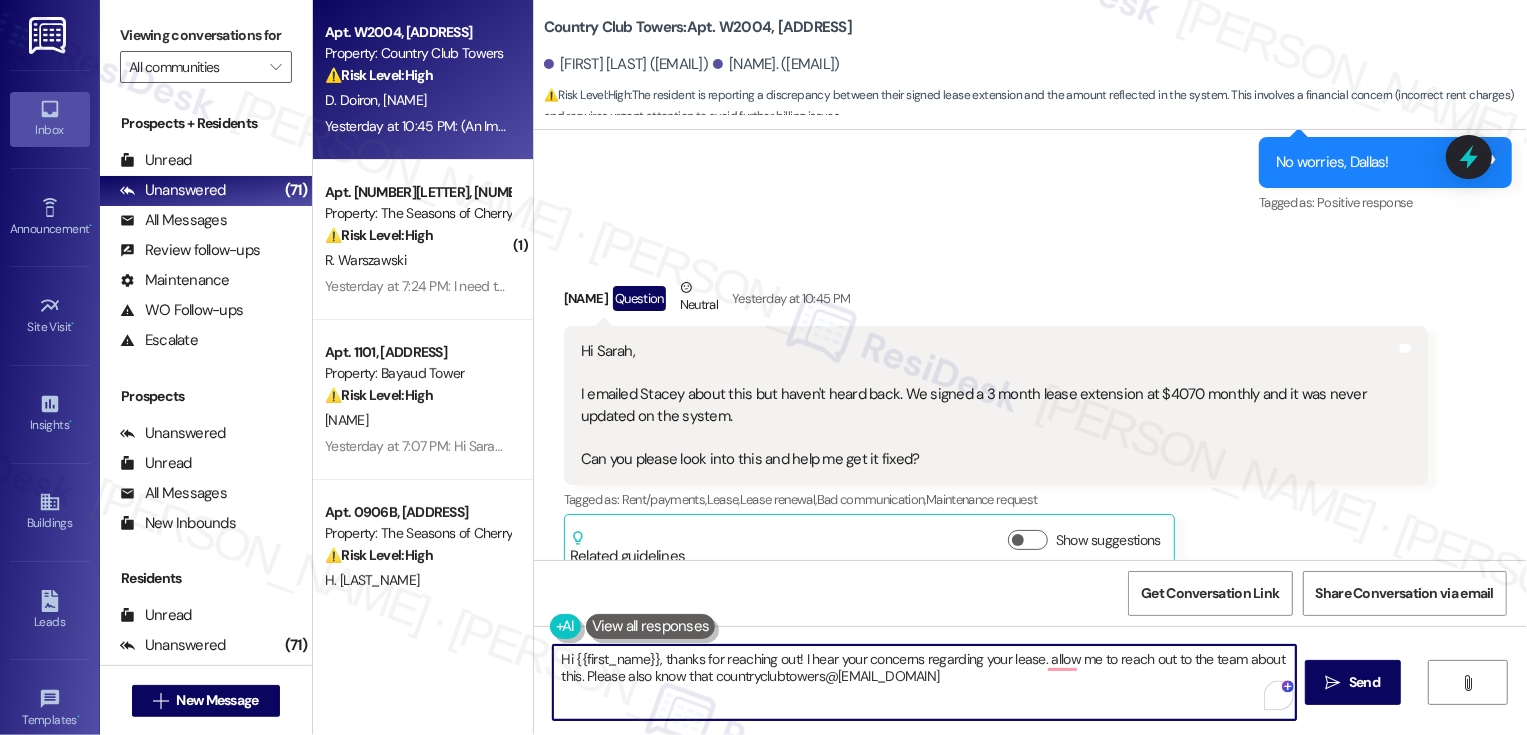 click on "Hi Sarah,
I emailed Stacey about this but haven't heard back.  We signed a 3 month lease extension at $[AMOUNT] monthly and it was never updated on the system.
Can you please look into this and help me get it fixed?" at bounding box center (988, 405) 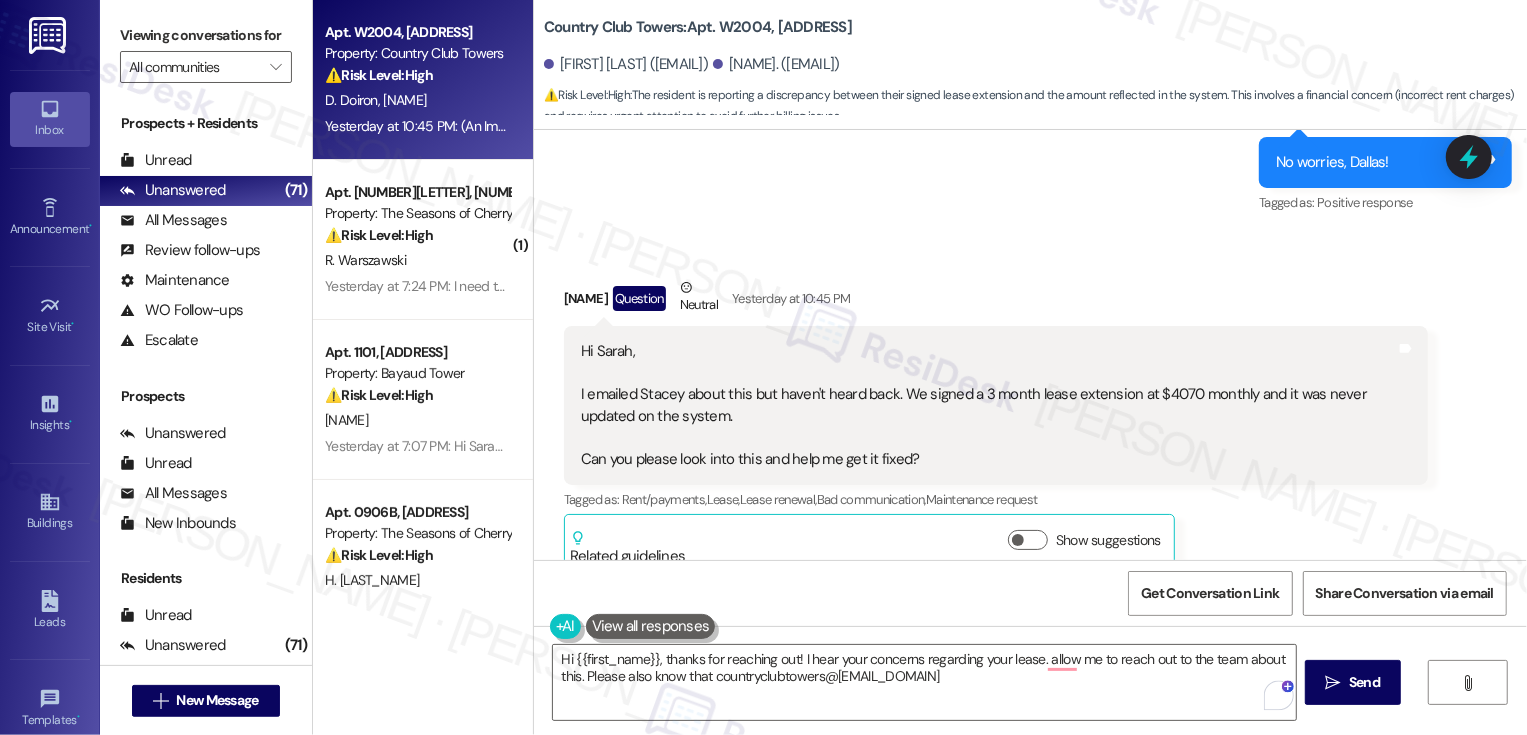 click on "Hi Sarah,
I emailed Stacey about this but haven't heard back.  We signed a 3 month lease extension at $[AMOUNT] monthly and it was never updated on the system.
Can you please look into this and help me get it fixed?" at bounding box center [988, 405] 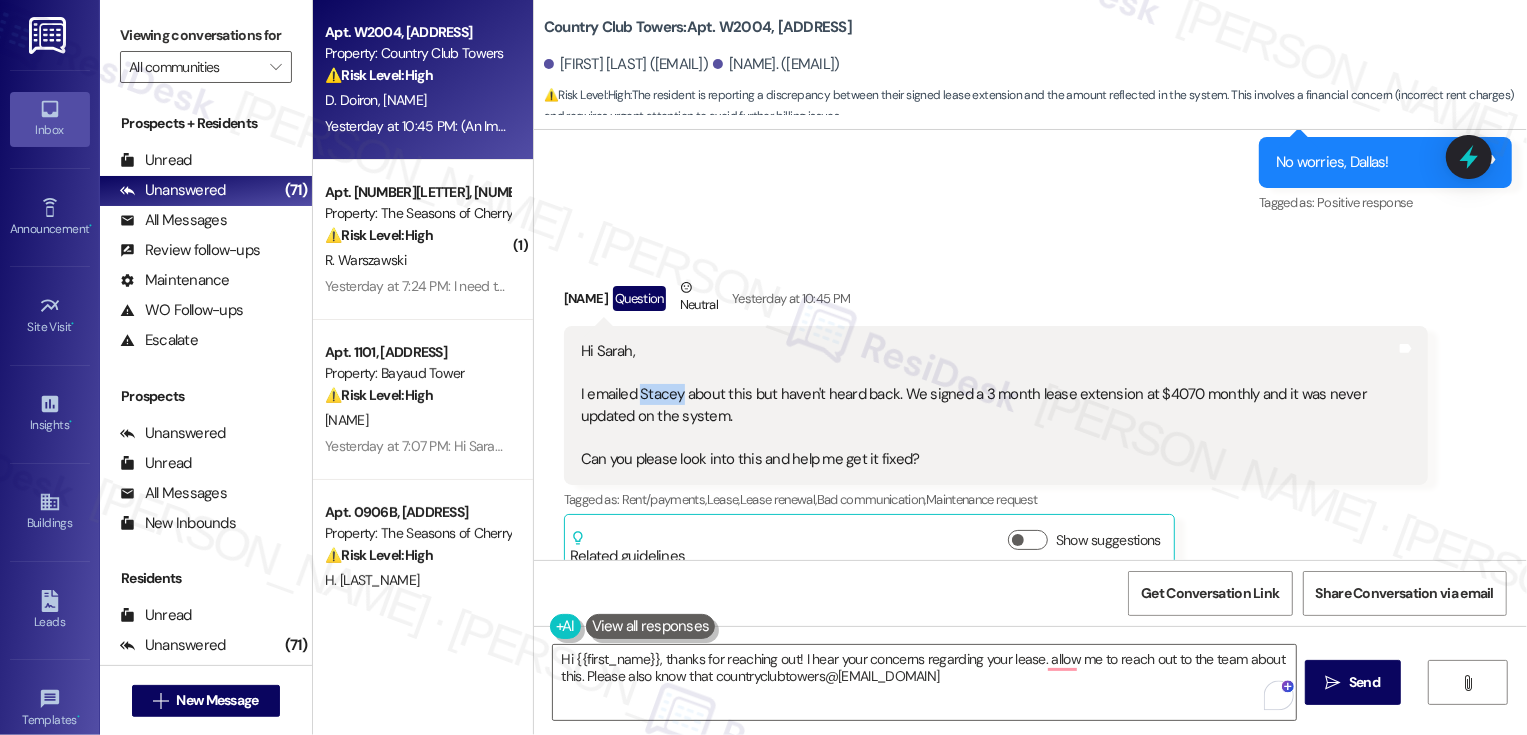 copy on "Stacey" 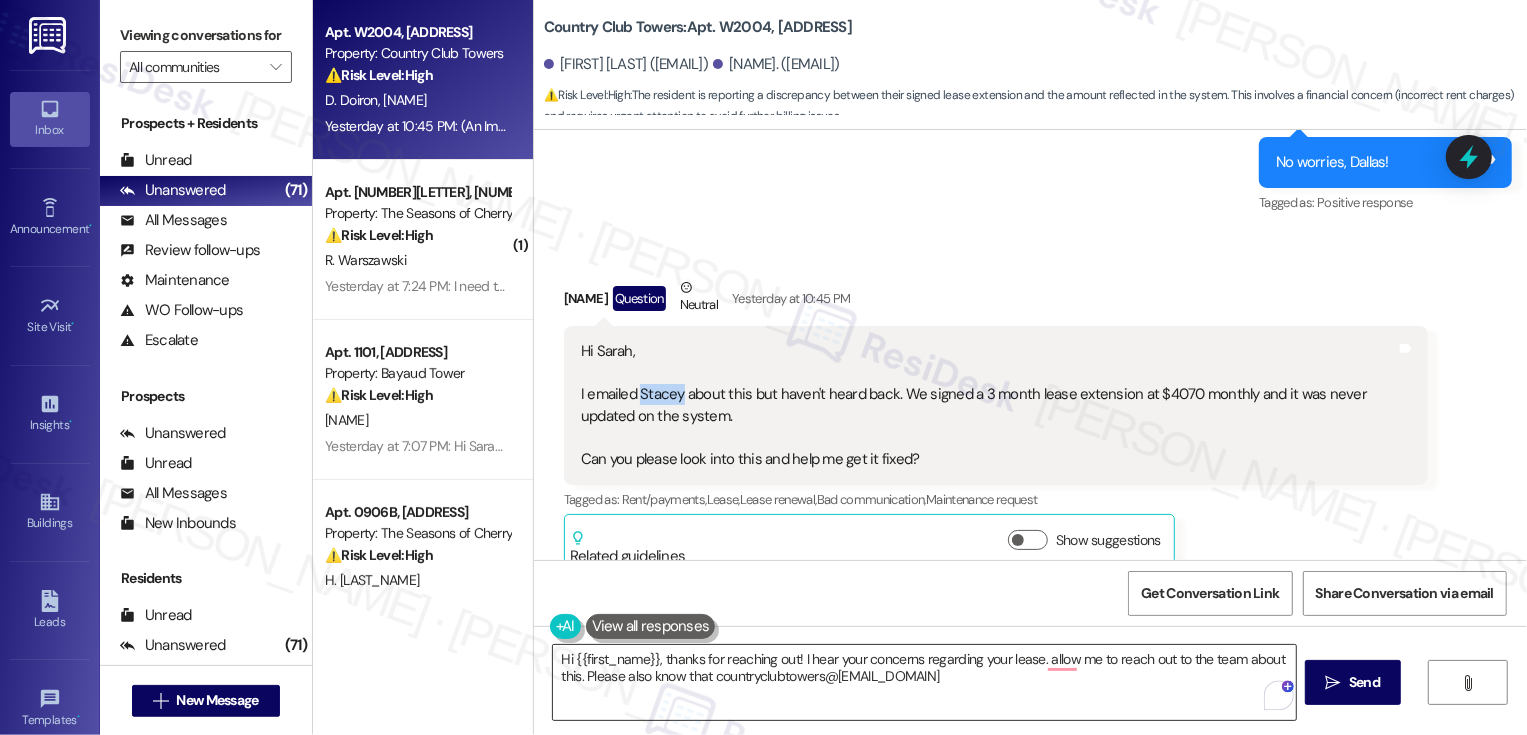 click on "Hi {{first_name}}, thanks for reaching out! I hear your concerns regarding your lease. allow me to reach out to the team about this. Please also know that countryclubtowers@[EMAIL_DOMAIN]" at bounding box center (924, 682) 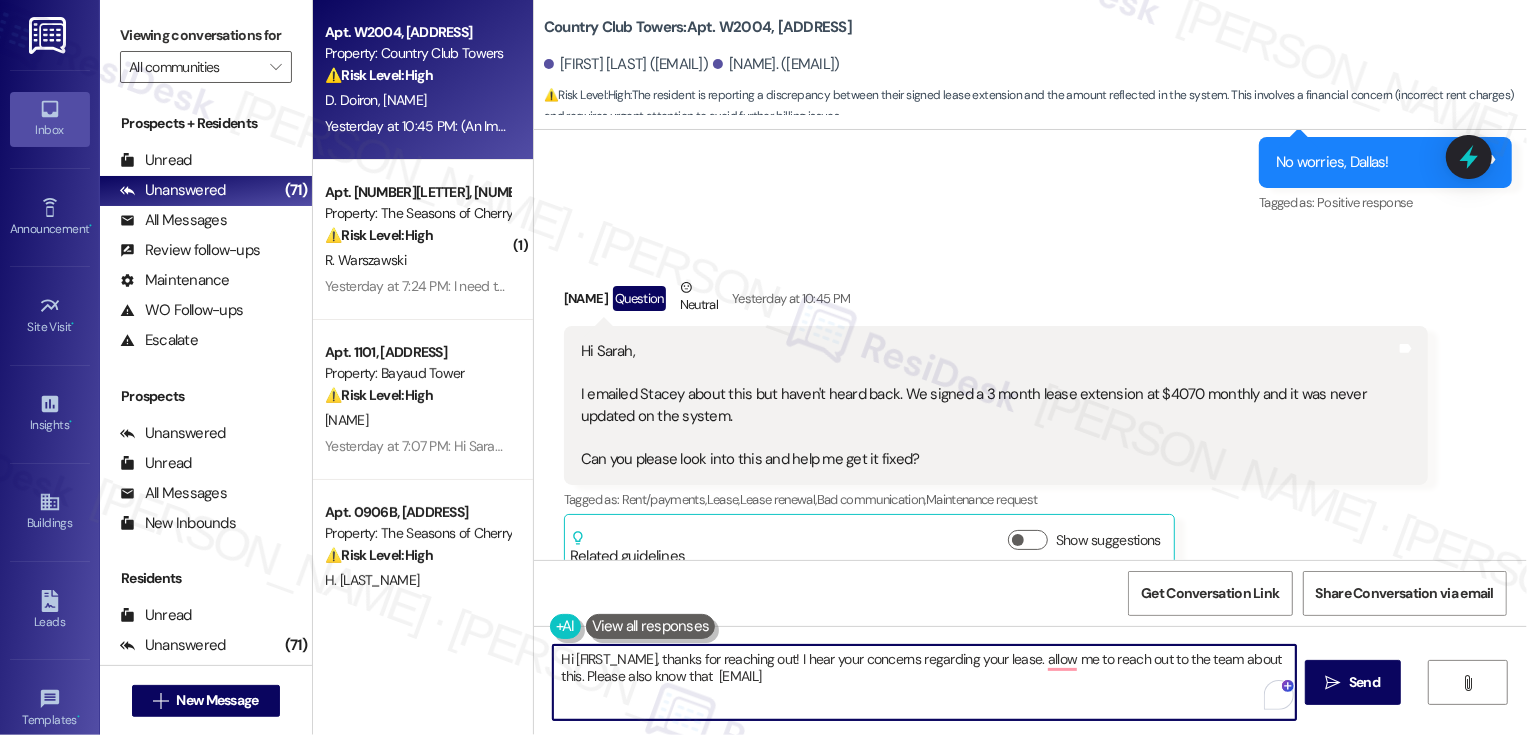 paste on "Stacey" 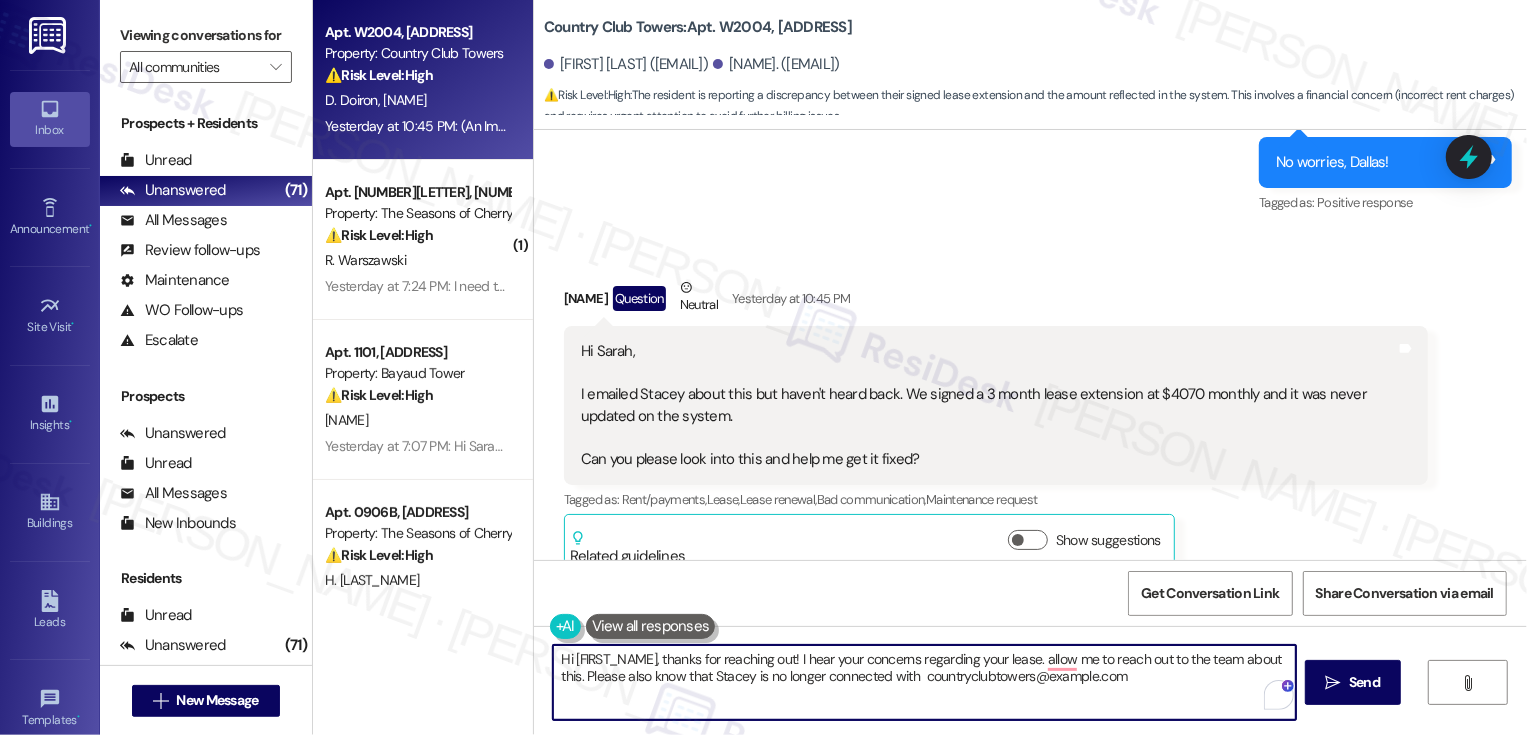 click on "Hi [FIRST_NAME], thanks for reaching out! I hear your concerns regarding your lease. allow me to reach out to the team about this. Please also know that Stacey is no longer connected with  countryclubtowers@example.com" at bounding box center [924, 682] 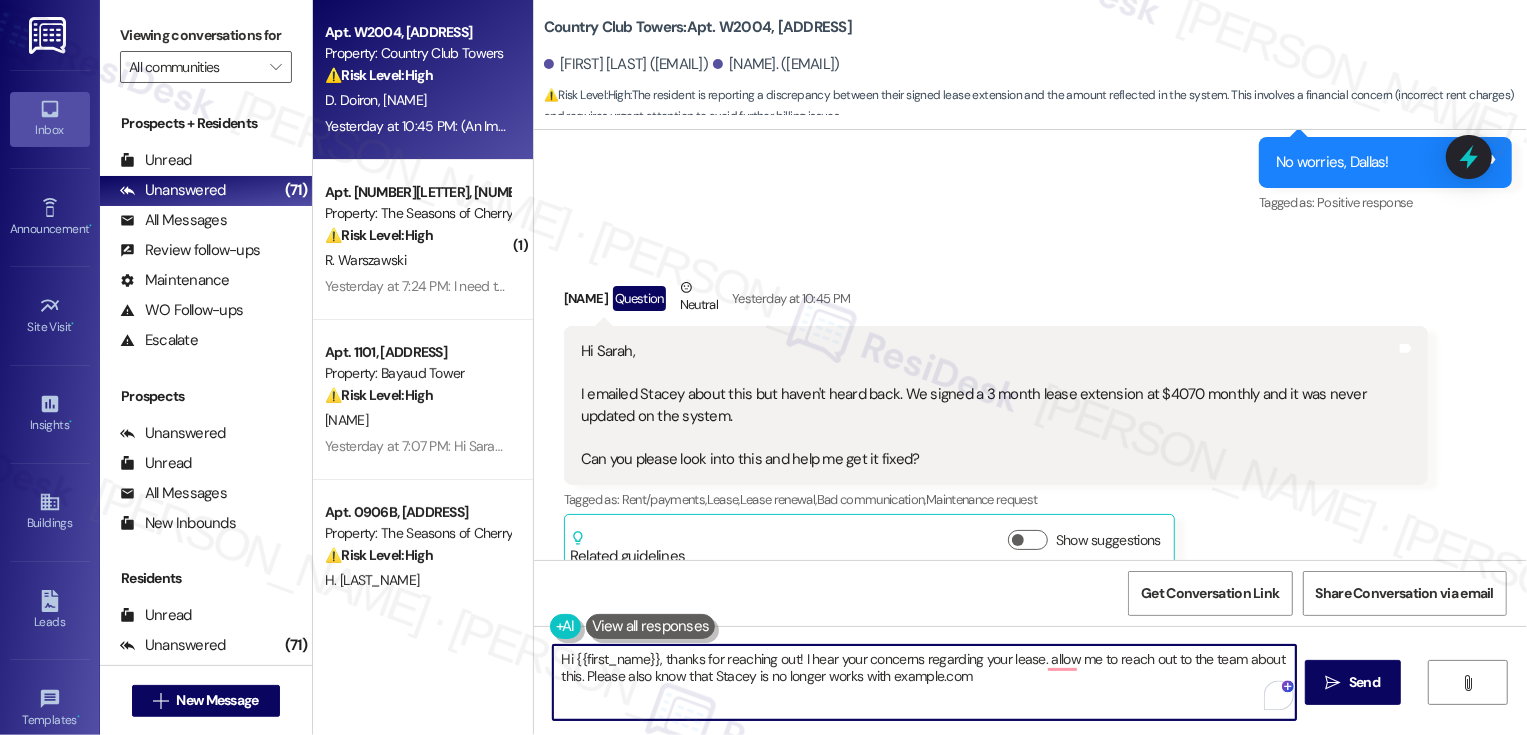 click on "Hi {{first_name}}, thanks for reaching out! I hear your concerns regarding your lease. allow me to reach out to the team about this. Please also know that Stacey is no longer works with example.com" at bounding box center (924, 682) 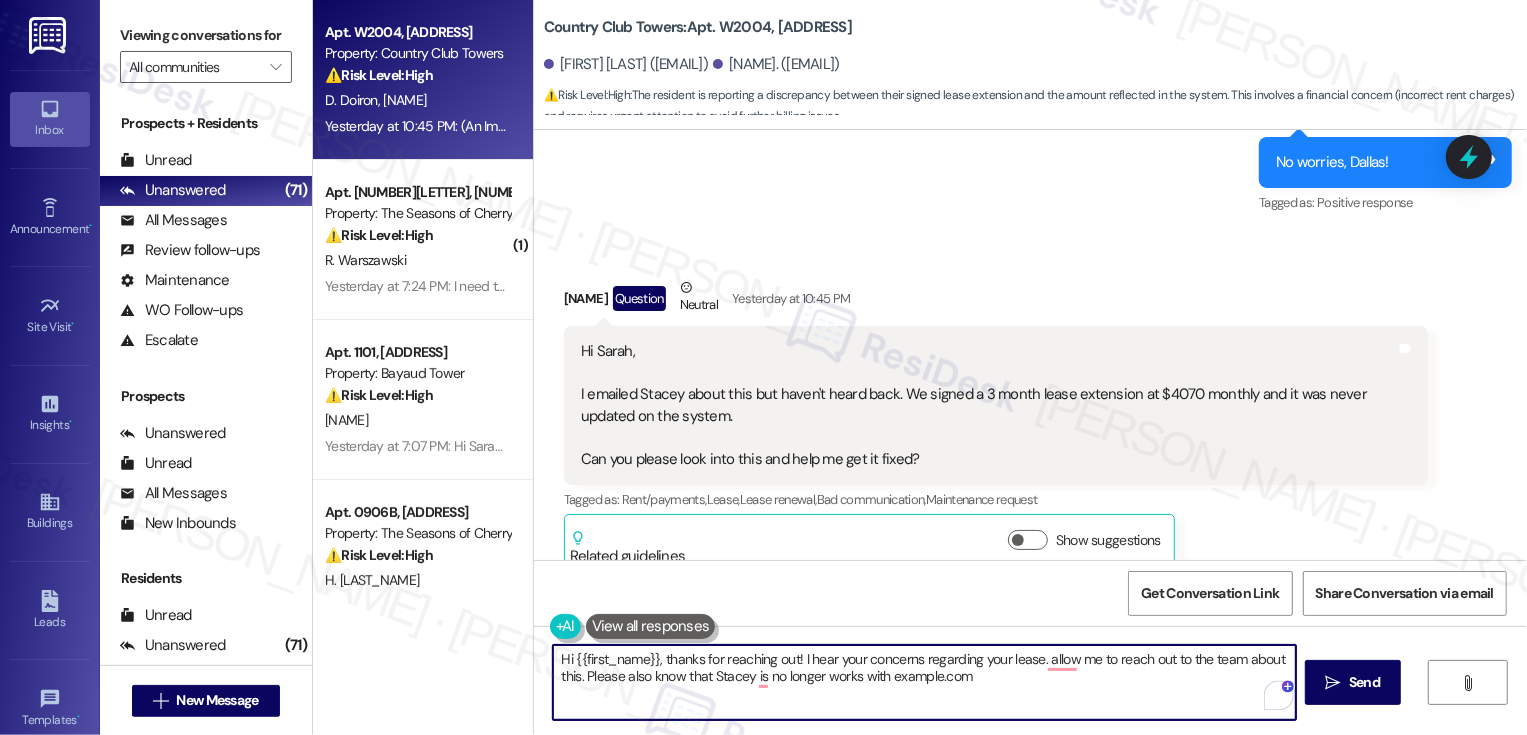 click on "Hi {{first_name}}, thanks for reaching out! I hear your concerns regarding your lease. allow me to reach out to the team about this. Please also know that Stacey is no longer works with example.com" at bounding box center [924, 682] 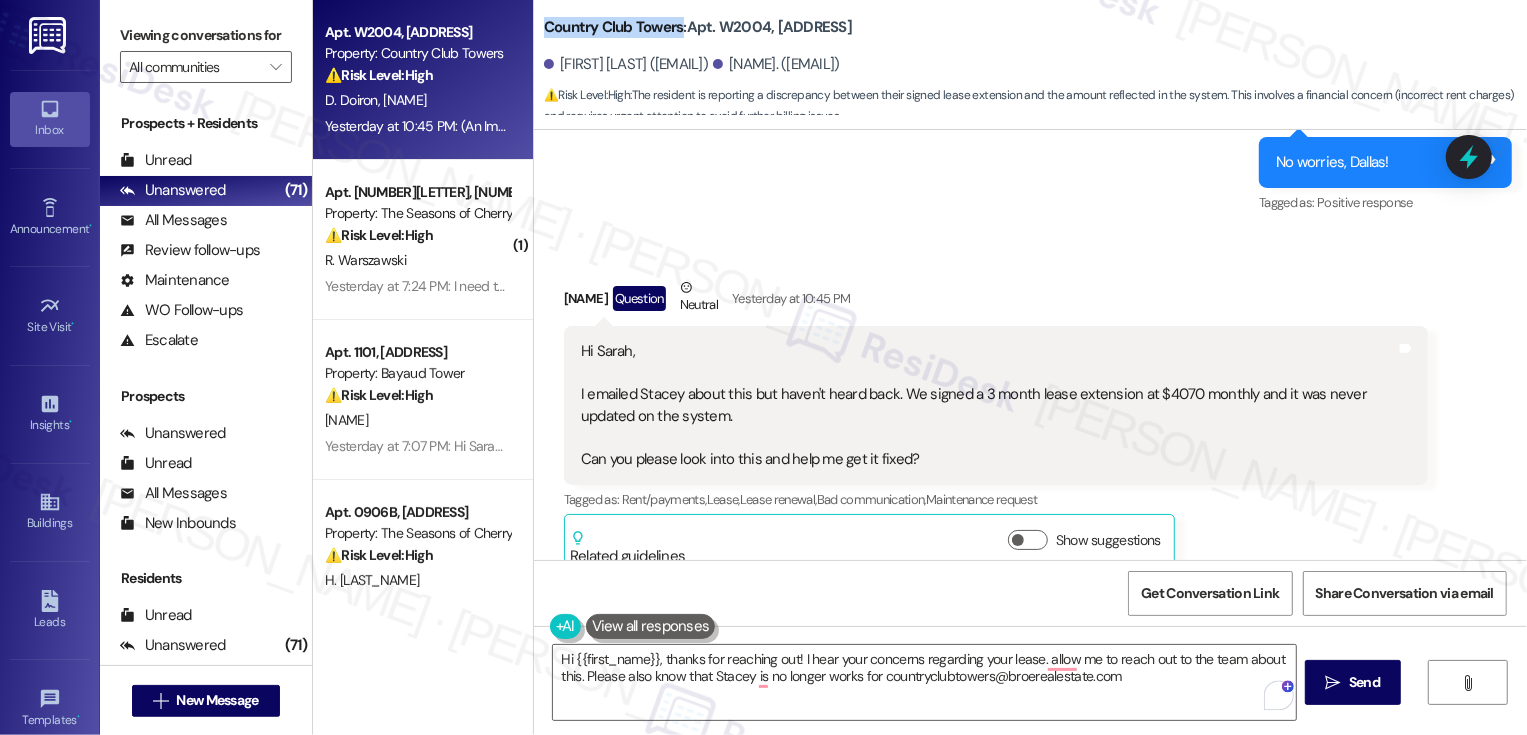 drag, startPoint x: 529, startPoint y: 32, endPoint x: 670, endPoint y: 19, distance: 141.59802 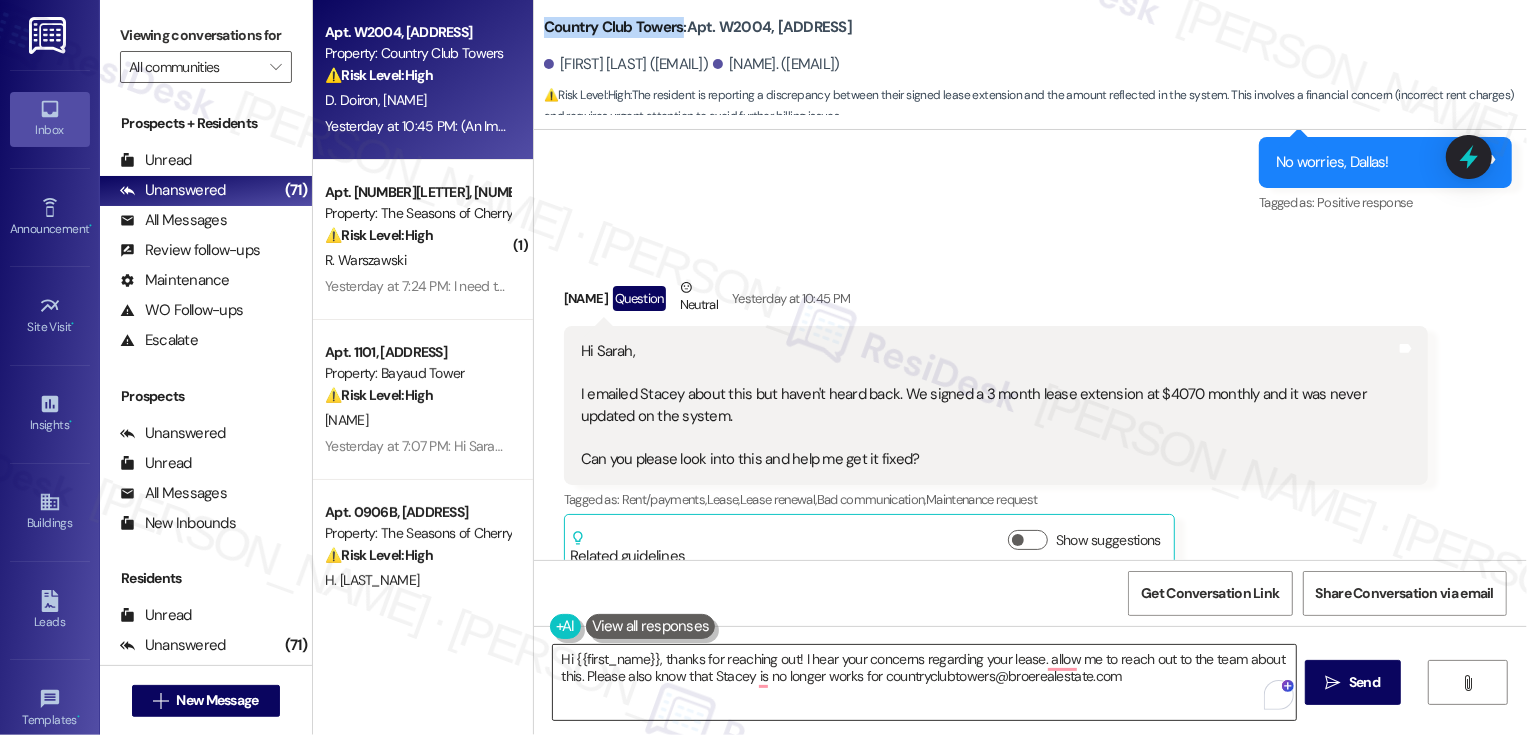click on "Hi {{first_name}}, thanks for reaching out! I hear your concerns regarding your lease. allow me to reach out to the team about this. Please also know that Stacey is no longer works for countryclubtowers@broerealestate.com" at bounding box center [924, 682] 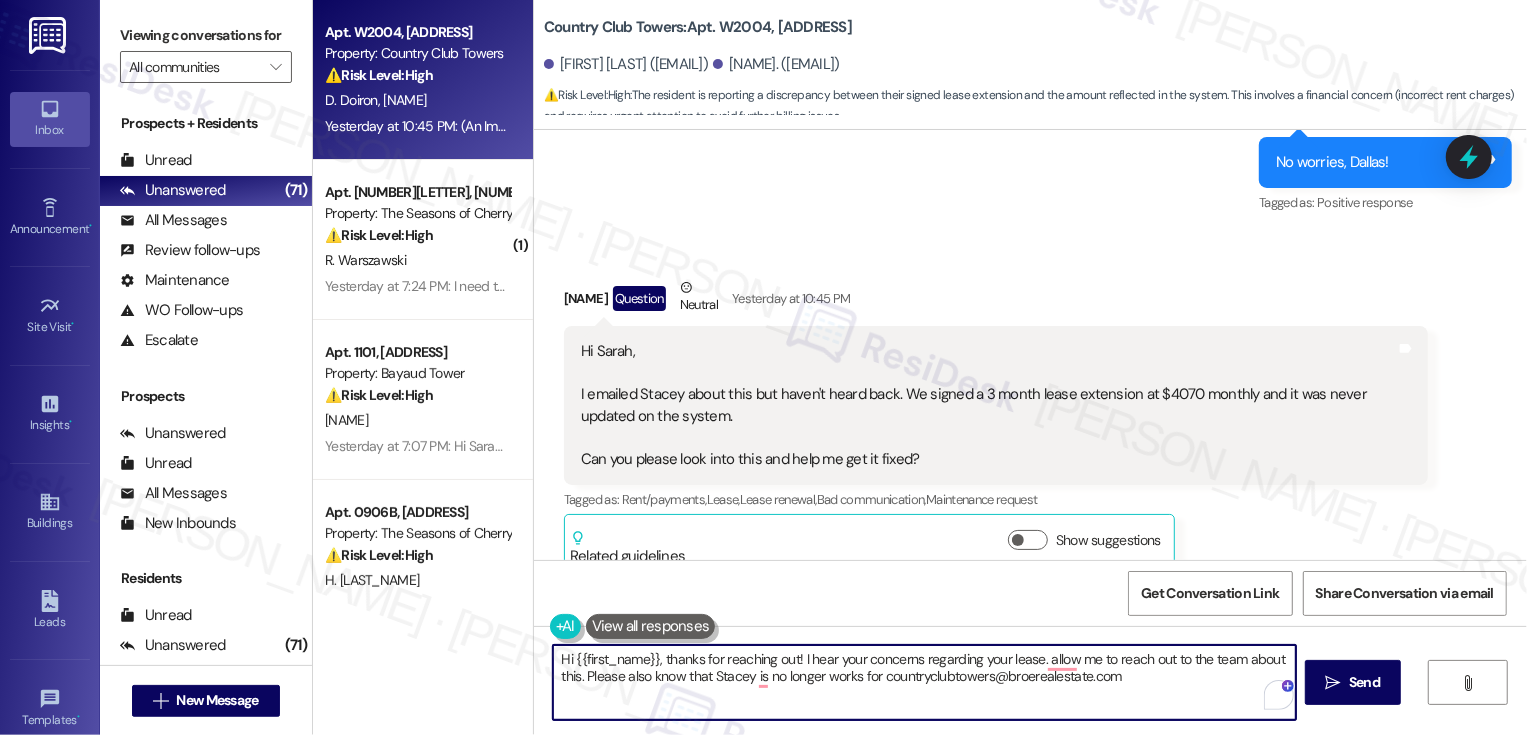 paste on "Country Club Towers" 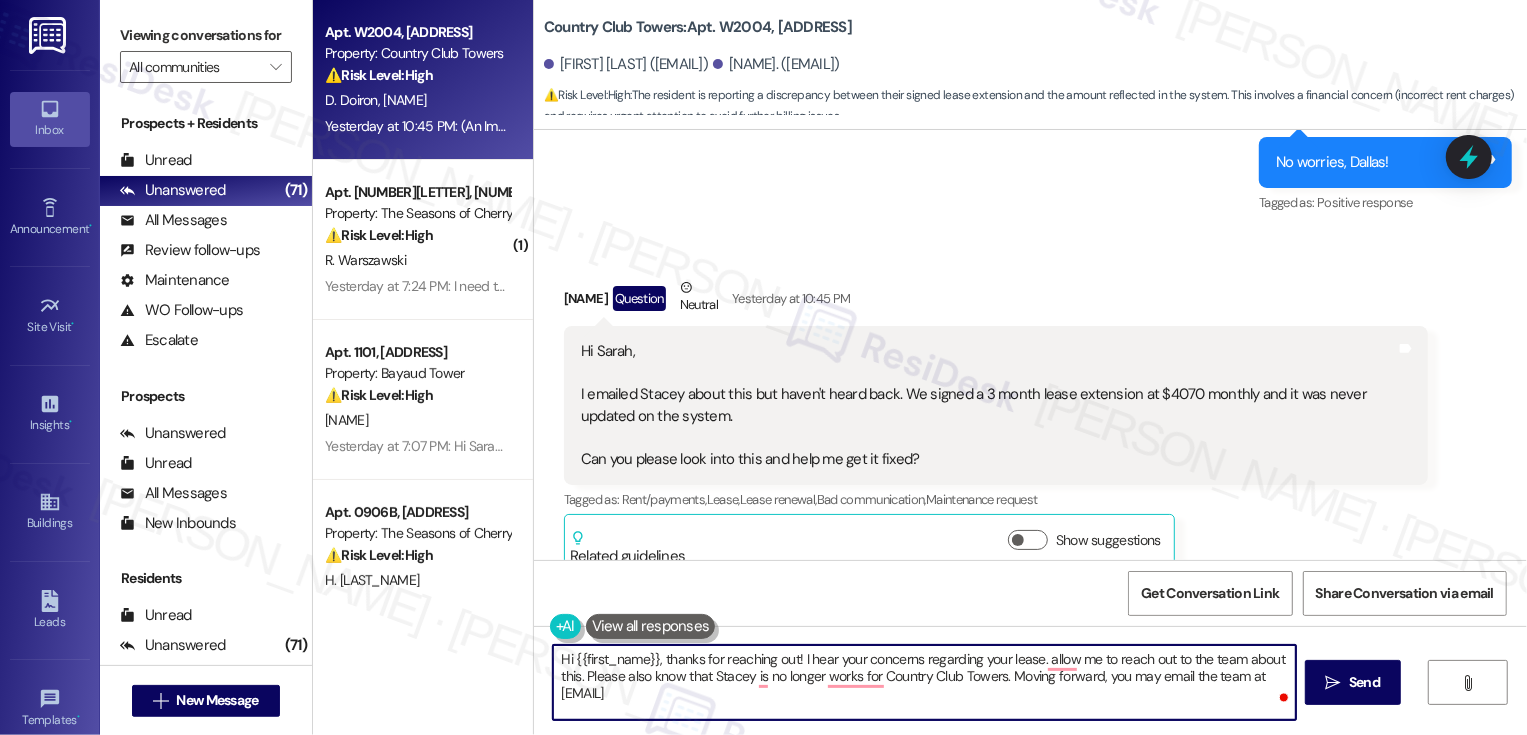 click on "Hi {{first_name}}, thanks for reaching out! I hear your concerns regarding your lease. allow me to reach out to the team about this. Please also know that Stacey is no longer works for Country Club Towers. Moving forward, you may email the team at [EMAIL]" at bounding box center (924, 682) 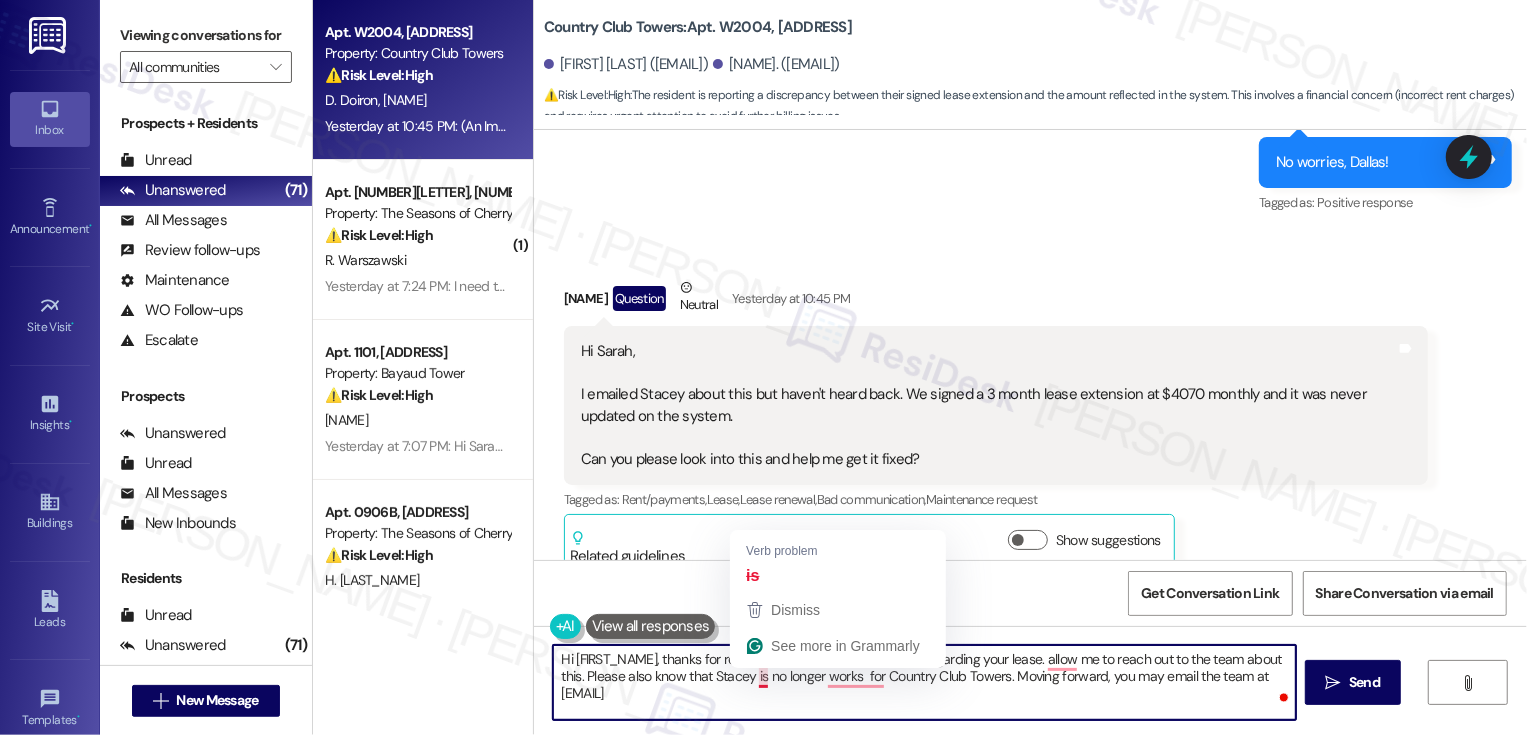 click on "Hi [FIRST_NAME], thanks for reaching out! I hear your concerns regarding your lease. allow me to reach out to the team about this. Please also know that Stacey is no longer works  for Country Club Towers. Moving forward, you may email the team at [EMAIL]" at bounding box center [924, 682] 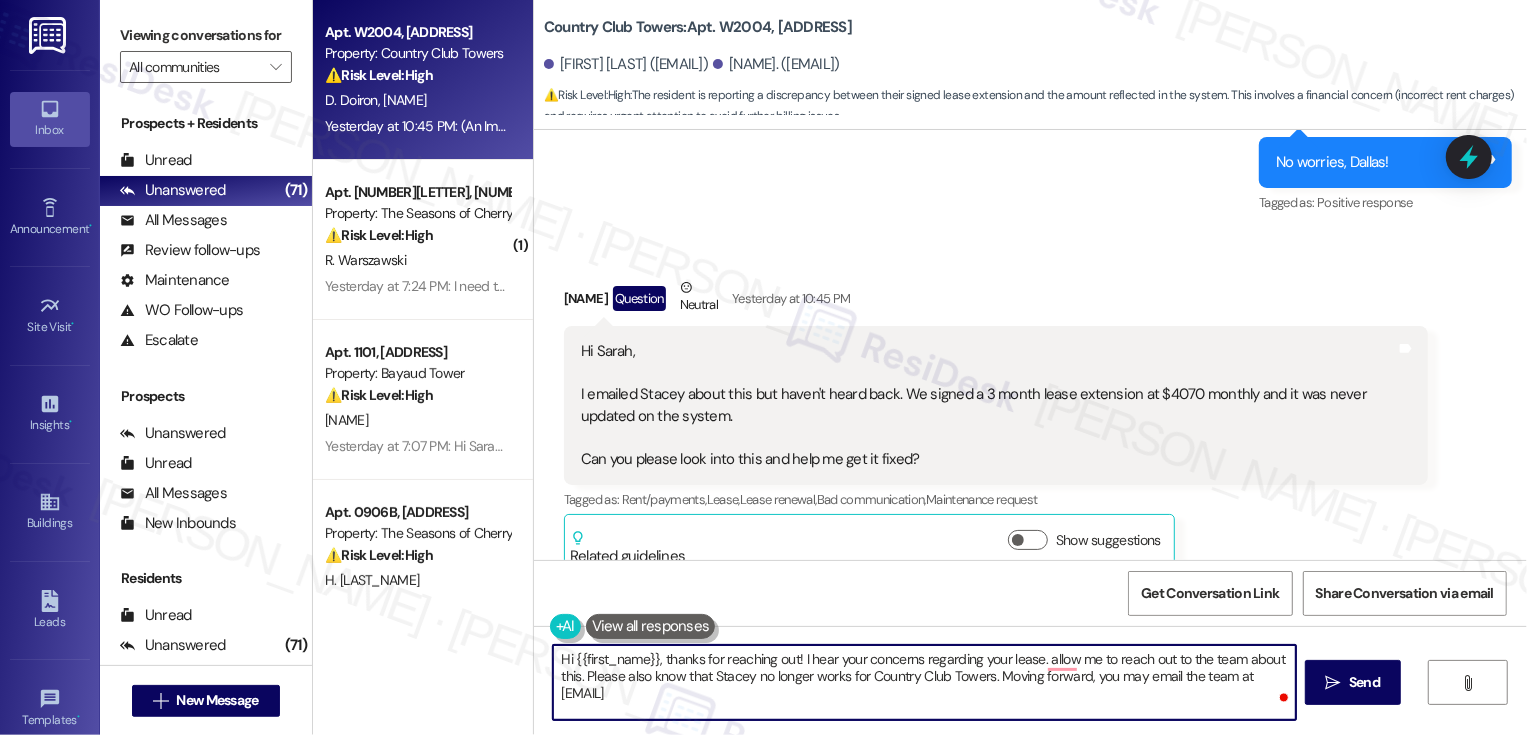 click on "Hi {{first_name}}, thanks for reaching out! I hear your concerns regarding your lease. allow me to reach out to the team about this. Please also know that Stacey no longer works for Country Club Towers. Moving forward, you may email the team at [EMAIL]" at bounding box center (924, 682) 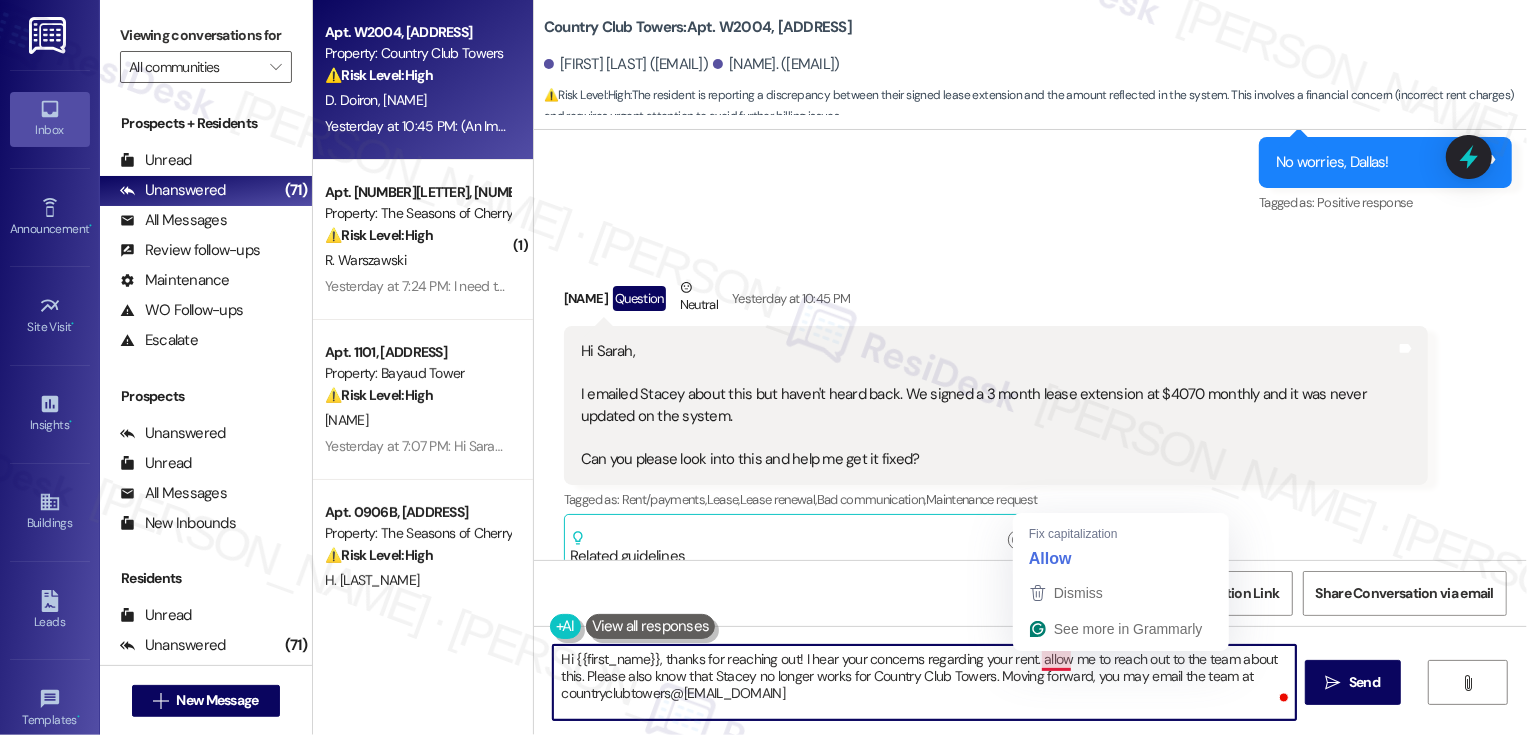 click on "Hi {{first_name}}, thanks for reaching out! I hear your concerns regarding your rent. allow me to reach out to the team about this. Please also know that Stacey no longer works for Country Club Towers. Moving forward, you may email the team at countryclubtowers@[EMAIL_DOMAIN]" at bounding box center (924, 682) 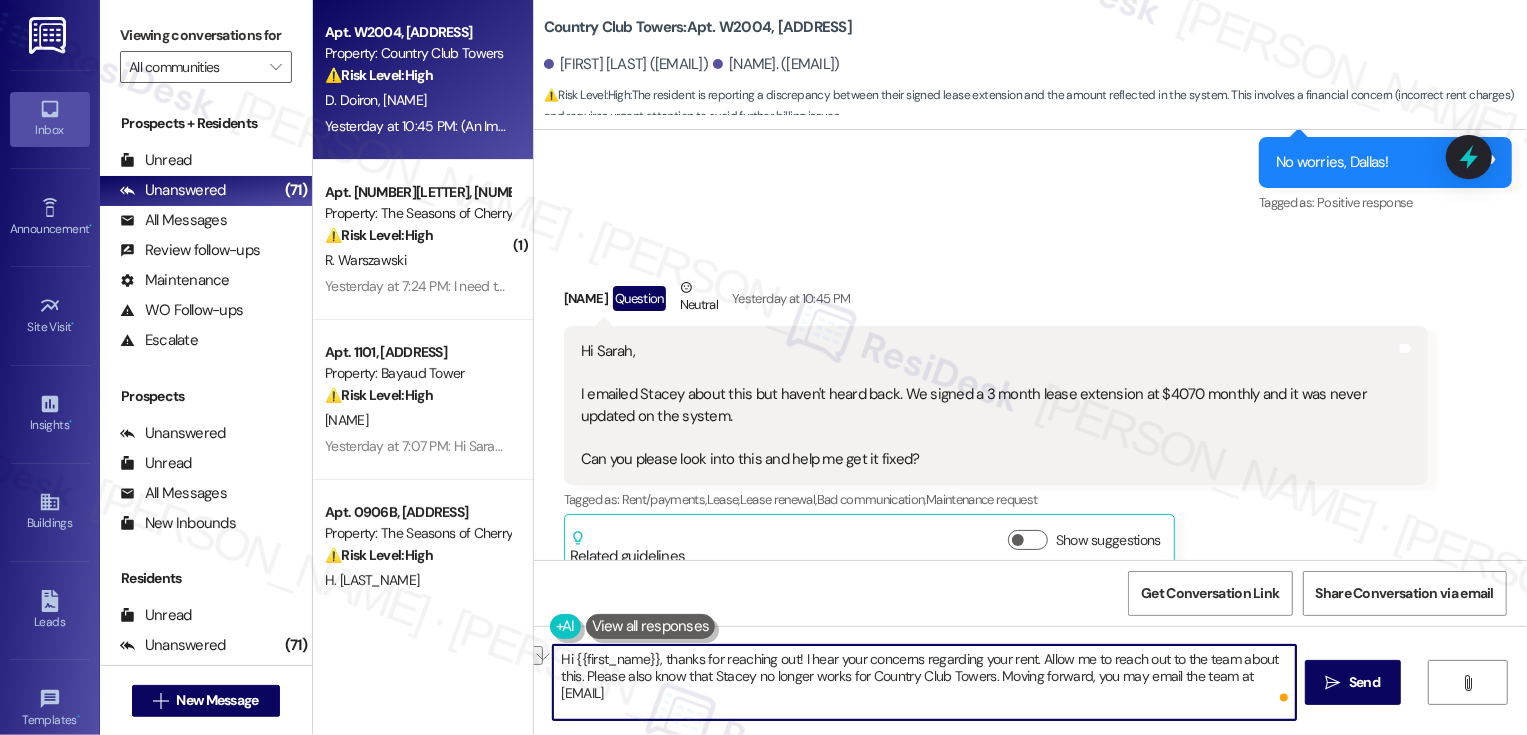 drag, startPoint x: 1099, startPoint y: 659, endPoint x: 1170, endPoint y: 662, distance: 71.063354 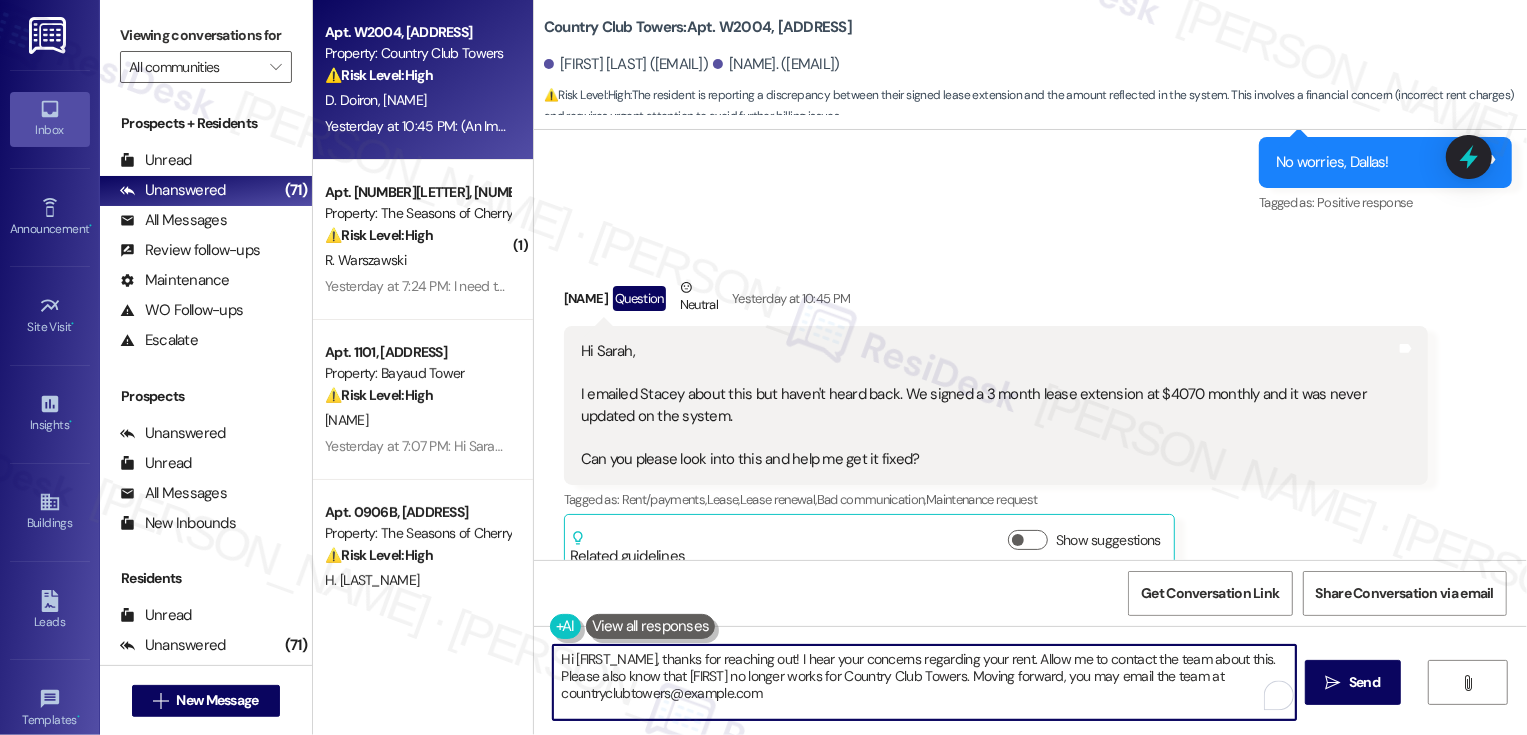 click on "Hi [FIRST_NAME], thanks for reaching out! I hear your concerns regarding your rent. Allow me to contact the team about this. Please also know that [FIRST] no longer works for Country Club Towers. Moving forward, you may email the team at countryclubtowers@example.com" at bounding box center (924, 682) 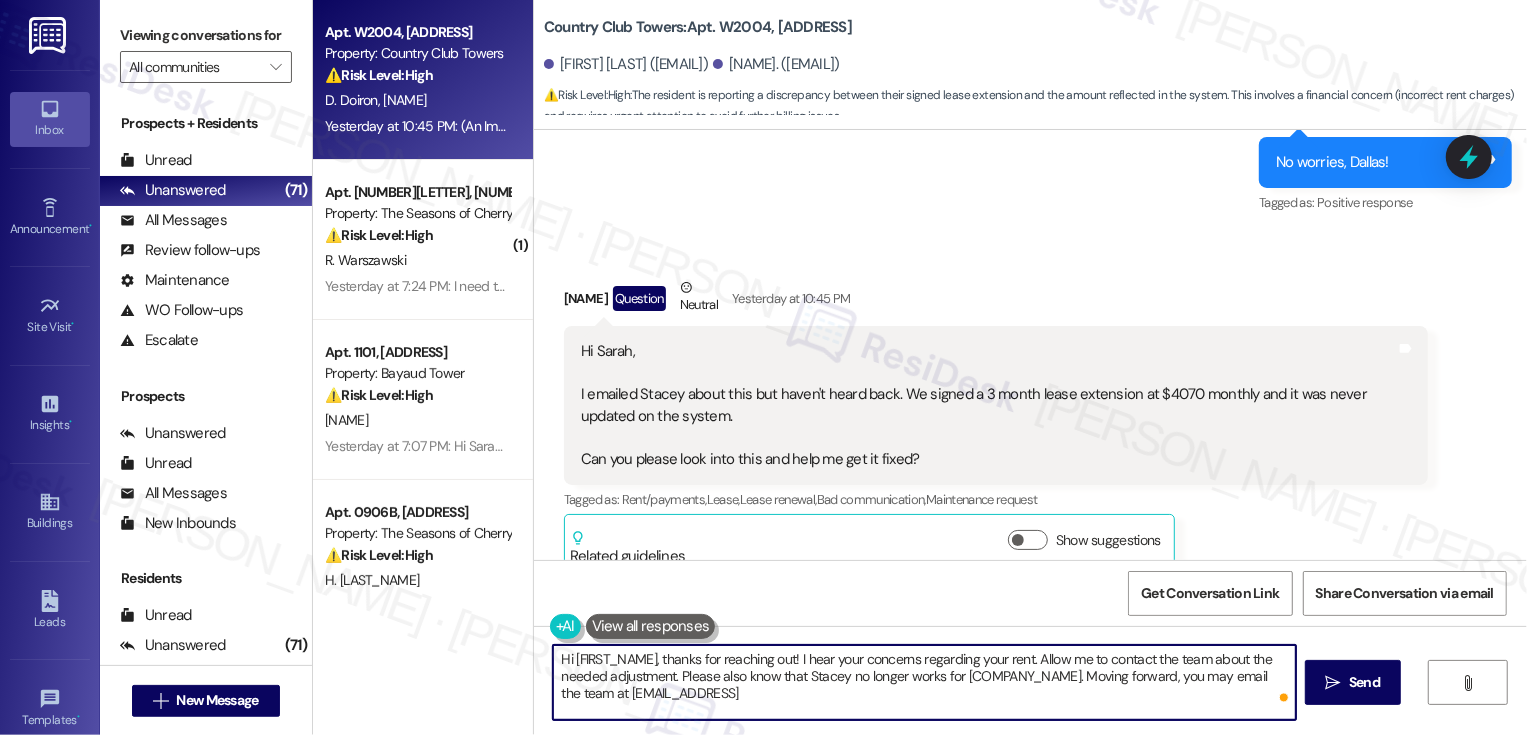 click on "Hi [FIRST_NAME], thanks for reaching out! I hear your concerns regarding your rent. Allow me to contact the team about the needed adjustment. Please also know that Stacey no longer works for [COMPANY_NAME]. Moving forward, you may email the team at [EMAIL_ADDRESS]" at bounding box center [924, 682] 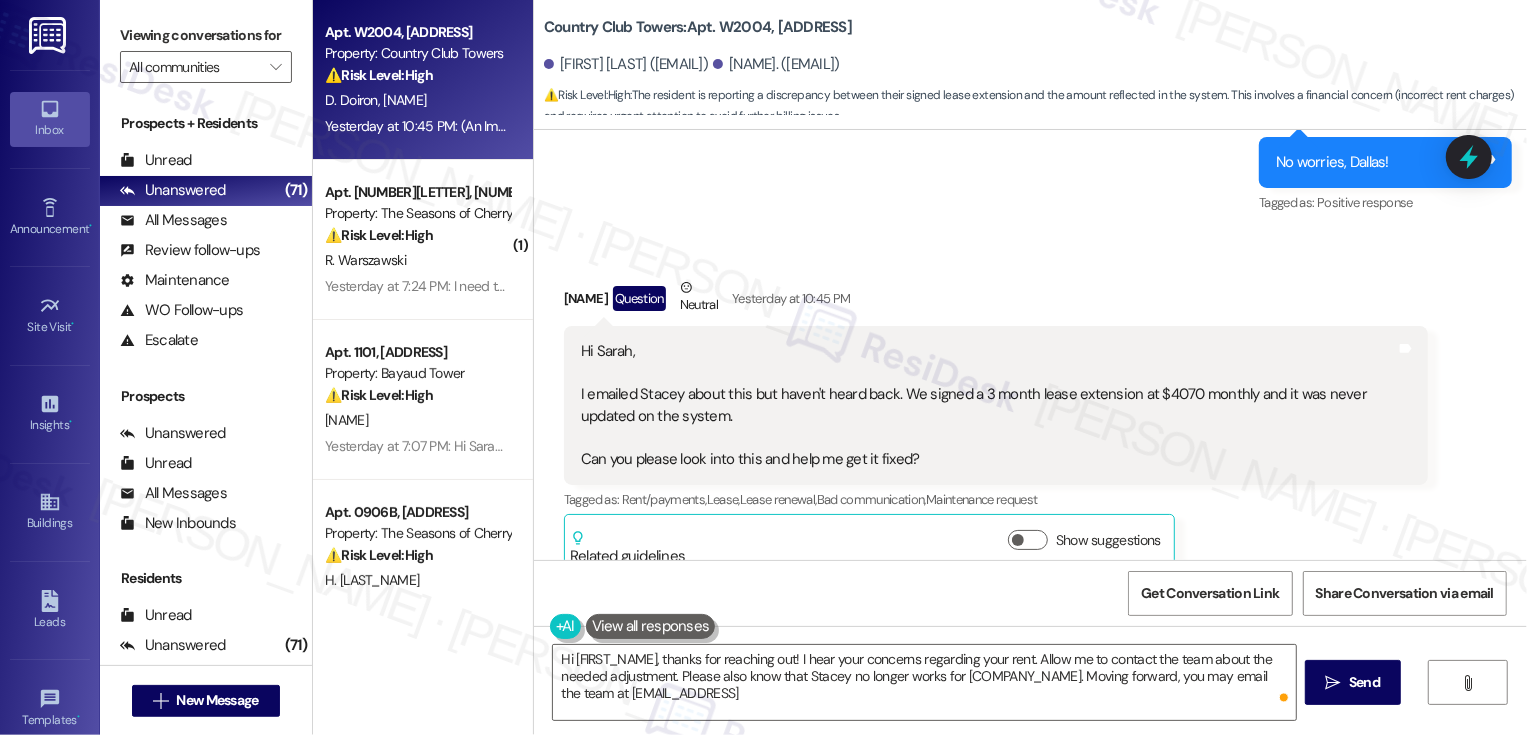 click on "[FIRST_NAME] [LAST_NAME] Question Neutral Yesterday at 10:45 PM" at bounding box center (996, 301) 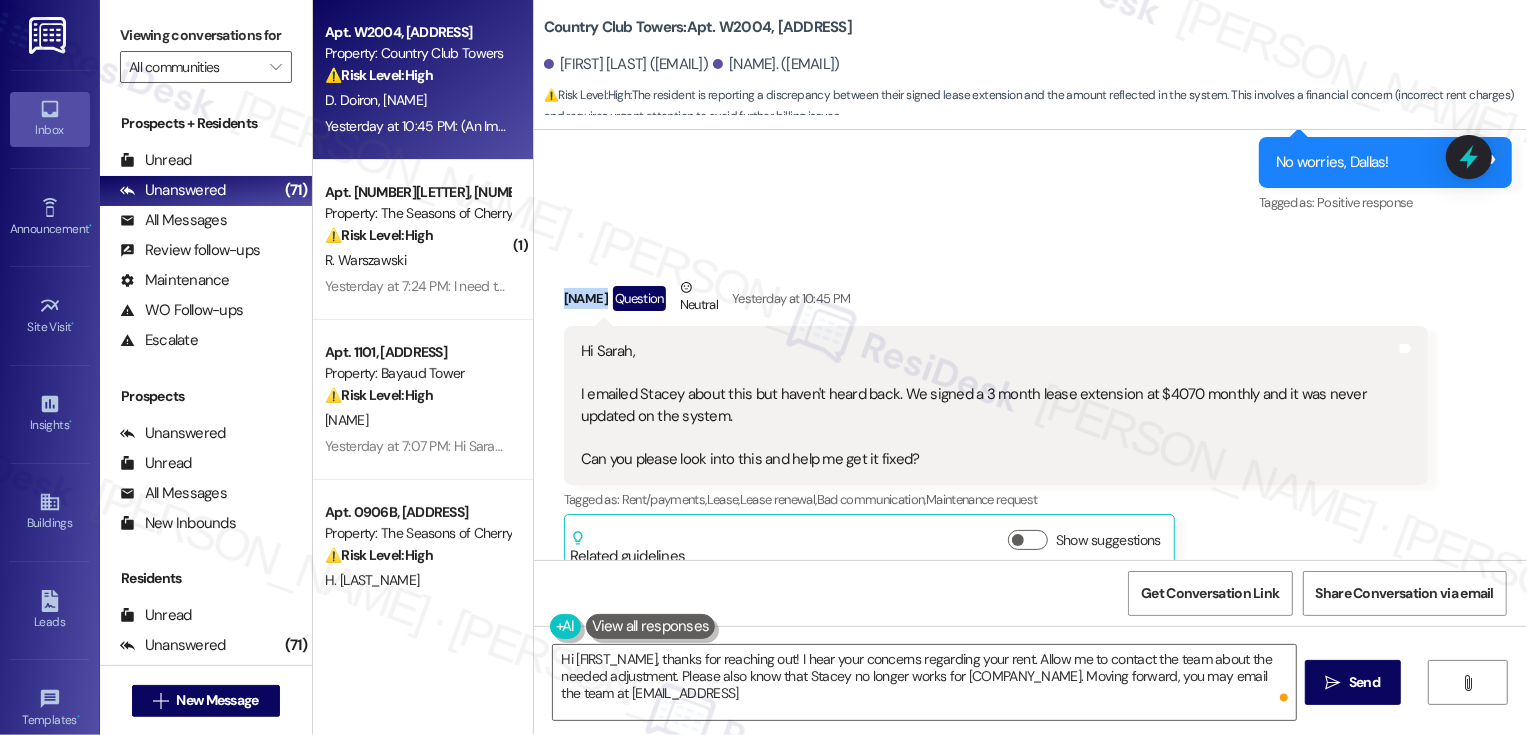 copy on "[CITY]" 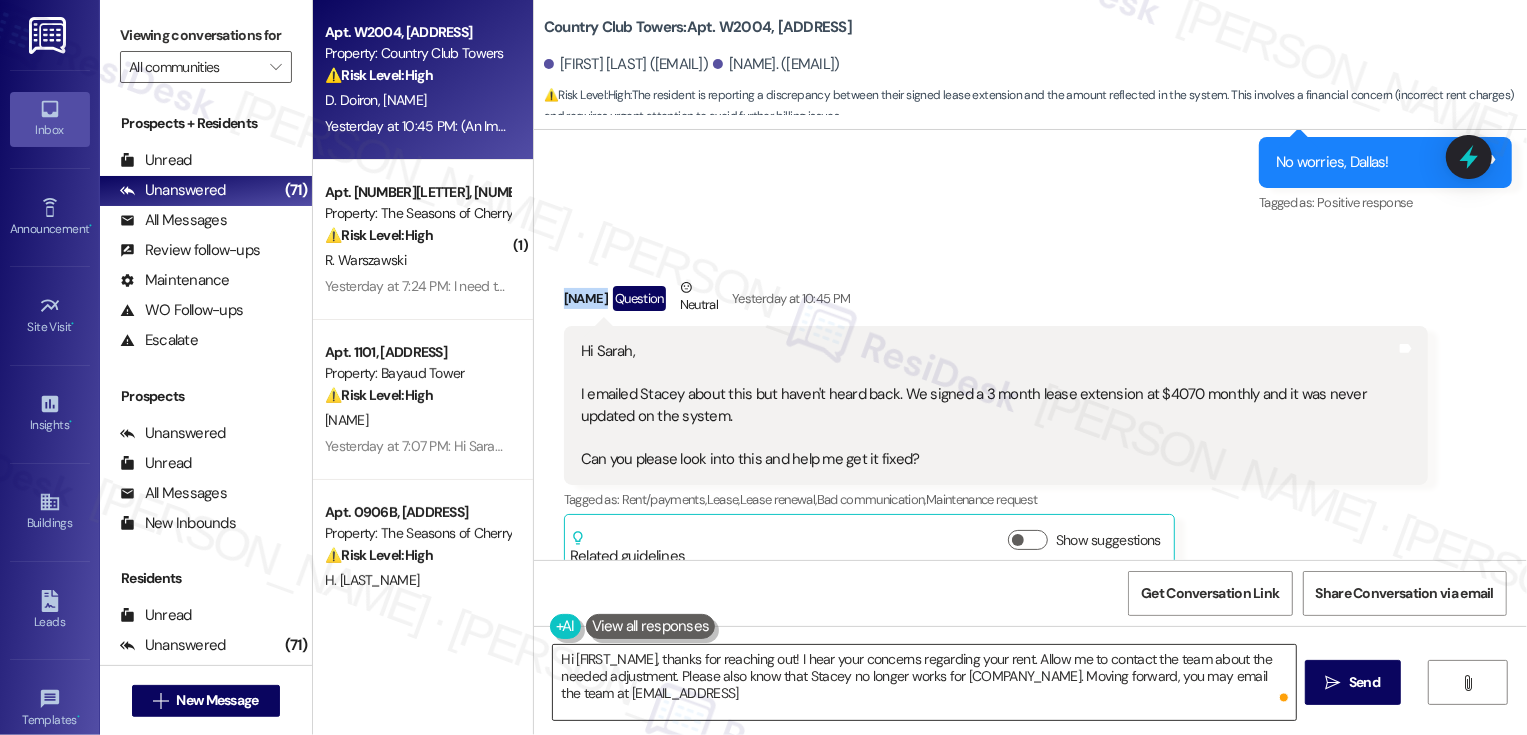 click on "Hi [FIRST_NAME], thanks for reaching out! I hear your concerns regarding your rent. Allow me to contact the team about the needed adjustment. Please also know that Stacey no longer works for [COMPANY_NAME]. Moving forward, you may email the team at [EMAIL_ADDRESS]" at bounding box center [924, 682] 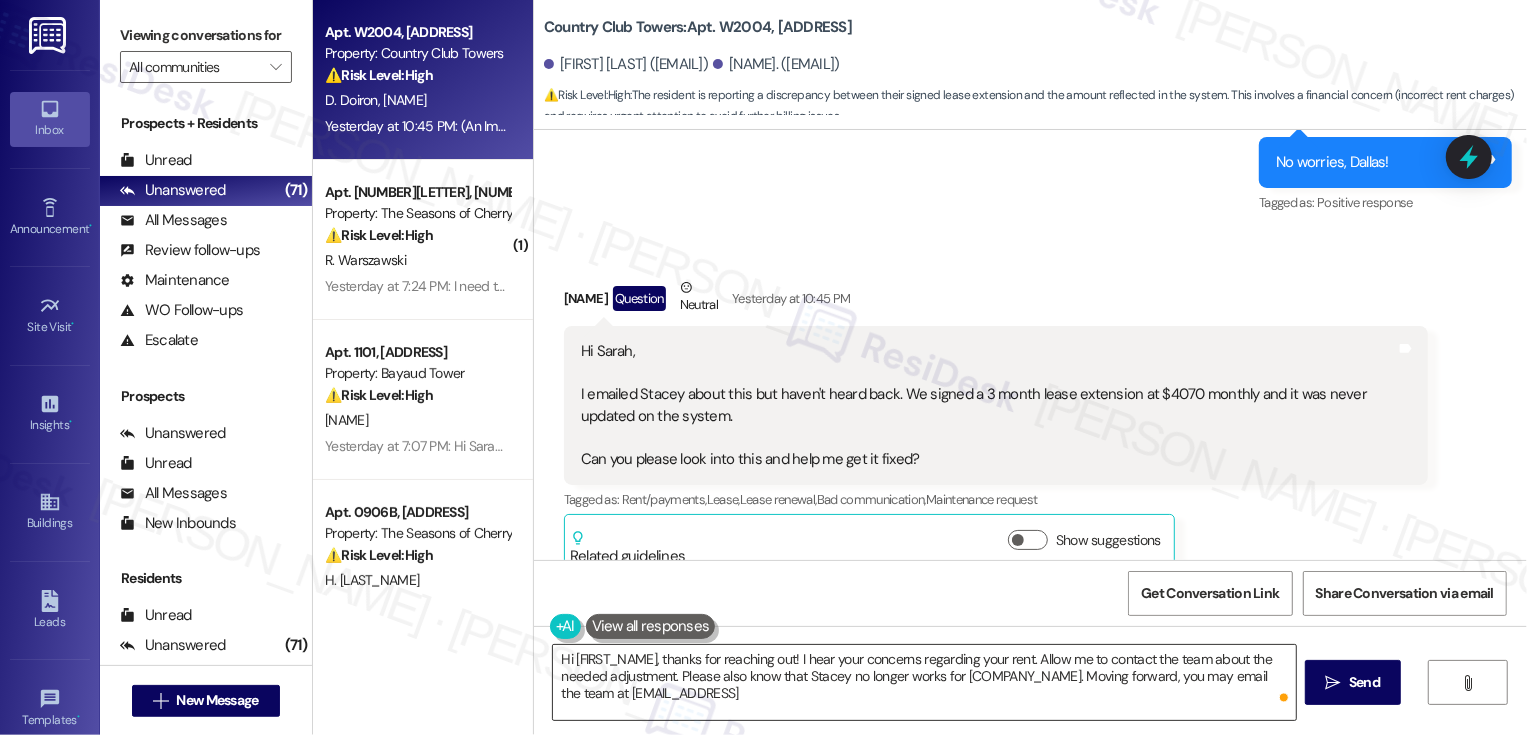 click on "Hi [FIRST_NAME], thanks for reaching out! I hear your concerns regarding your rent. Allow me to contact the team about the needed adjustment. Please also know that Stacey no longer works for [COMPANY_NAME]. Moving forward, you may email the team at [EMAIL_ADDRESS]" at bounding box center (924, 682) 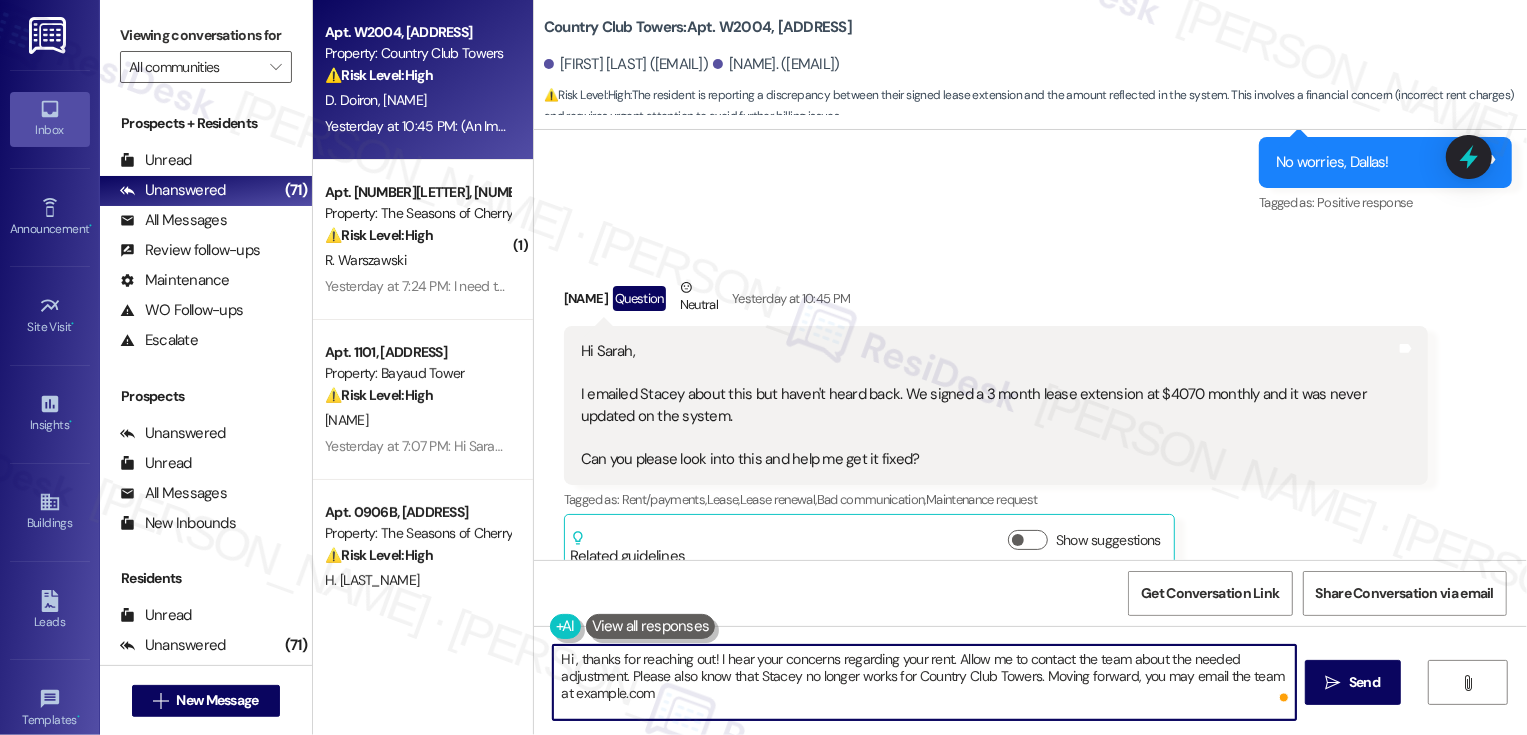 paste on "[CITY]" 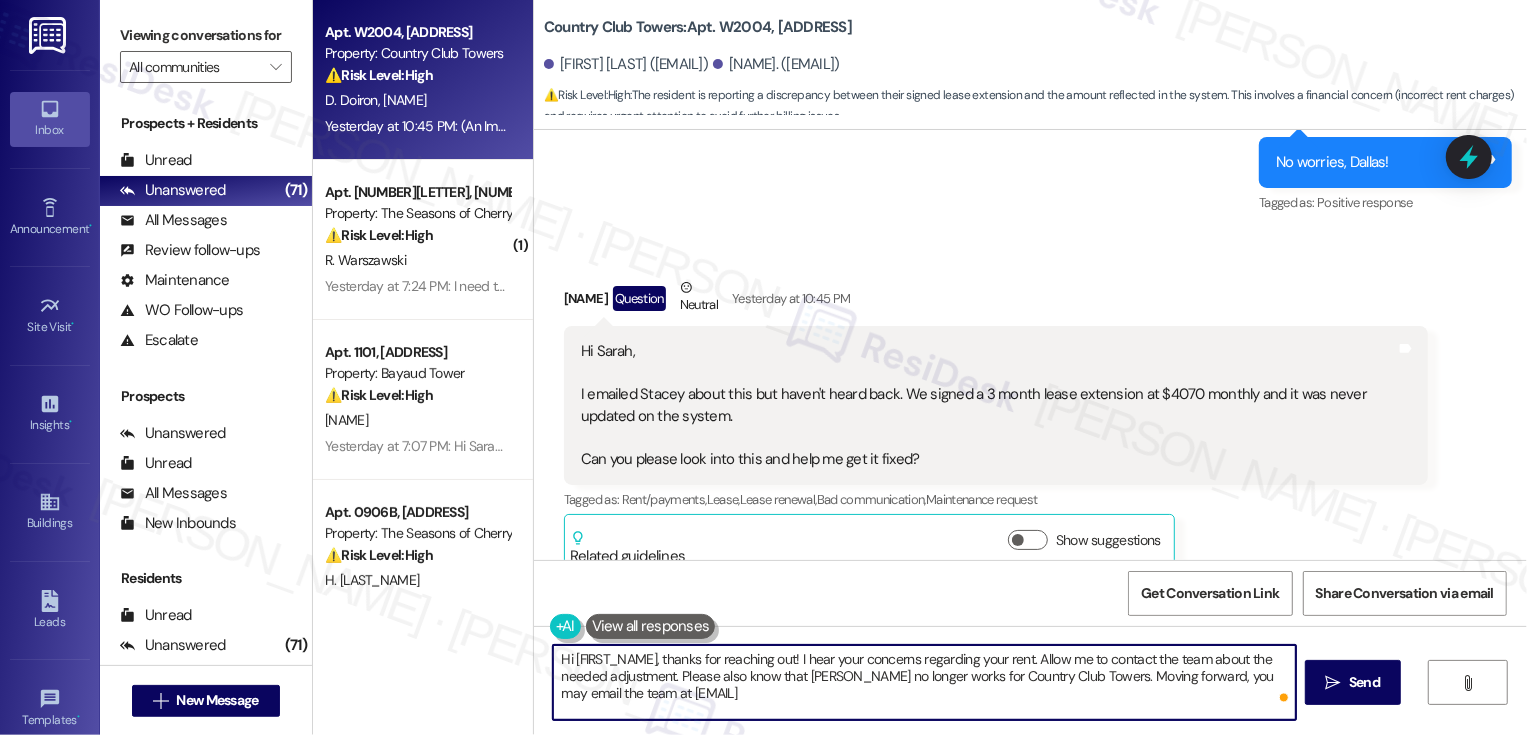 click on "Hi [FIRST_NAME], thanks for reaching out! I hear your concerns regarding your rent. Allow me to contact the team about the needed adjustment. Please also know that [PERSON_NAME] no longer works for Country Club Towers. Moving forward, you may email the team at [EMAIL]" at bounding box center [924, 682] 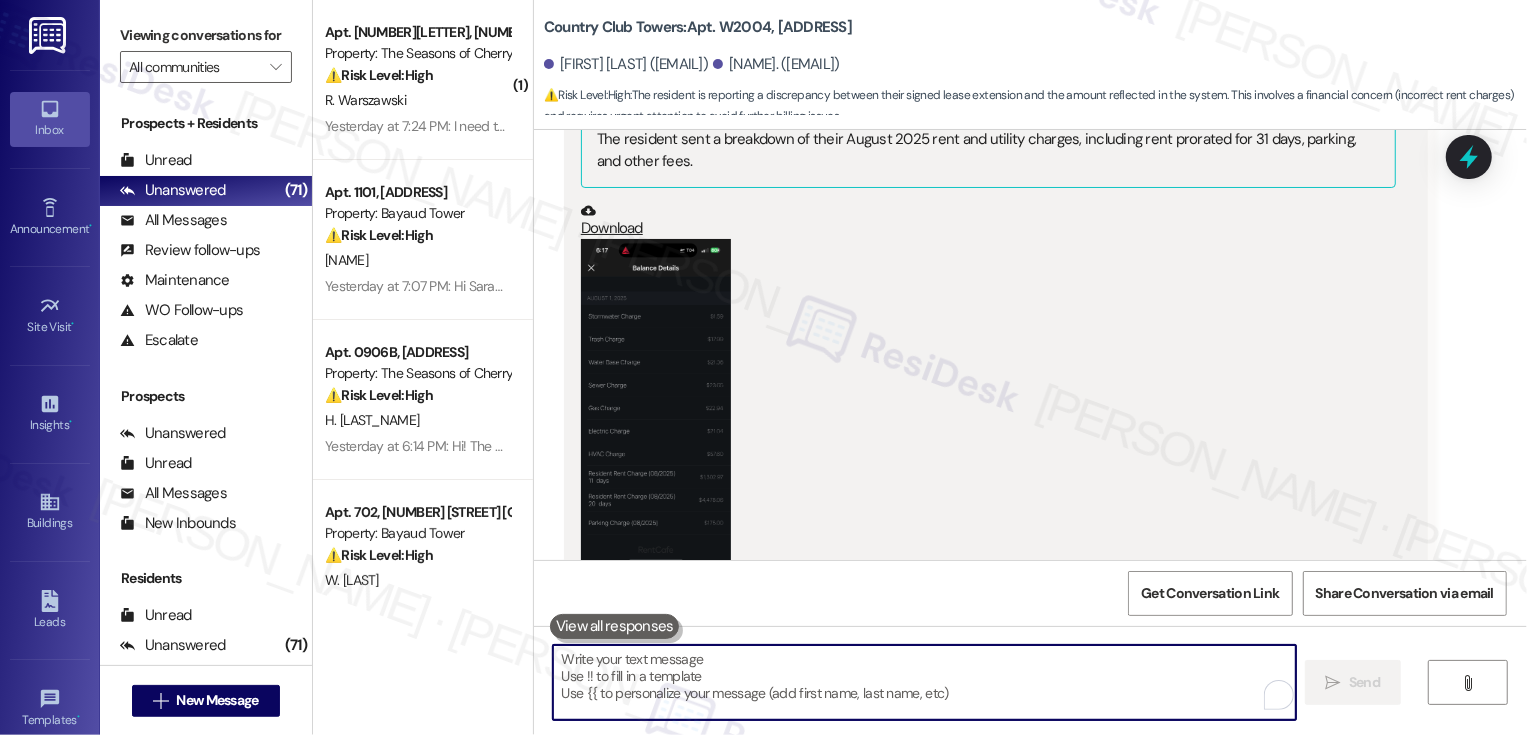 scroll, scrollTop: 3030, scrollLeft: 0, axis: vertical 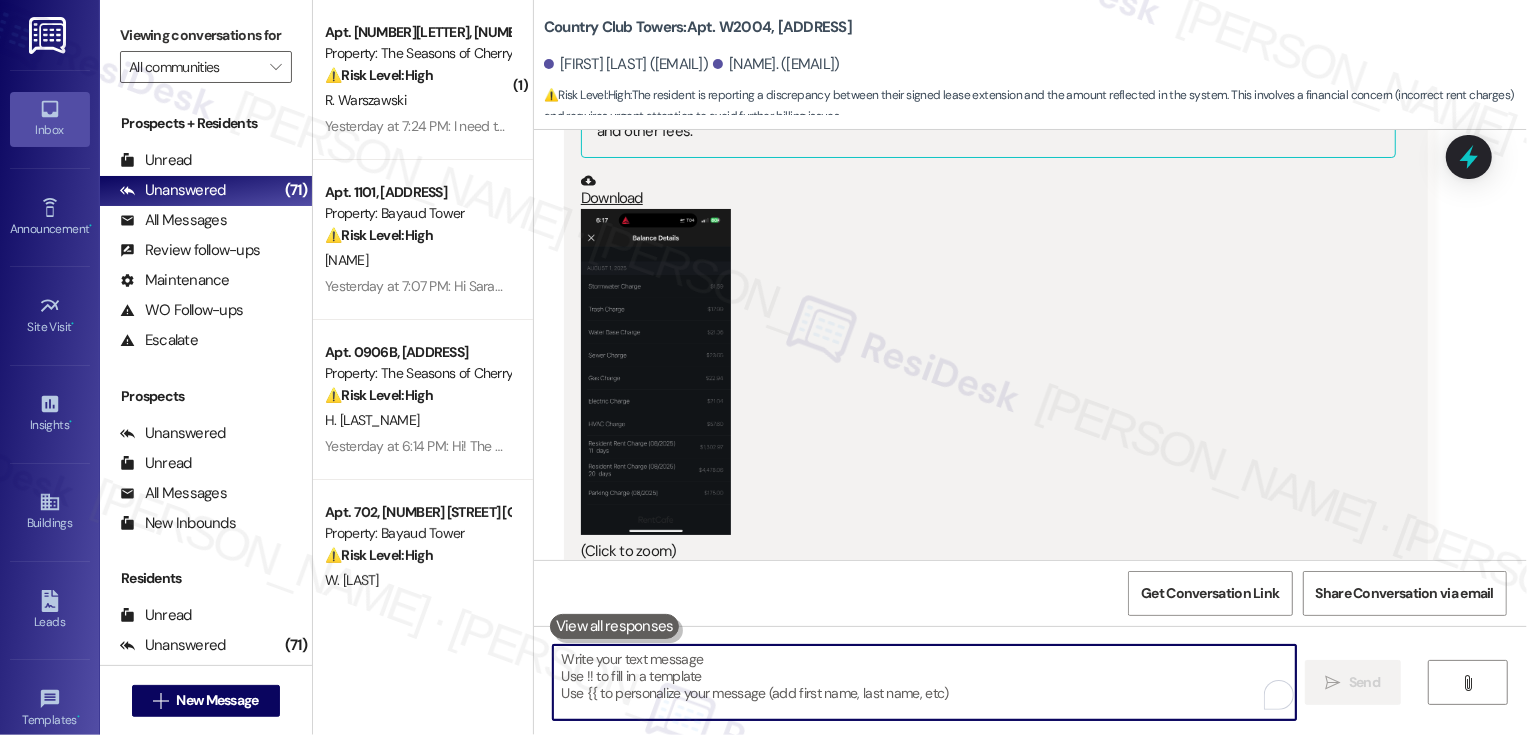 type 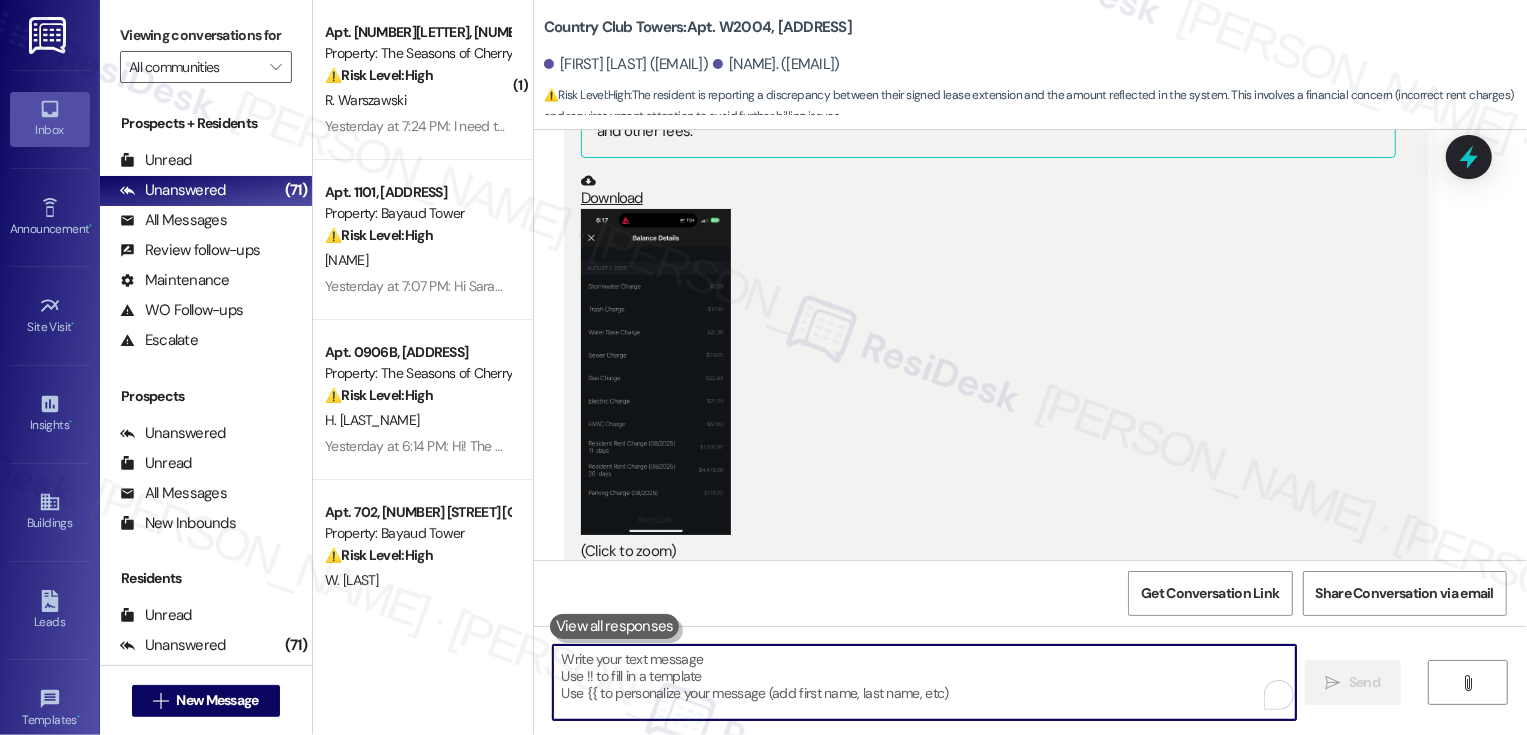 click at bounding box center [656, 371] 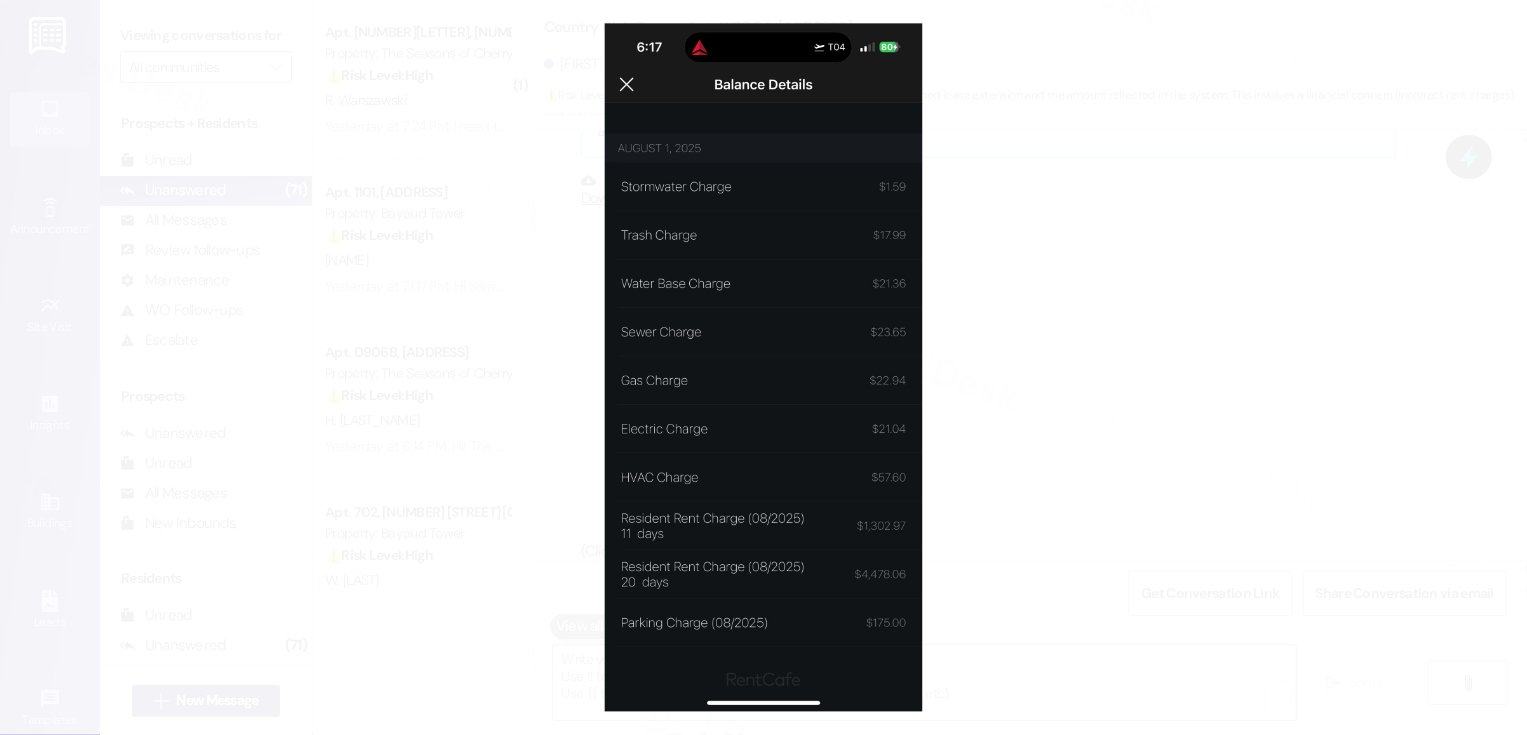 click at bounding box center (763, 367) 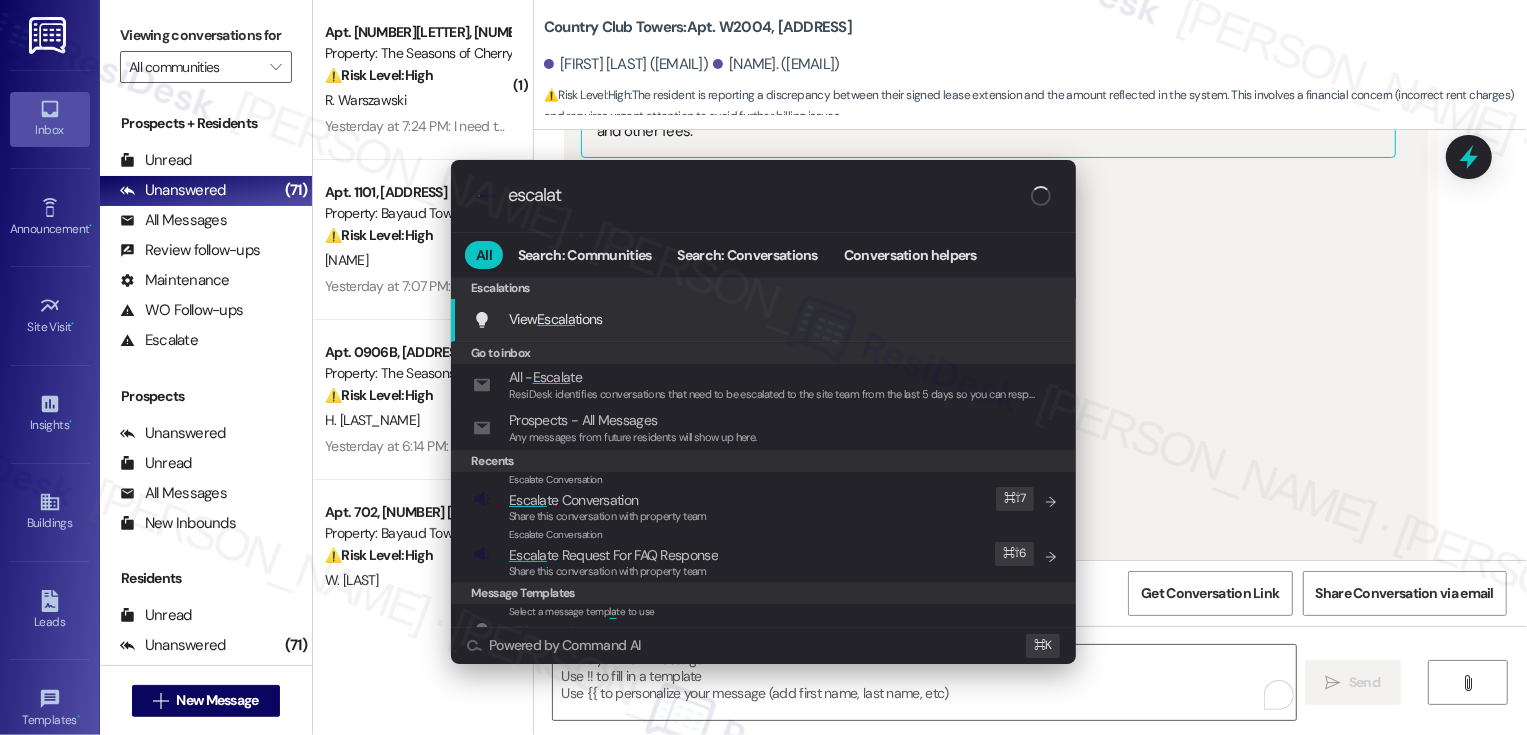 type on "escalate" 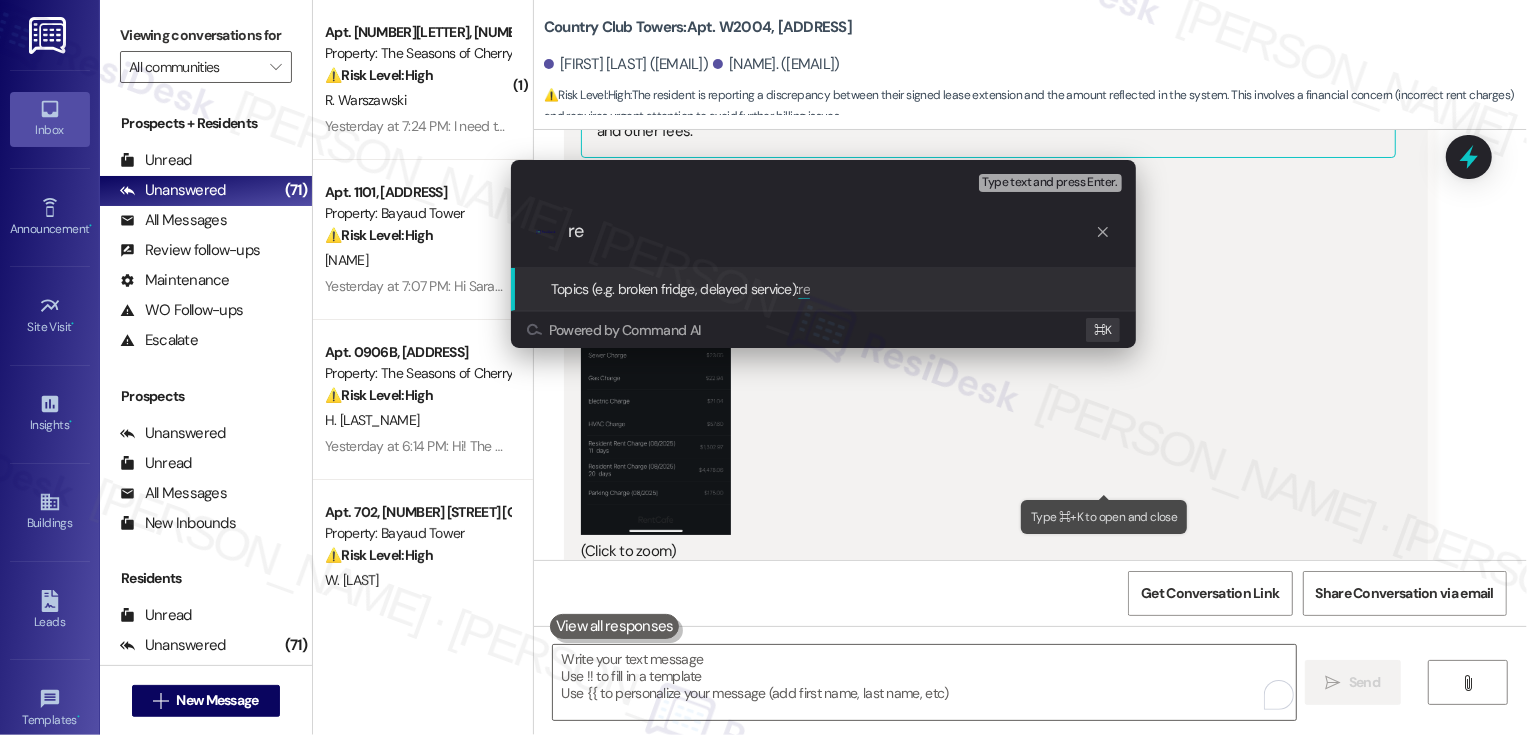 type on "r" 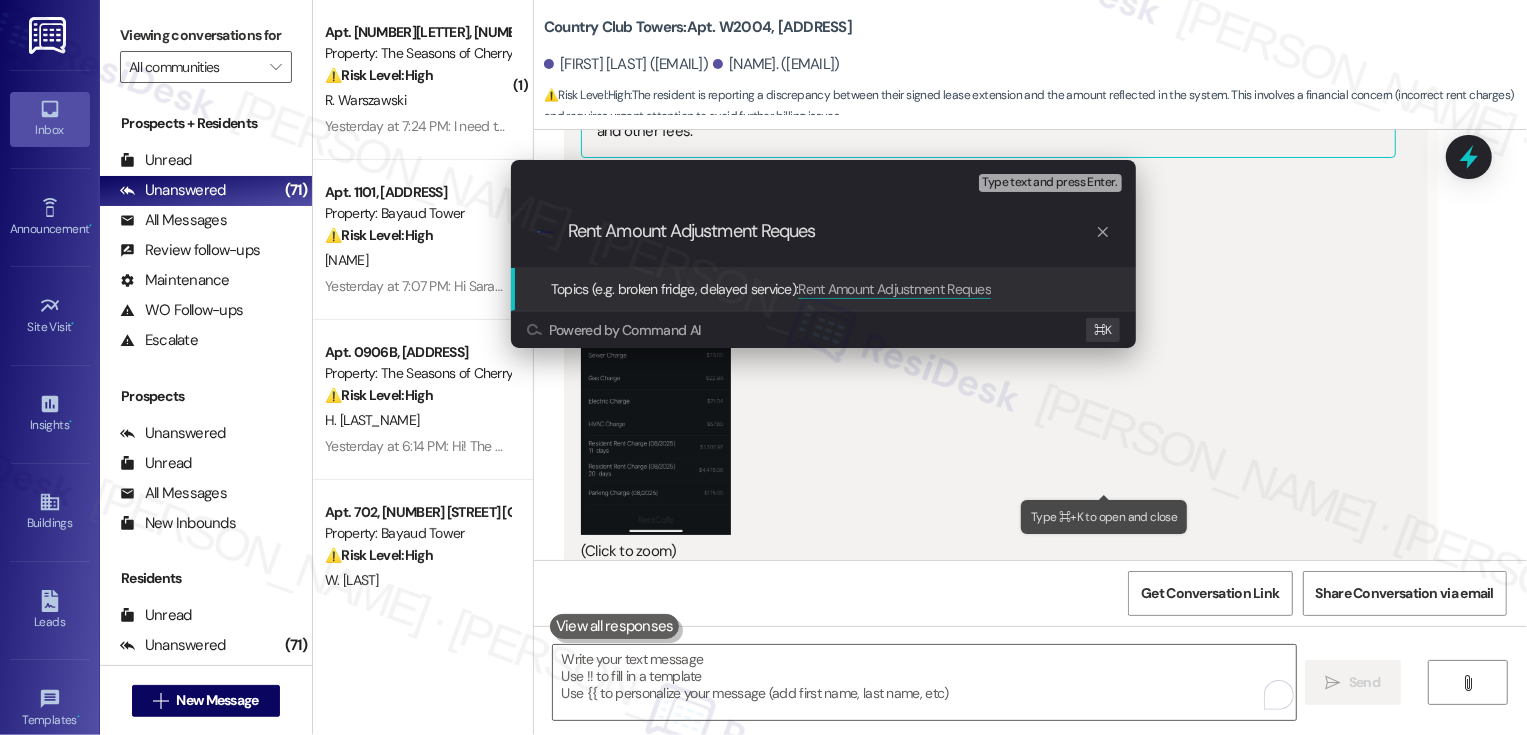 type on "Rent Amount Adjustment Request" 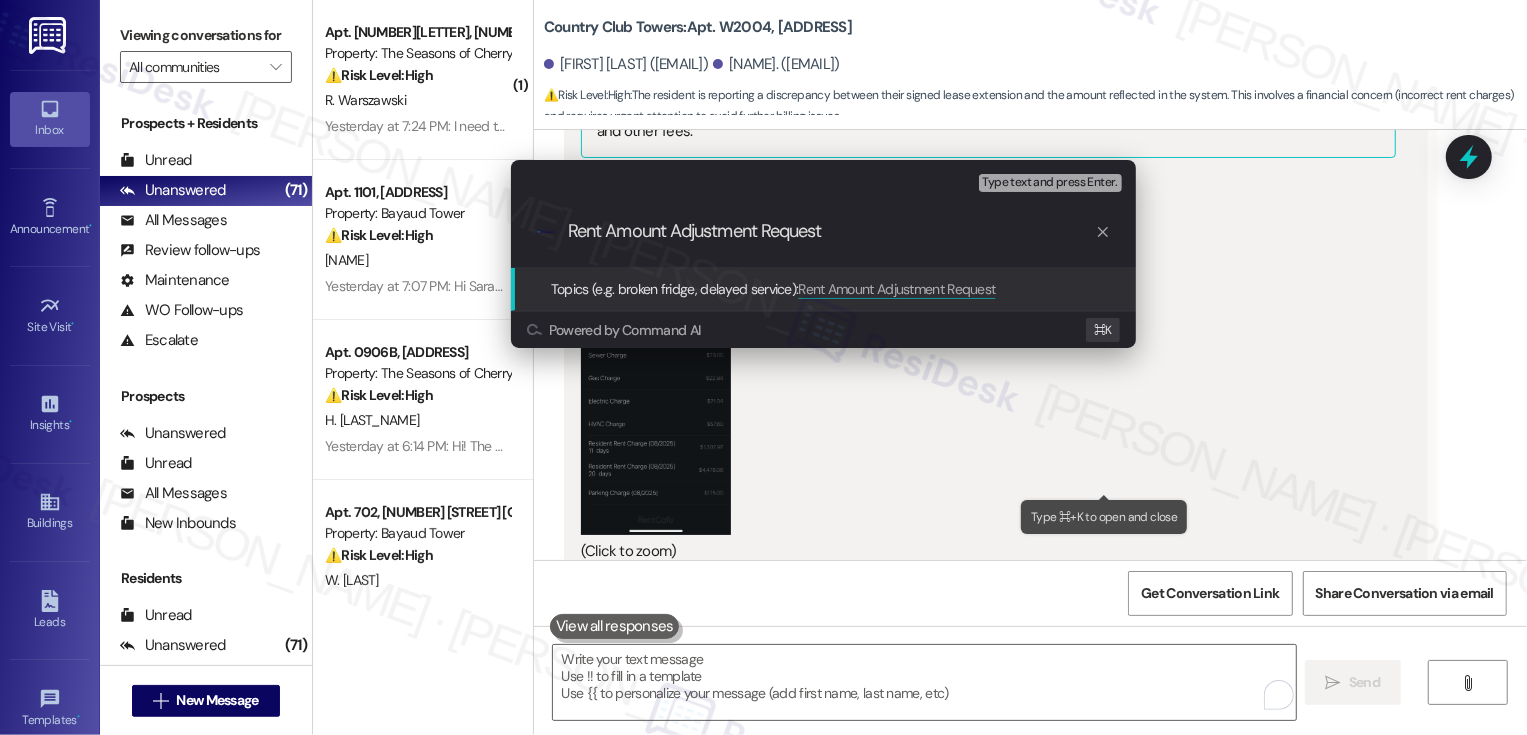 type 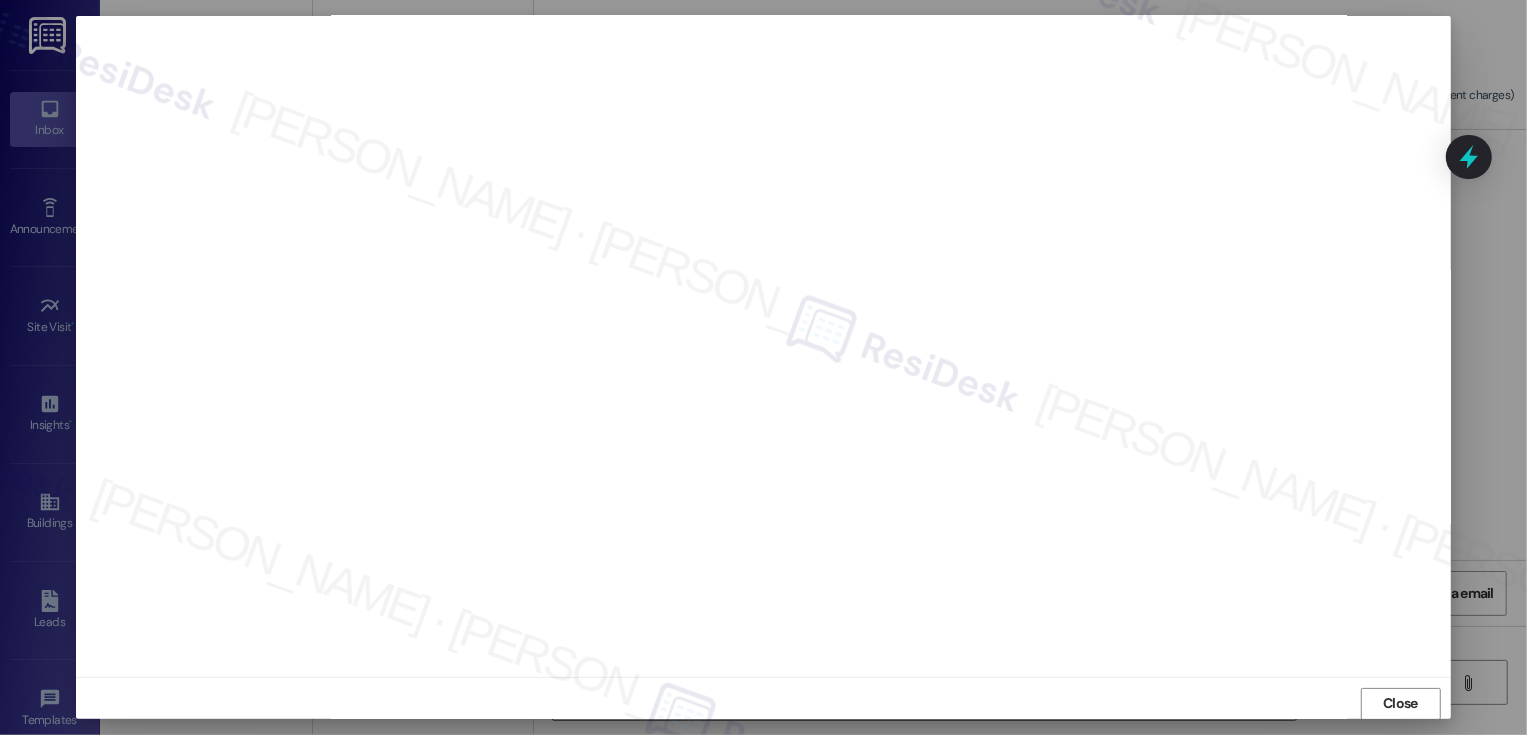 scroll, scrollTop: 11, scrollLeft: 0, axis: vertical 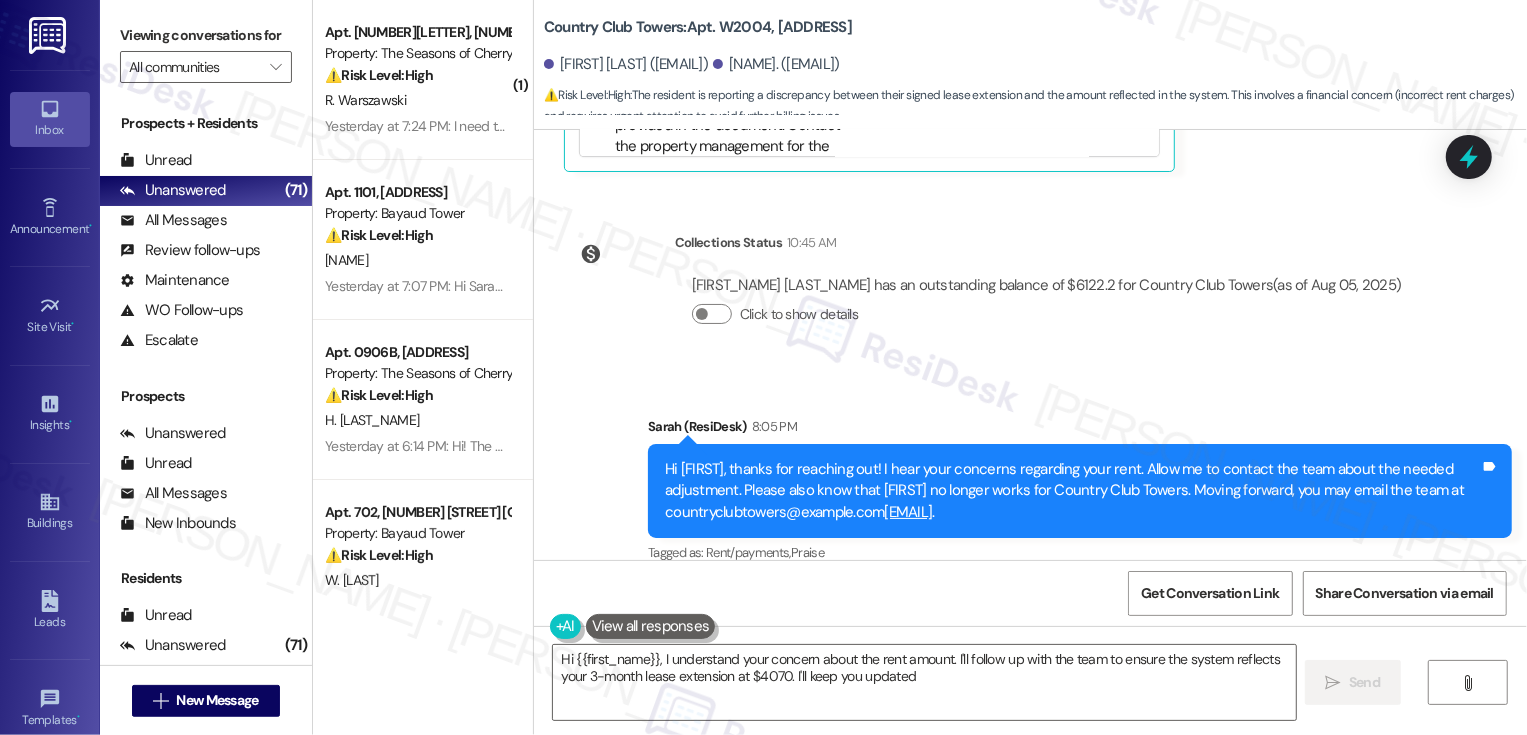 type on "Hi [FIRST_NAME], I understand your concern about the rent amount. I'll follow up with the team to ensure the system reflects your 3-month lease extension at $4070. I'll keep you updated!" 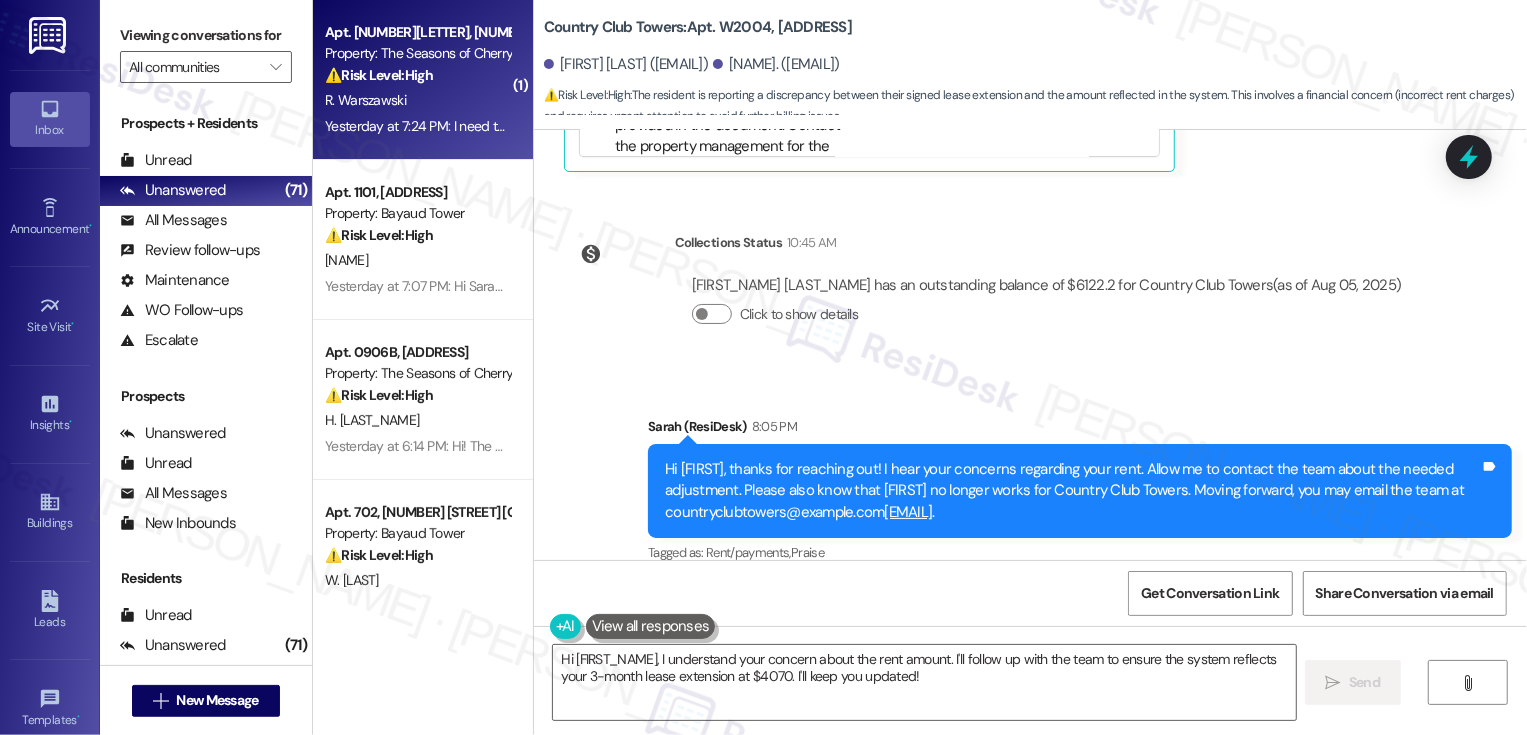 click on "⚠️  Risk Level:  High The resident is escalating a request for surveillance footage related to a police investigation and insurance claim. The resident is experiencing delays in obtaining necessary information, which is hindering both the police investigation and their insurance claim. The delay and lack of direct contact are causing frustration and potentially impacting the resident's ability to resolve the incident." at bounding box center (417, 75) 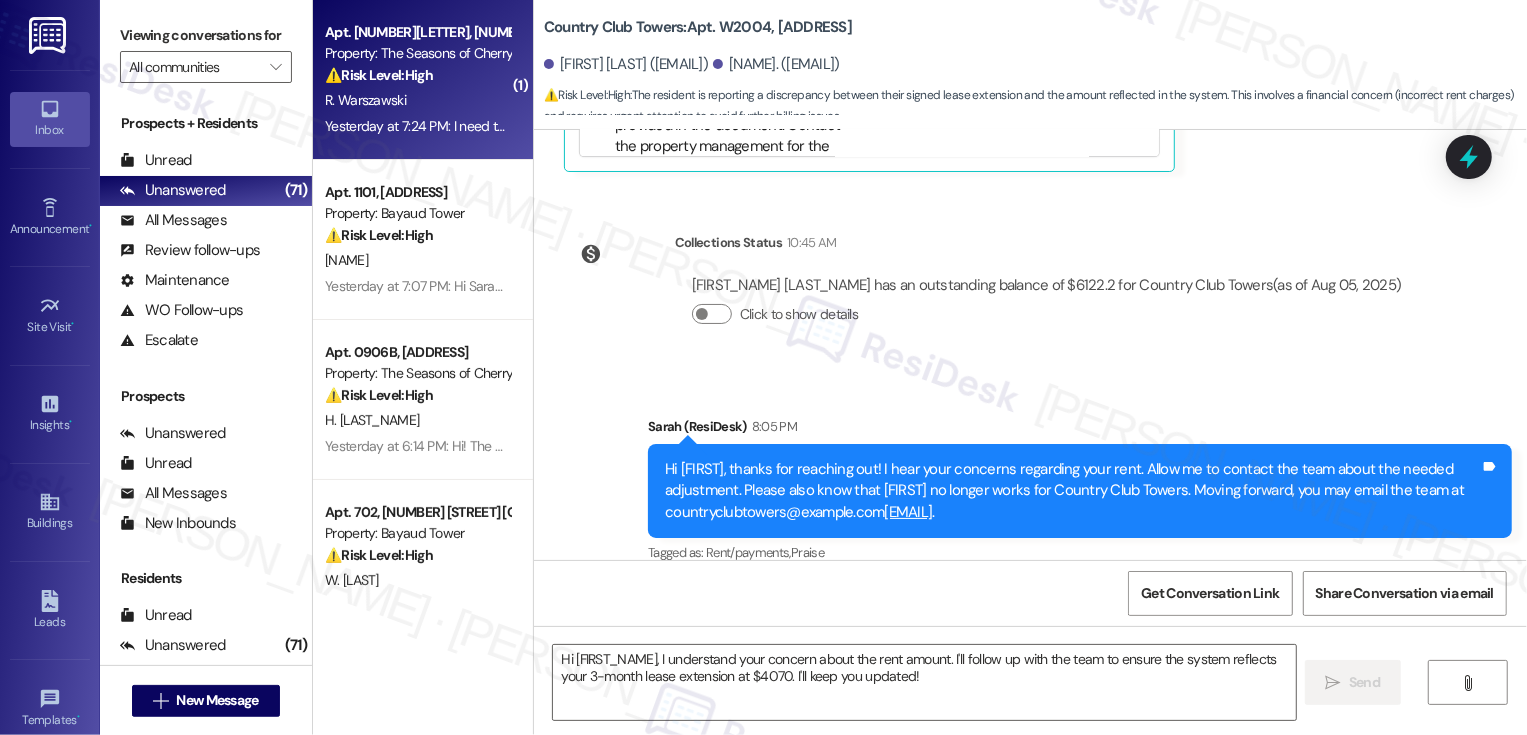 click on "⚠️  Risk Level:  High The resident is escalating a request for surveillance footage related to a police investigation and insurance claim. The resident is experiencing delays in obtaining necessary information, which is hindering both the police investigation and their insurance claim. The delay and lack of direct contact are causing frustration and potentially impacting the resident's ability to resolve the incident." at bounding box center [417, 75] 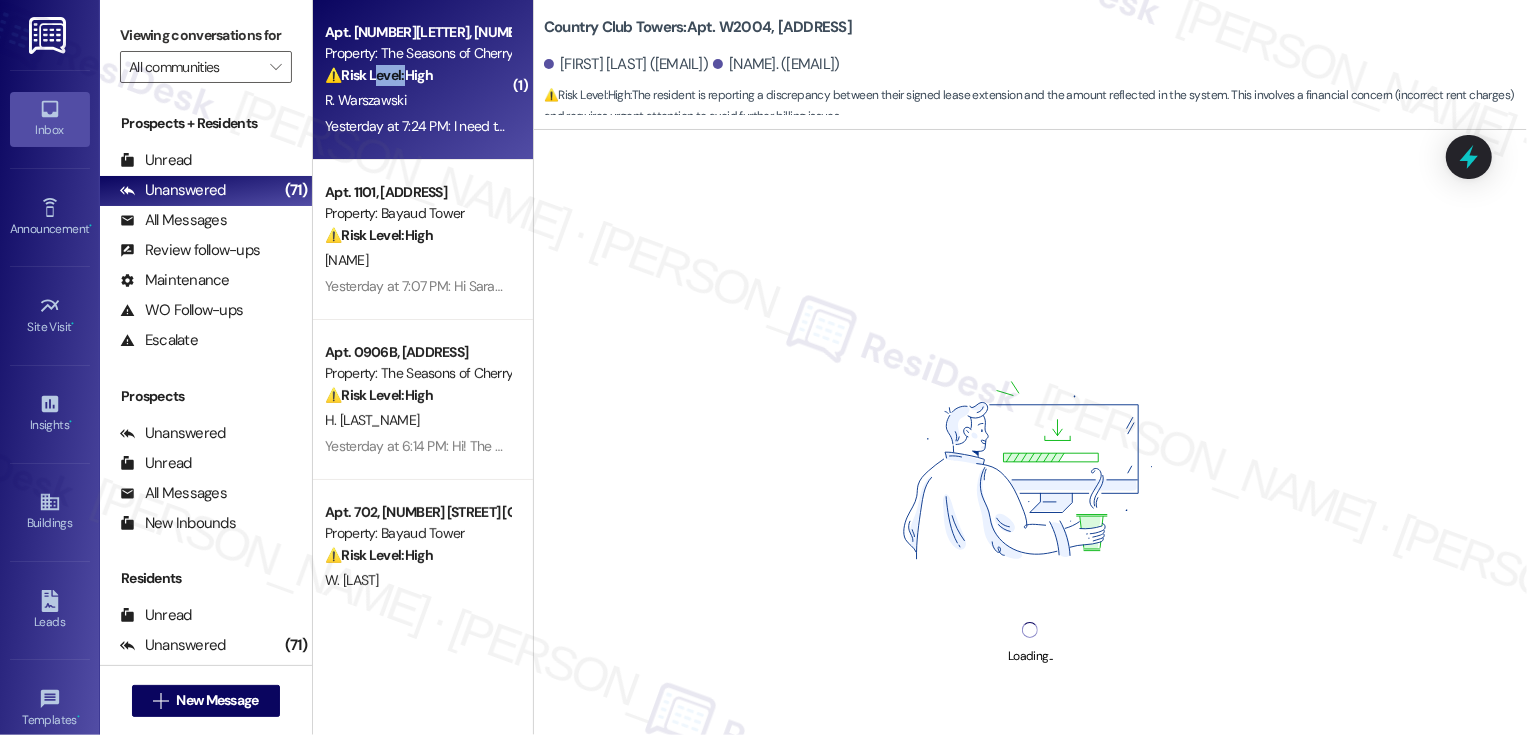 click on "⚠️  Risk Level:  High The resident is escalating a request for surveillance footage related to a police investigation and insurance claim. The resident is experiencing delays in obtaining necessary information, which is hindering both the police investigation and their insurance claim. The delay and lack of direct contact are causing frustration and potentially impacting the resident's ability to resolve the incident." at bounding box center (417, 75) 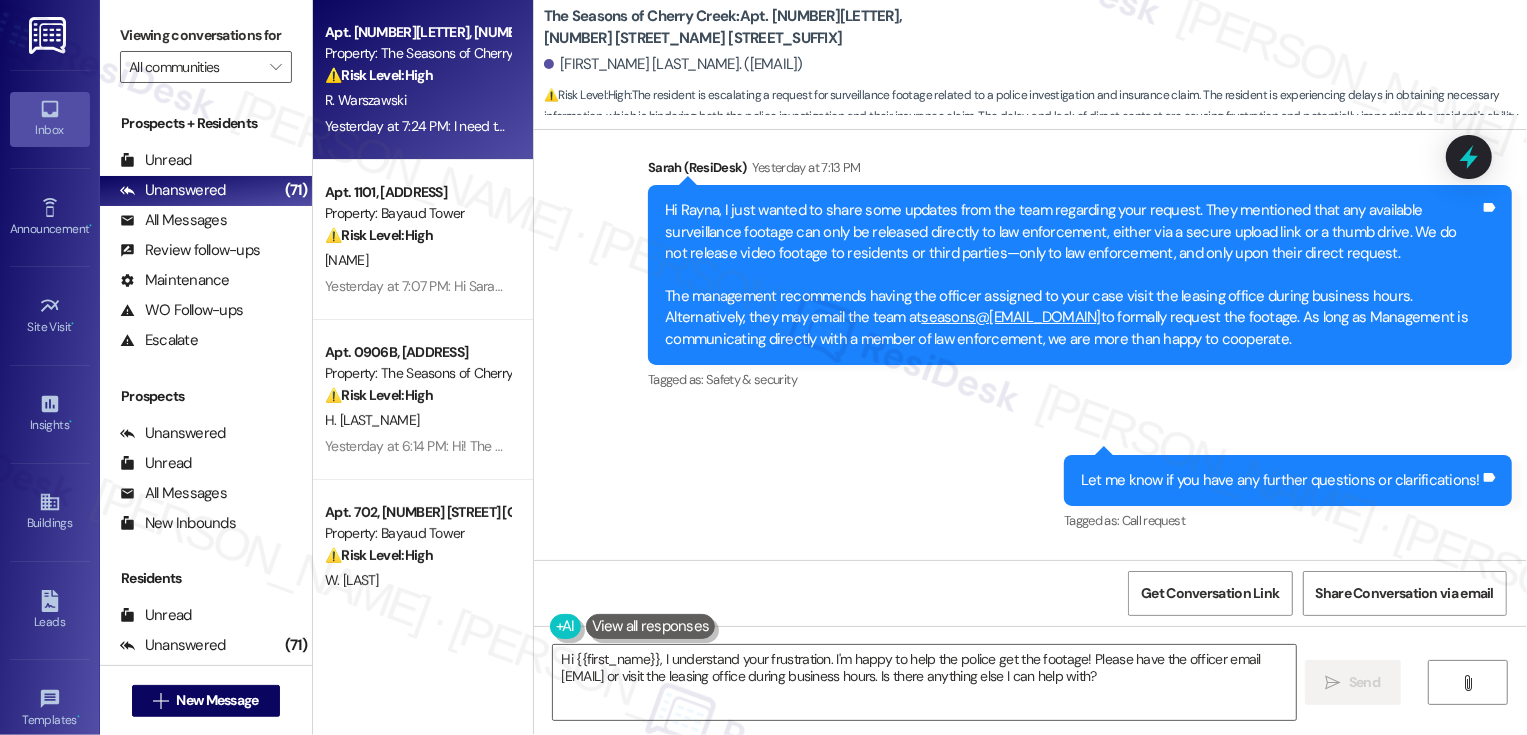 scroll, scrollTop: 1389, scrollLeft: 0, axis: vertical 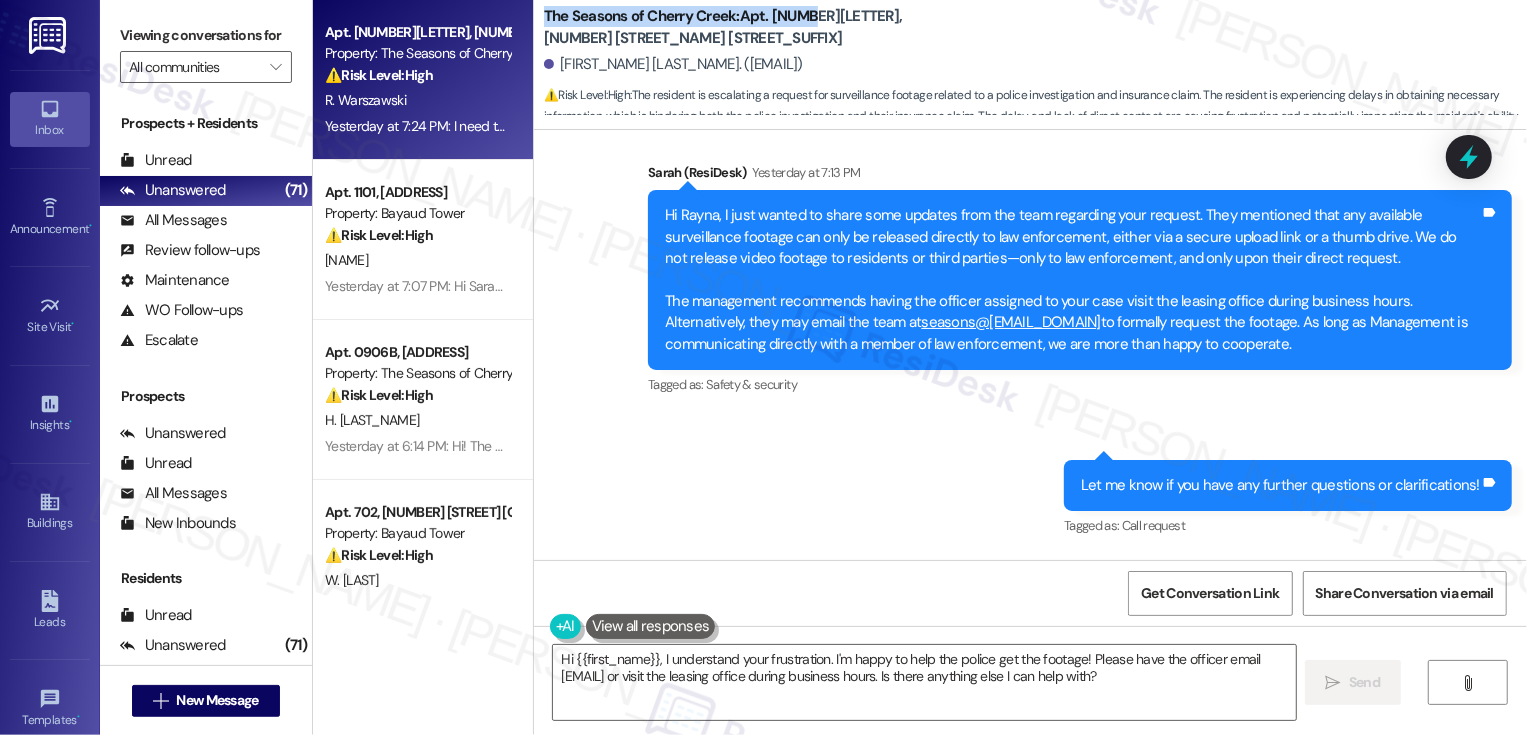 drag, startPoint x: 534, startPoint y: 17, endPoint x: 796, endPoint y: 21, distance: 262.03052 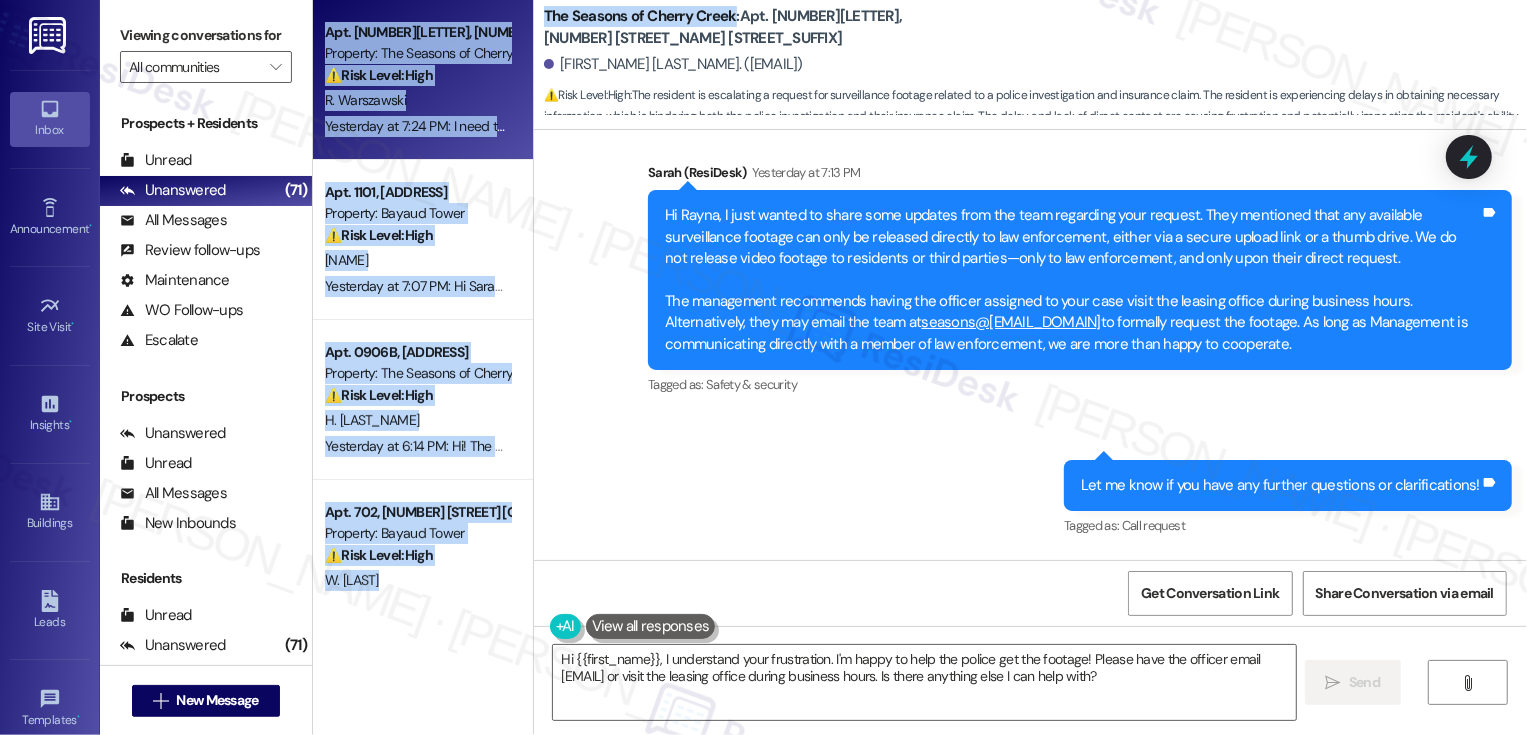 drag, startPoint x: 723, startPoint y: 17, endPoint x: 508, endPoint y: 16, distance: 215.00232 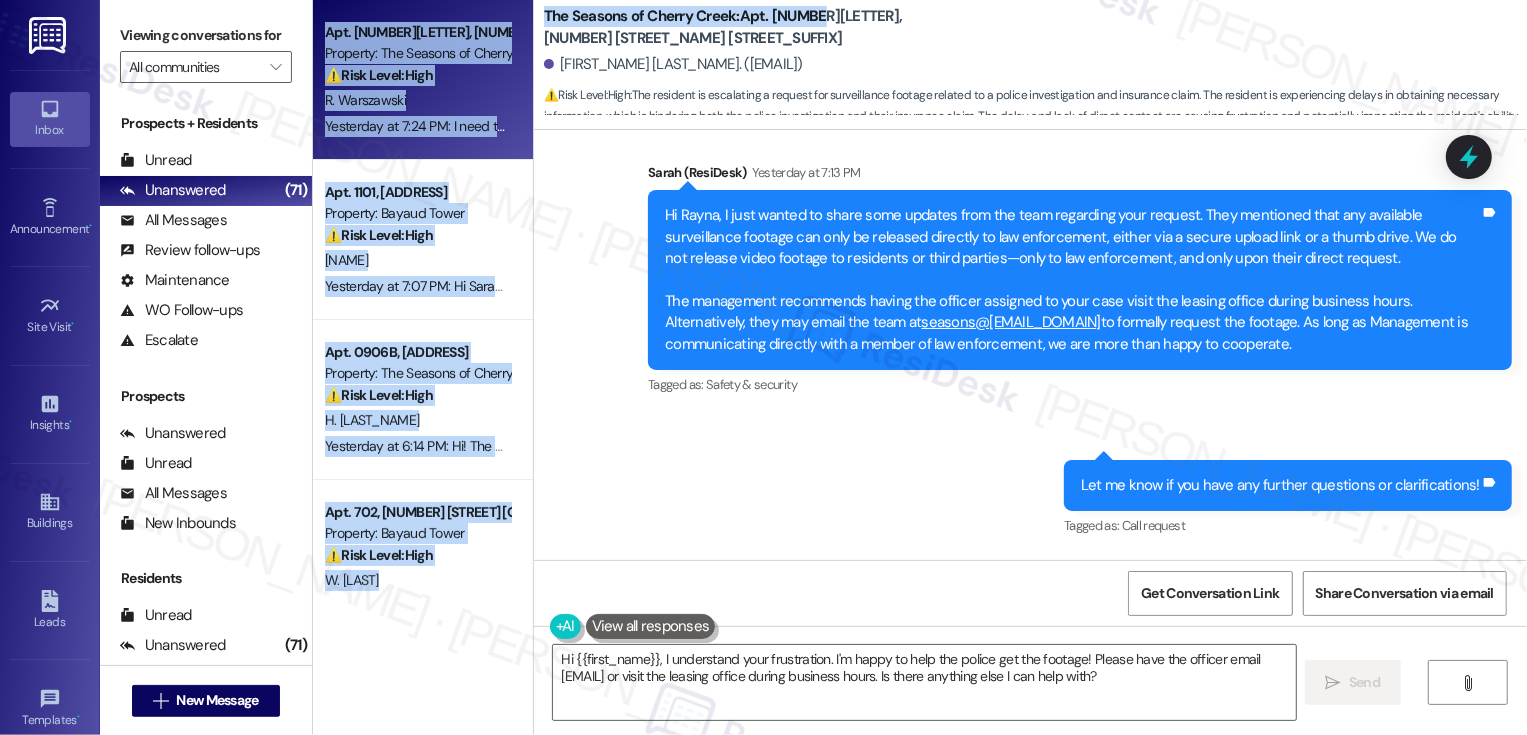 drag, startPoint x: 799, startPoint y: 19, endPoint x: 516, endPoint y: 15, distance: 283.02826 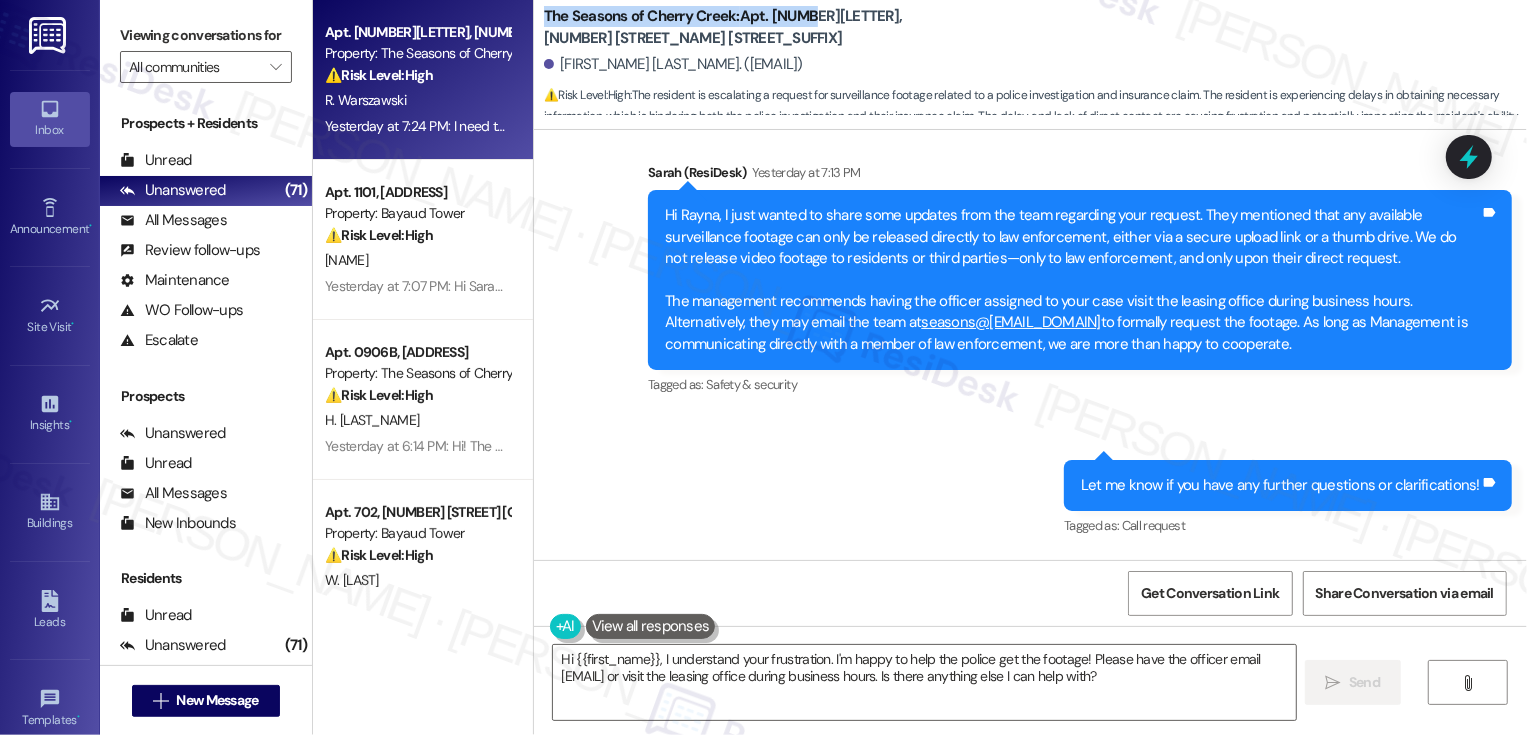 drag, startPoint x: 532, startPoint y: 17, endPoint x: 794, endPoint y: 21, distance: 262.03052 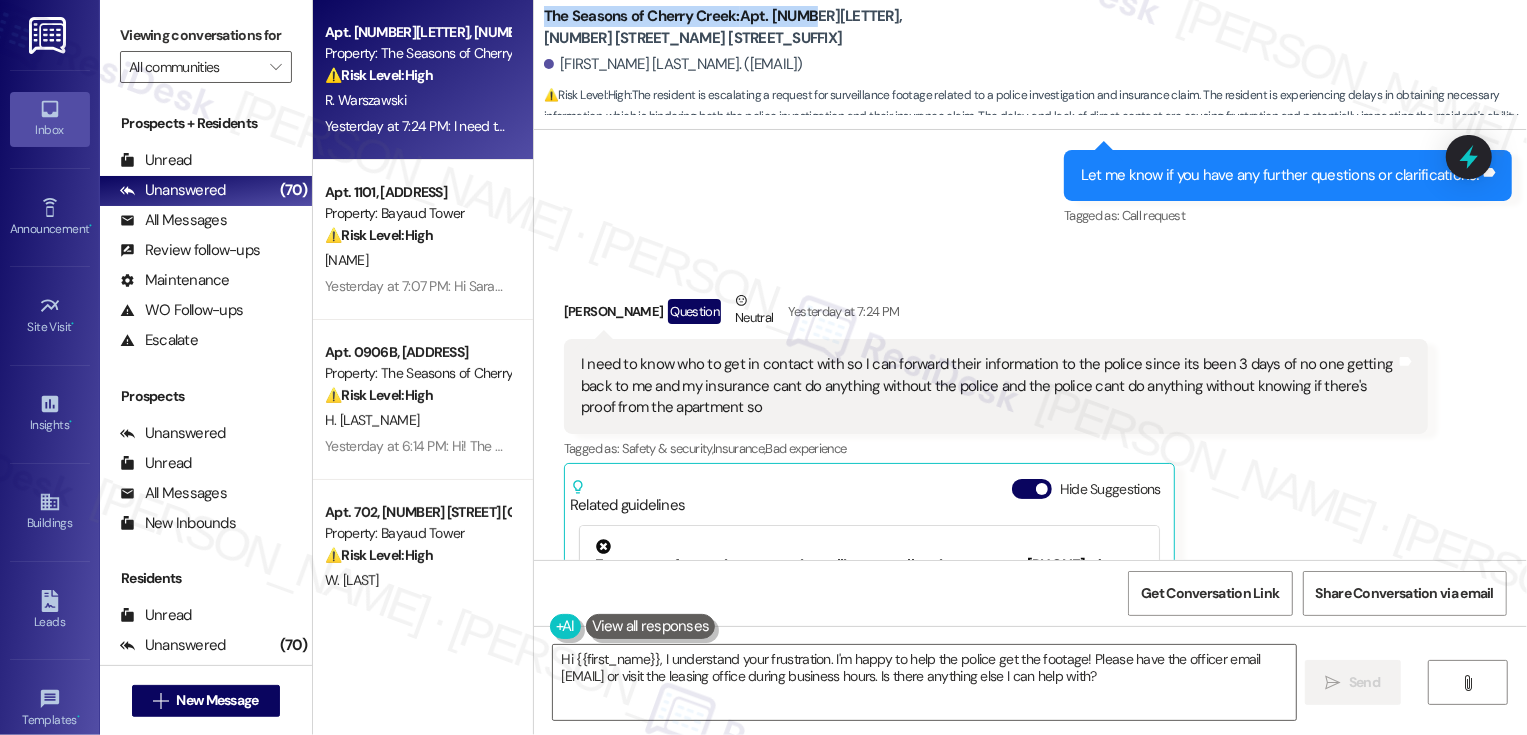 scroll, scrollTop: 1798, scrollLeft: 0, axis: vertical 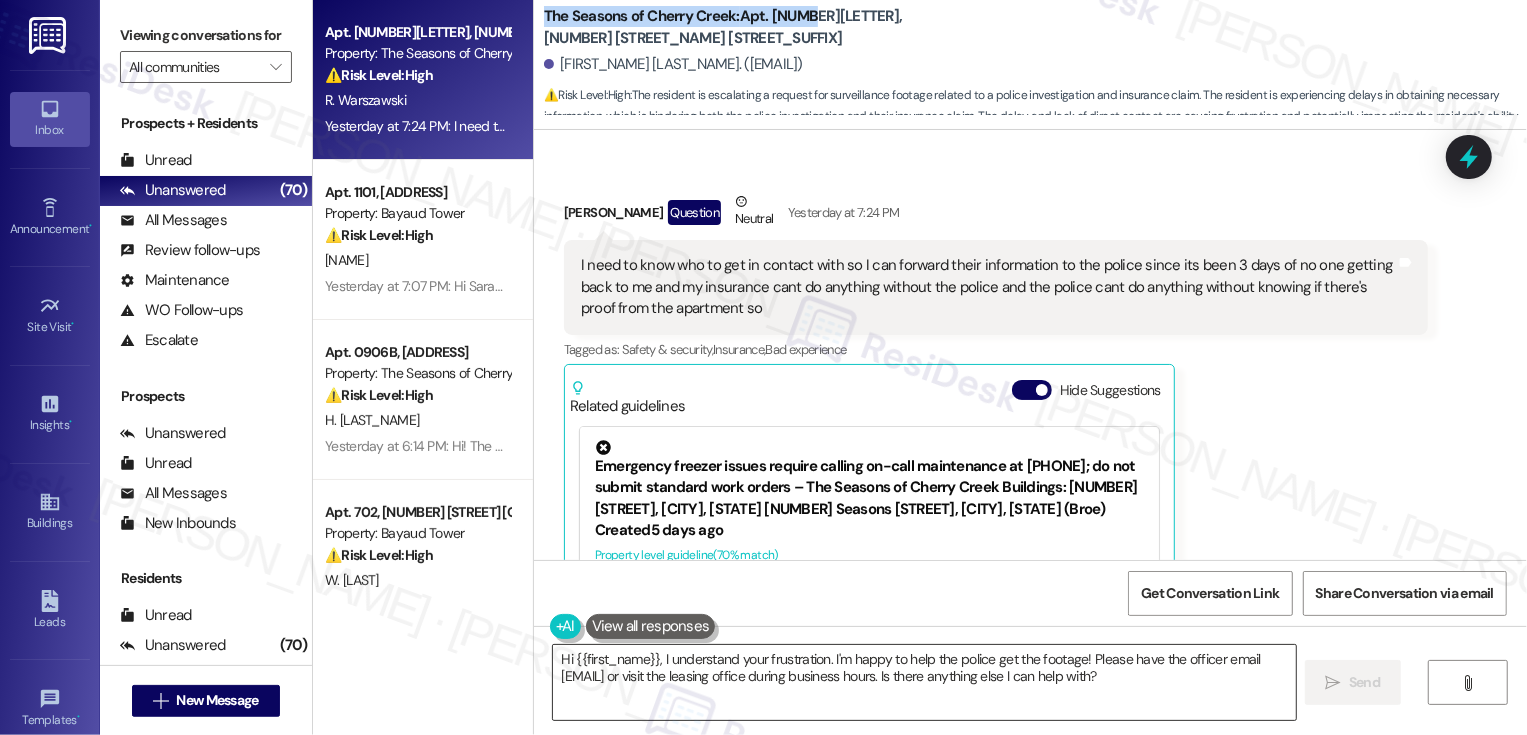 click on "Hi {{first_name}}, I understand your frustration. I'm happy to help the police get the footage! Please have the officer email [EMAIL] or visit the leasing office during business hours. Is there anything else I can help with?" at bounding box center (924, 682) 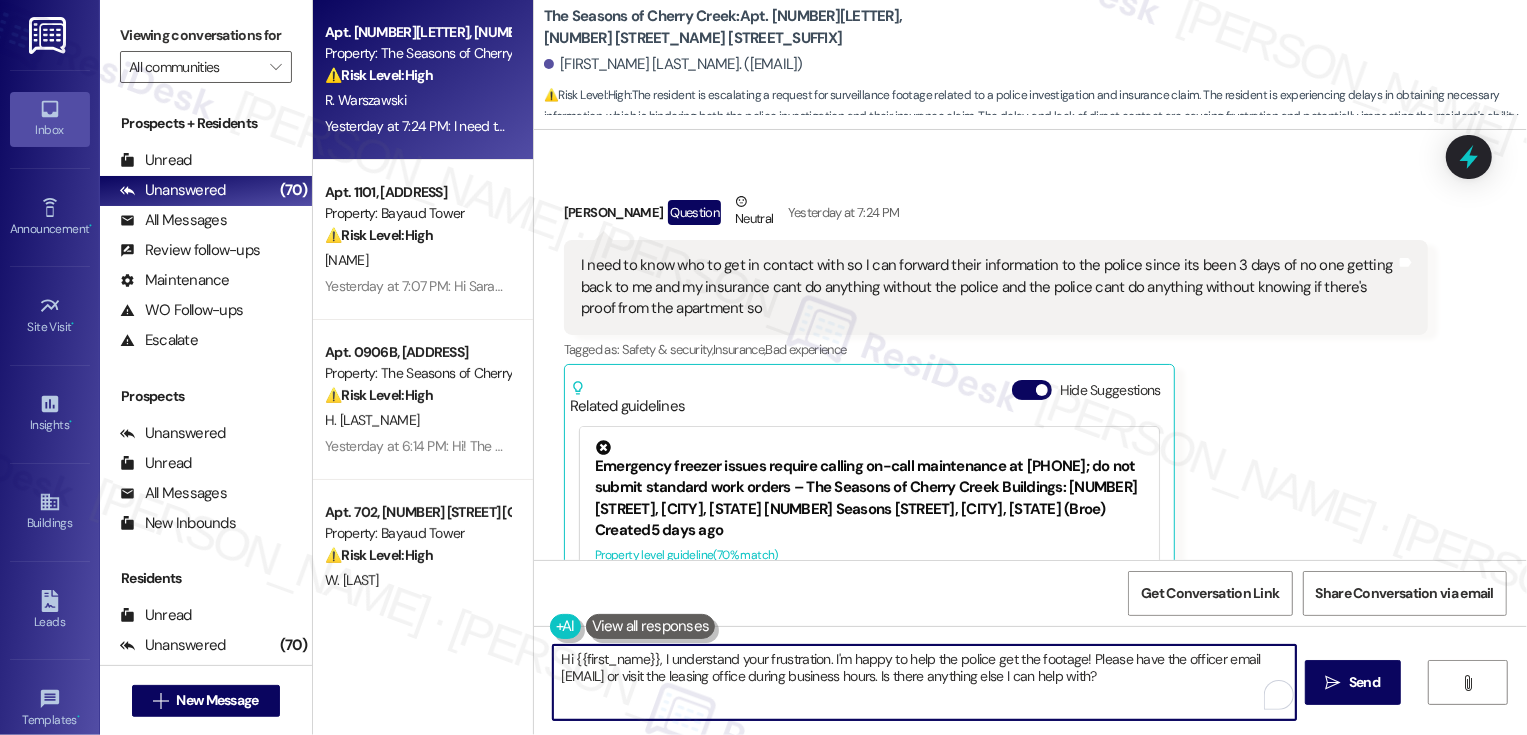 click on "Hi {{first_name}}, I understand your frustration. I'm happy to help the police get the footage! Please have the officer email [EMAIL] or visit the leasing office during business hours. Is there anything else I can help with?" at bounding box center (924, 682) 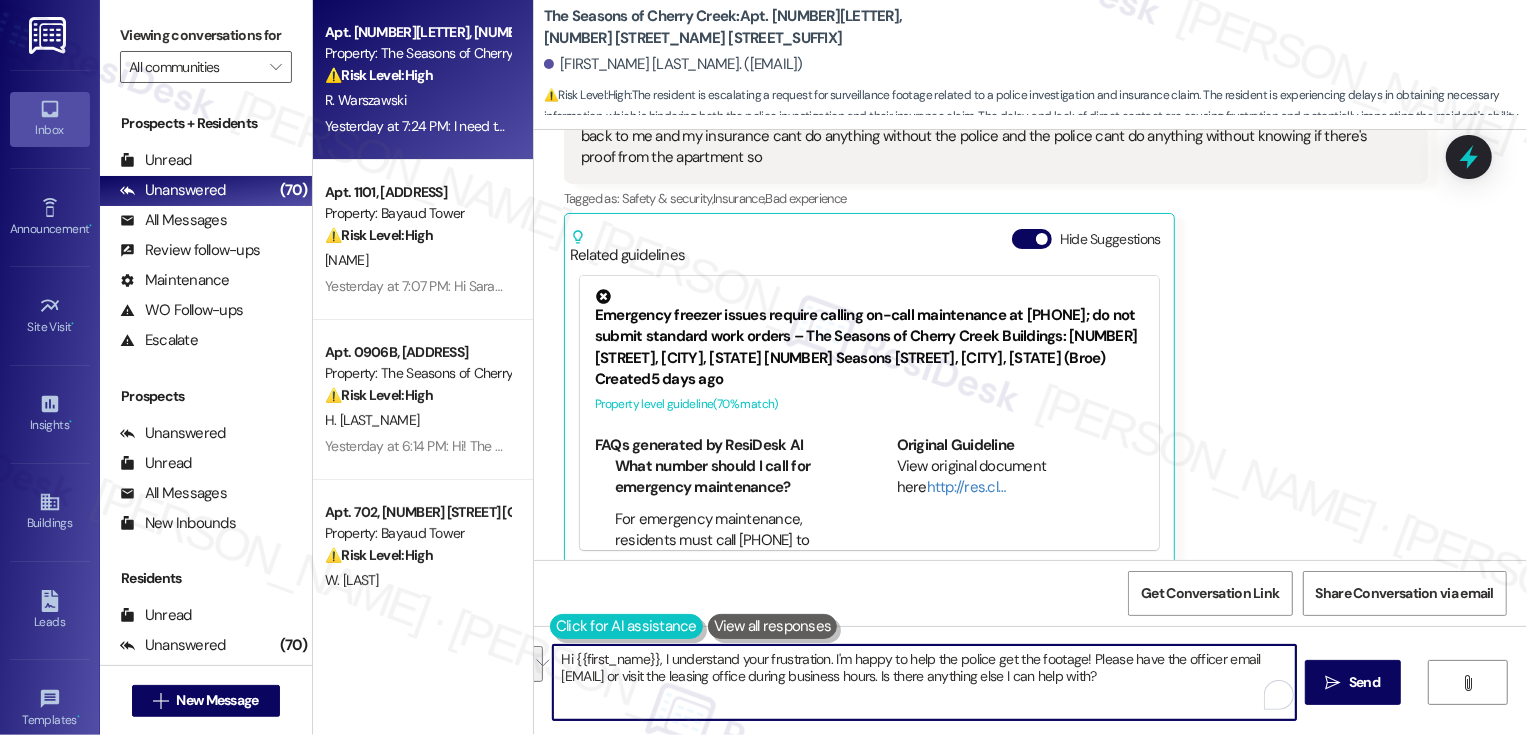 drag, startPoint x: 1229, startPoint y: 678, endPoint x: 565, endPoint y: 638, distance: 665.20374 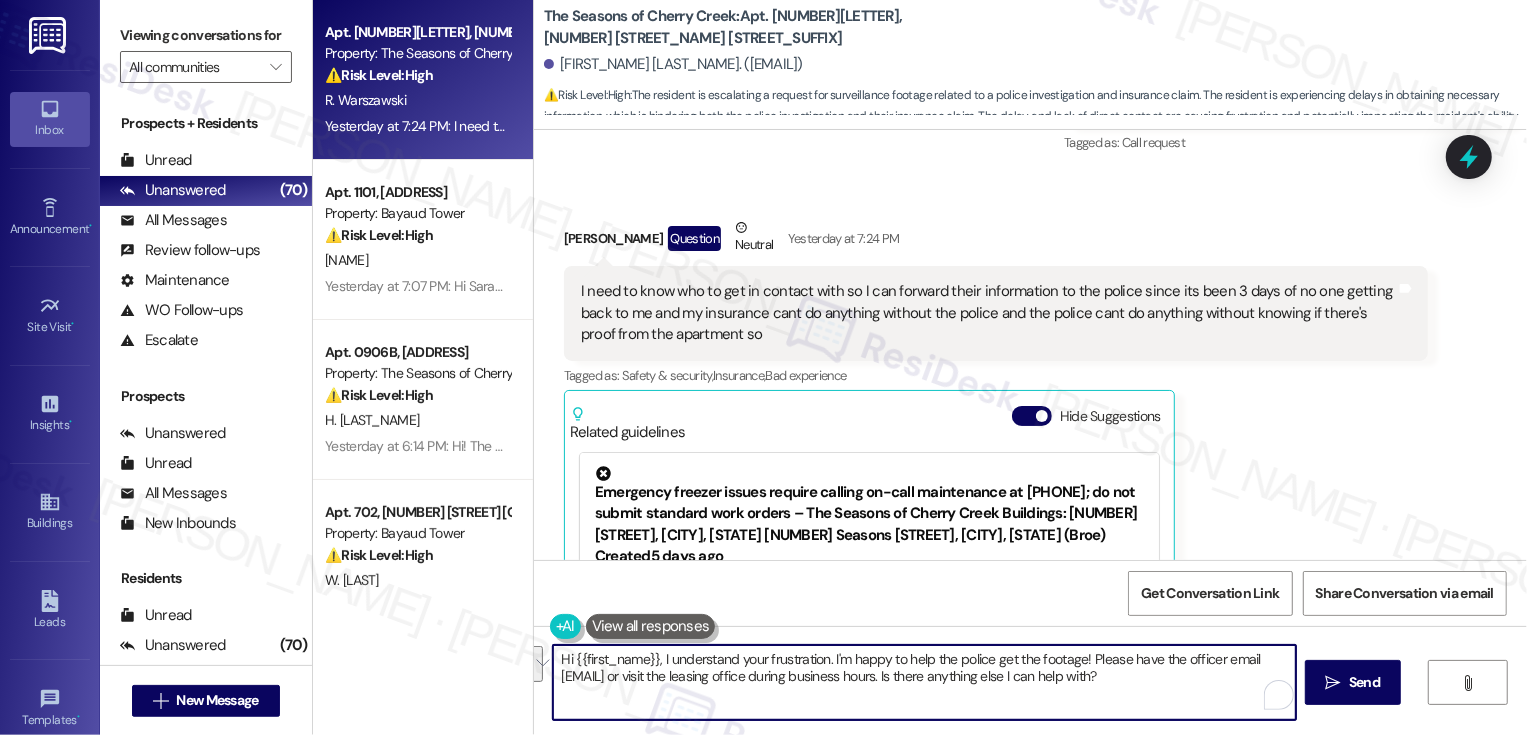 scroll, scrollTop: 1765, scrollLeft: 0, axis: vertical 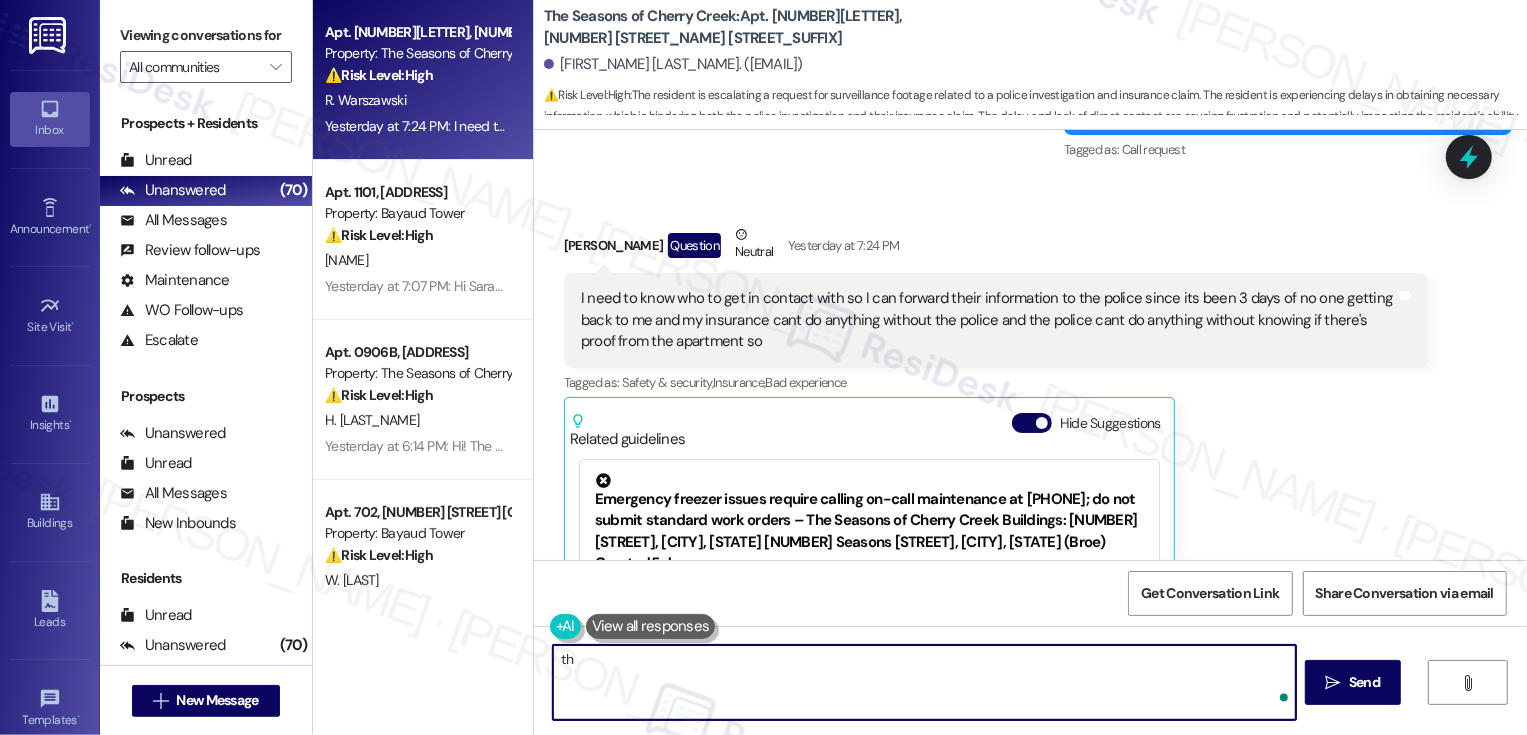 type on "t" 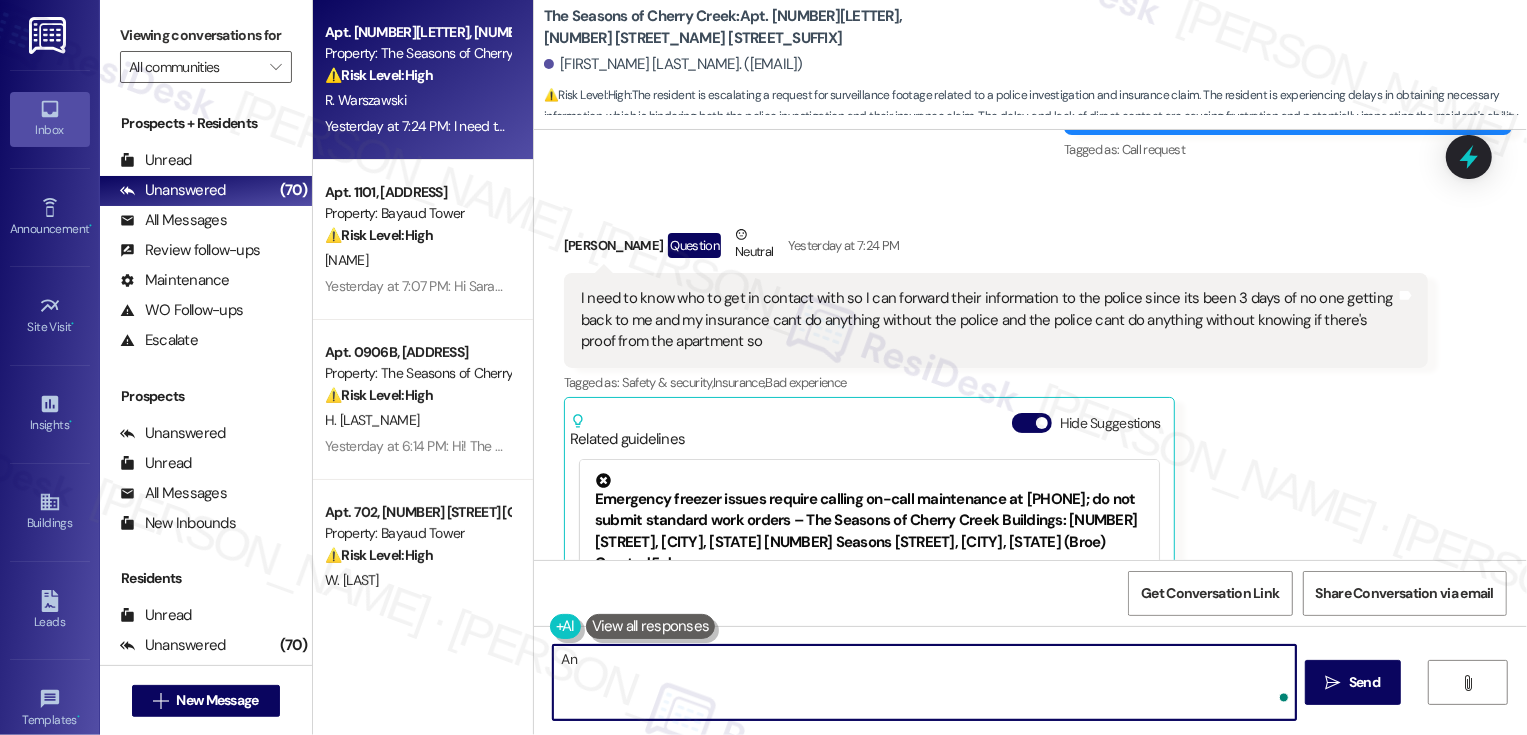 type on "A" 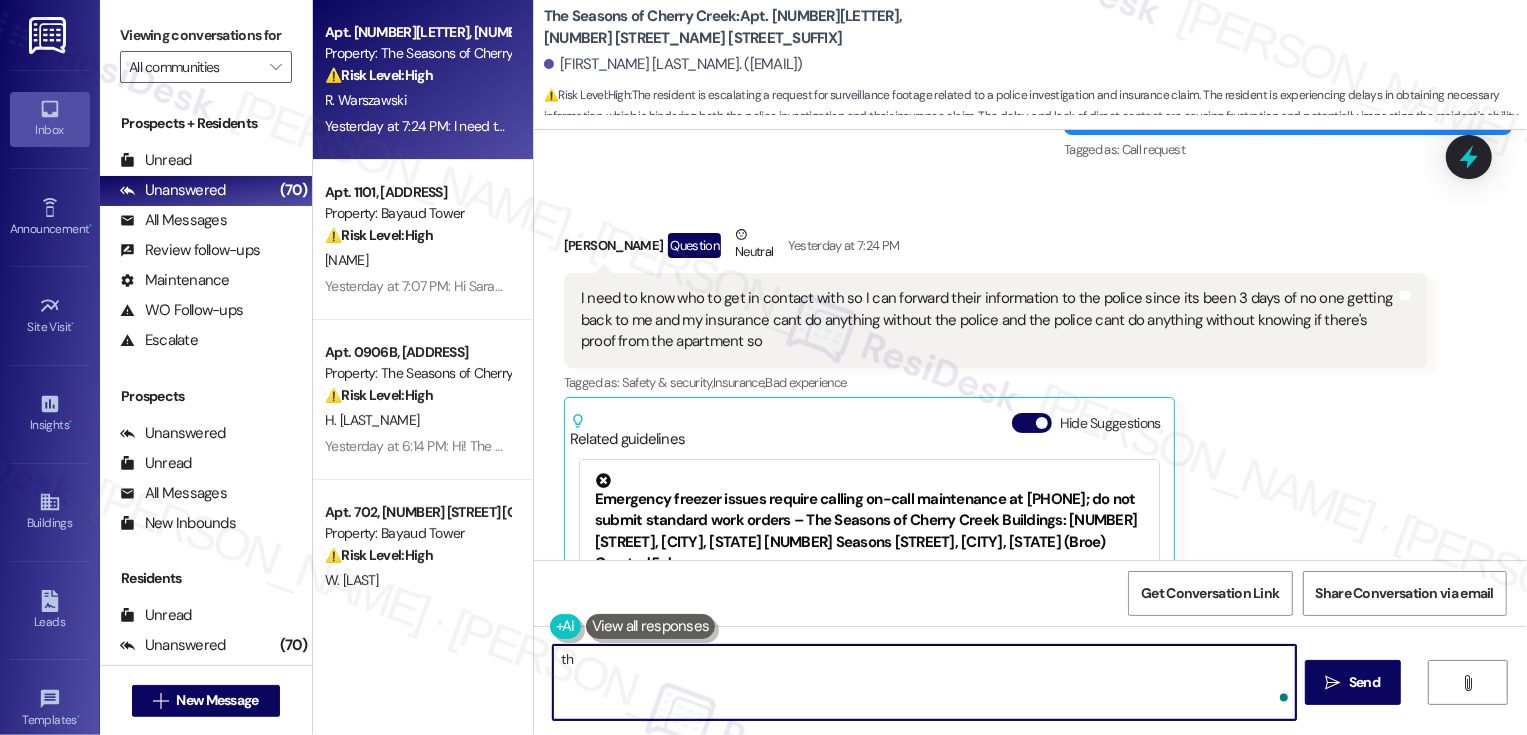 type on "t" 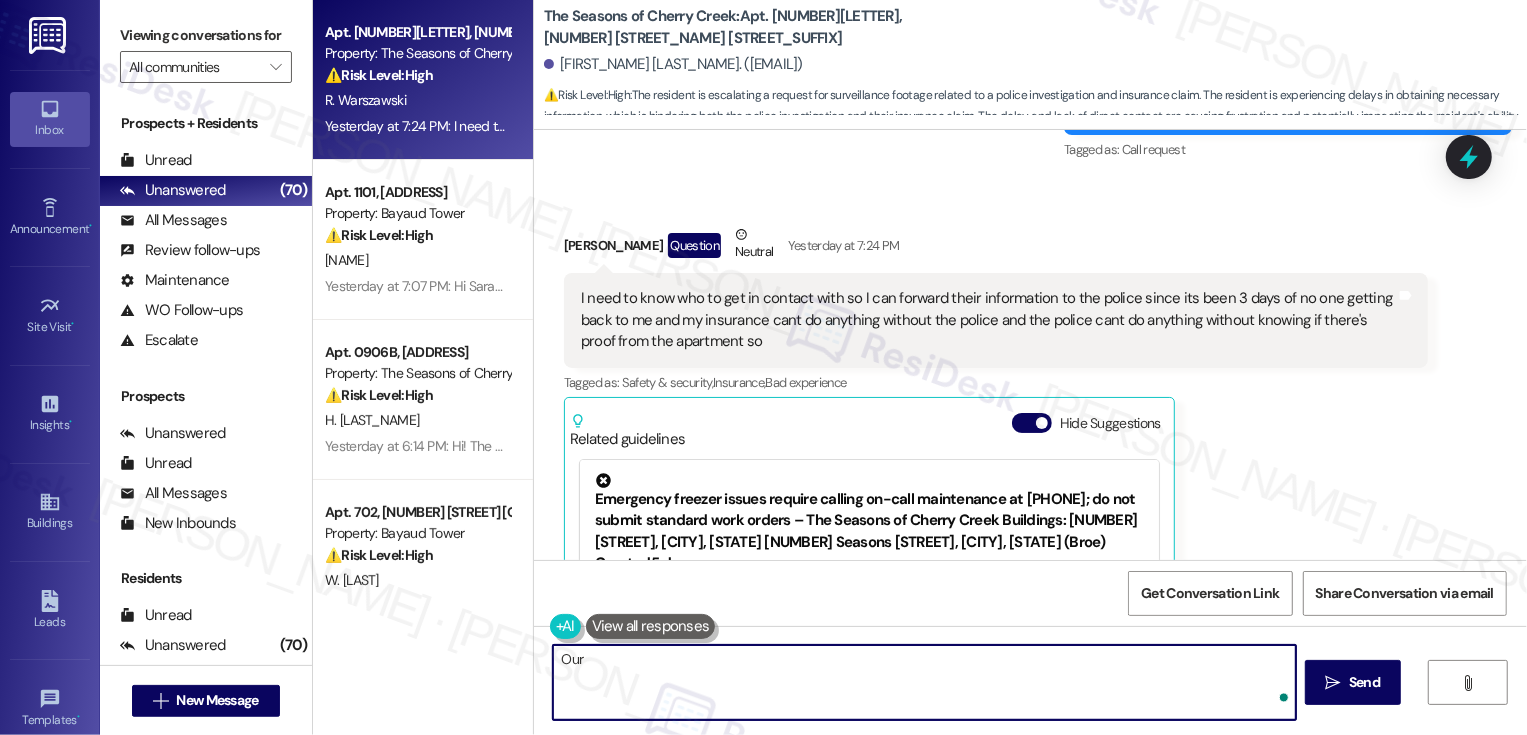 paste on "[PERSON_NAME]
Community Manager" 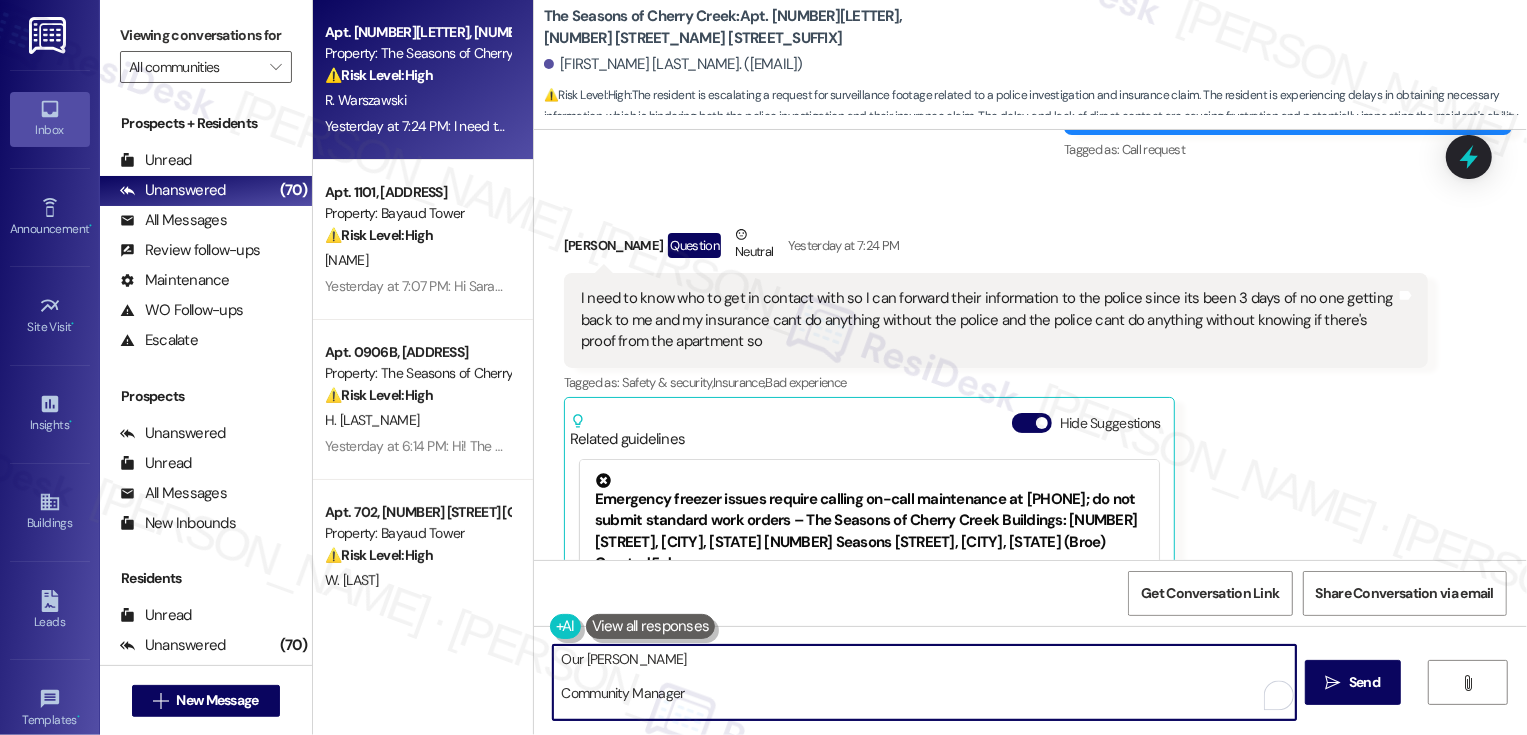 click on "Our [PERSON_NAME]
Community Manager" at bounding box center [924, 682] 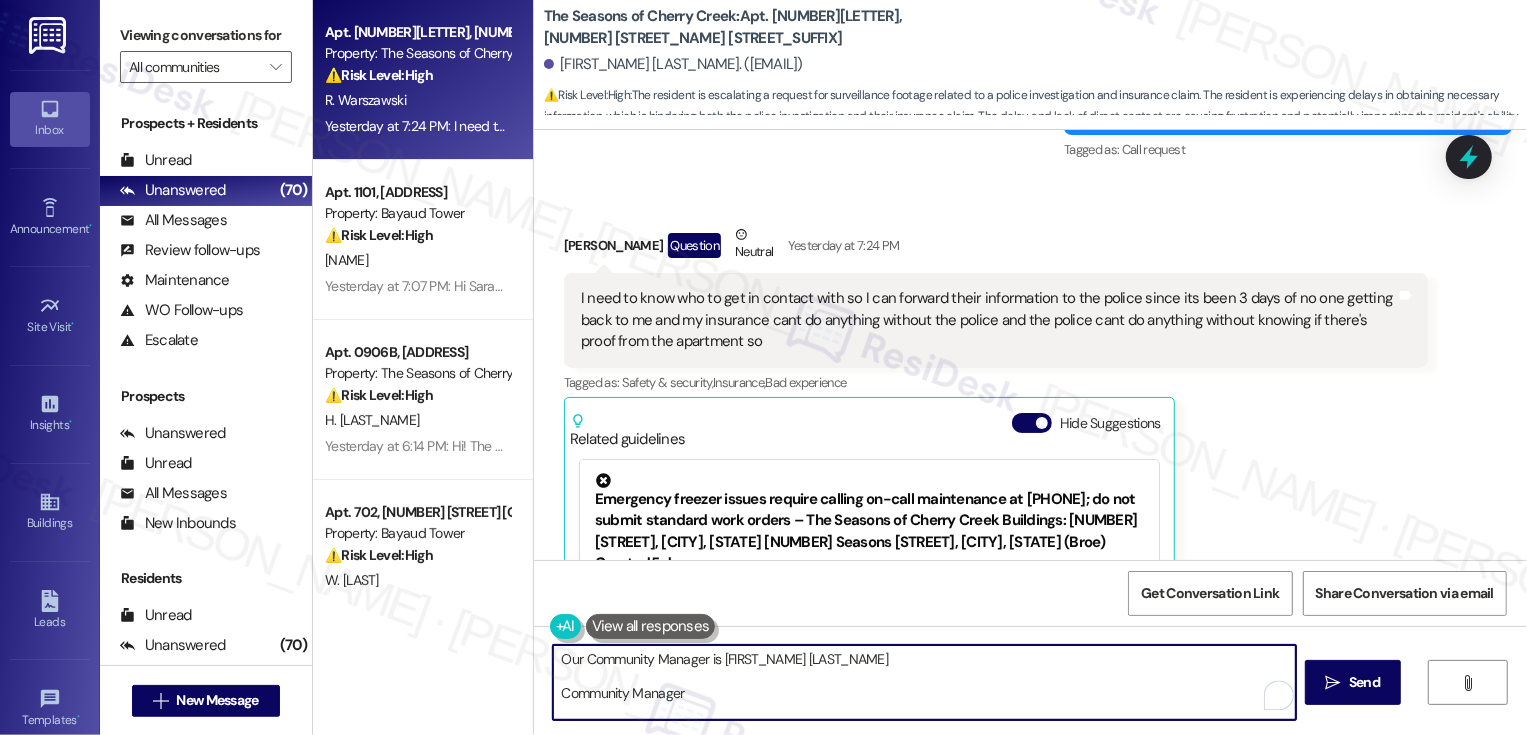 drag, startPoint x: 550, startPoint y: 698, endPoint x: 732, endPoint y: 704, distance: 182.09888 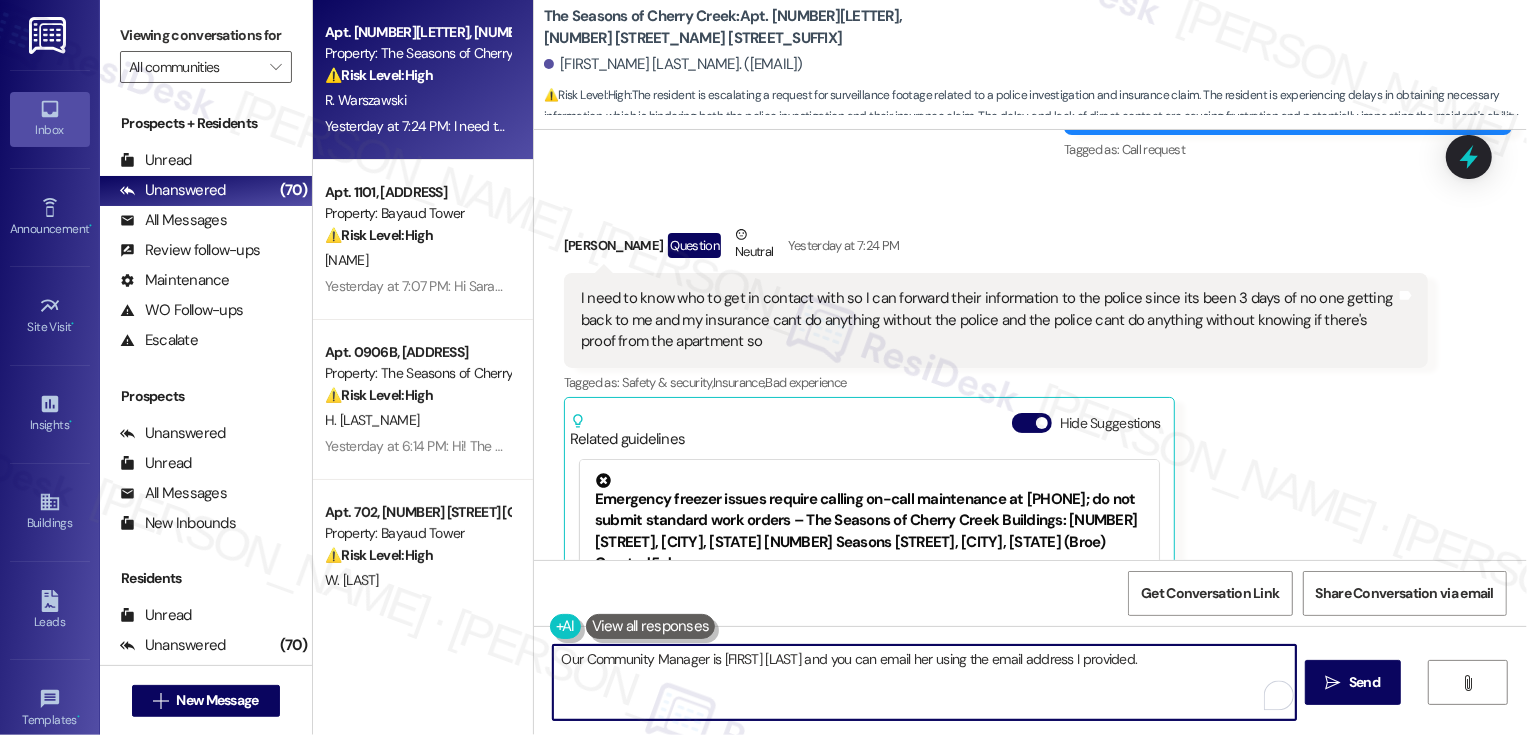 click on "Our Community Manager is [FIRST] [LAST] and you can email her using the email address I provided." at bounding box center (924, 682) 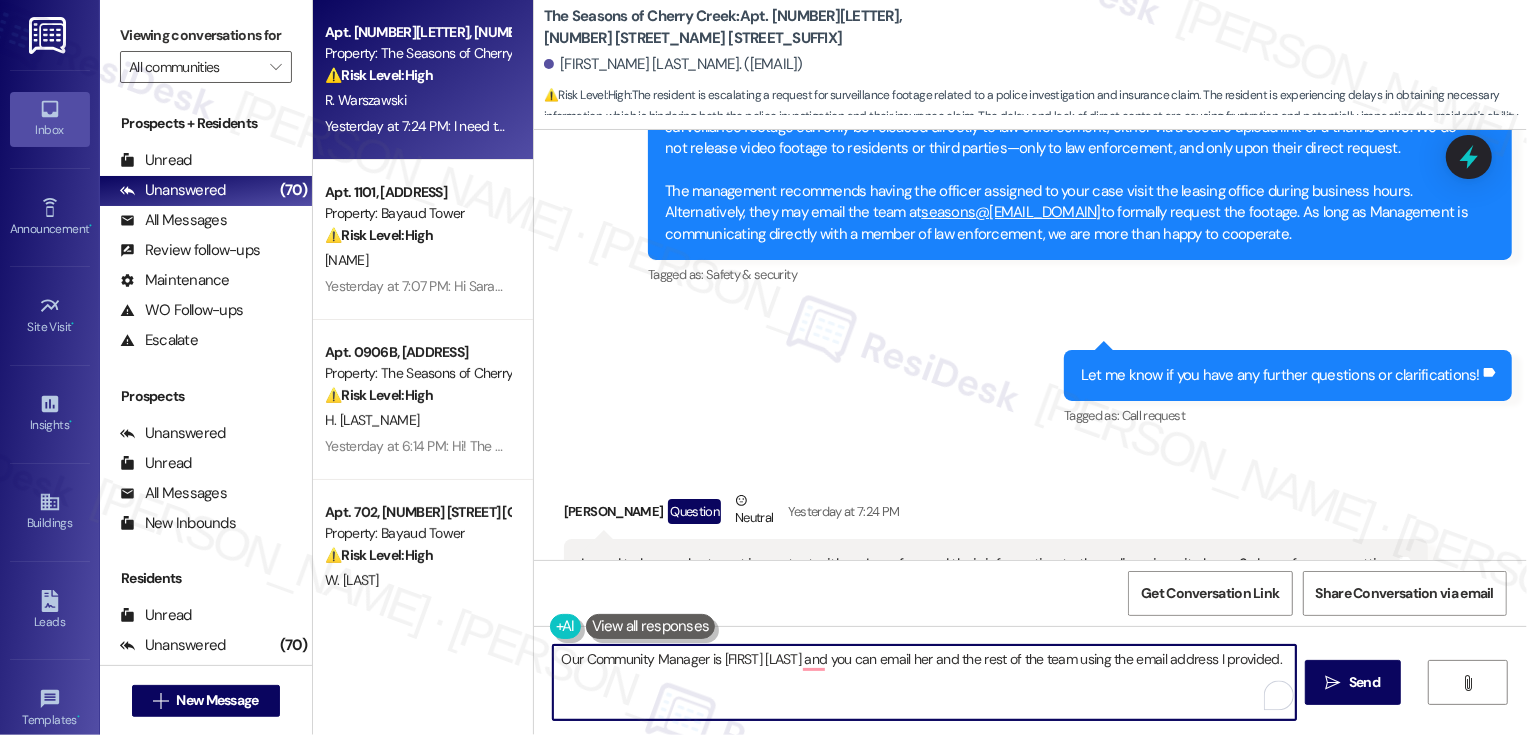 scroll, scrollTop: 1397, scrollLeft: 0, axis: vertical 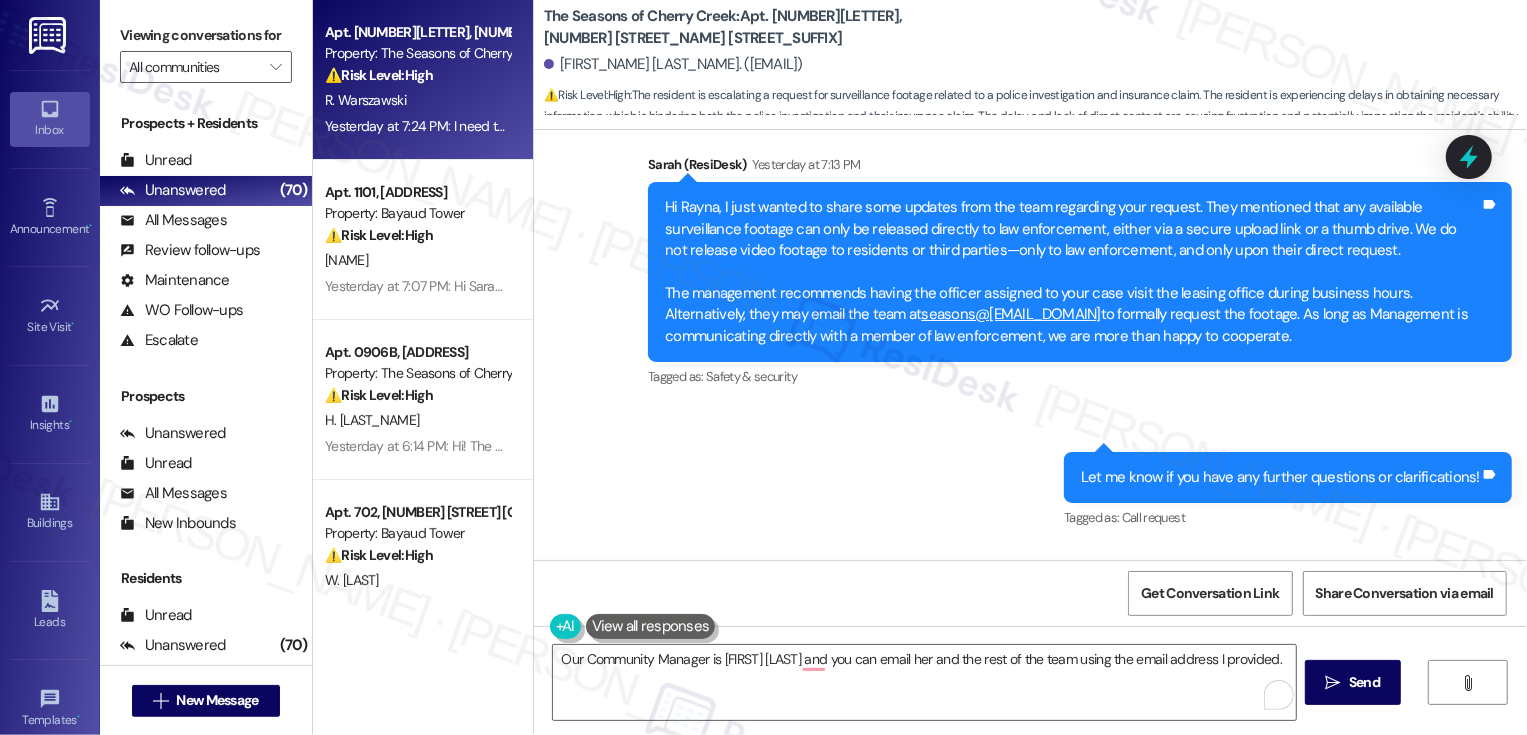 drag, startPoint x: 823, startPoint y: 293, endPoint x: 1001, endPoint y: 302, distance: 178.22739 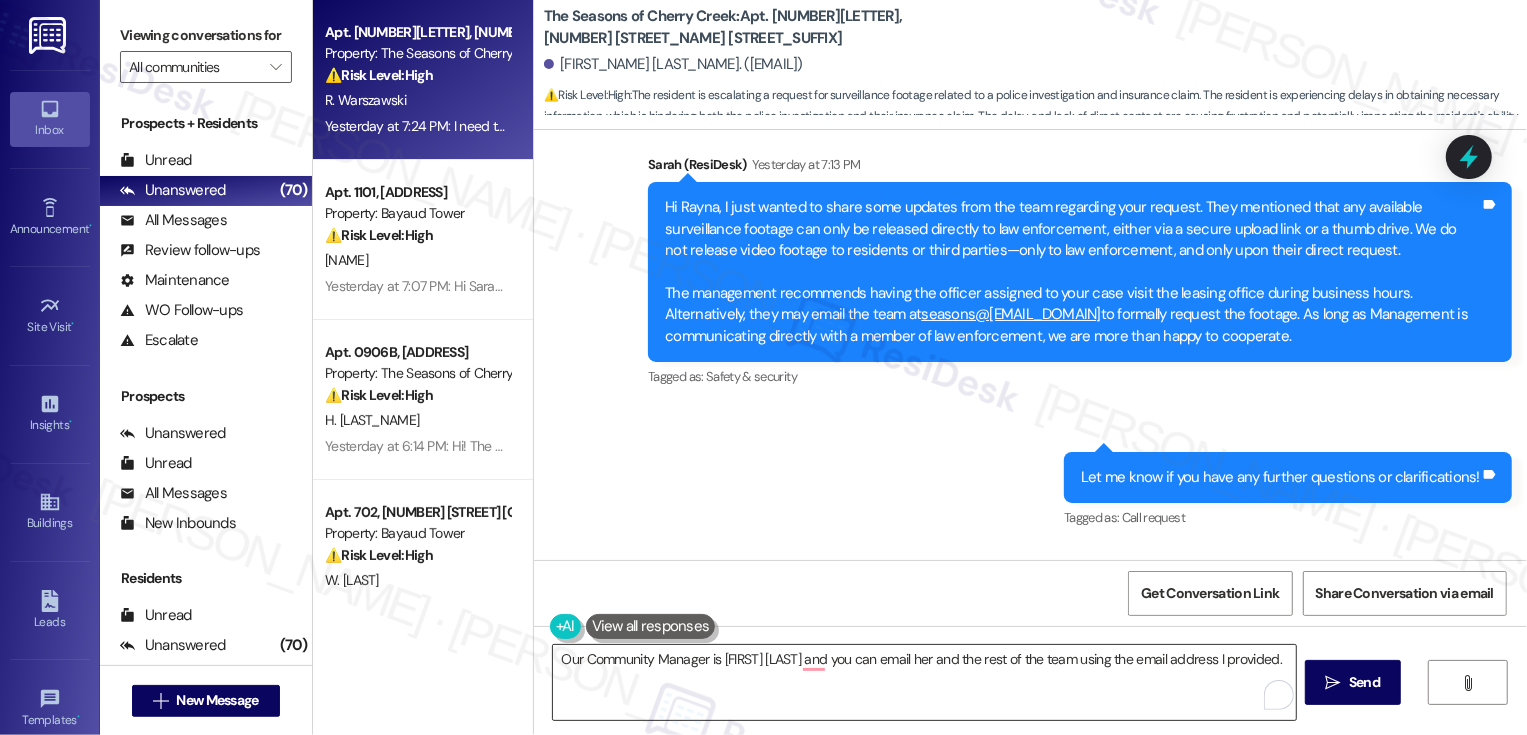 click on "Our Community Manager is [FIRST] [LAST] and you can email her and the rest of the team using the email address I provided." at bounding box center (924, 682) 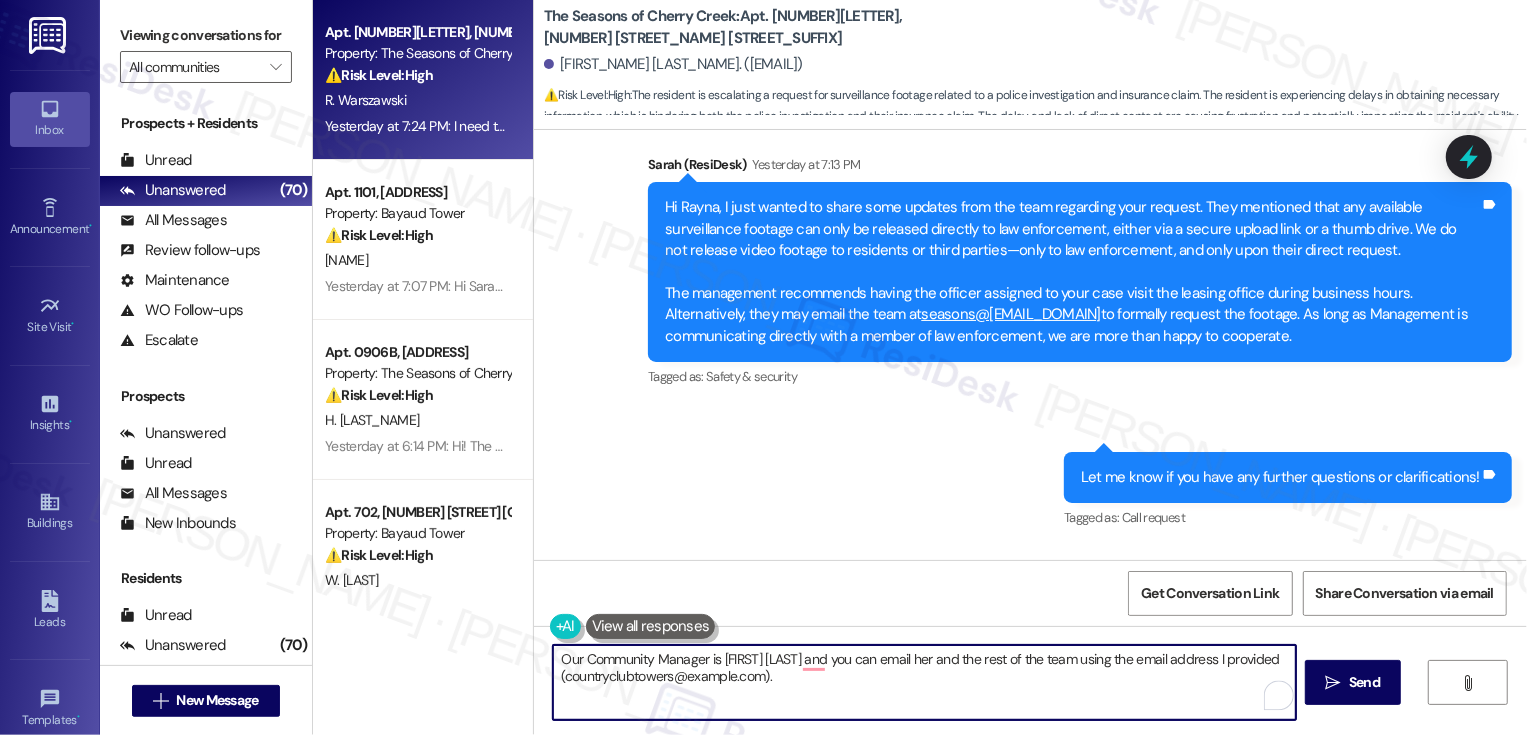 paste on "seasons@[EMAIL_DOMAIN]" 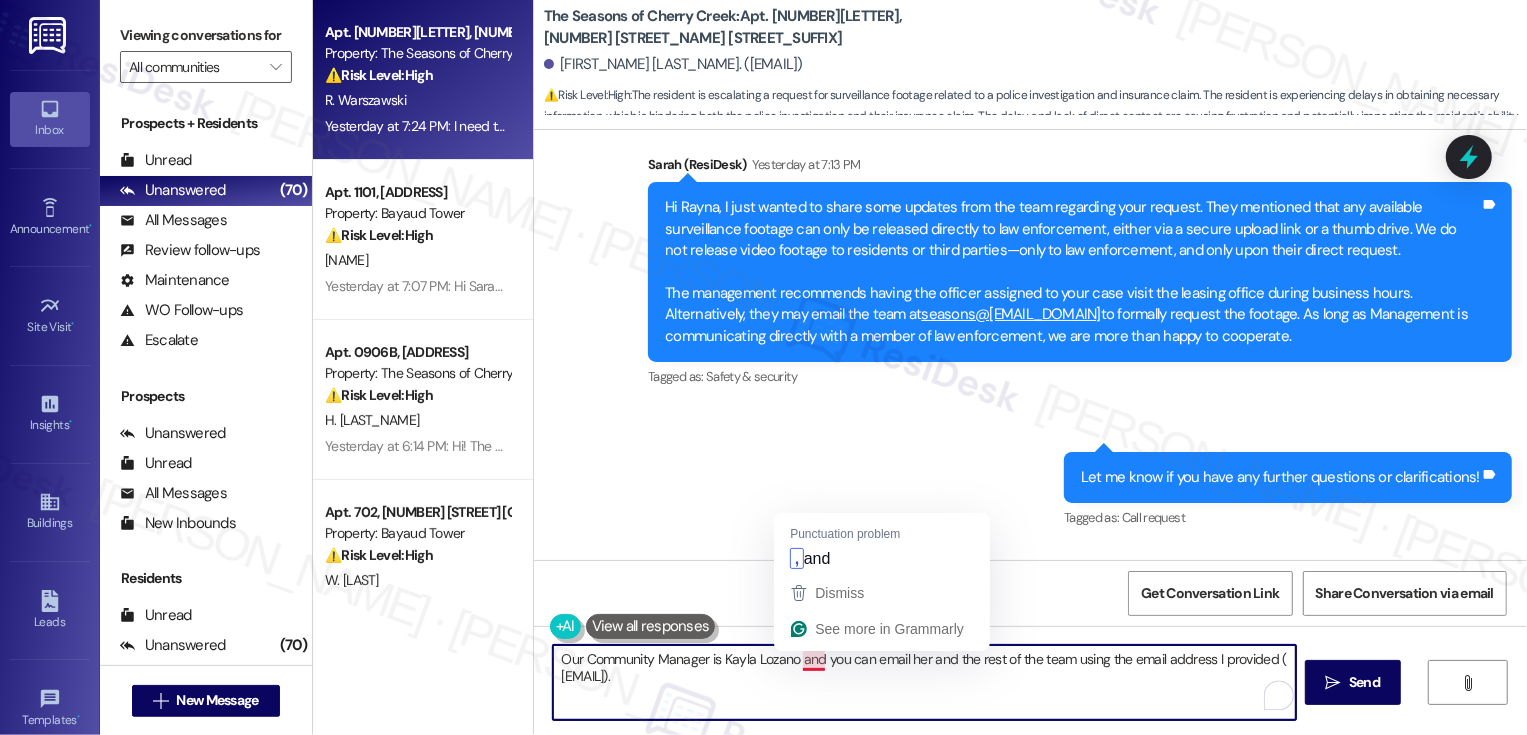 click on "Our Community Manager is Kayla Lozano and you can email her and the rest of the team using the email address I provided ( [EMAIL])." at bounding box center (924, 682) 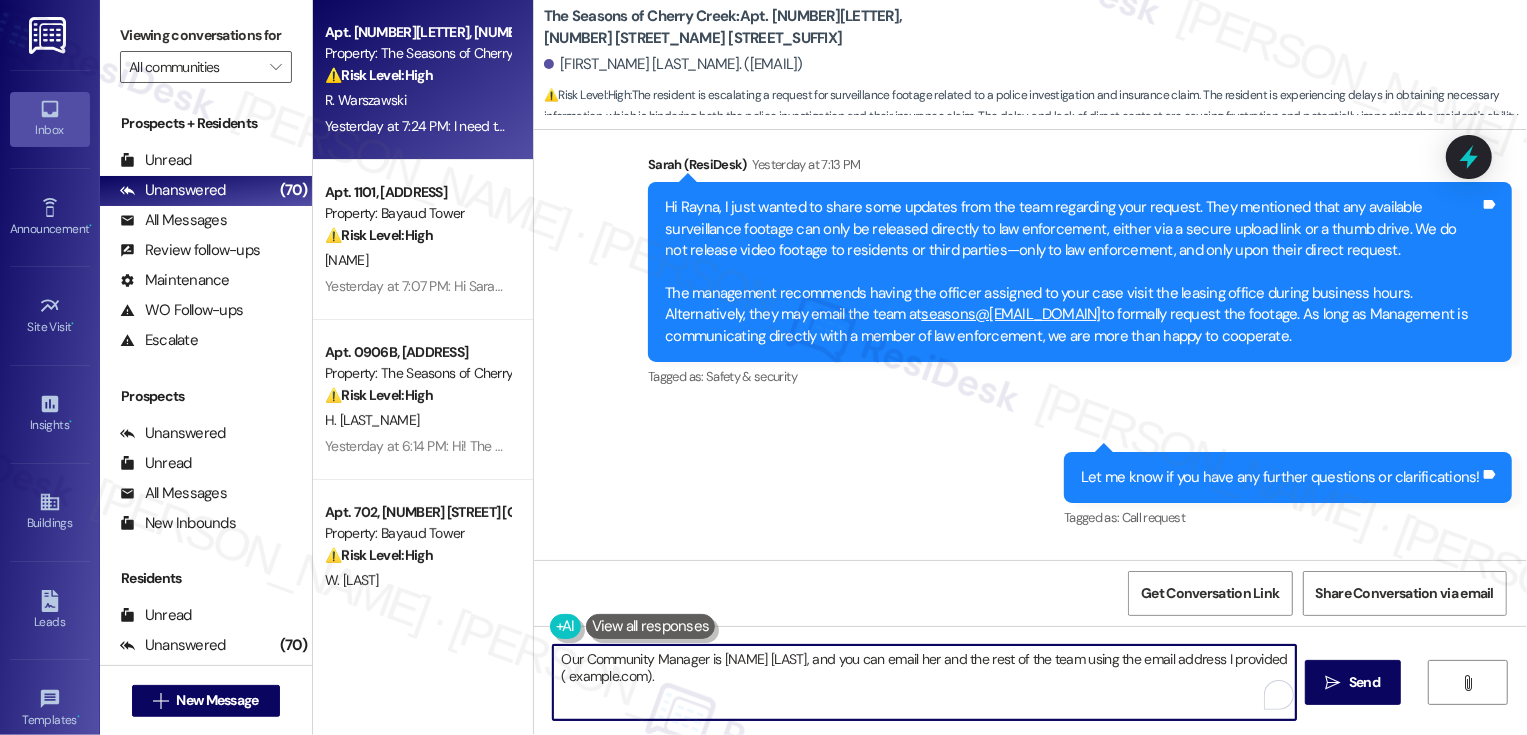 click on "Our Community Manager is [NAME] [LAST], and you can email her and the rest of the team using the email address I provided ( example.com)." at bounding box center (924, 682) 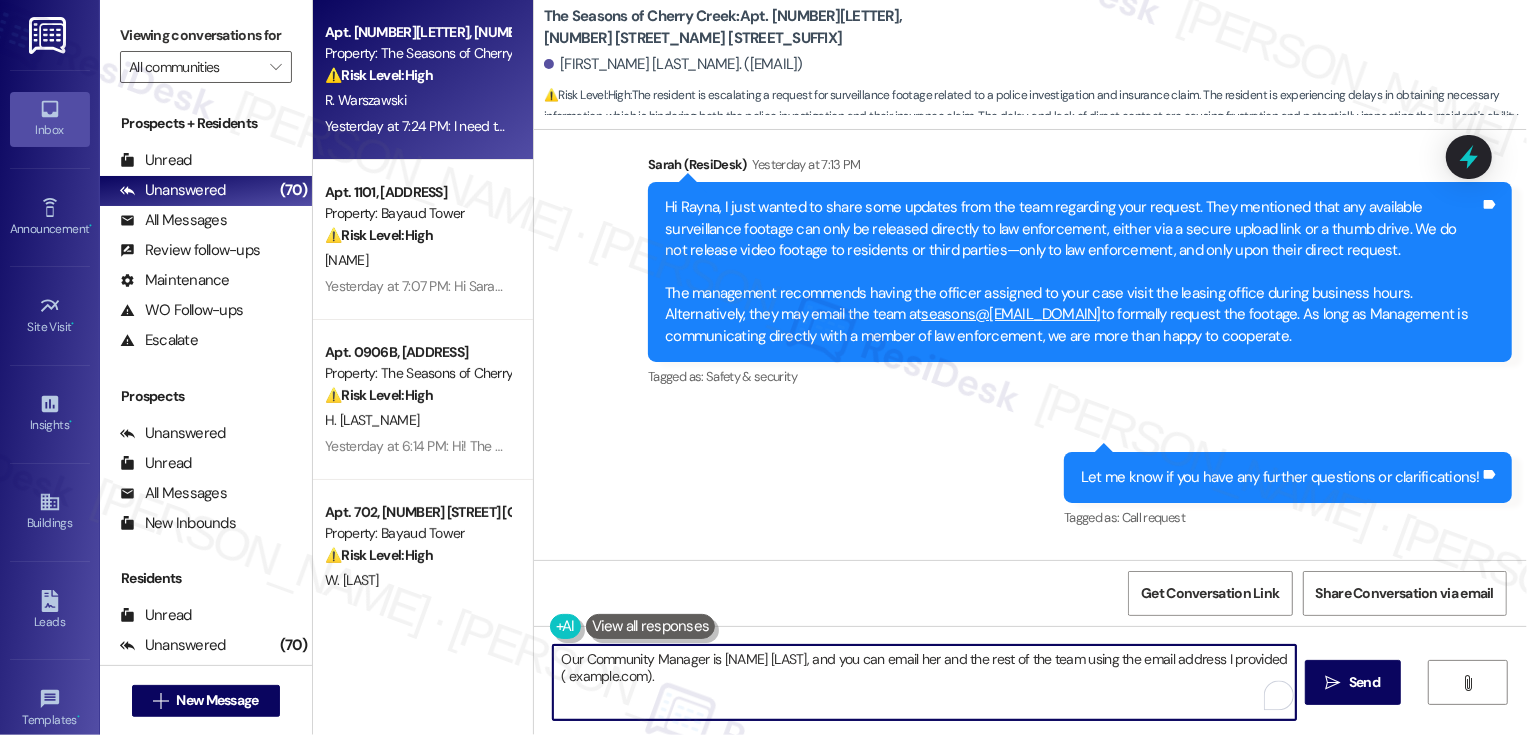 click on "Our Community Manager is [NAME] [LAST], and you can email her and the rest of the team using the email address I provided ( example.com)." at bounding box center [924, 682] 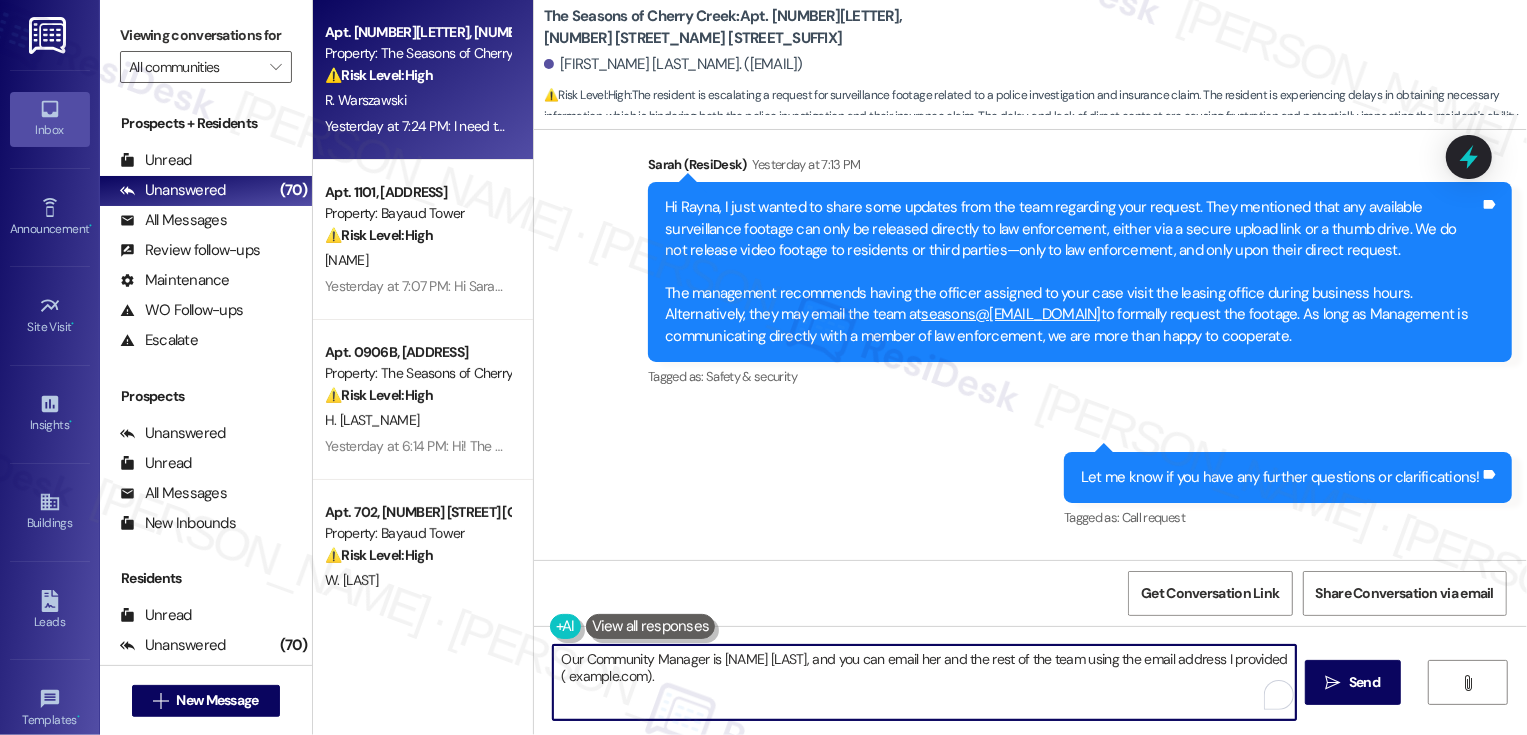 click on "Our Community Manager is [NAME] [LAST], and you can email her and the rest of the team using the email address I provided ( example.com)." at bounding box center [924, 682] 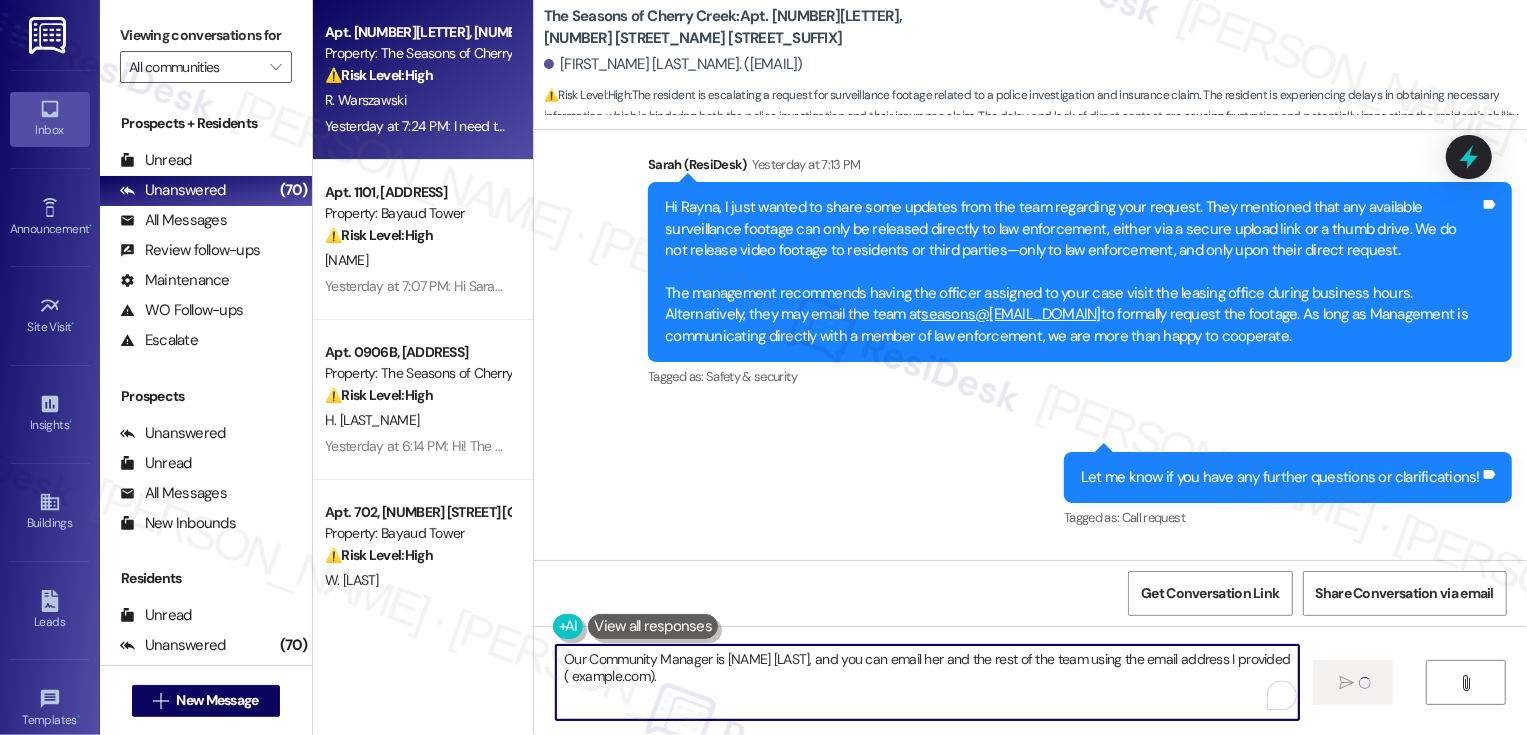 type 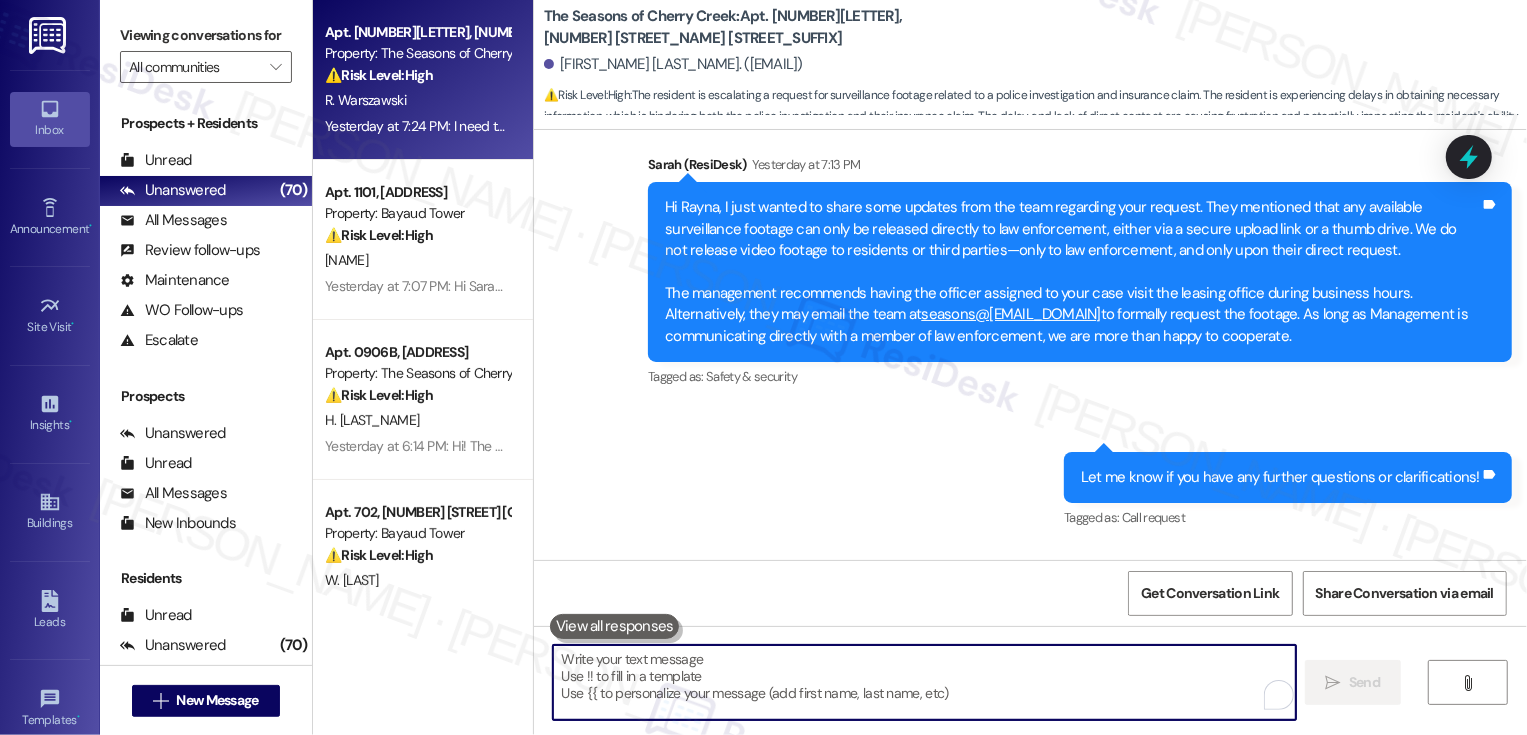 scroll, scrollTop: 1941, scrollLeft: 0, axis: vertical 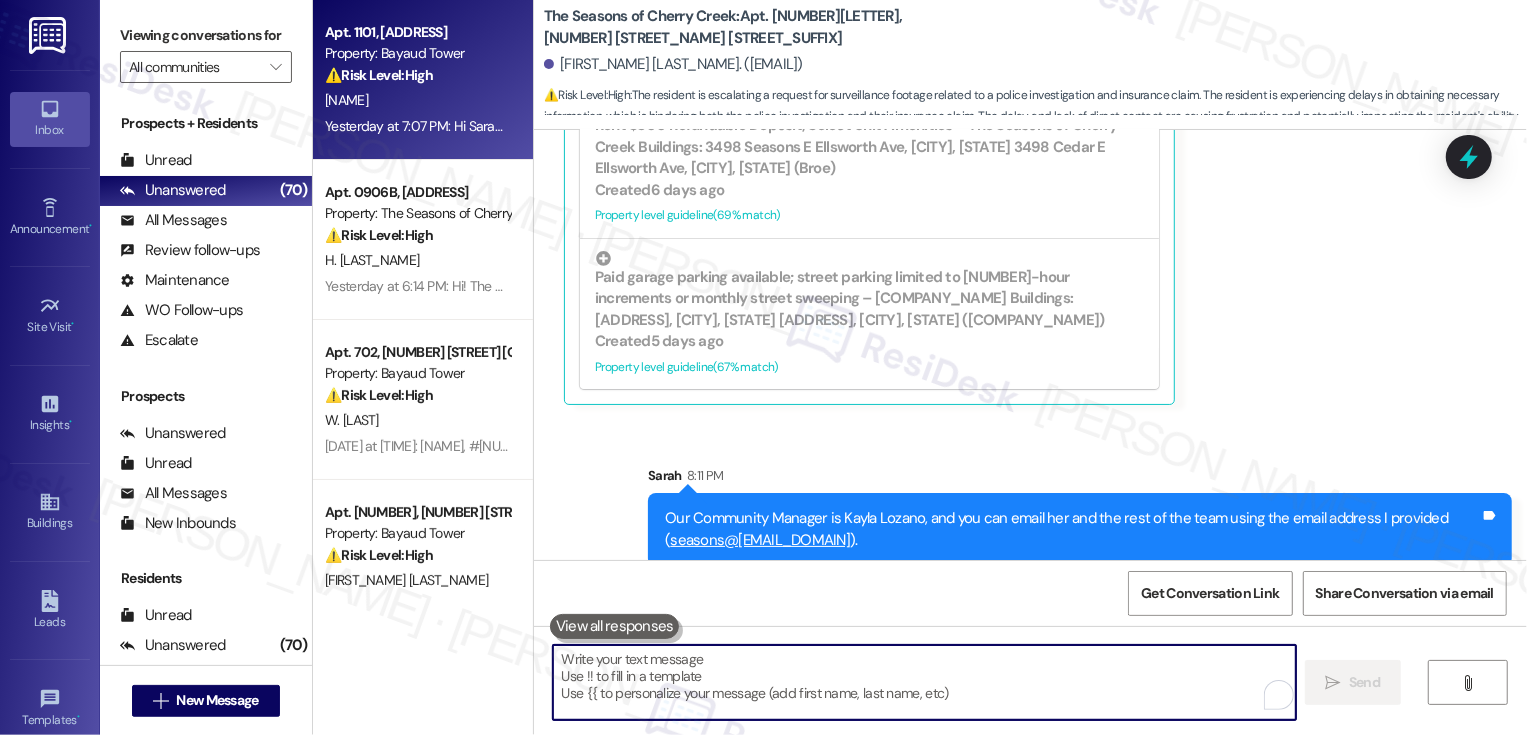 click on "Property: Bayaud Tower" at bounding box center [417, 53] 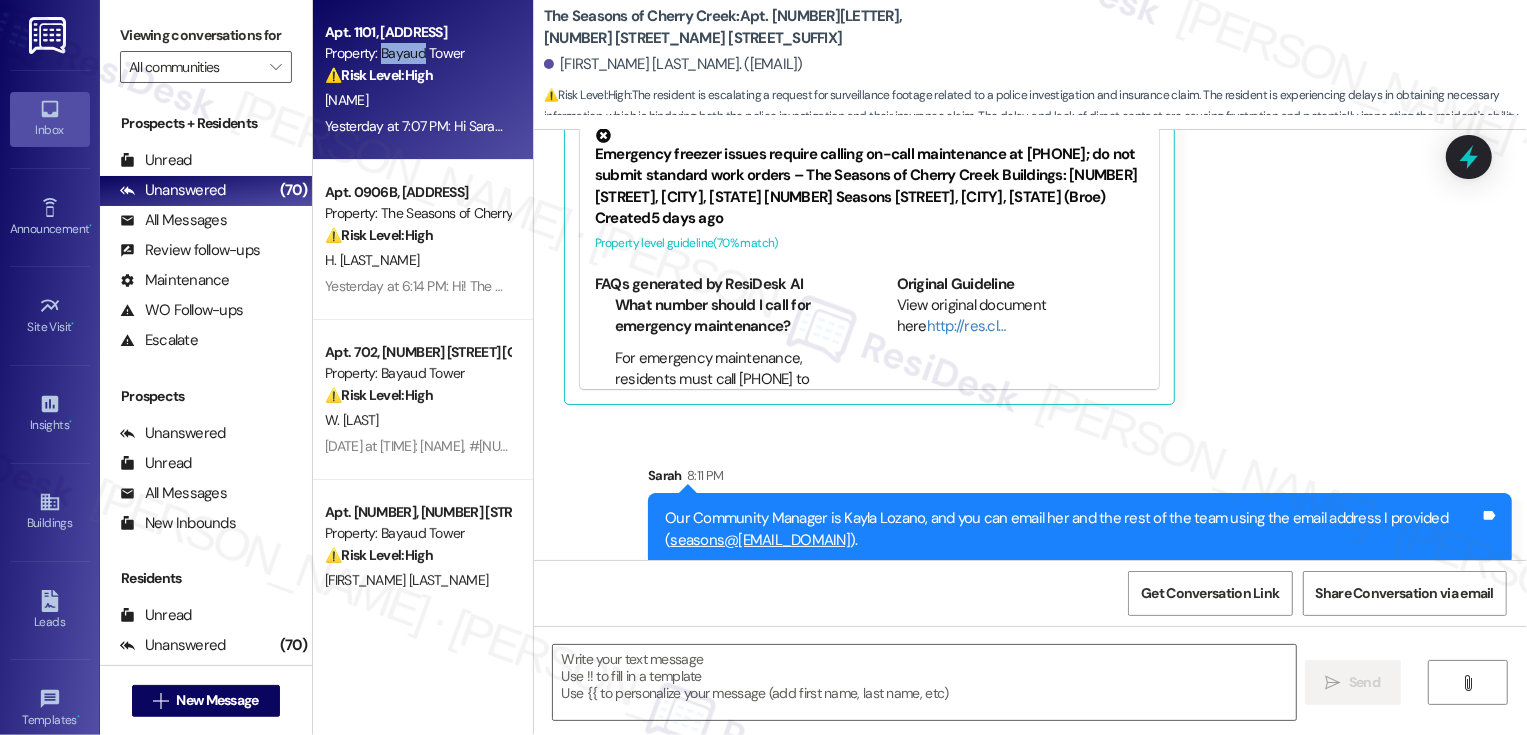 click on "Property: Bayaud Tower" at bounding box center (417, 53) 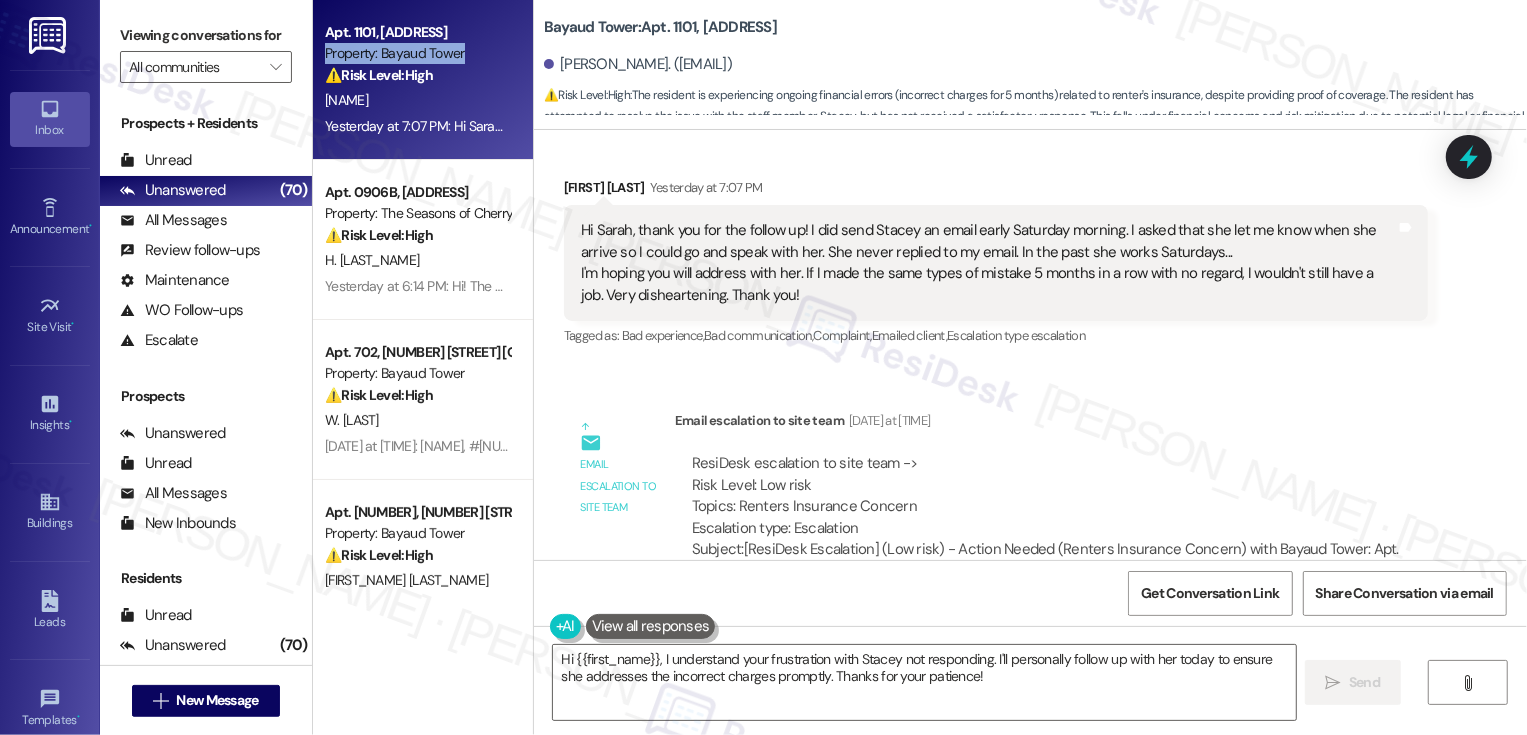 scroll, scrollTop: 1222, scrollLeft: 0, axis: vertical 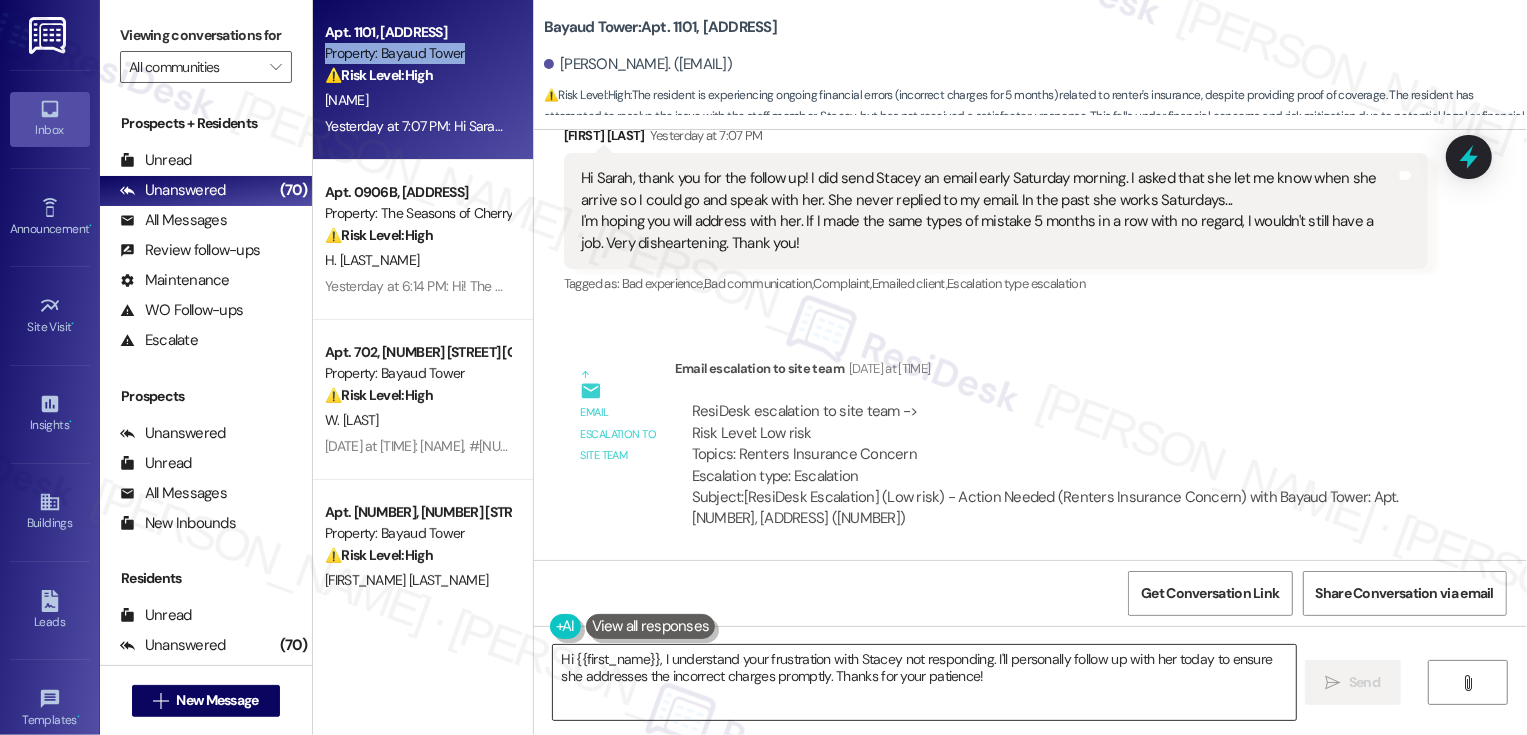 click on "Hi {{first_name}}, I understand your frustration with Stacey not responding. I'll personally follow up with her today to ensure she addresses the incorrect charges promptly. Thanks for your patience!" at bounding box center (924, 682) 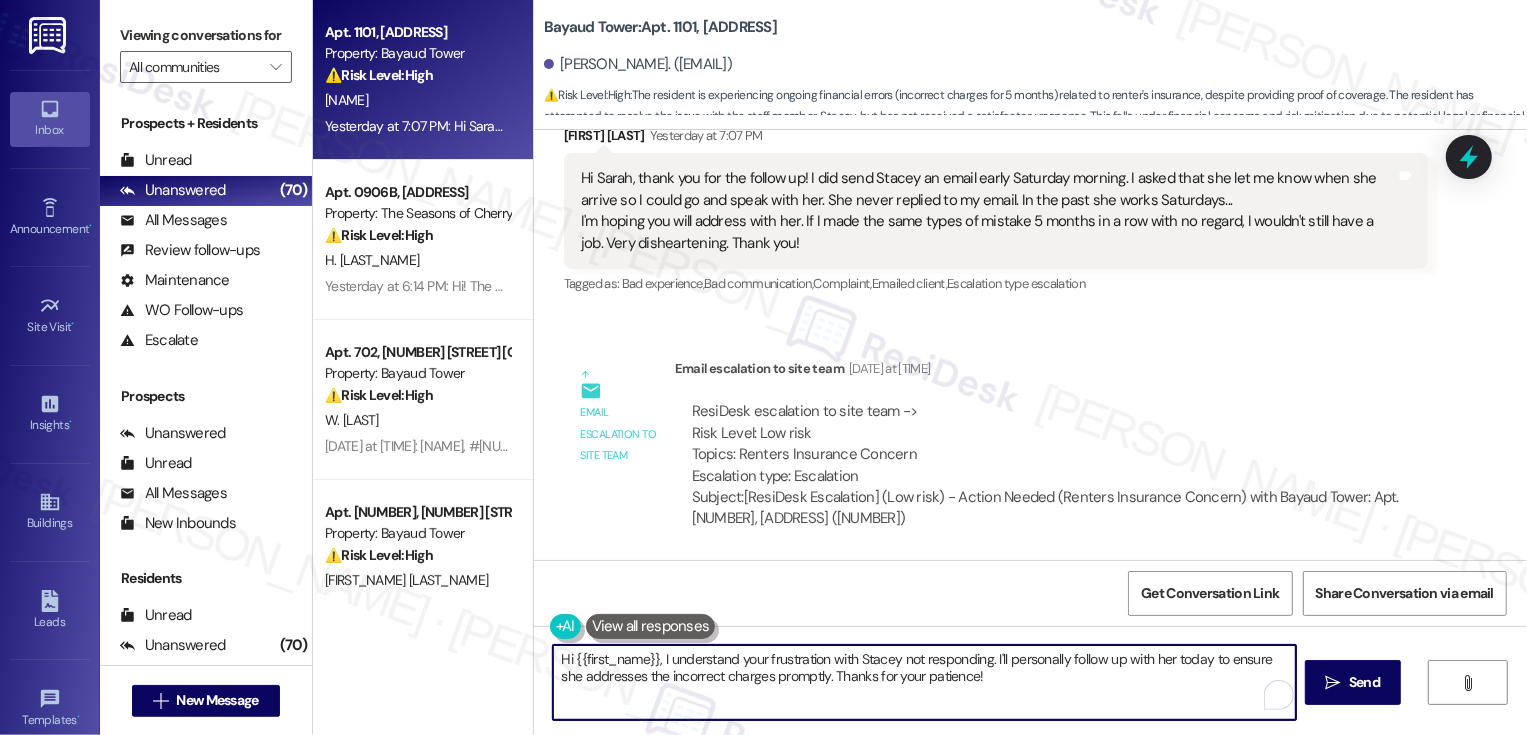 scroll, scrollTop: 970, scrollLeft: 0, axis: vertical 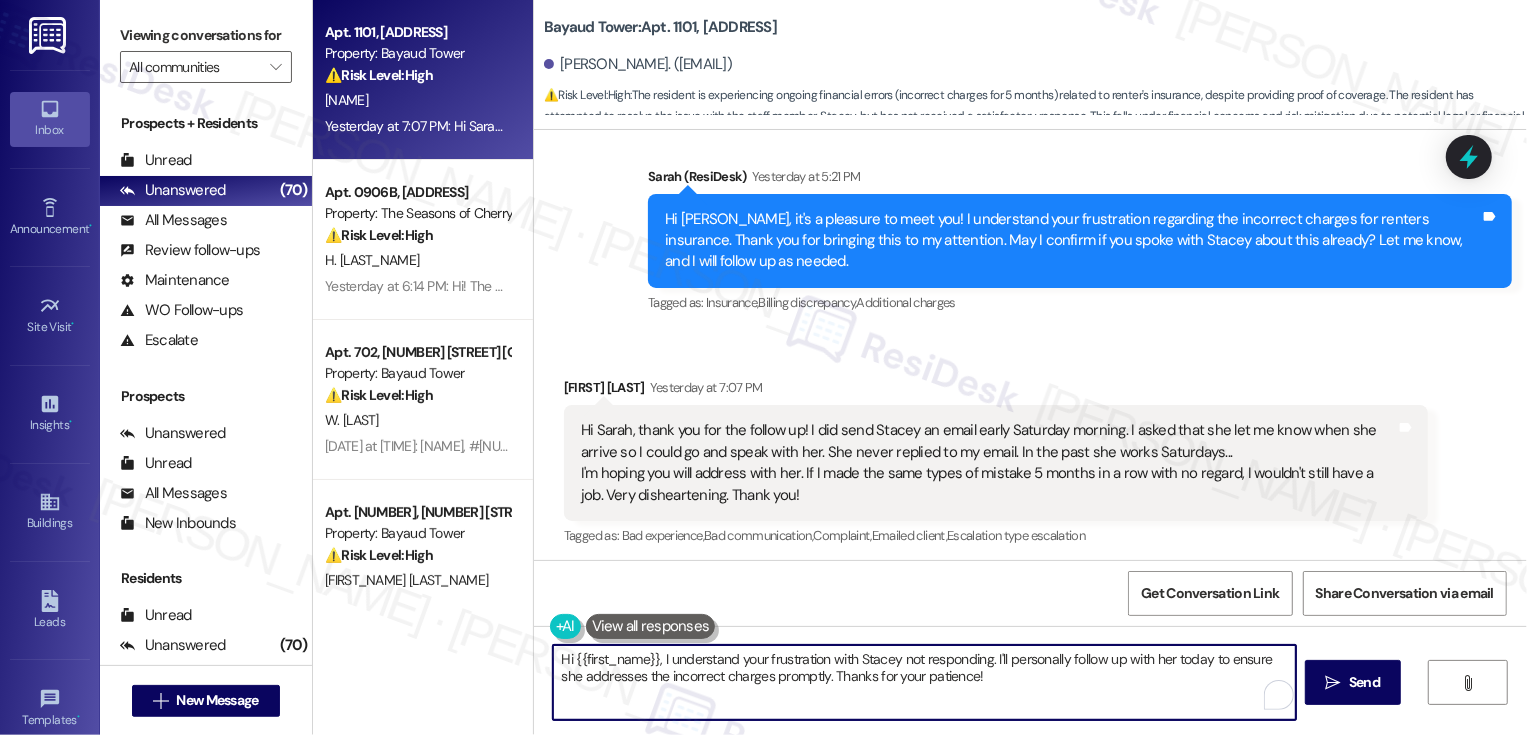 click on "Hi {{first_name}}, I understand your frustration with Stacey not responding. I'll personally follow up with her today to ensure she addresses the incorrect charges promptly. Thanks for your patience!" at bounding box center (924, 682) 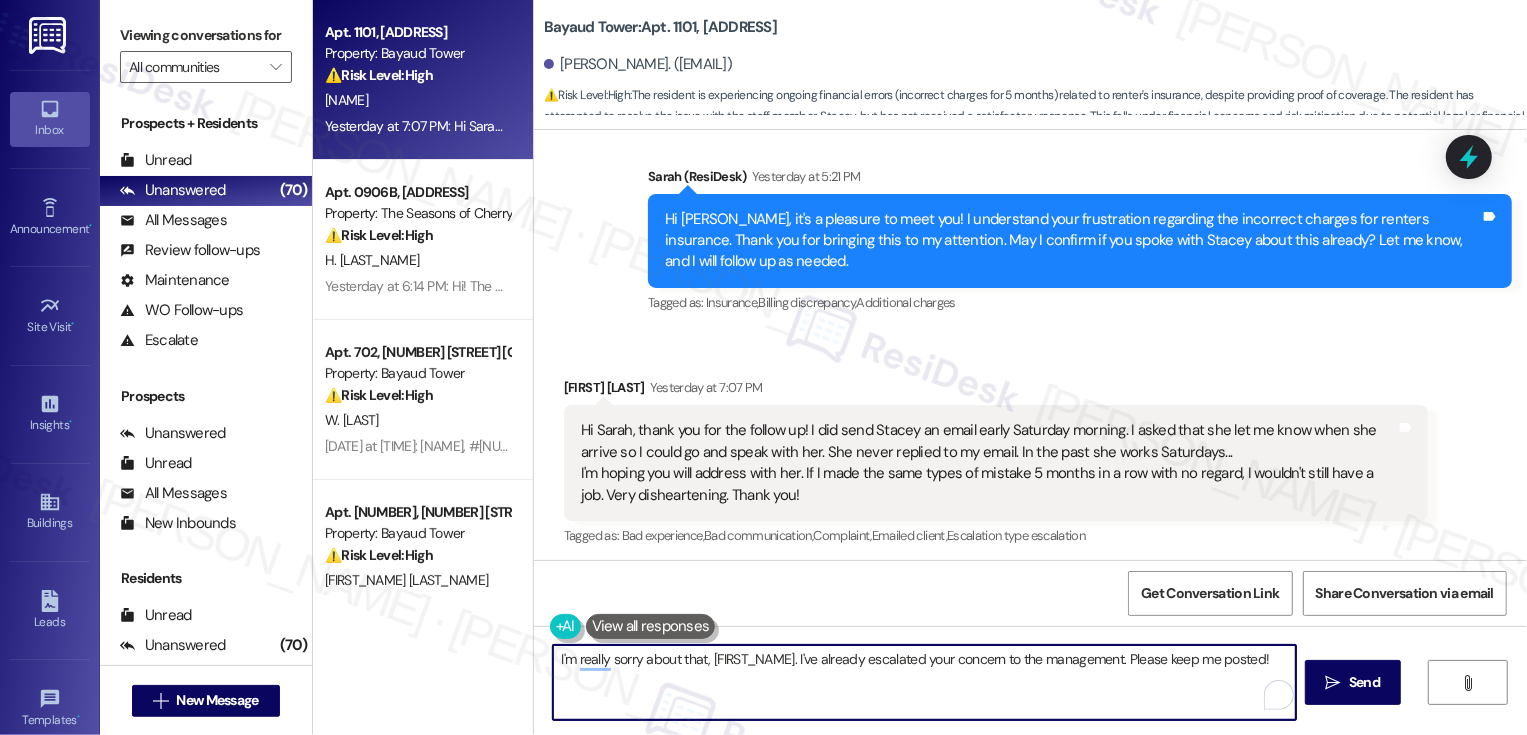 click on "I'm really sorry about that, [FIRST_NAME]. I've already escalated your concern to the management. Please keep me posted!" at bounding box center [924, 682] 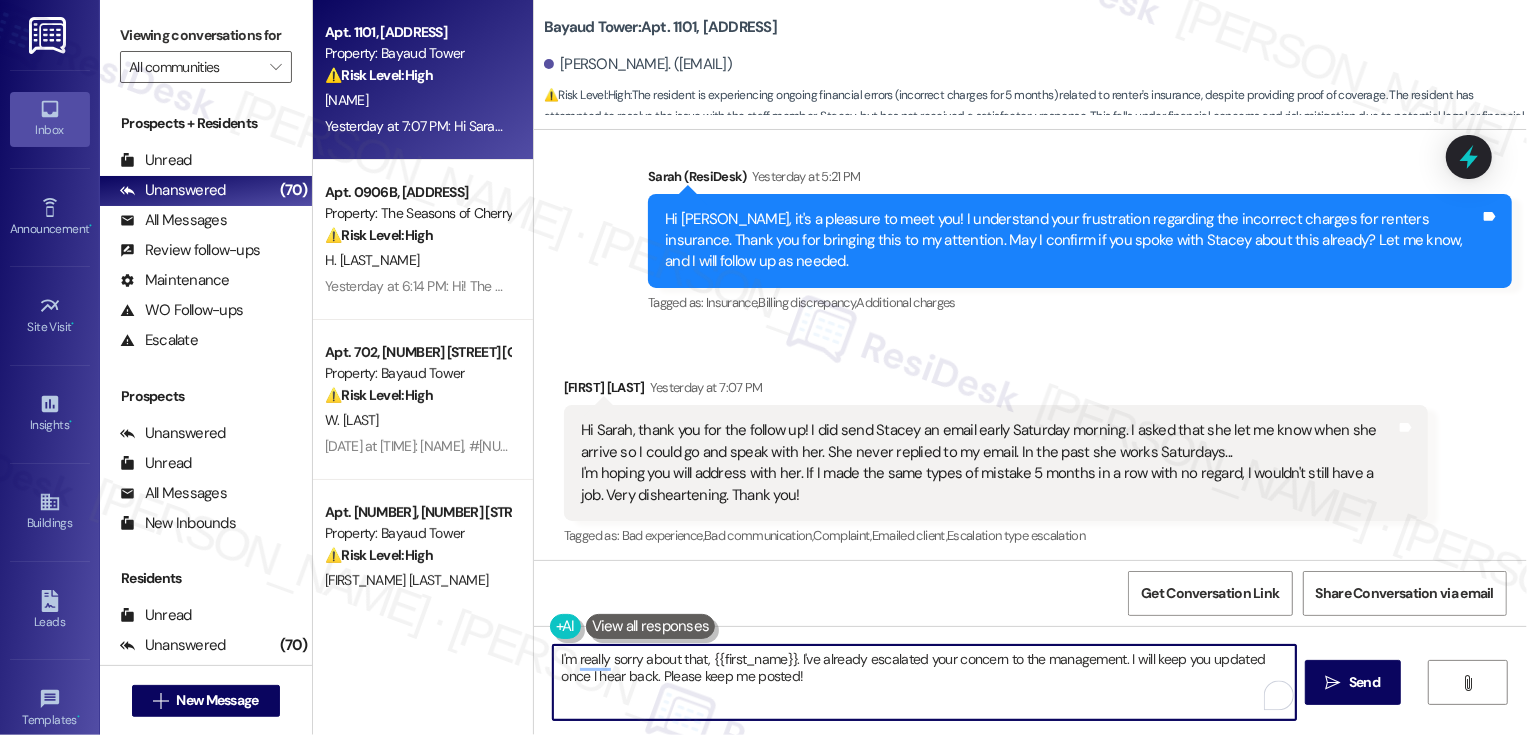click on "I'm really sorry about that, {{first_name}}. I've already escalated your concern to the management. I will keep you updated once I hear back. Please keep me posted!" at bounding box center [924, 682] 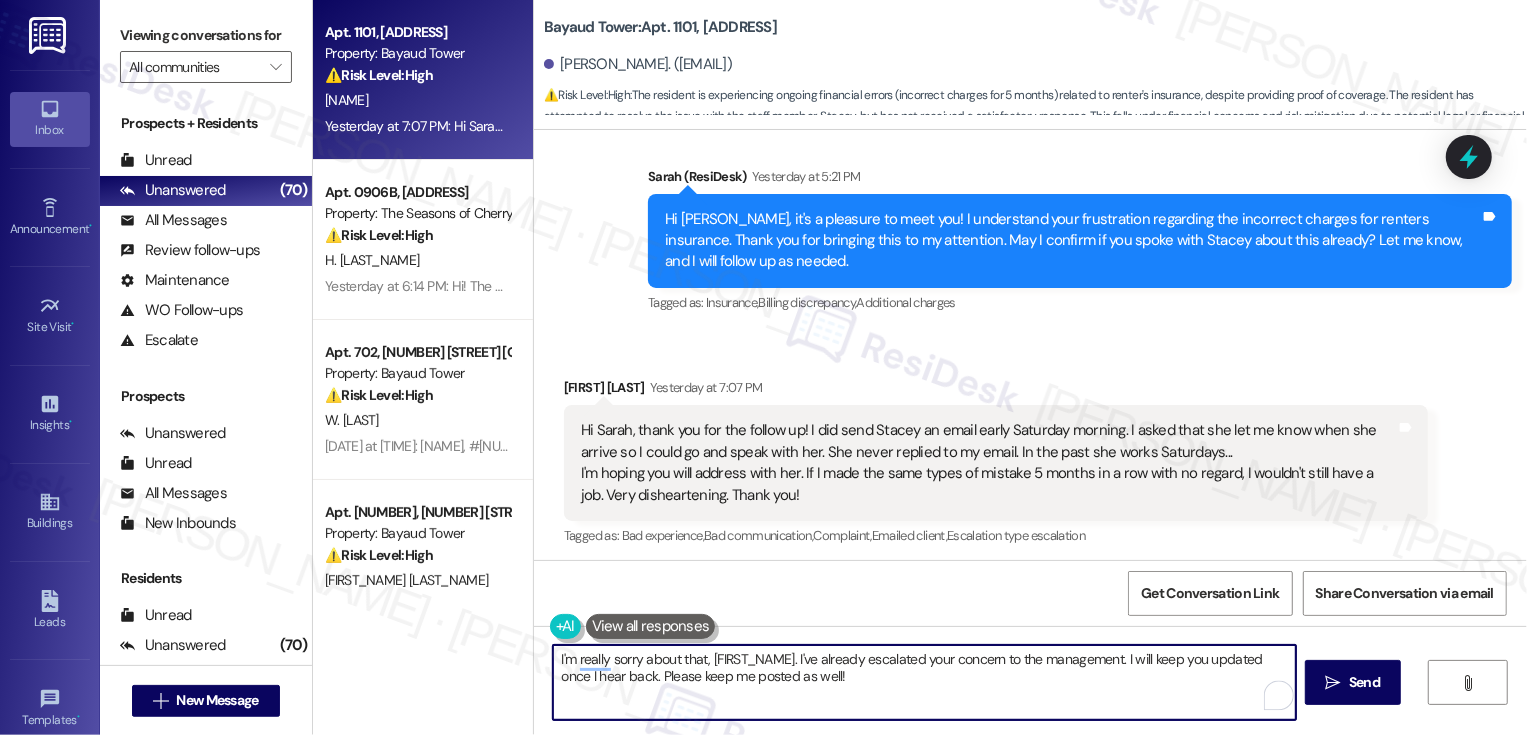 click on "I'm really sorry about that, [FIRST_NAME]. I've already escalated your concern to the management. I will keep you updated once I hear back. Please keep me posted as well!" at bounding box center [924, 682] 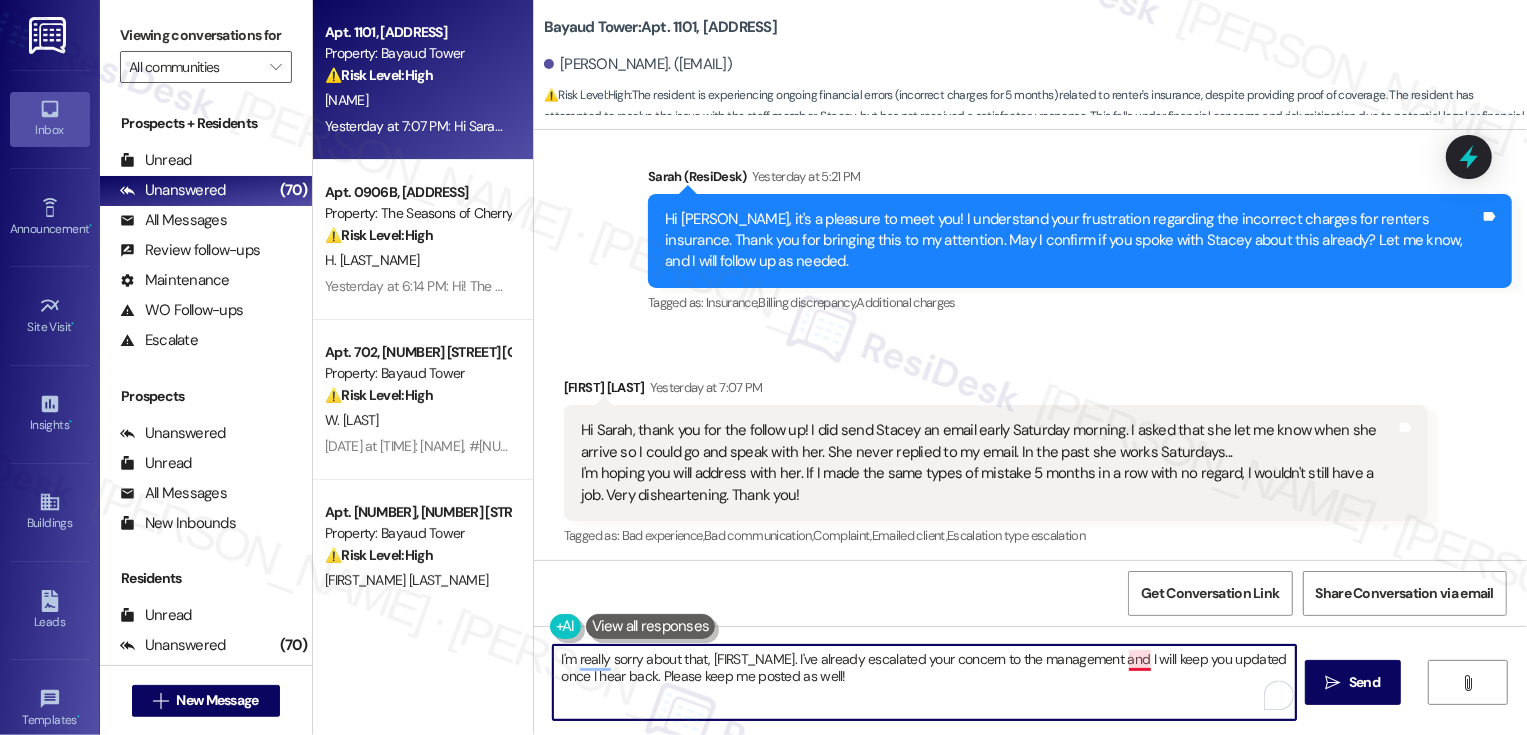 click on "I'm really sorry about that, [FIRST_NAME]. I've already escalated your concern to the management and I will keep you updated once I hear back. Please keep me posted as well!" at bounding box center (924, 682) 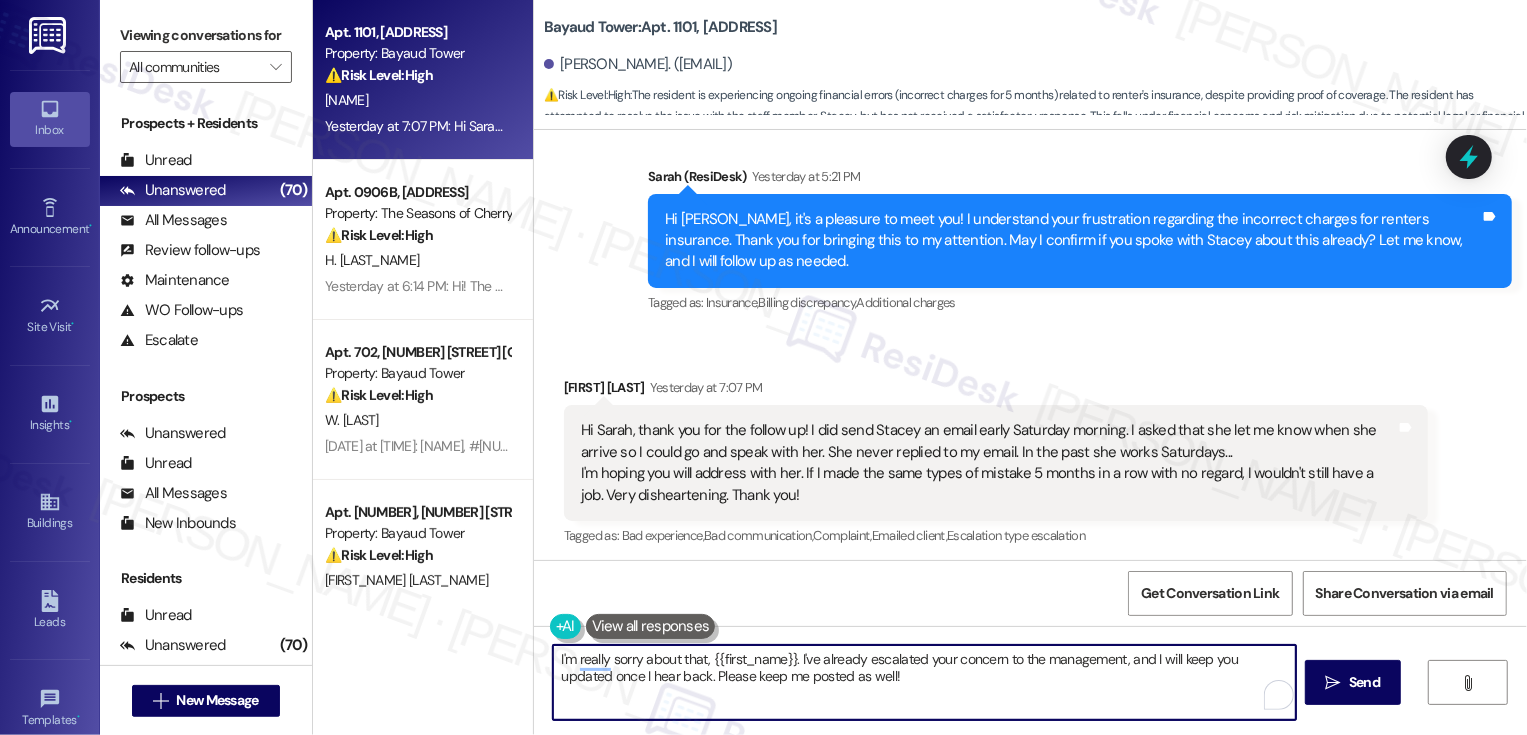 click on "I'm really sorry about that, {{first_name}}. I've already escalated your concern to the management, and I will keep you updated once I hear back. Please keep me posted as well!" at bounding box center (924, 682) 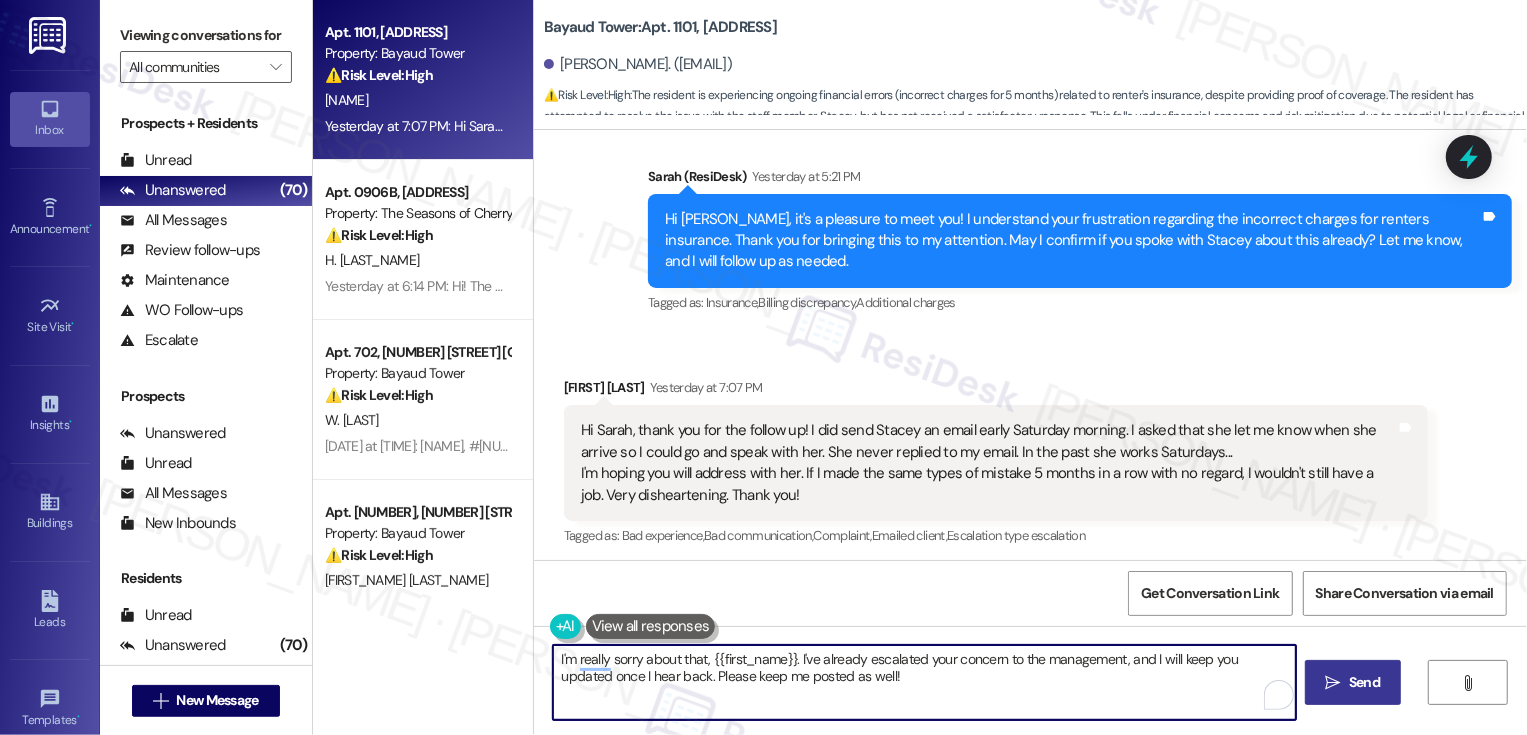 type on "I'm really sorry about that, {{first_name}}. I've already escalated your concern to the management, and I will keep you updated once I hear back. Please keep me posted as well!" 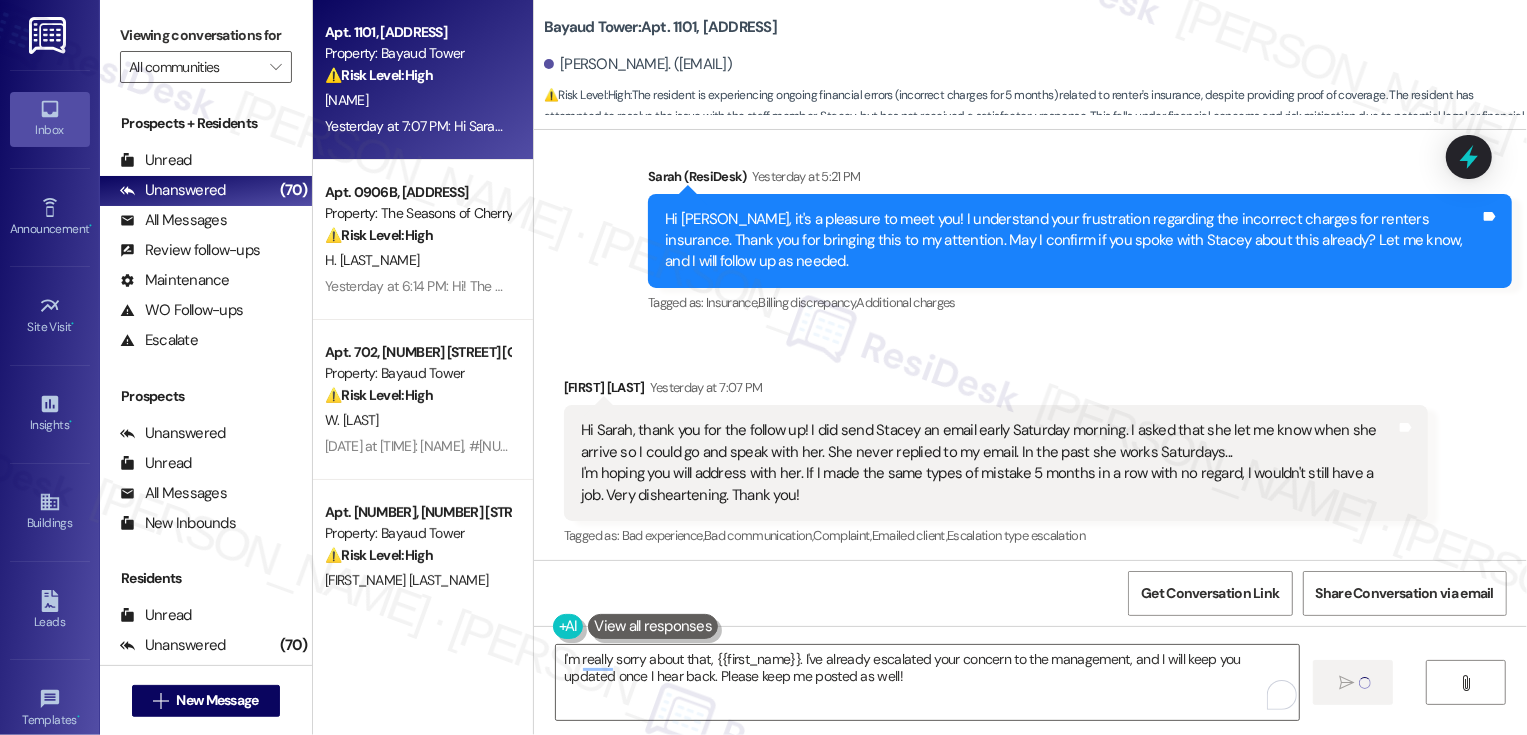 type 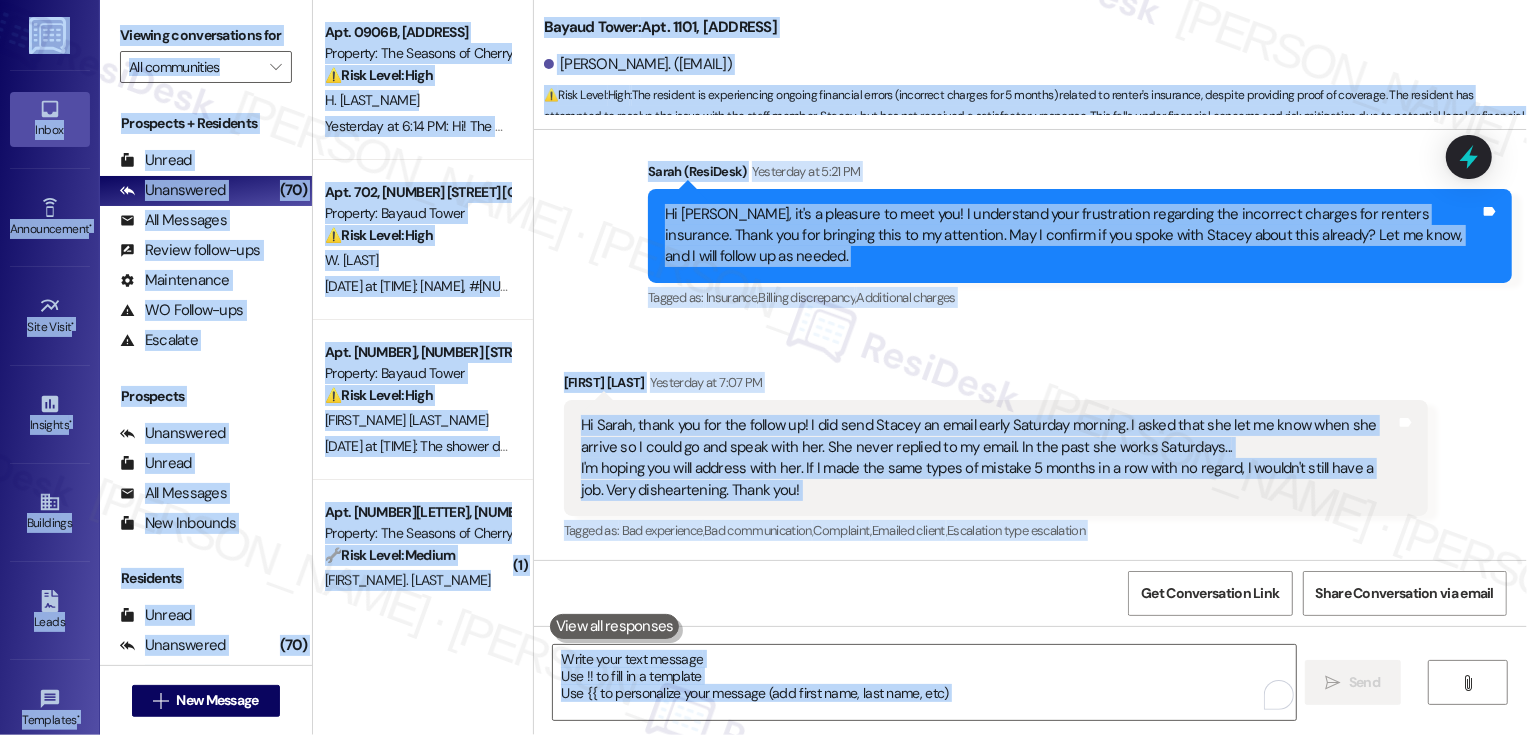 scroll, scrollTop: 1383, scrollLeft: 0, axis: vertical 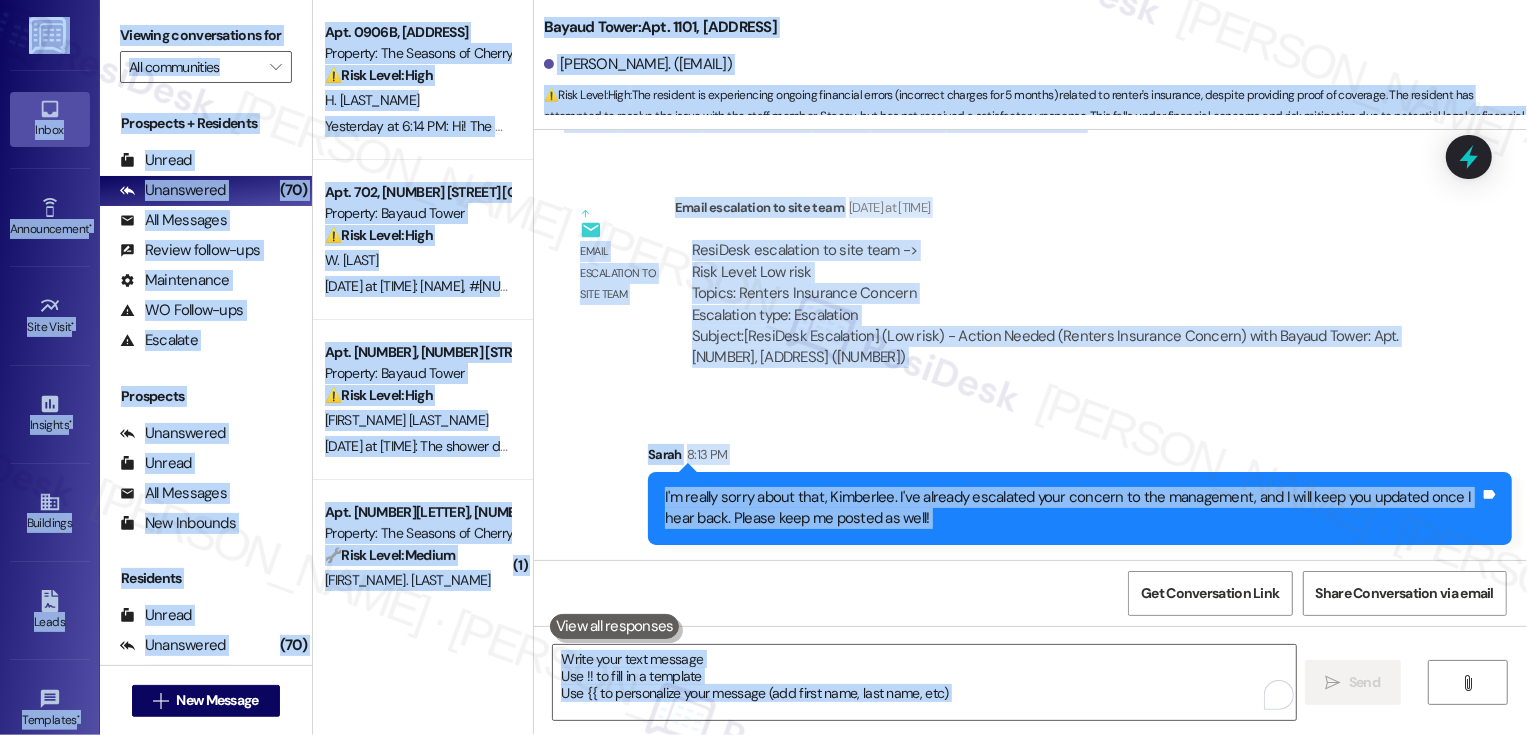 click on "Email escalation to site team Email escalation to site team Yesterday at [TIME] ResiDesk escalation to site team ->
Risk Level: Low risk
Topics: Renters Insurance Concern
Escalation type: Escalation Subject:  [ResiDesk Escalation] (Low risk) - Action Needed (Renters Insurance Concern) with Bayaud Tower: Apt. [NUMBER], [NUMBER] [STREET_NAME] [STREET_SUFFIX] ([NUMBER])" at bounding box center [996, 290] 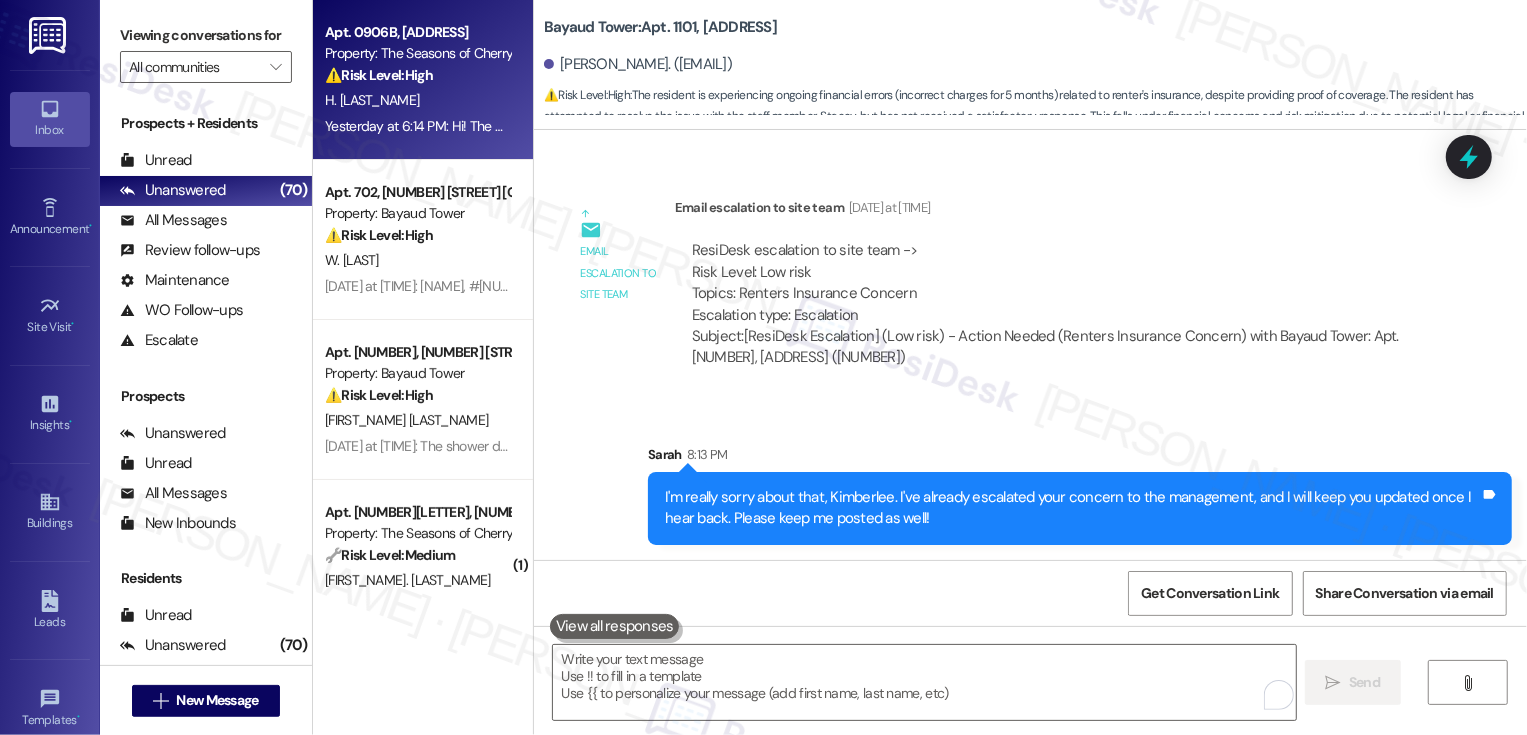 click on "H. [LAST_NAME]" at bounding box center (417, 100) 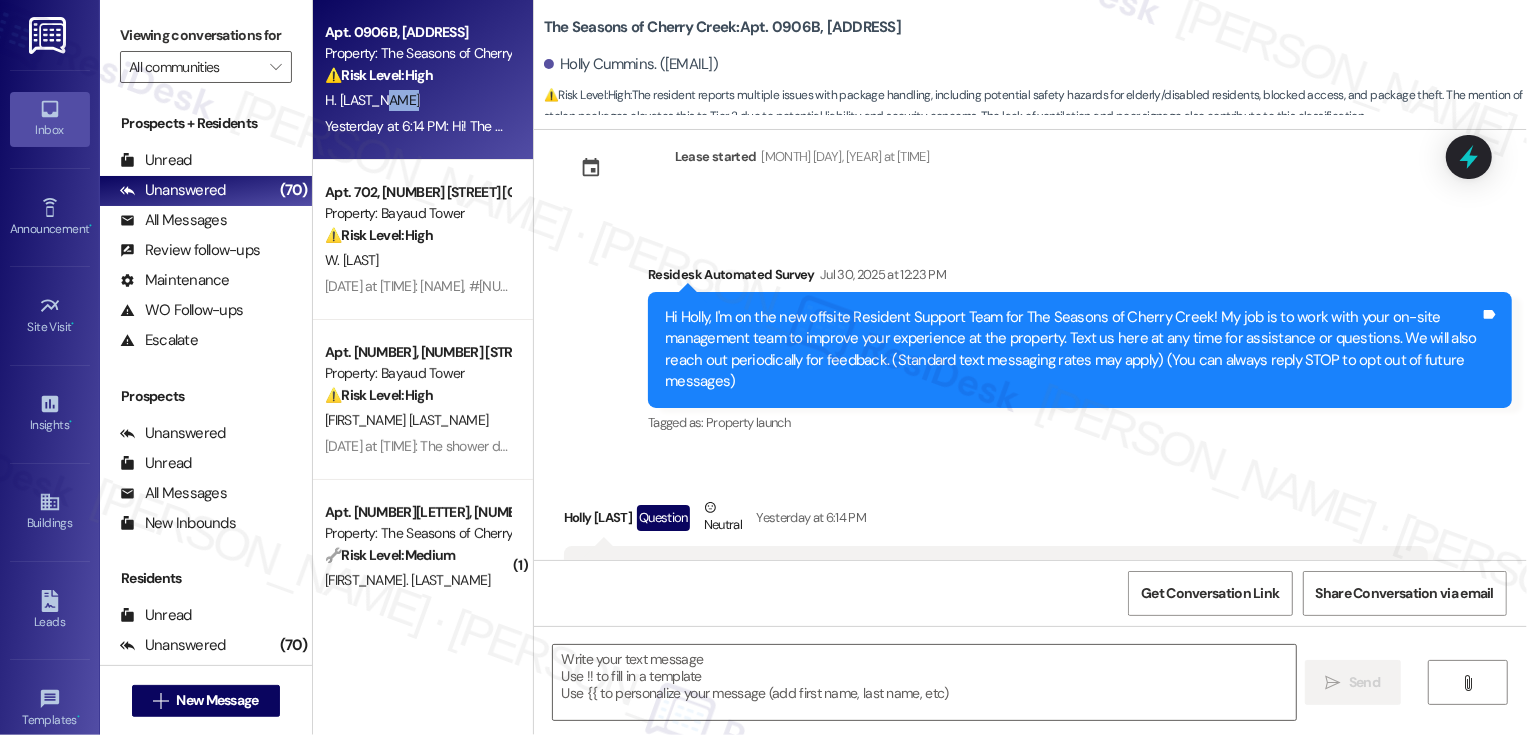 click on "H. [LAST_NAME]" at bounding box center [417, 100] 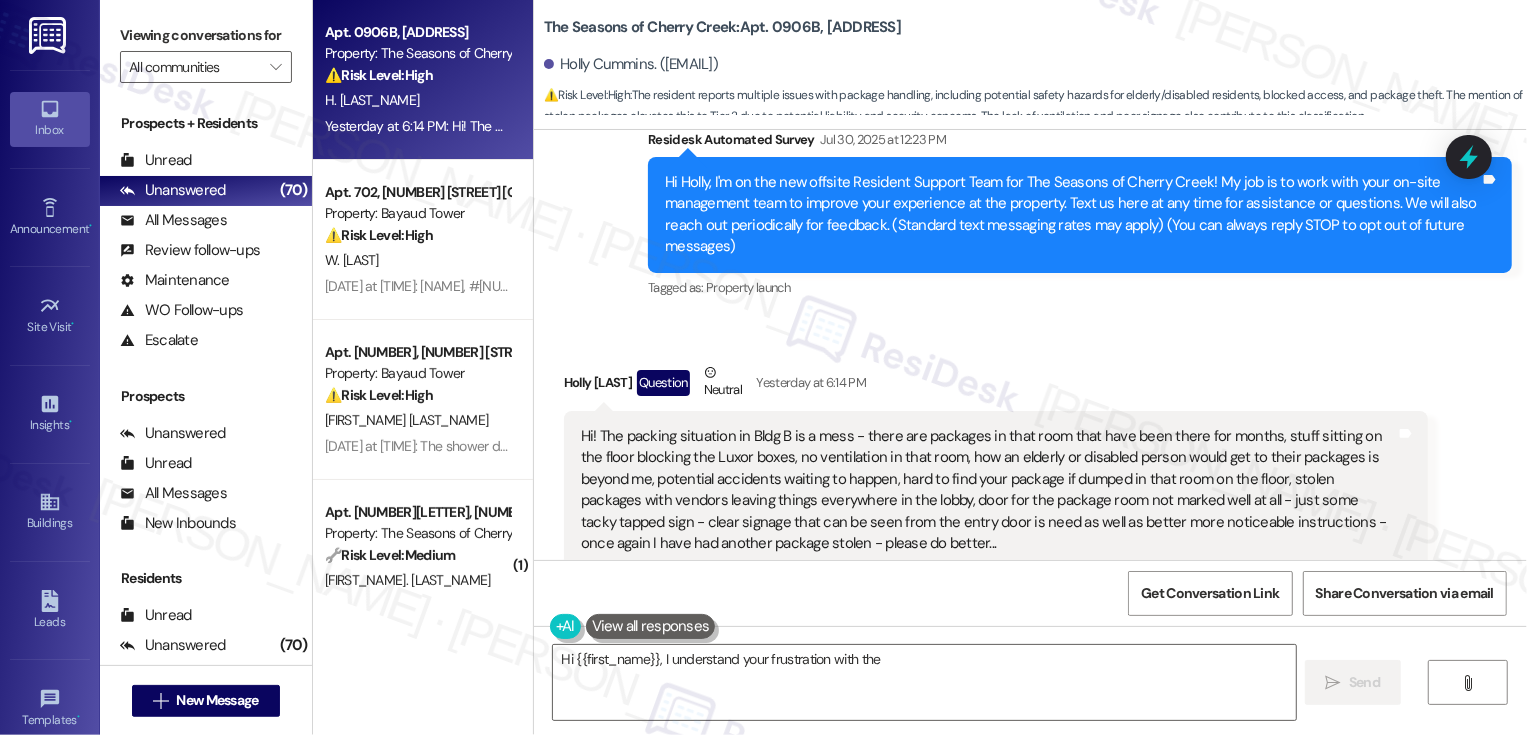 scroll, scrollTop: 220, scrollLeft: 0, axis: vertical 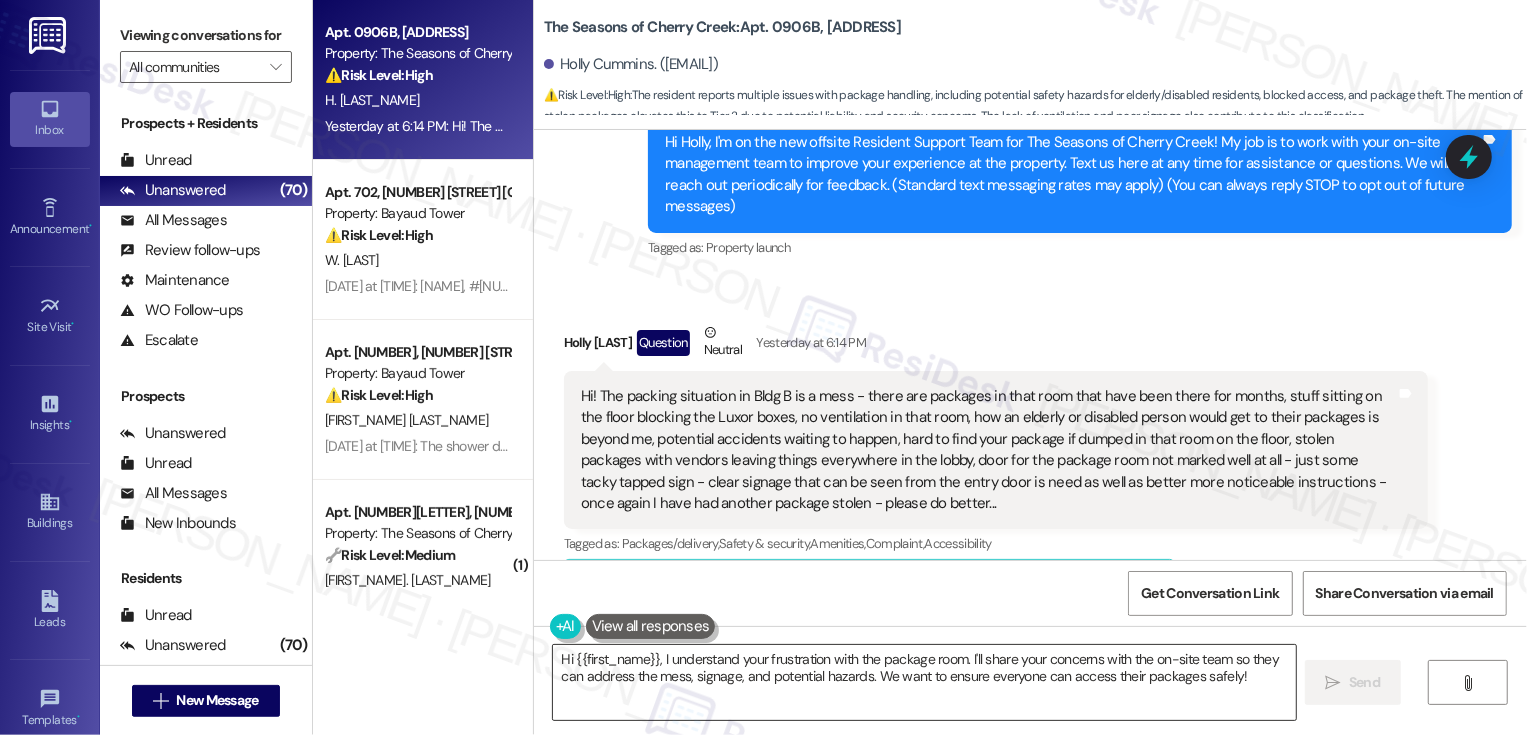 click on "Hi {{first_name}}, I understand your frustration with the package room. I'll share your concerns with the on-site team so they can address the mess, signage, and potential hazards. We want to ensure everyone can access their packages safely!" at bounding box center (924, 682) 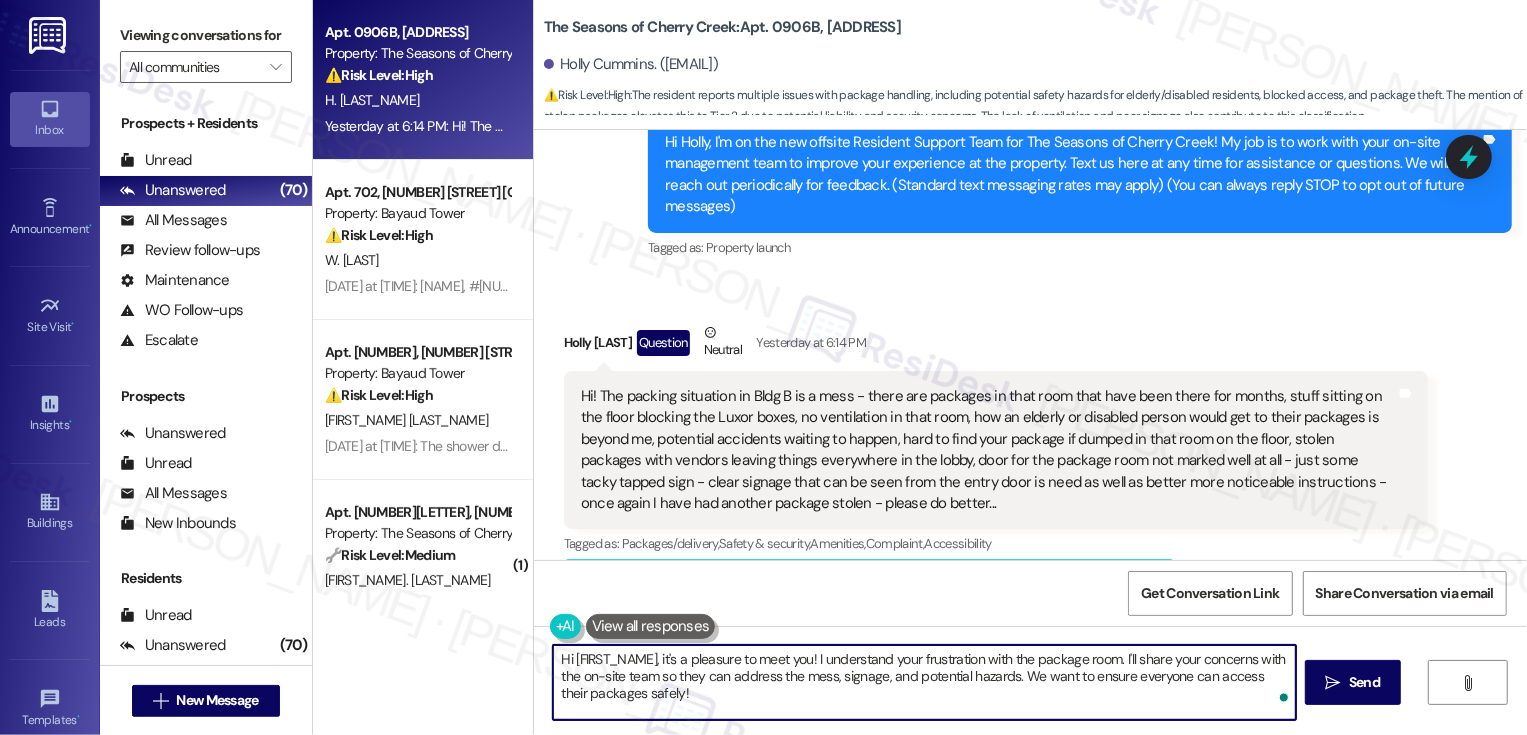 drag, startPoint x: 1121, startPoint y: 659, endPoint x: 1121, endPoint y: 690, distance: 31 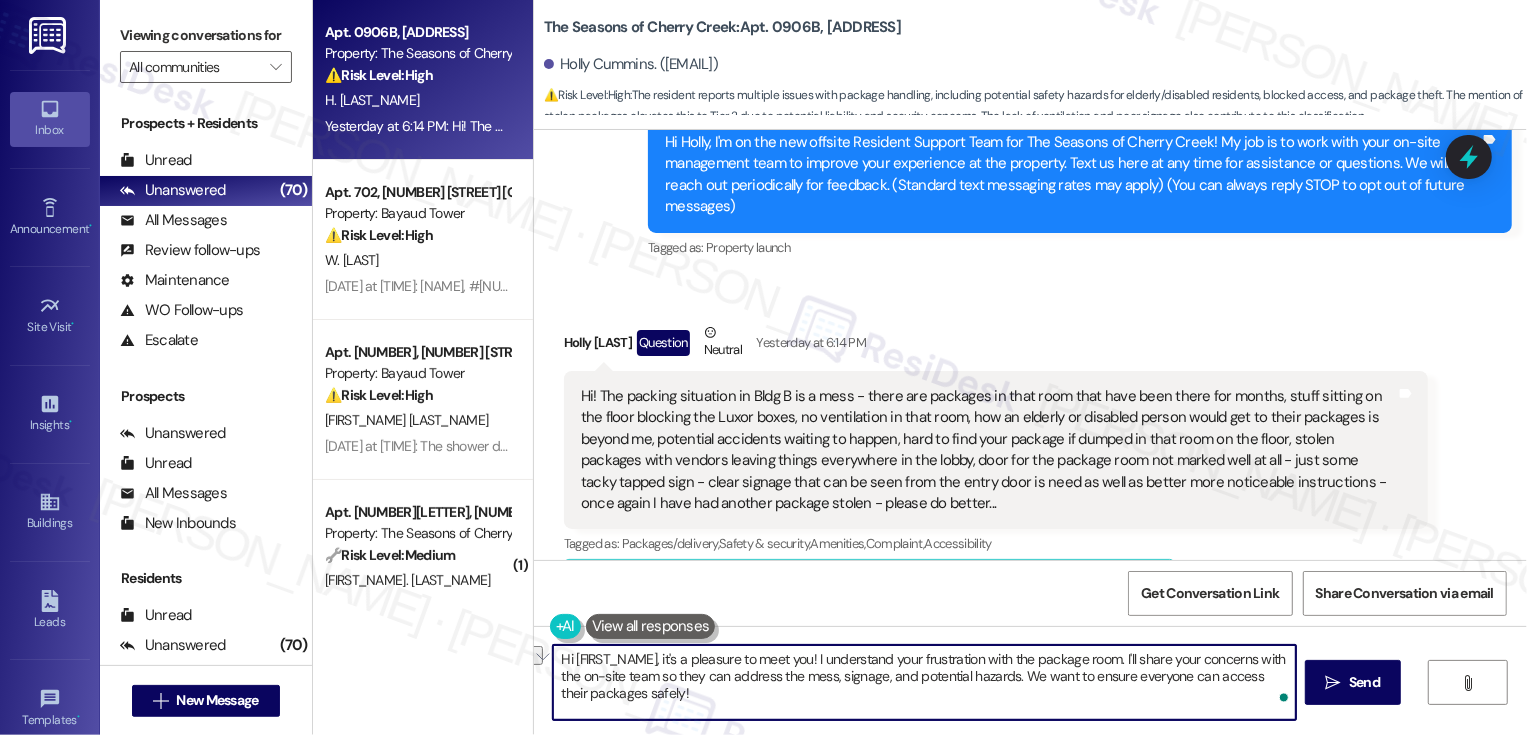 click on "Hi [FIRST_NAME], it's a pleasure to meet you! I understand your frustration with the package room. I'll share your concerns with the on-site team so they can address the mess, signage, and potential hazards. We want to ensure everyone can access their packages safely!" at bounding box center (924, 682) 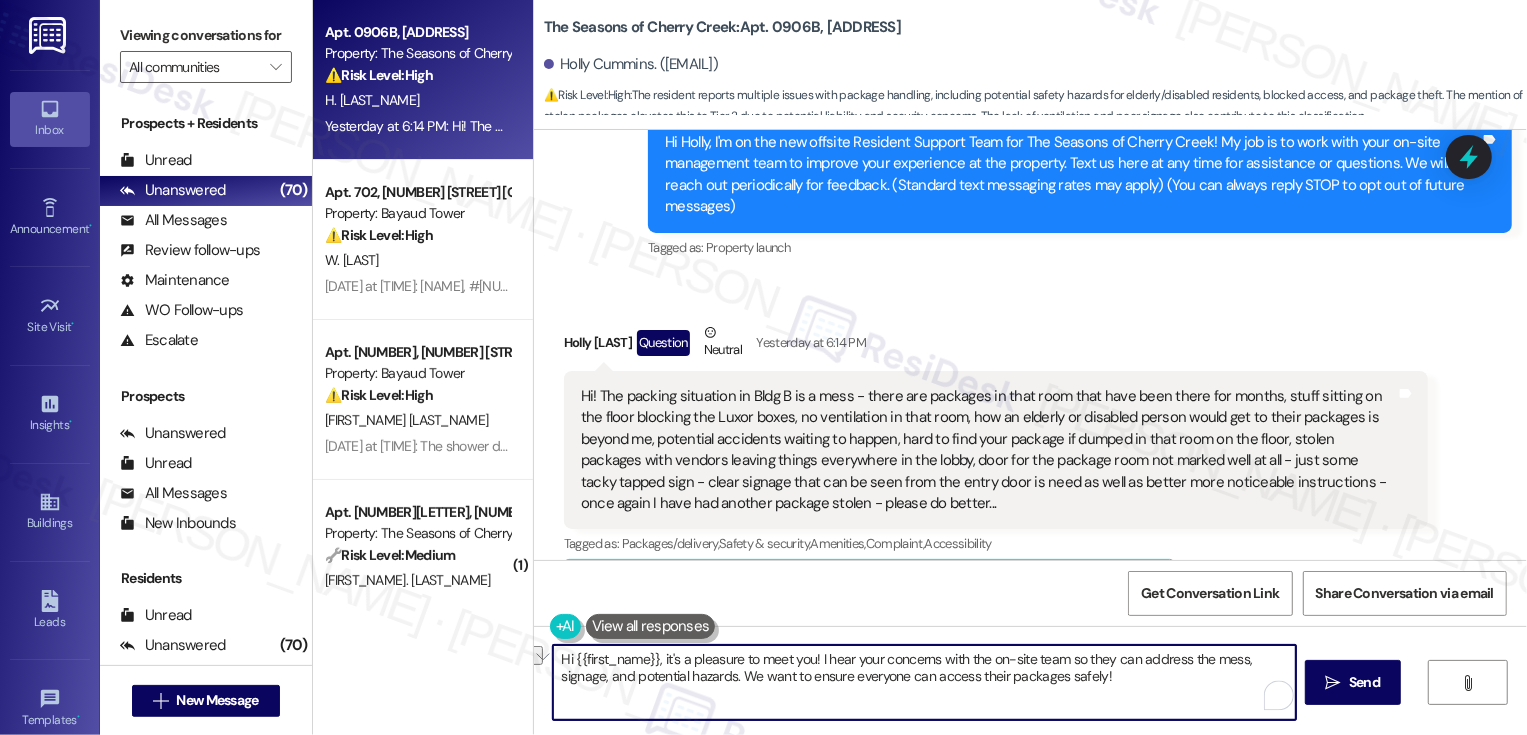 drag, startPoint x: 962, startPoint y: 660, endPoint x: 999, endPoint y: 660, distance: 37 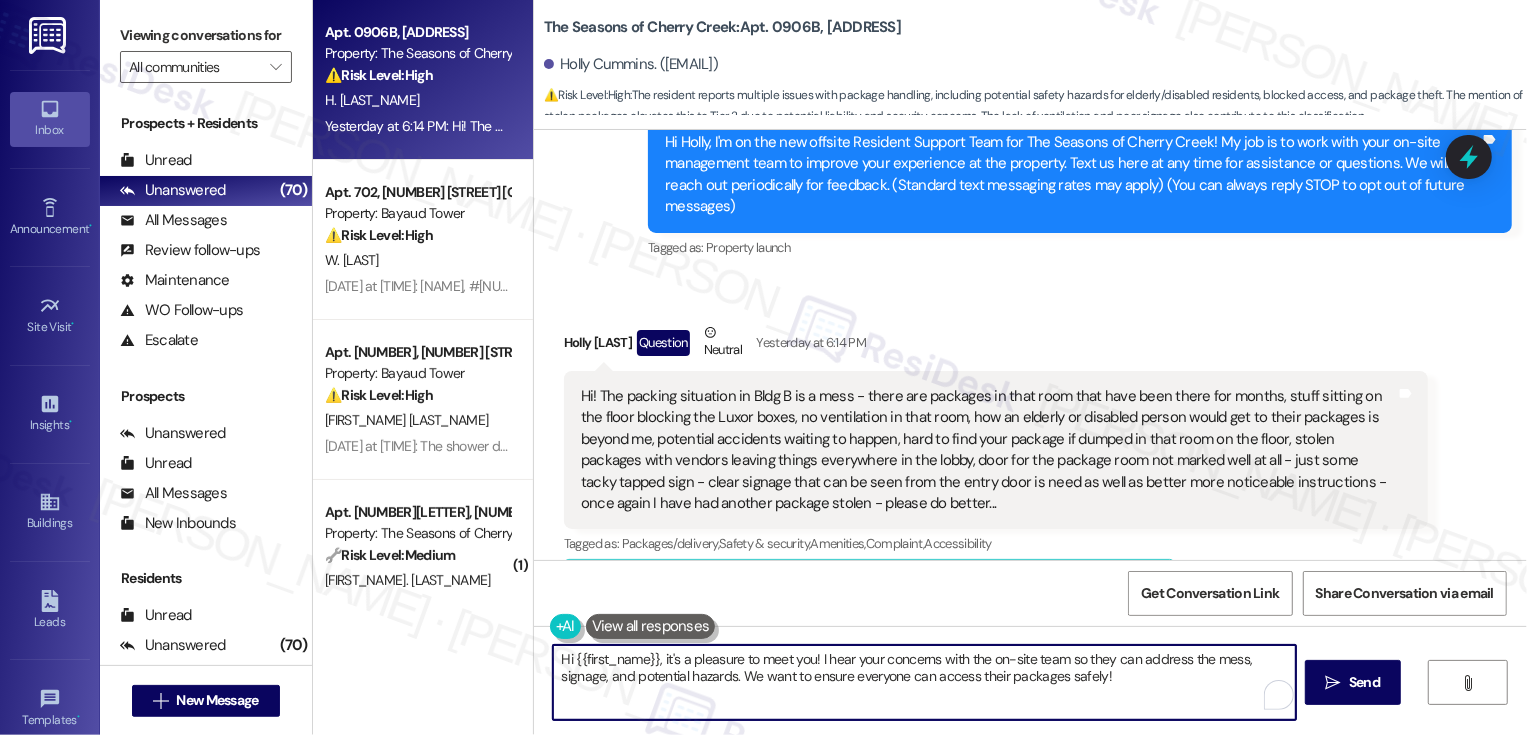 click on "Hi {{first_name}}, it's a pleasure to meet you! I hear your concerns with the on-site team so they can address the mess, signage, and potential hazards. We want to ensure everyone can access their packages safely!" at bounding box center (924, 682) 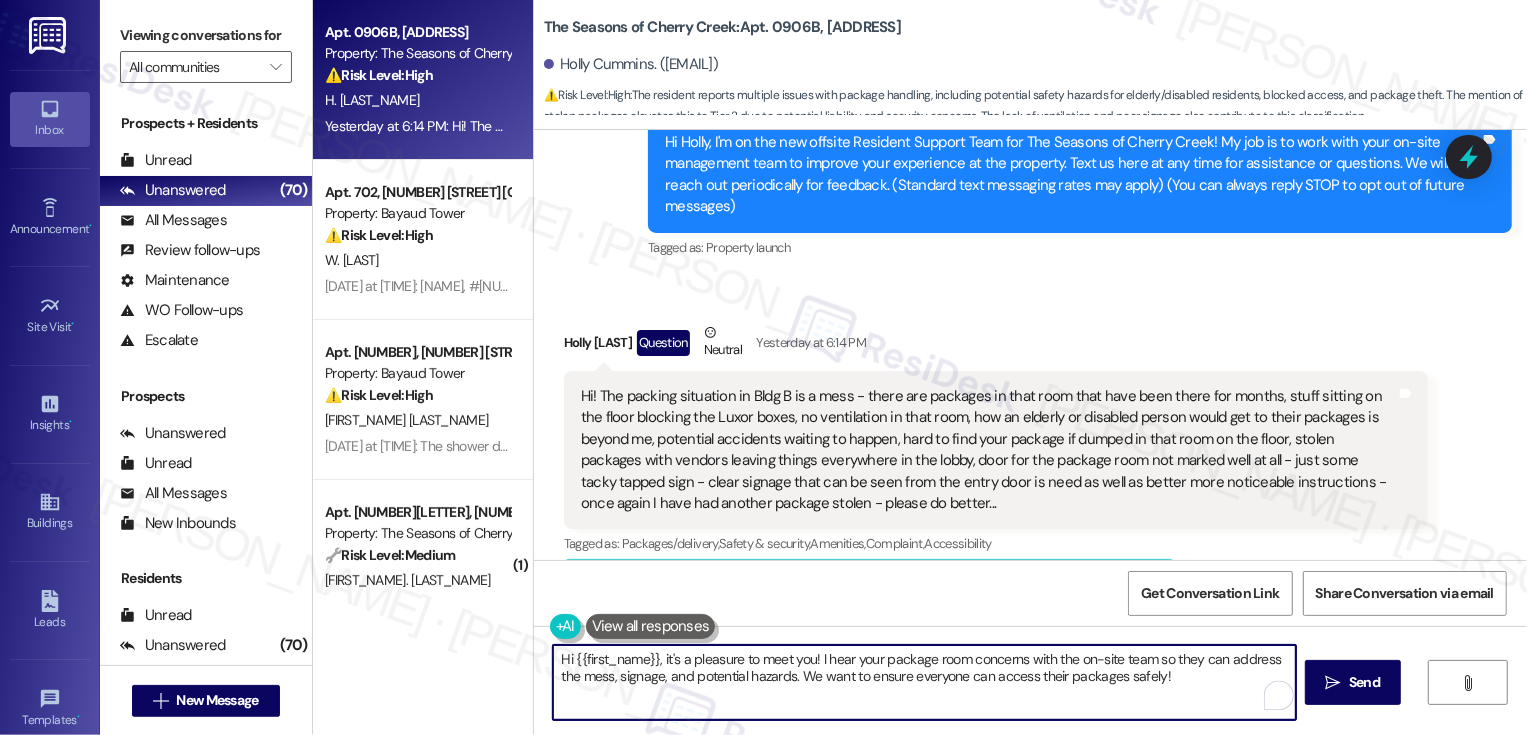 drag, startPoint x: 1017, startPoint y: 660, endPoint x: 1252, endPoint y: 659, distance: 235.00212 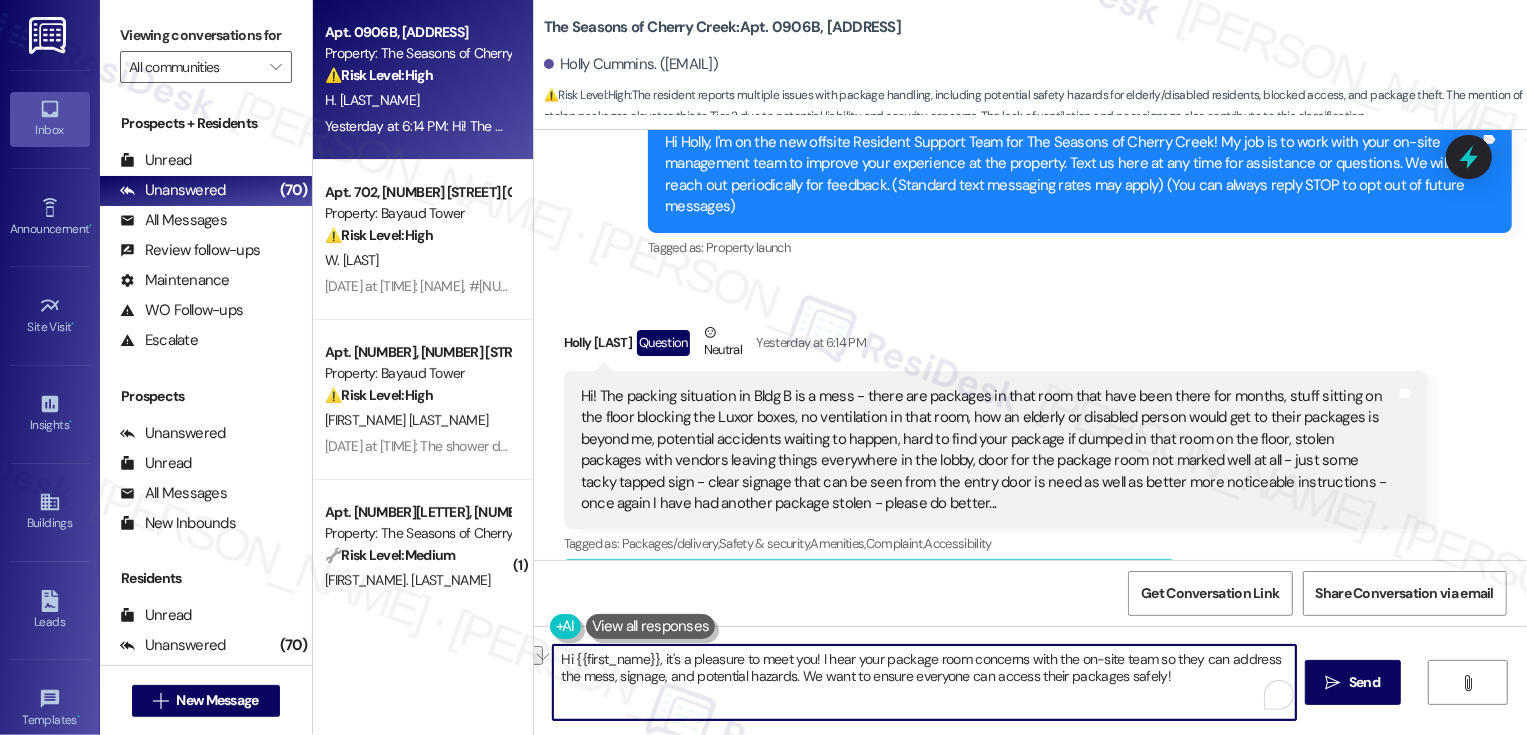 drag, startPoint x: 1018, startPoint y: 660, endPoint x: 1278, endPoint y: 651, distance: 260.15573 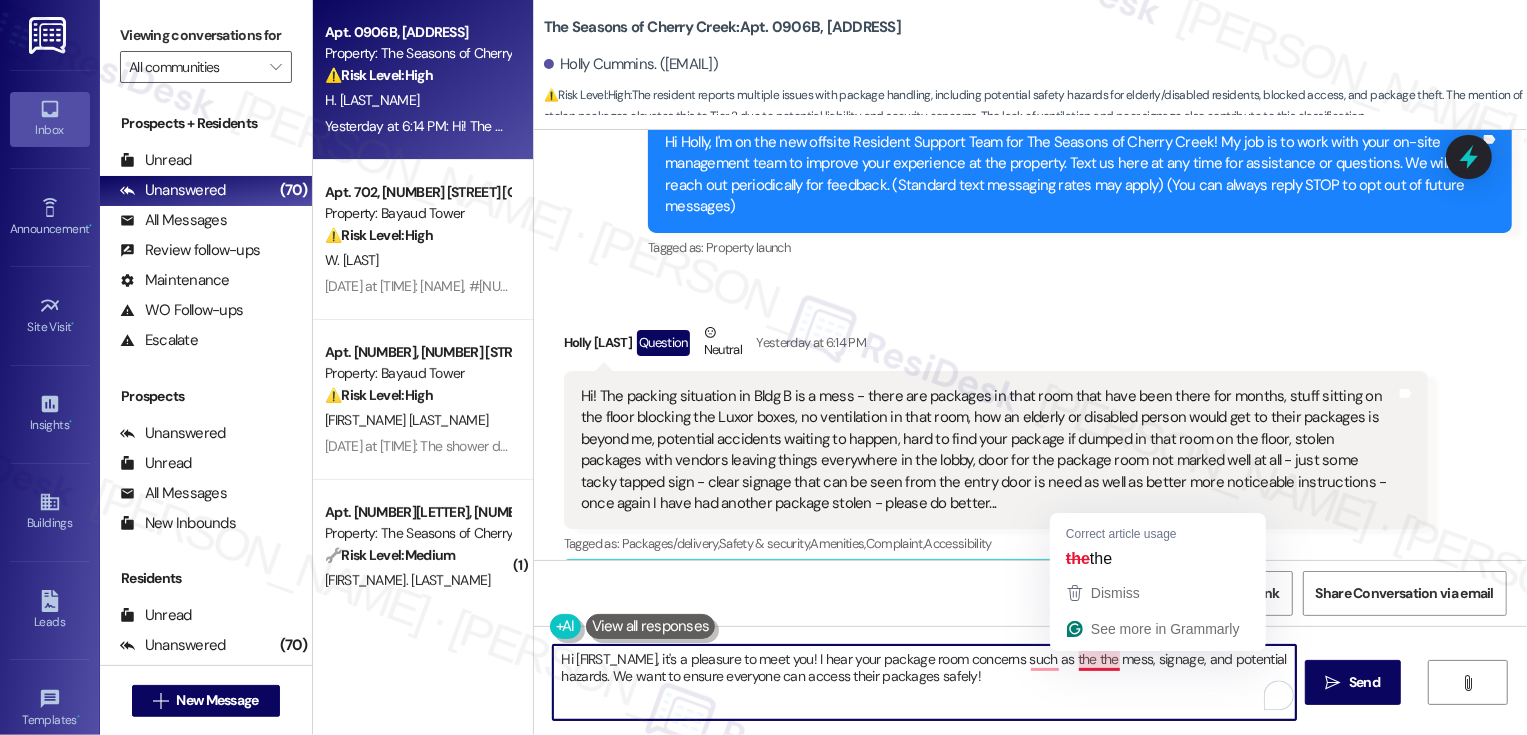 click on "Hi [FIRST_NAME], it's a pleasure to meet you! I hear your package room concerns such as the the mess, signage, and potential hazards. We want to ensure everyone can access their packages safely!" at bounding box center [924, 682] 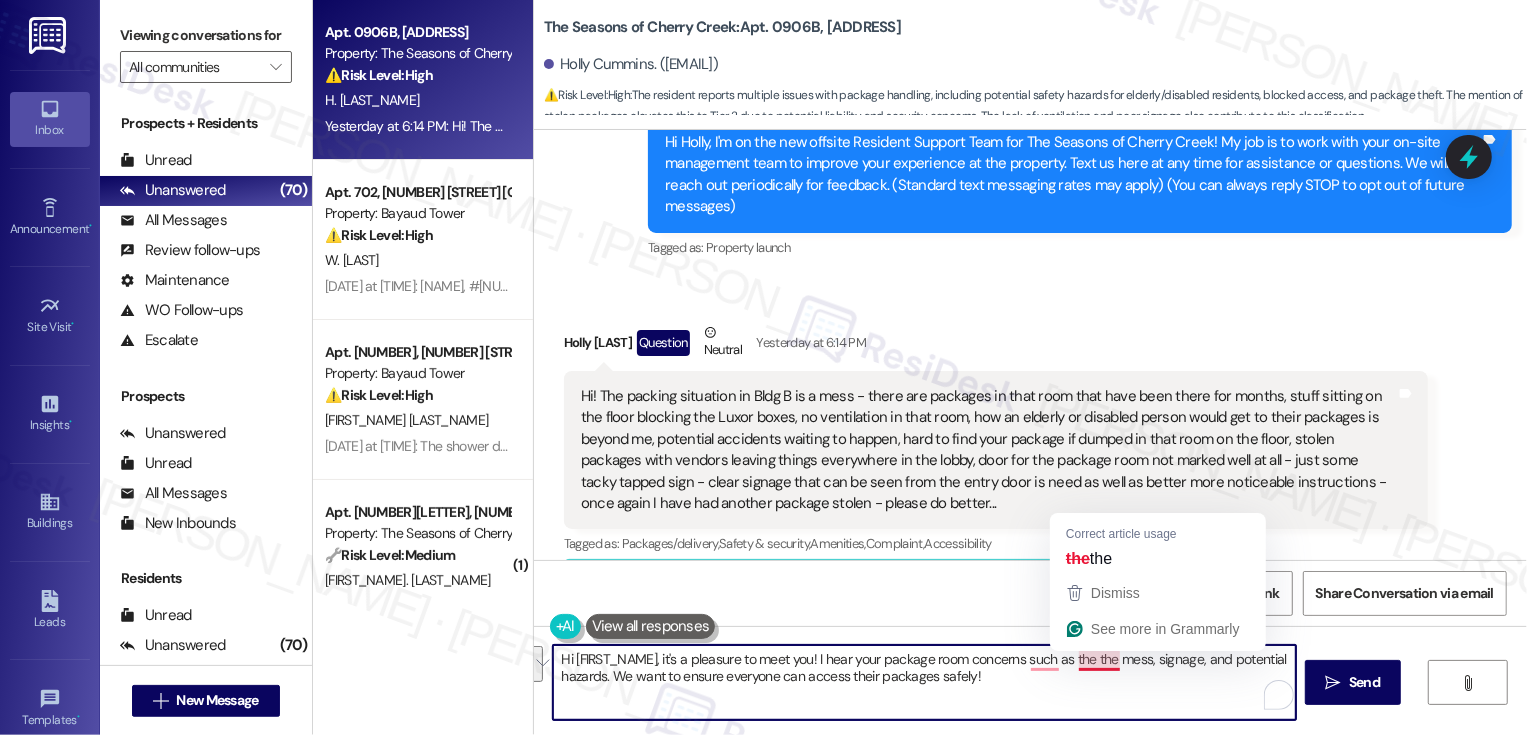 click on "Hi [FIRST_NAME], it's a pleasure to meet you! I hear your package room concerns such as the the mess, signage, and potential hazards. We want to ensure everyone can access their packages safely!" at bounding box center (924, 682) 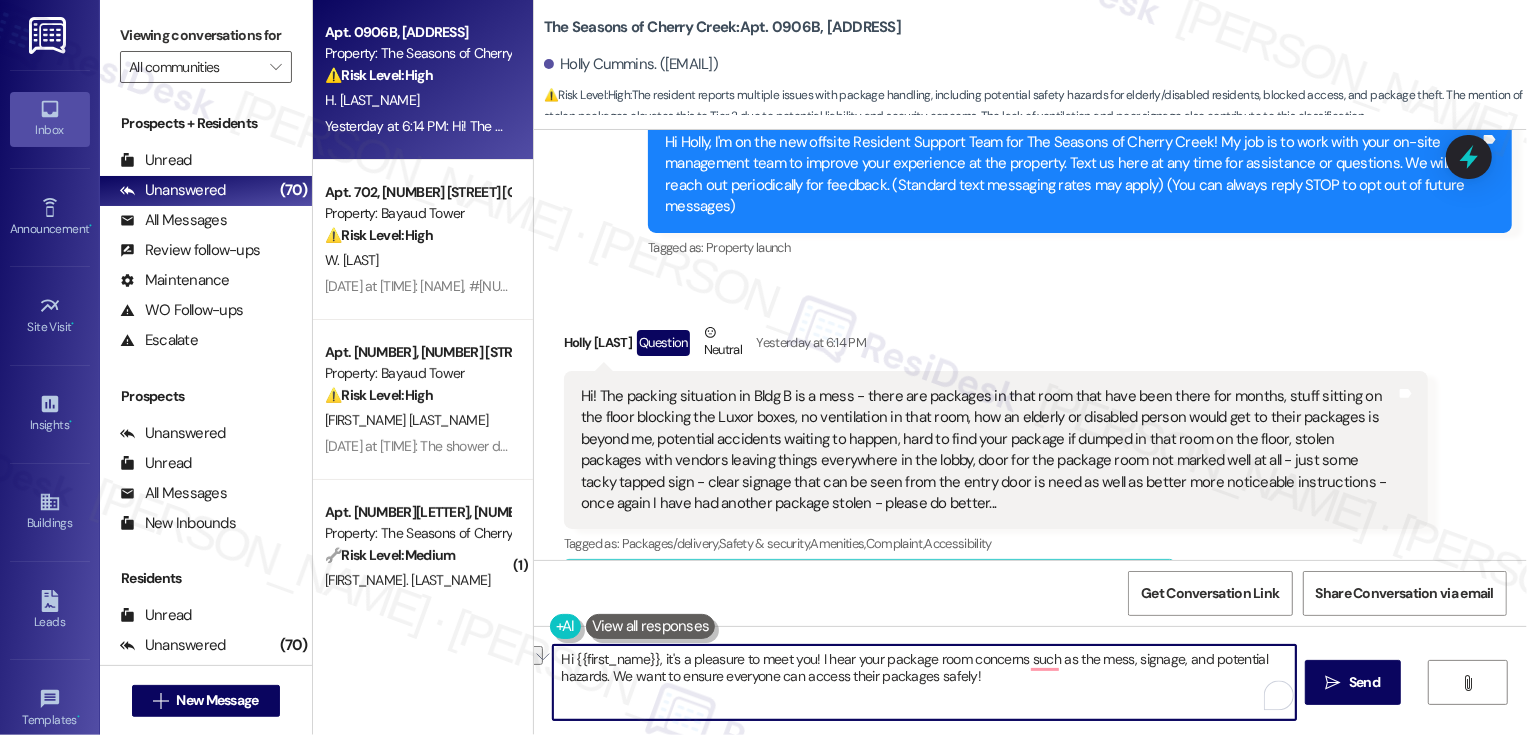 drag, startPoint x: 604, startPoint y: 675, endPoint x: 1075, endPoint y: 719, distance: 473.05075 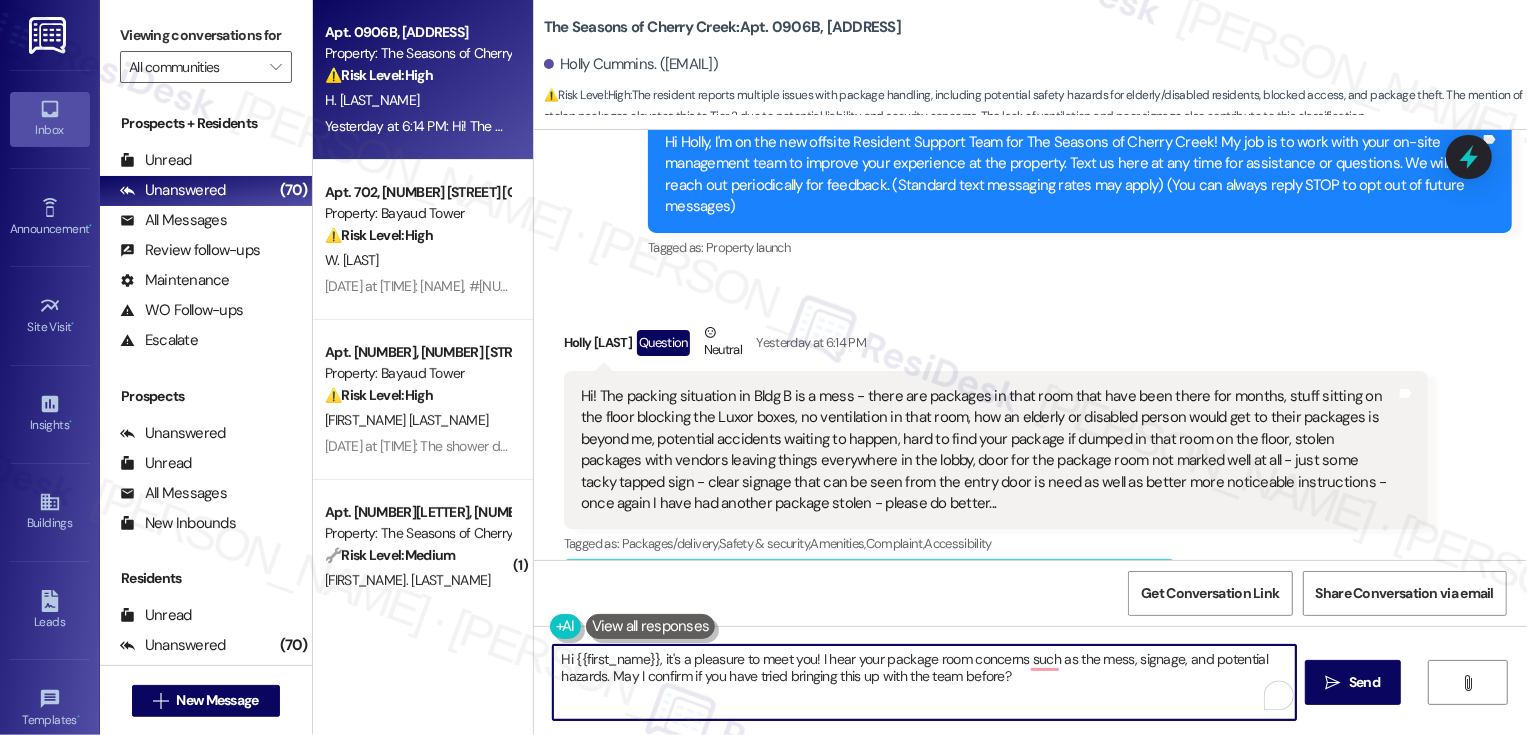 click on "Hi {{first_name}}, it's a pleasure to meet you! I hear your package room concerns such as the mess, signage, and potential hazards. May I confirm if you have tried bringing this up with the team before?" at bounding box center [924, 682] 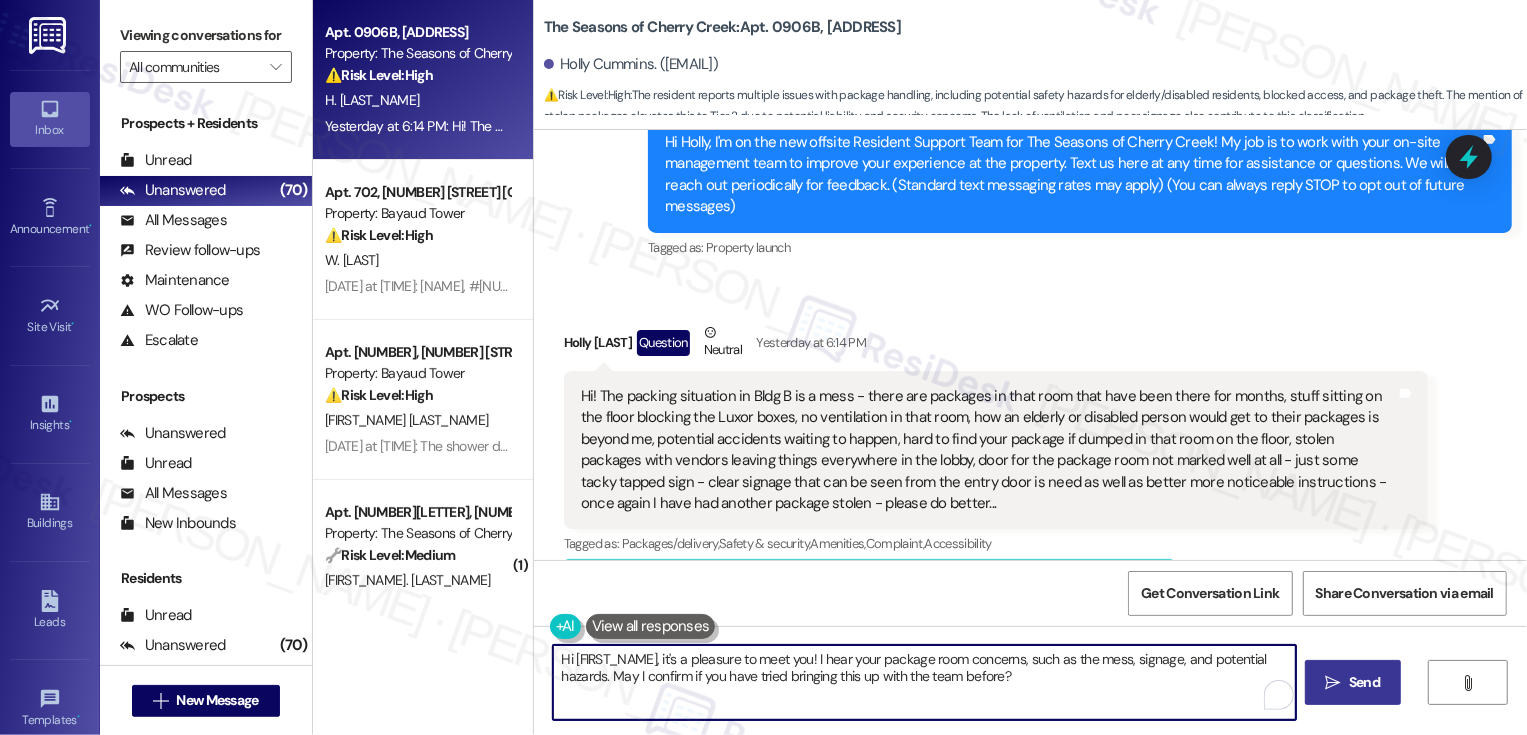 type on "Hi [FIRST_NAME], it's a pleasure to meet you! I hear your package room concerns, such as the mess, signage, and potential hazards. May I confirm if you have tried bringing this up with the team before?" 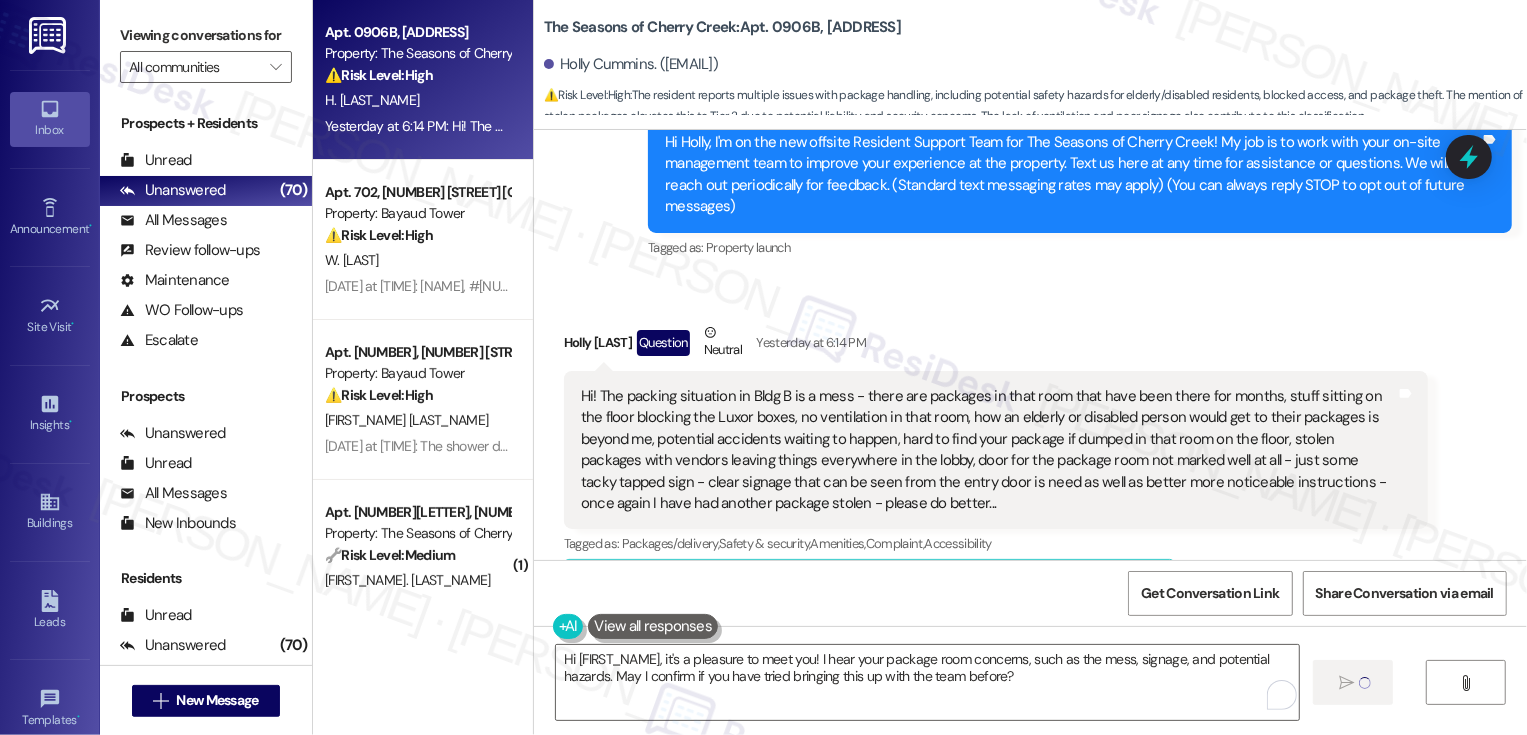 type 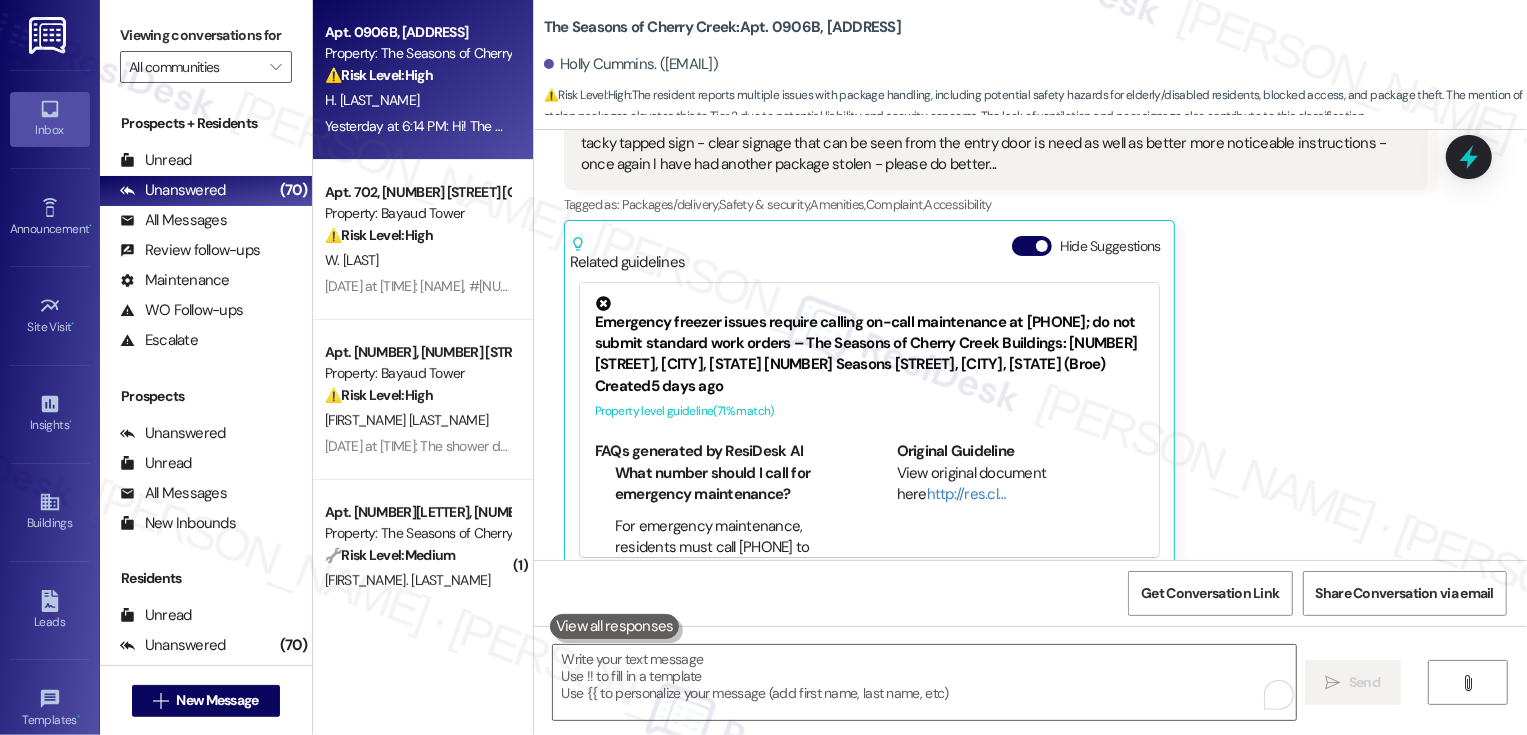 scroll, scrollTop: 586, scrollLeft: 0, axis: vertical 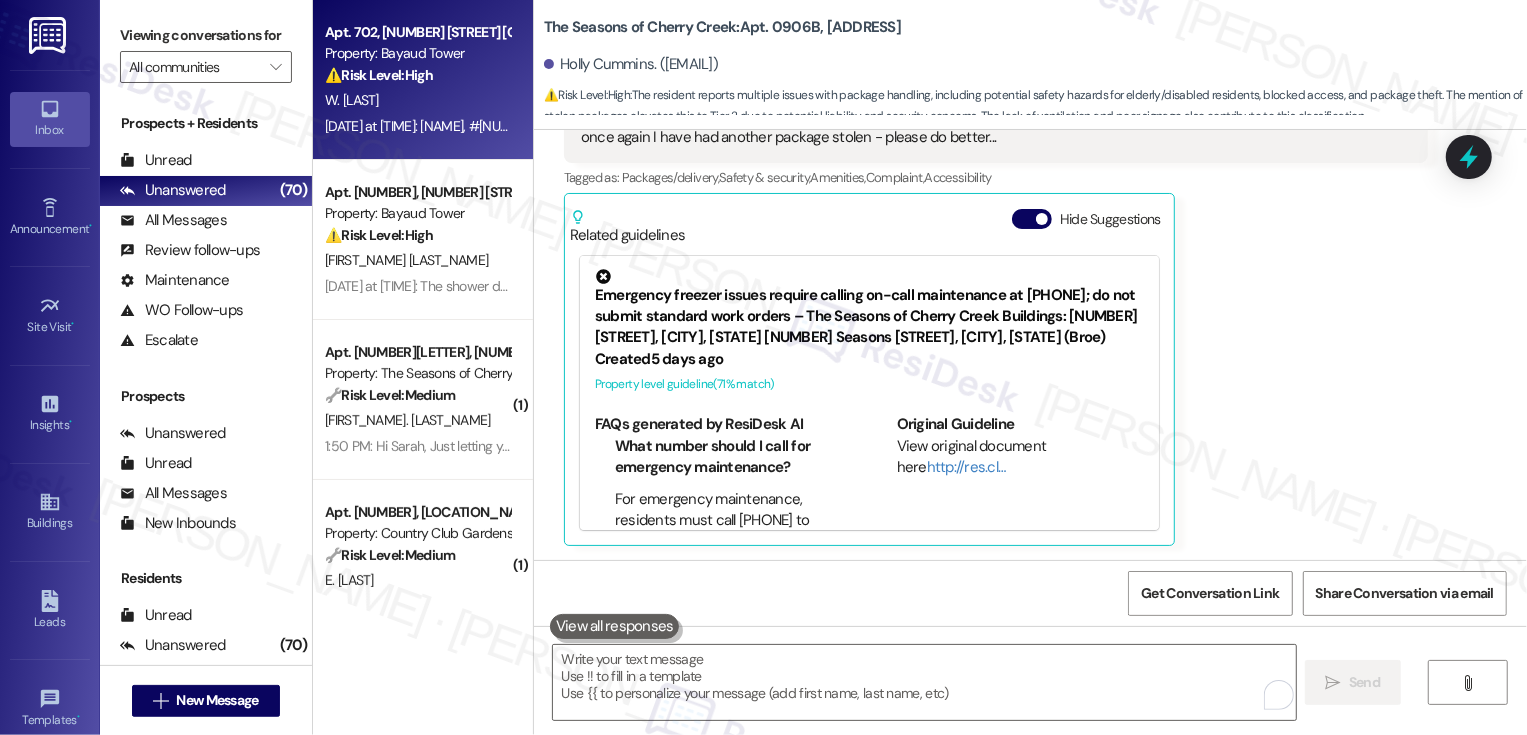 click on "W. [LAST]" at bounding box center (417, 100) 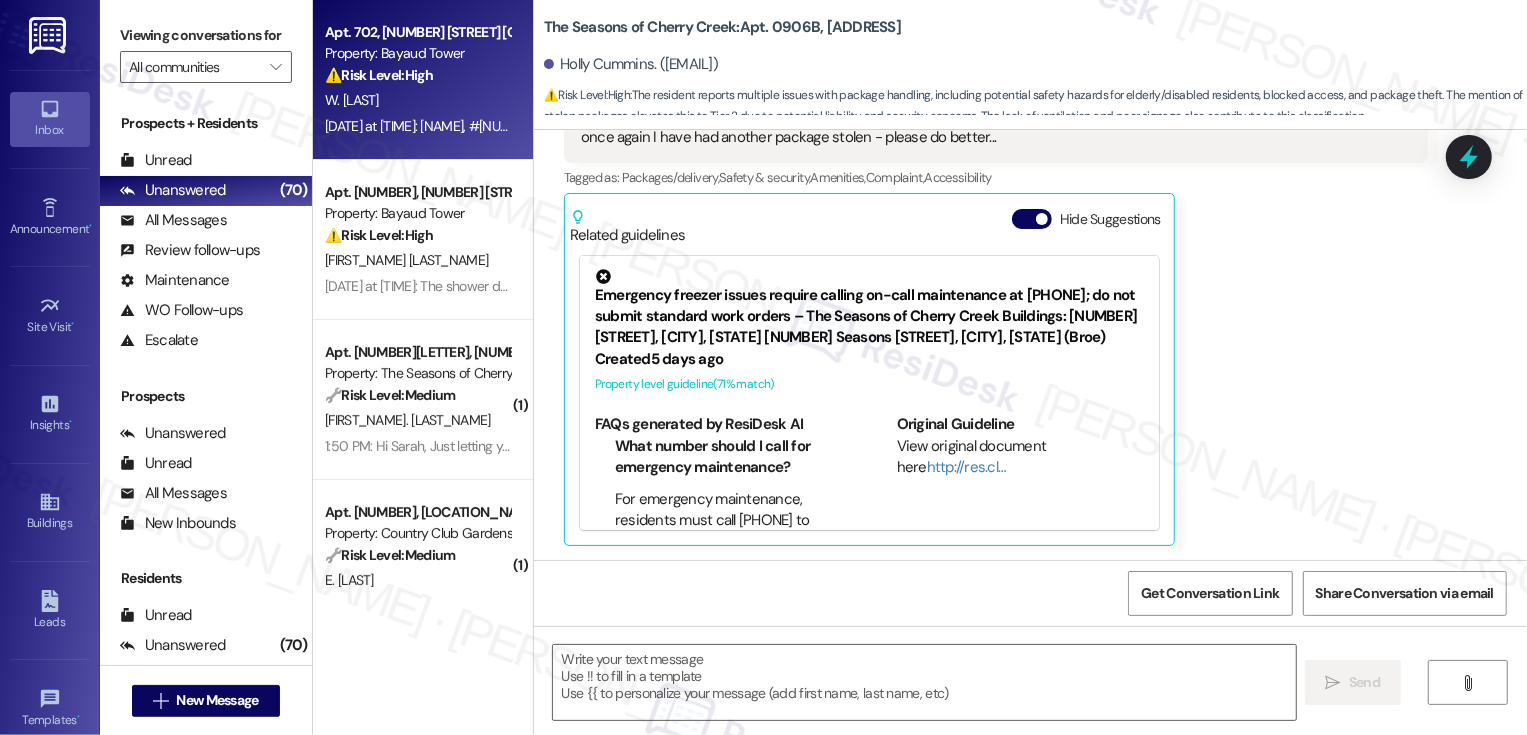 click on "W. [LAST]" at bounding box center [417, 100] 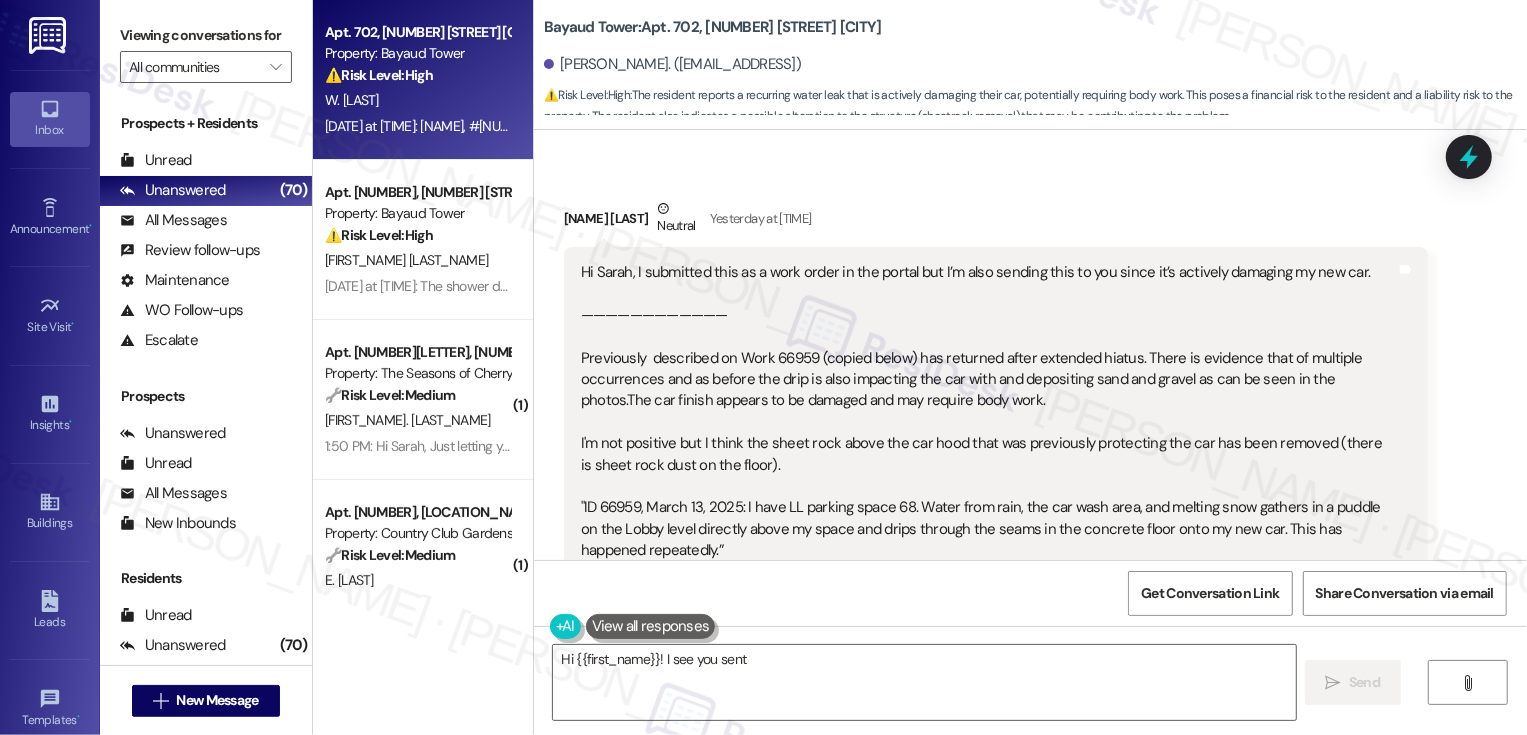 scroll, scrollTop: 93, scrollLeft: 0, axis: vertical 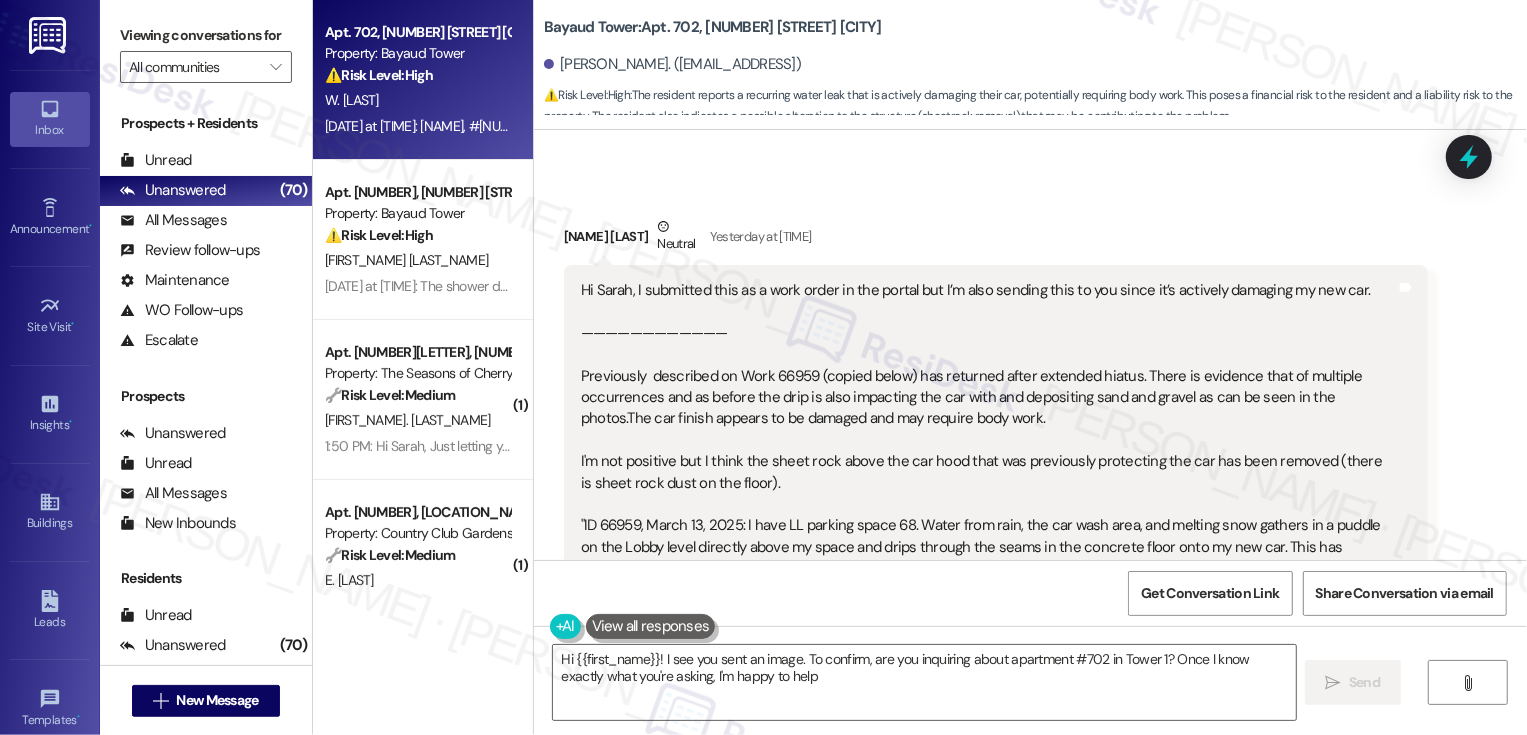 type on "Hi {{first_name}}! I see you sent an image. To confirm, are you inquiring about apartment #[NUMBER] in Tower [NUMBER]? Once I know exactly what you're asking, I'm happy to help!" 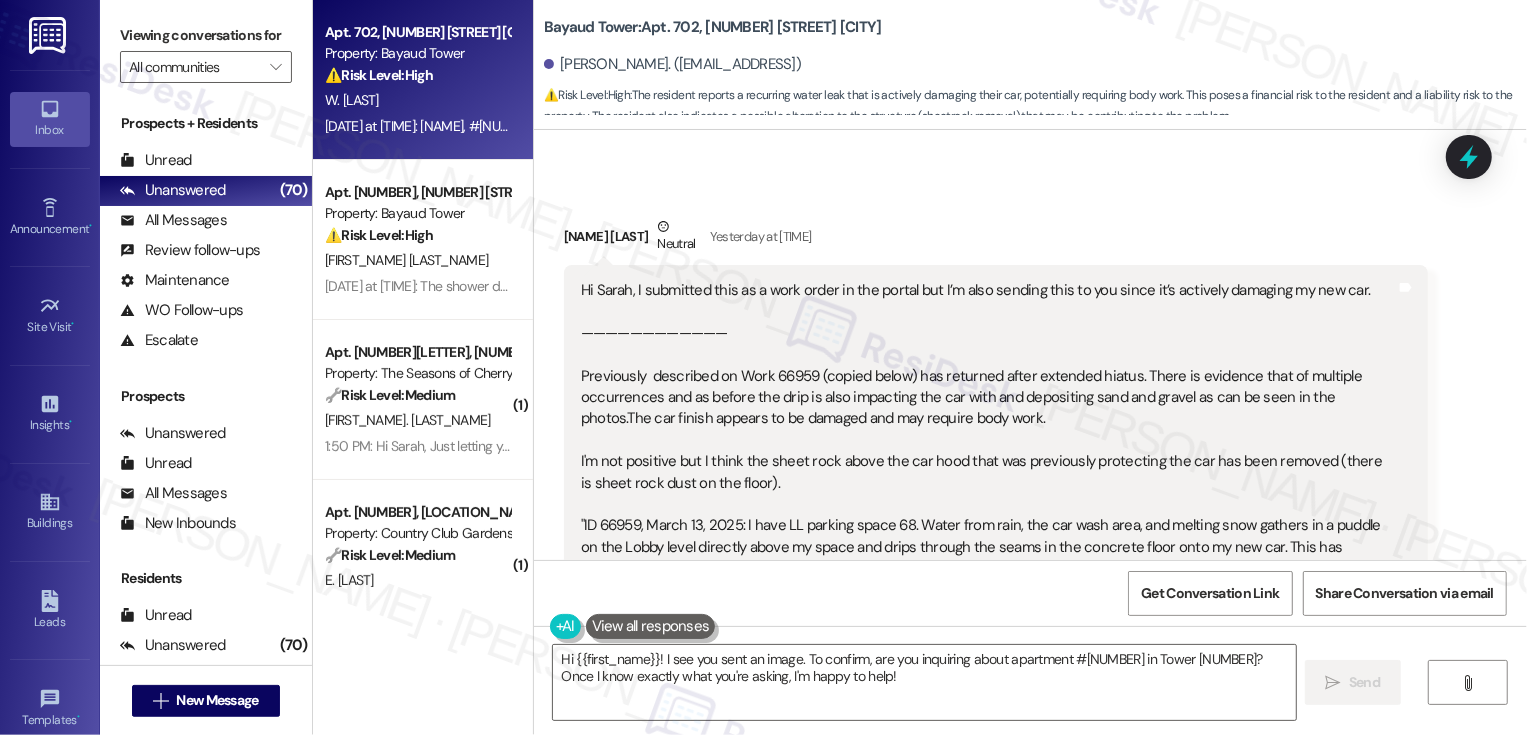 click on "Received via SMS [PERSON_NAME]   Neutral Yesterday at 2:36 PM Hi Sarah, I submitted this as a work order in the portal but I’m also sending this to you since it’s actively damaging my new car.
————————————
Previously  described on Work 66959 (copied below) has returned after extended hiatus. There is evidence that of multiple occurrences and as before the drip is also impacting the car with and depositing sand and gravel as can be seen in the photos.The car finish appears to be damaged and may require body work.
I'm not positive but I think the sheet rock above the car hood that was previously protecting the car has been removed (there is sheet rock dust on the floor).
"ID 66959, March 13, 2025: I have LL parking space 68. Water from rain, the car wash area, and melting snow gathers in a puddle on the Lobby level directly above my space and drips through the seams in the concrete floor onto my new car. This has happened repeatedly.”
JPG  attachment         ," at bounding box center (996, 765) 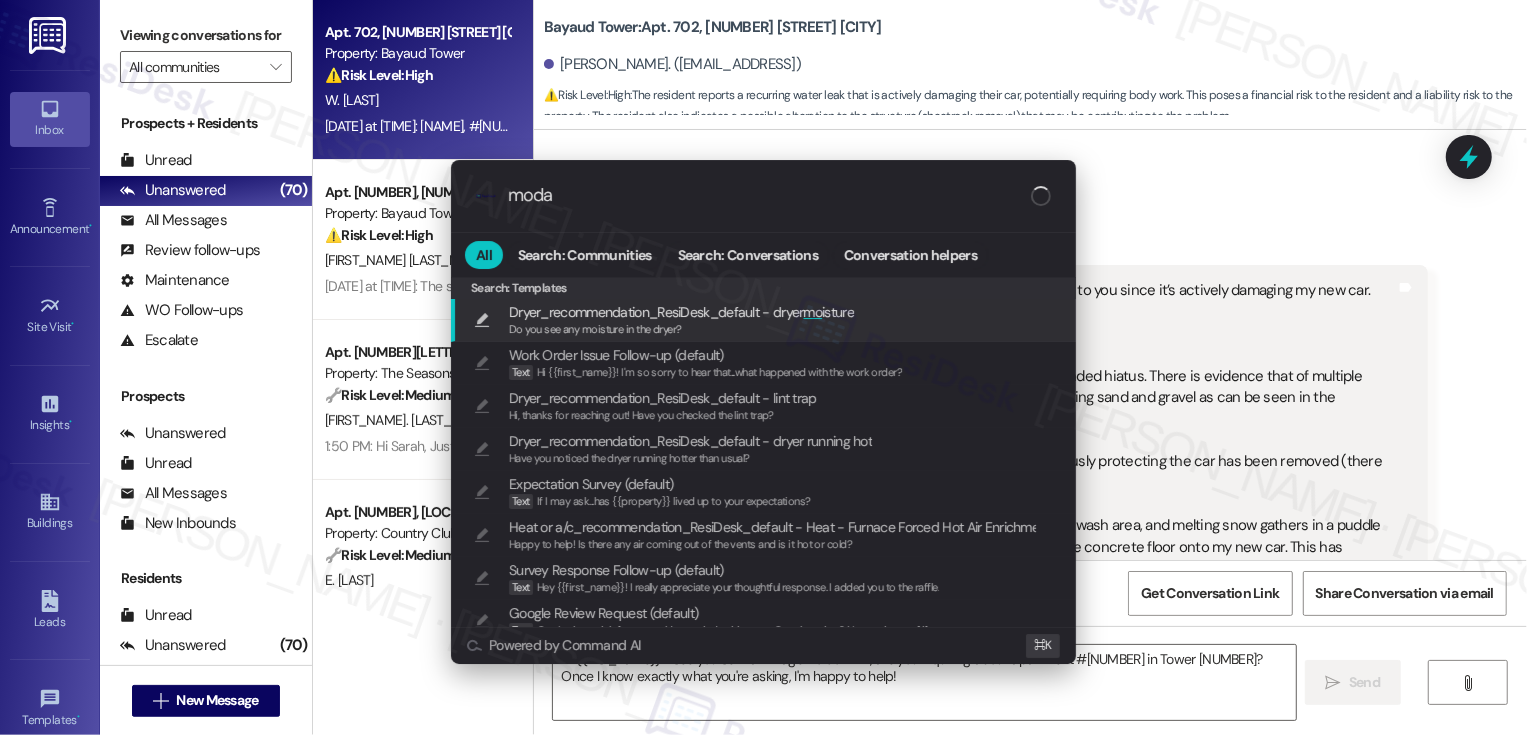 type on "modal" 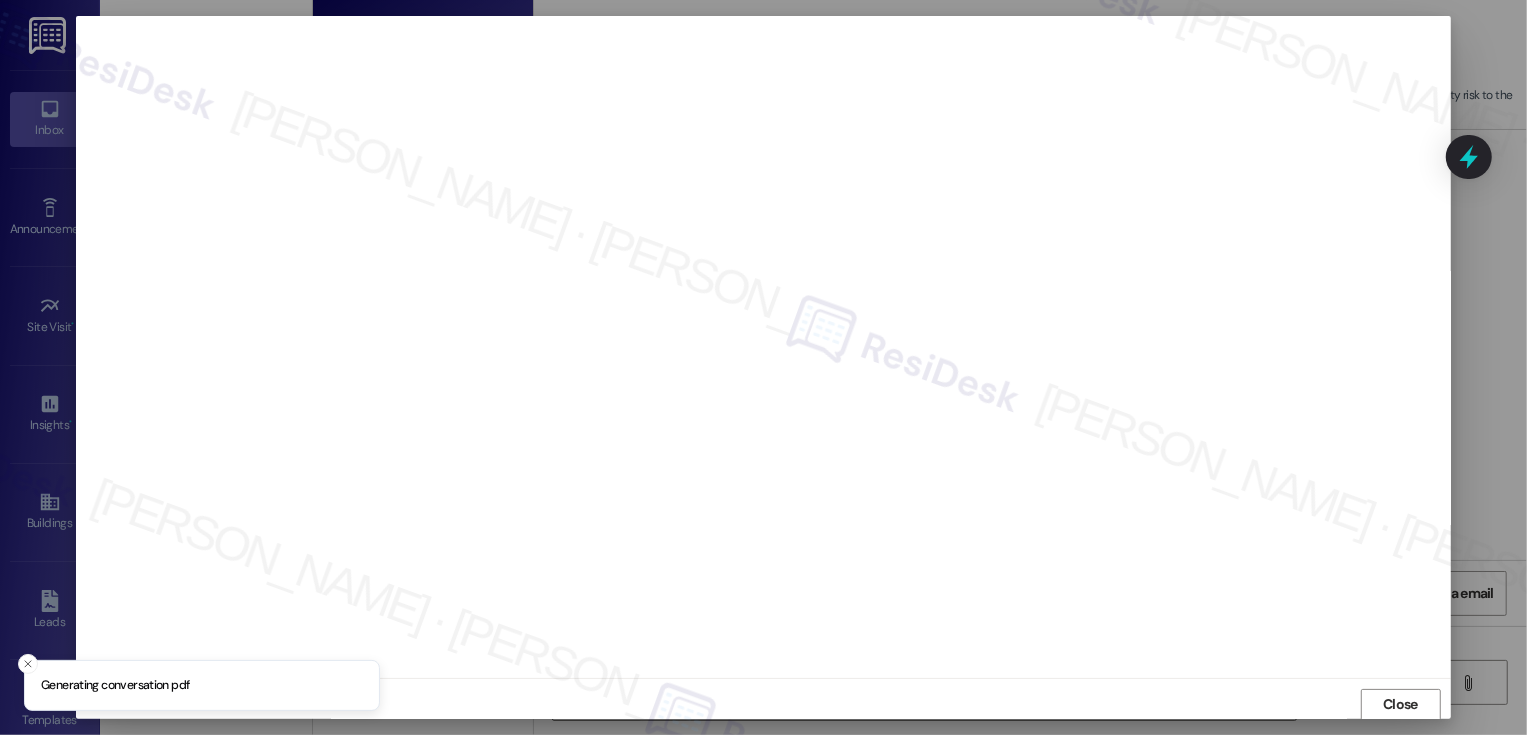 scroll, scrollTop: 1, scrollLeft: 0, axis: vertical 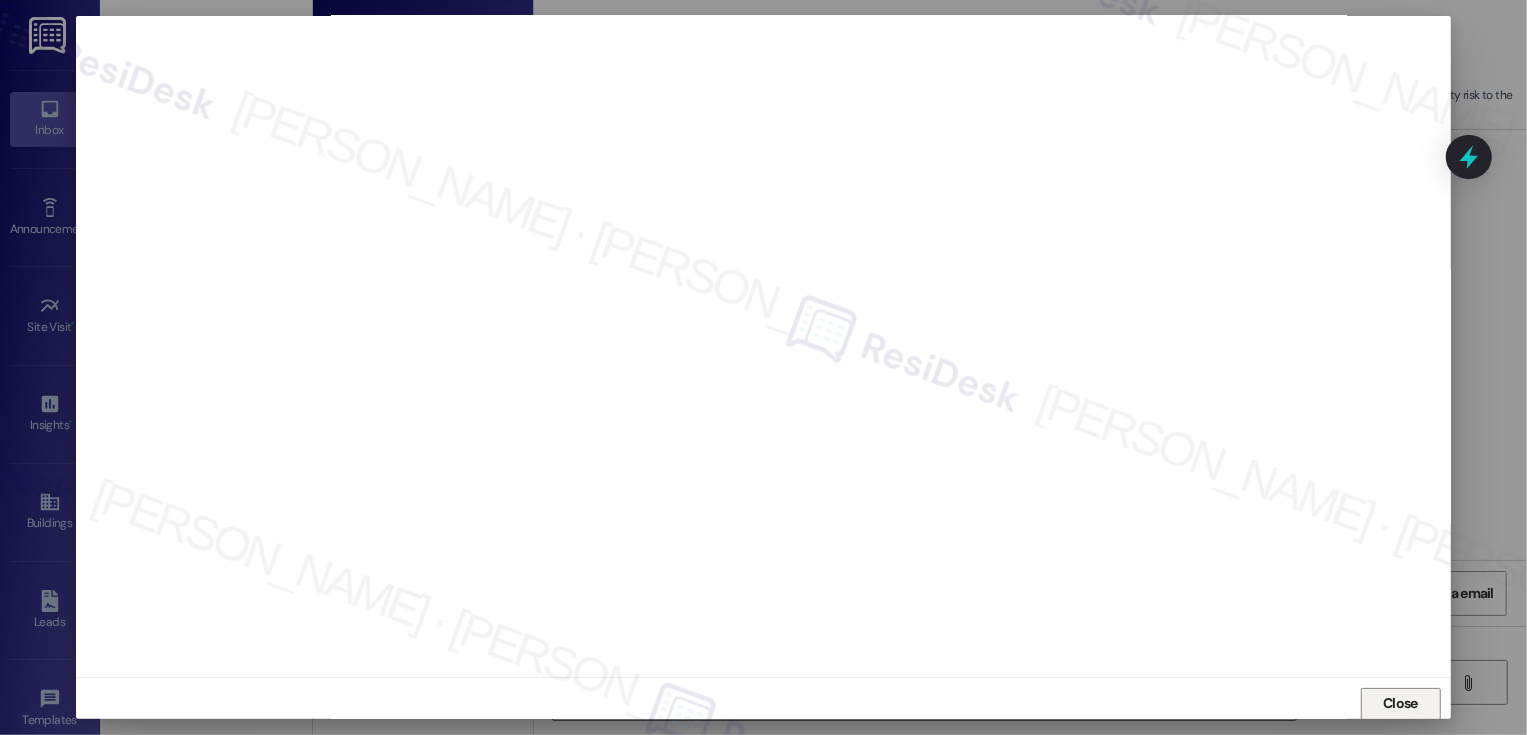 click on "Close" at bounding box center (1401, 704) 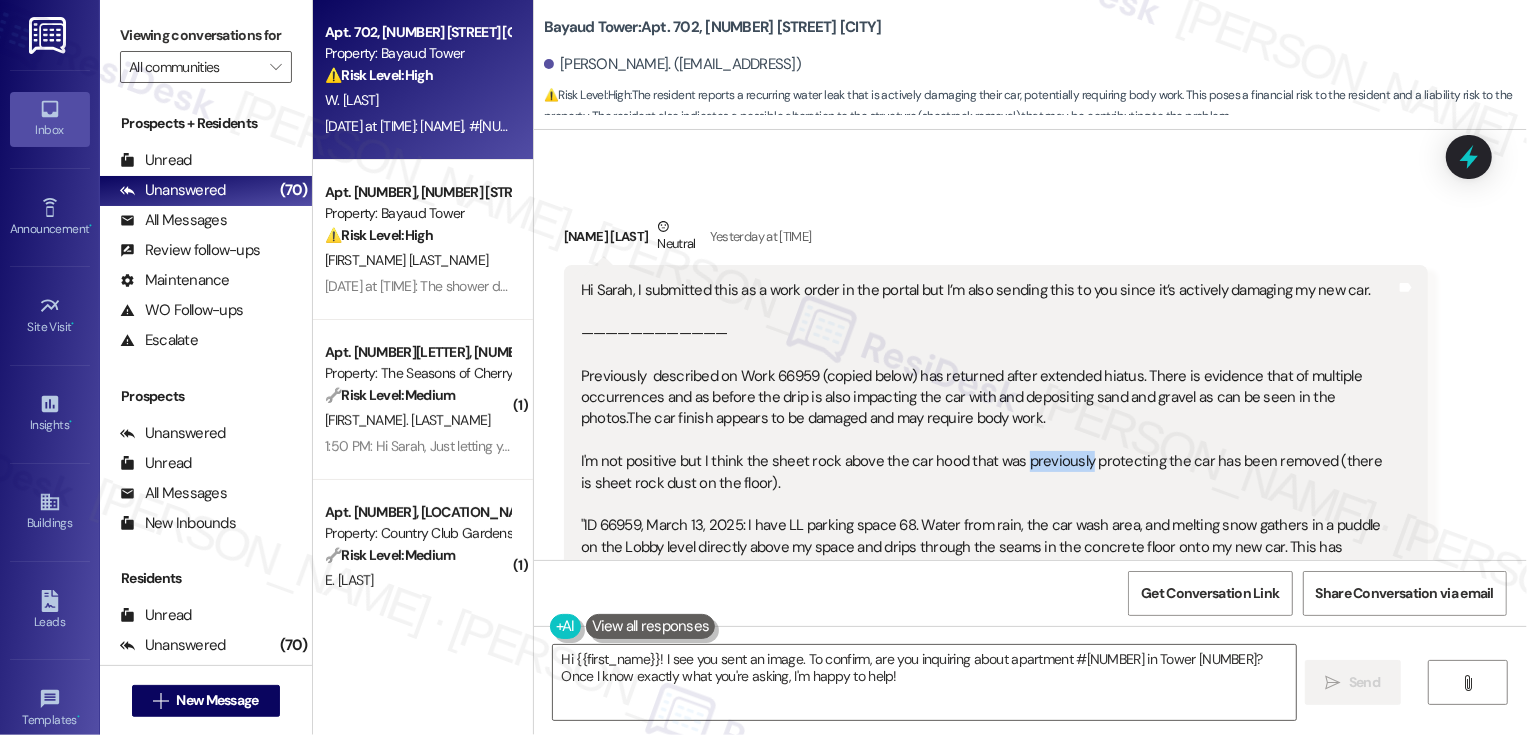 click on "Hi Sarah, I submitted this as a work order in the portal but I’m also sending this to you since it’s actively damaging my new car.
————————————
Previously  described on Work 66959 (copied below) has returned after extended hiatus. There is evidence that of multiple occurrences and as before the drip is also impacting the car with and depositing sand and gravel as can be seen in the photos.The car finish appears to be damaged and may require body work.
I'm not positive but I think the sheet rock above the car hood that was previously protecting the car has been removed (there is sheet rock dust on the floor).
"ID 66959, March 13, 2025: I have LL parking space 68. Water from rain, the car wash area, and melting snow gathers in a puddle on the Lobby level directly above my space and drips through the seams in the concrete floor onto my new car. This has happened repeatedly.”
Due to continued dripping it currently looks worse than is shown." at bounding box center [988, 440] 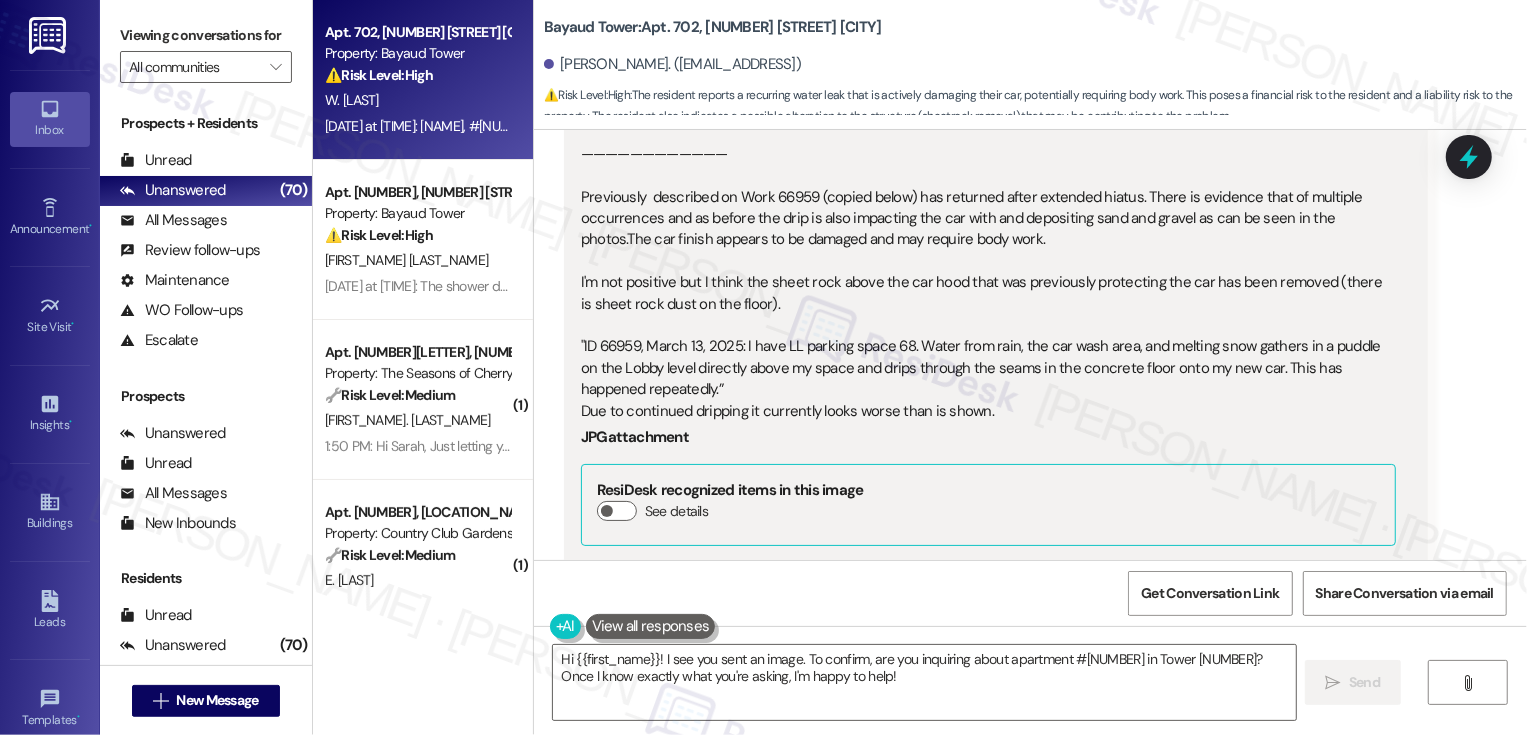 scroll, scrollTop: 623, scrollLeft: 0, axis: vertical 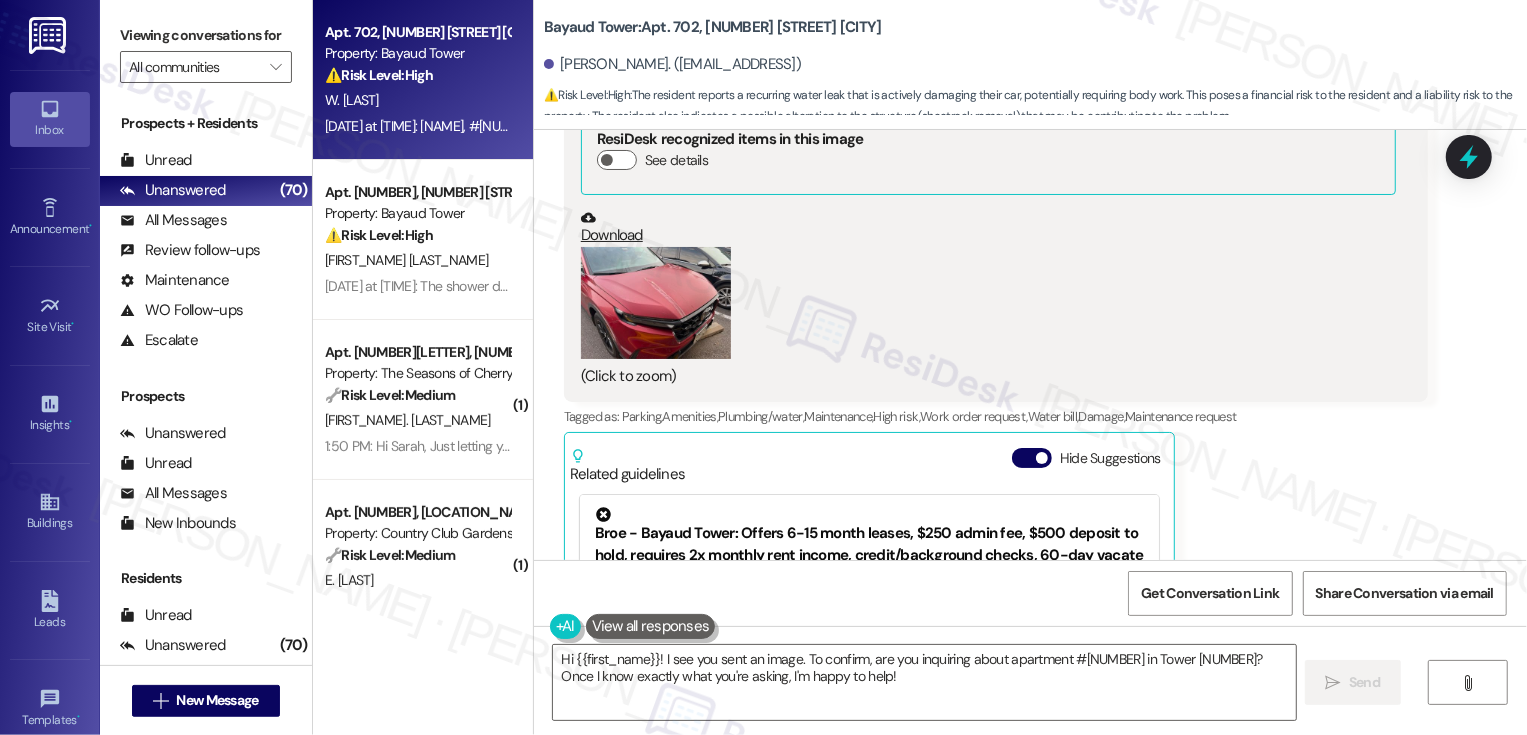 click at bounding box center (656, 303) 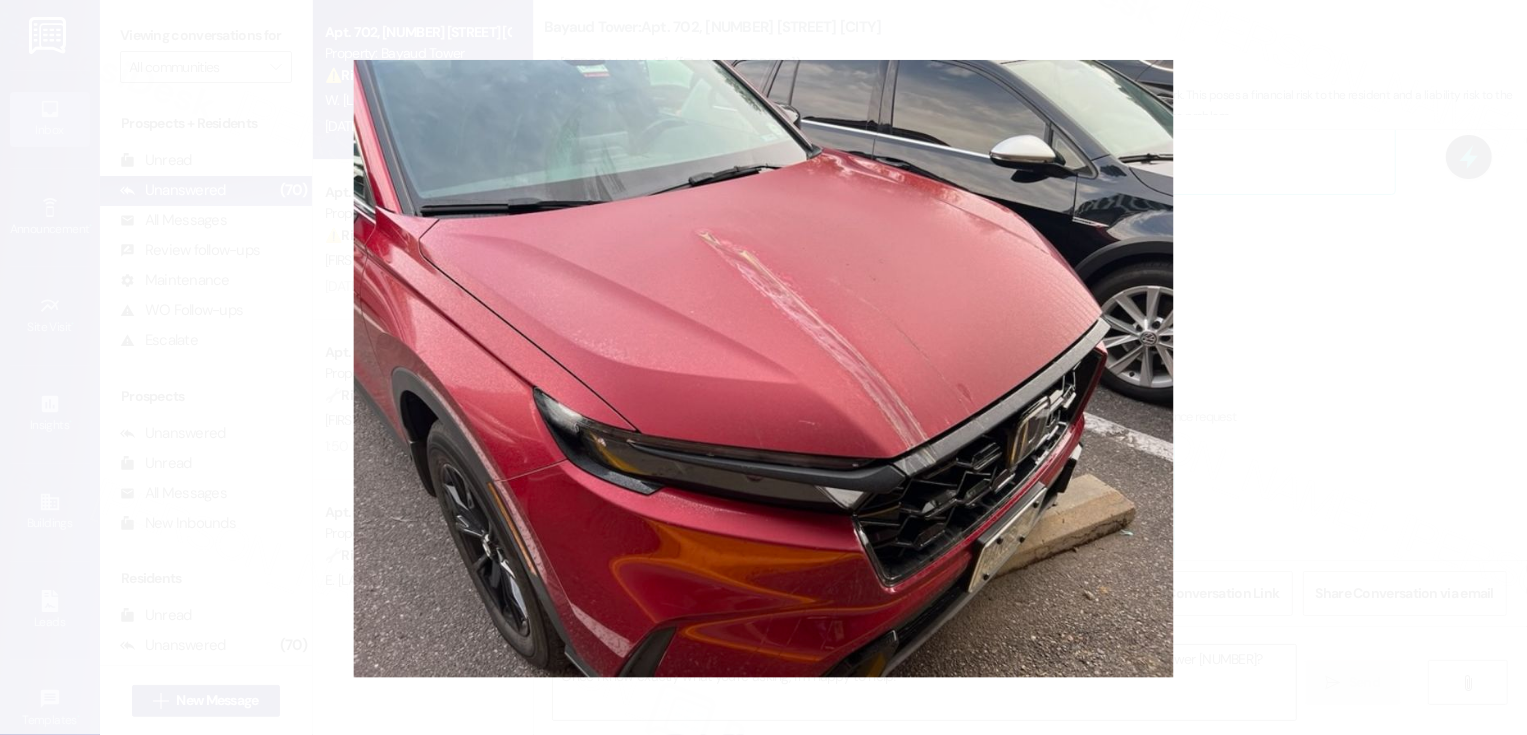 click at bounding box center (763, 367) 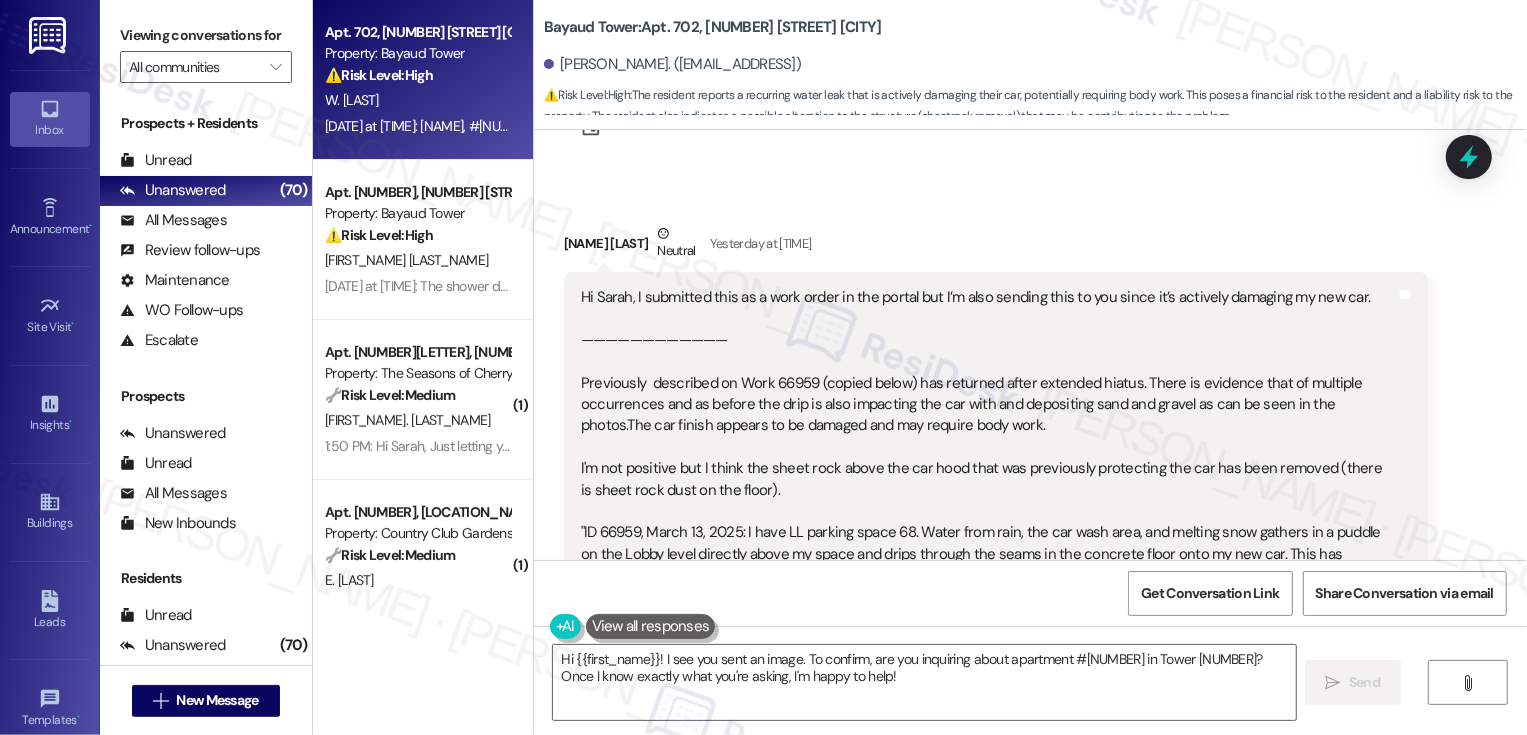 scroll, scrollTop: 44, scrollLeft: 0, axis: vertical 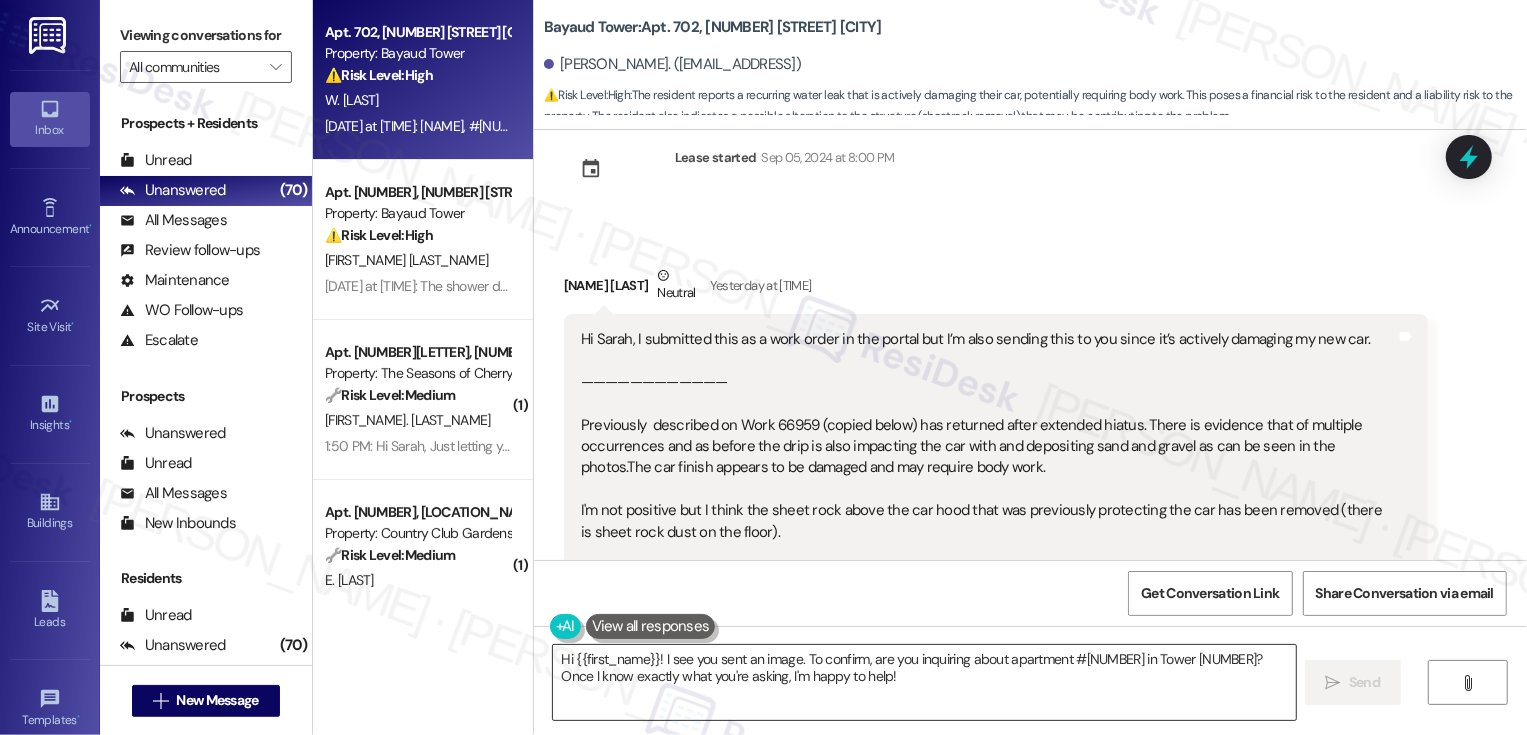 click on "Hi {{first_name}}! I see you sent an image. To confirm, are you inquiring about apartment #[NUMBER] in Tower [NUMBER]? Once I know exactly what you're asking, I'm happy to help!" at bounding box center (924, 682) 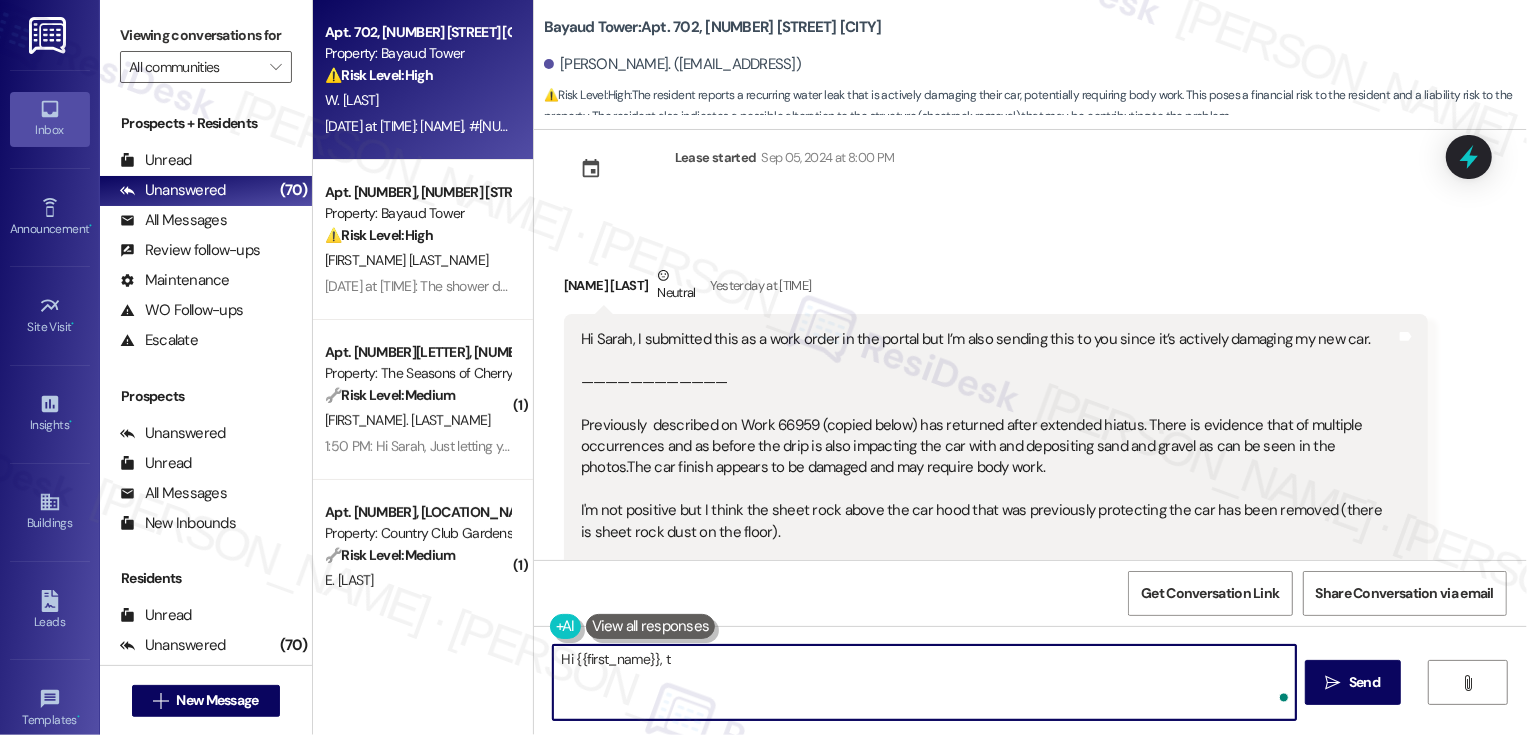 type on "Hi {{first_name}}," 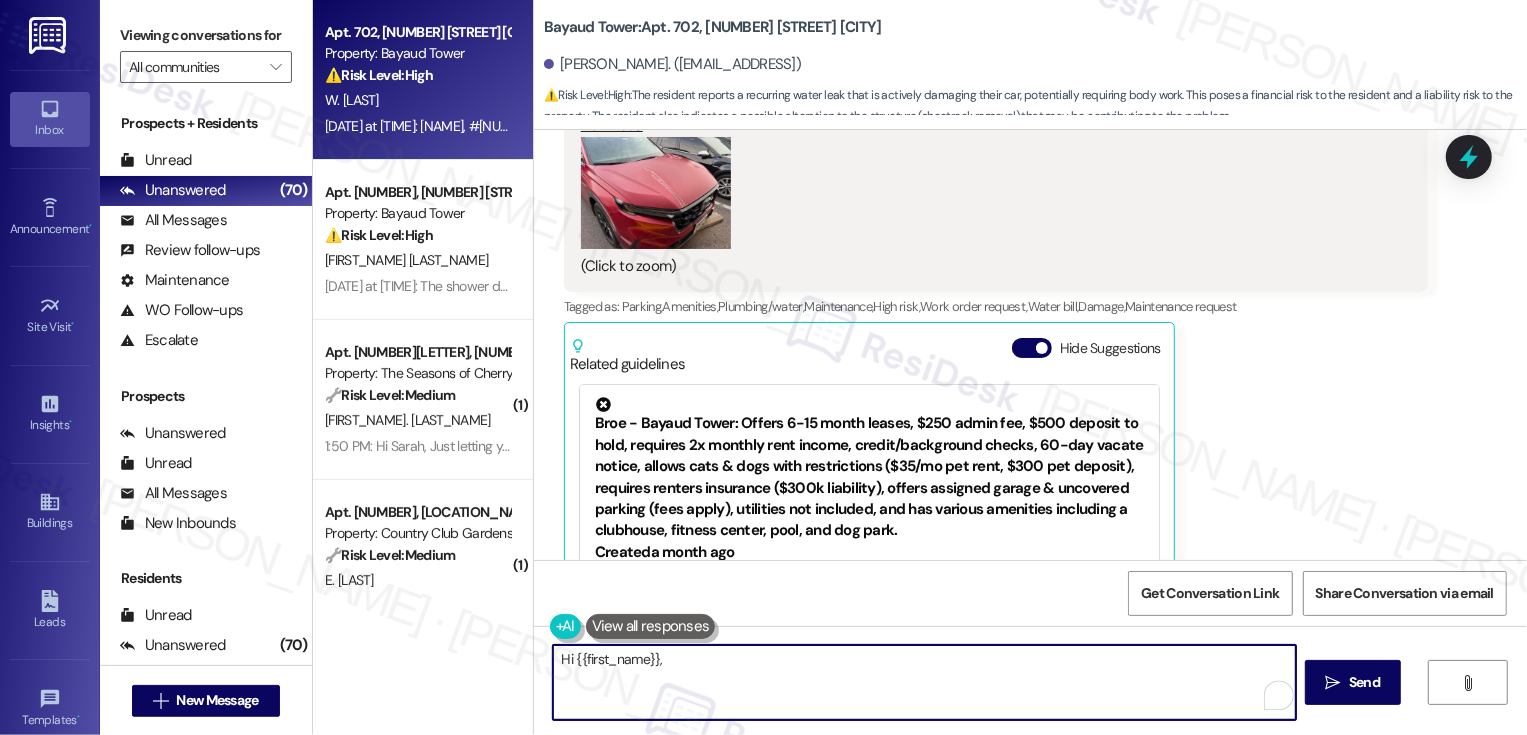 scroll, scrollTop: 770, scrollLeft: 0, axis: vertical 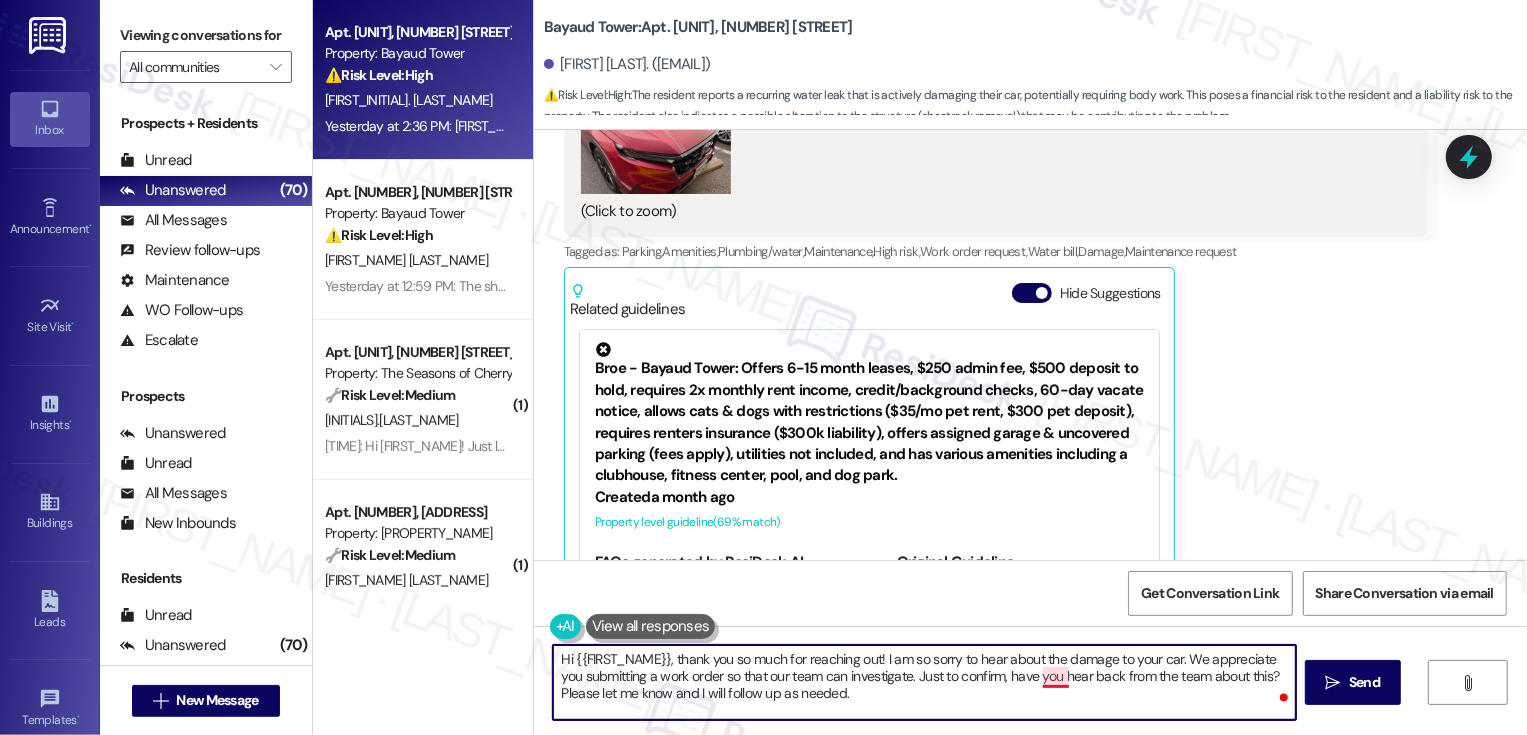 click on "Hi {{FIRST_NAME}}, thank you so much for reaching out! I am so sorry to hear about the damage to your car. We appreciate you submitting a work order so that our team can investigate. Just to confirm, have you hear back from the team about this? Please let me know and I will follow up as needed." at bounding box center [924, 682] 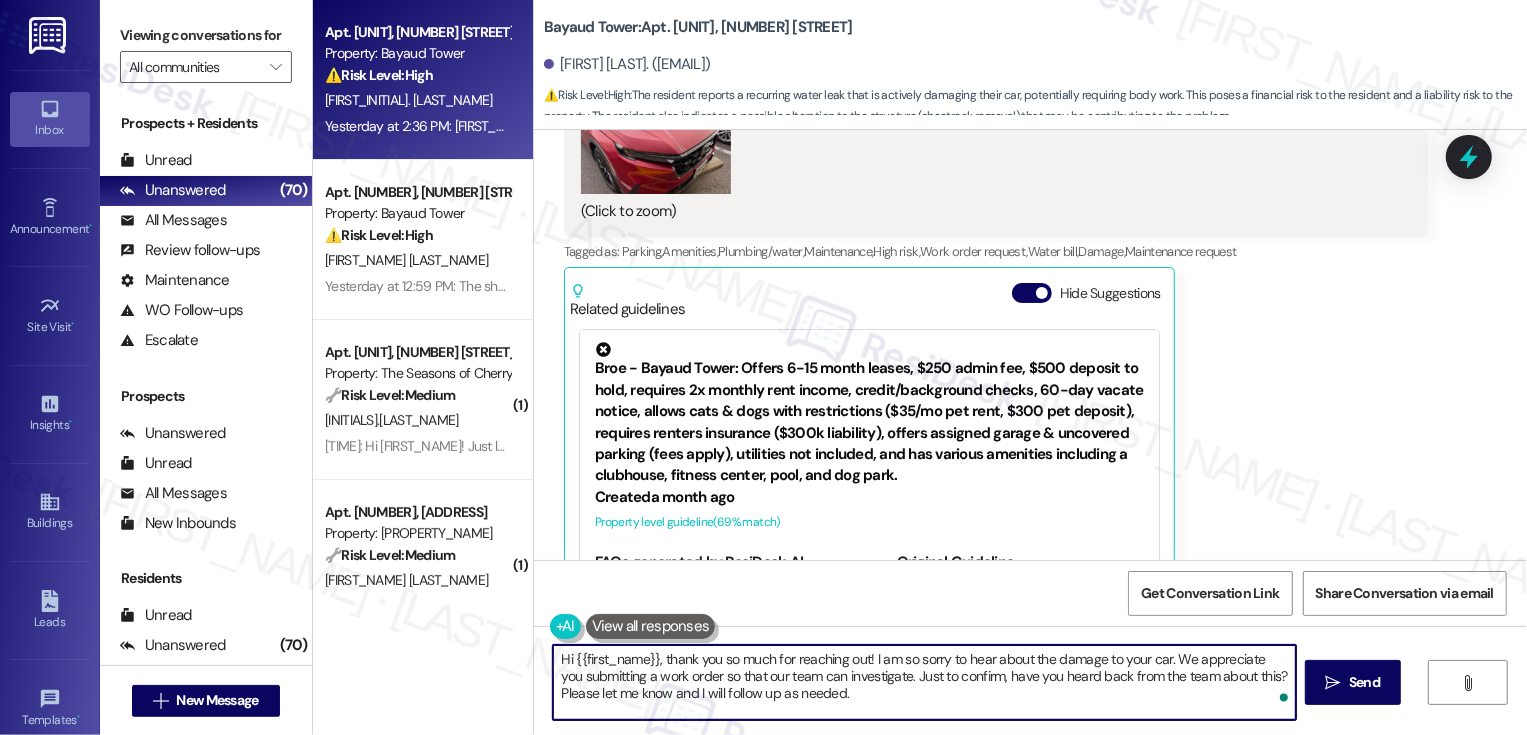 scroll, scrollTop: 1003, scrollLeft: 0, axis: vertical 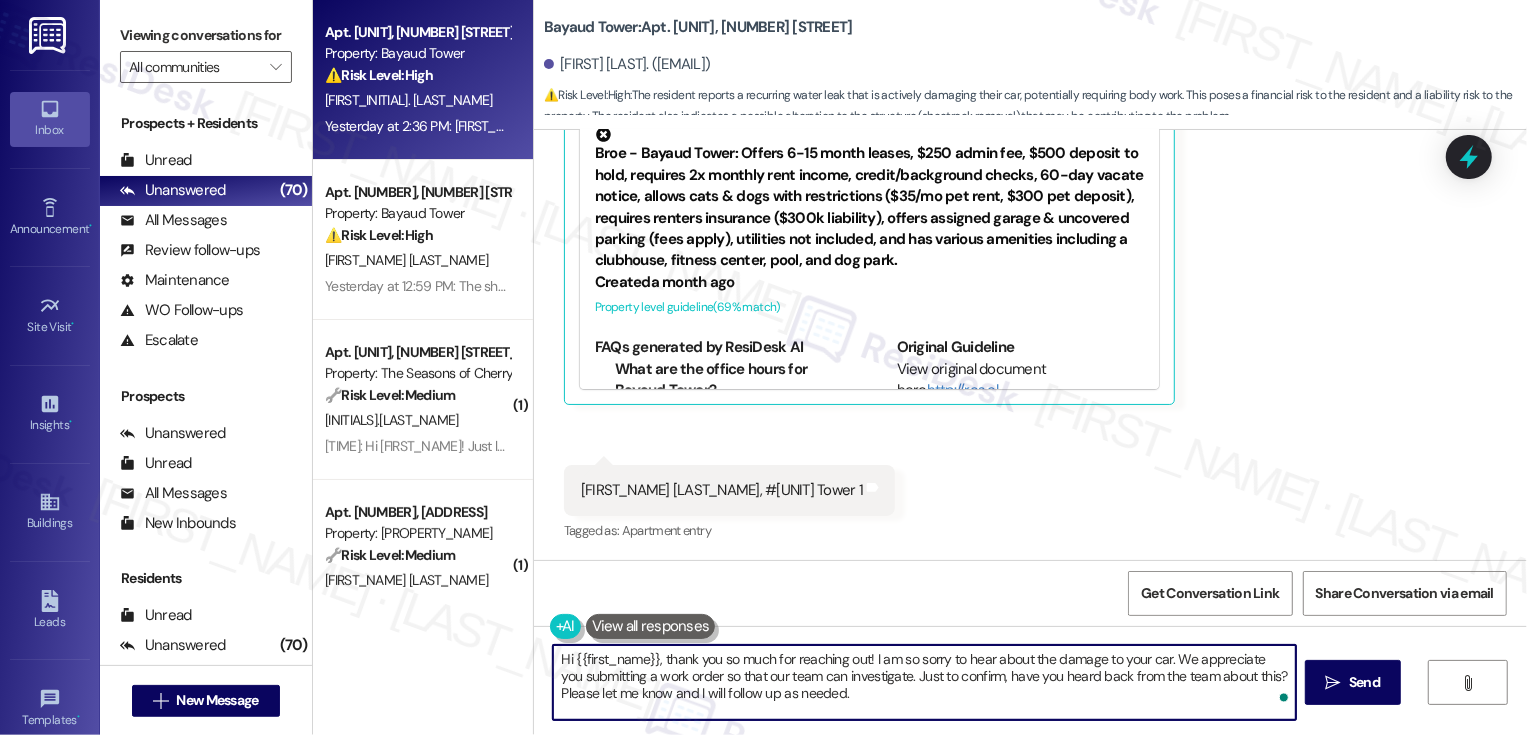 click on "[PERSON_NAME], #[NUMBER] Tower [NUMBER]" at bounding box center (722, 490) 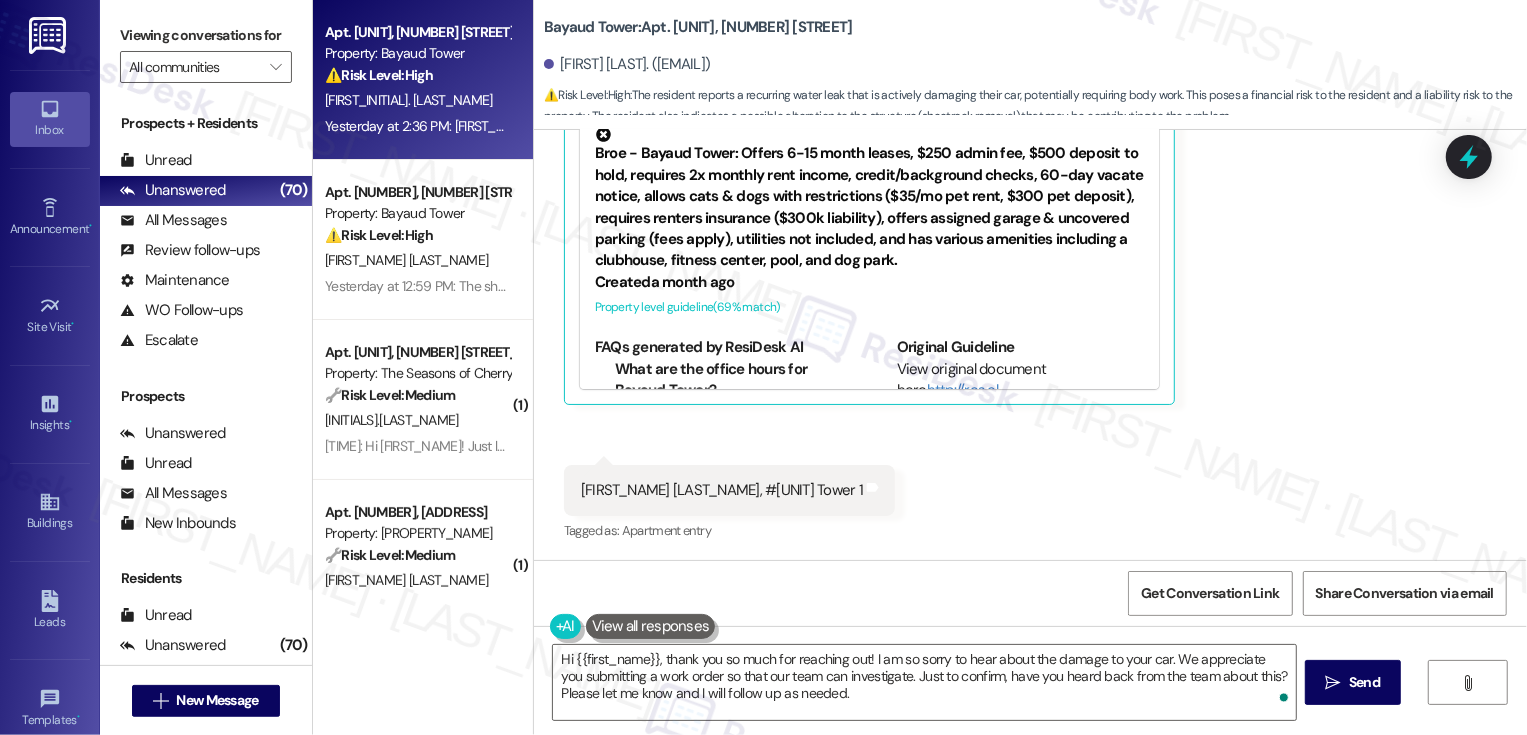 click on "[PERSON_NAME], #[NUMBER] Tower [NUMBER]" at bounding box center (722, 490) 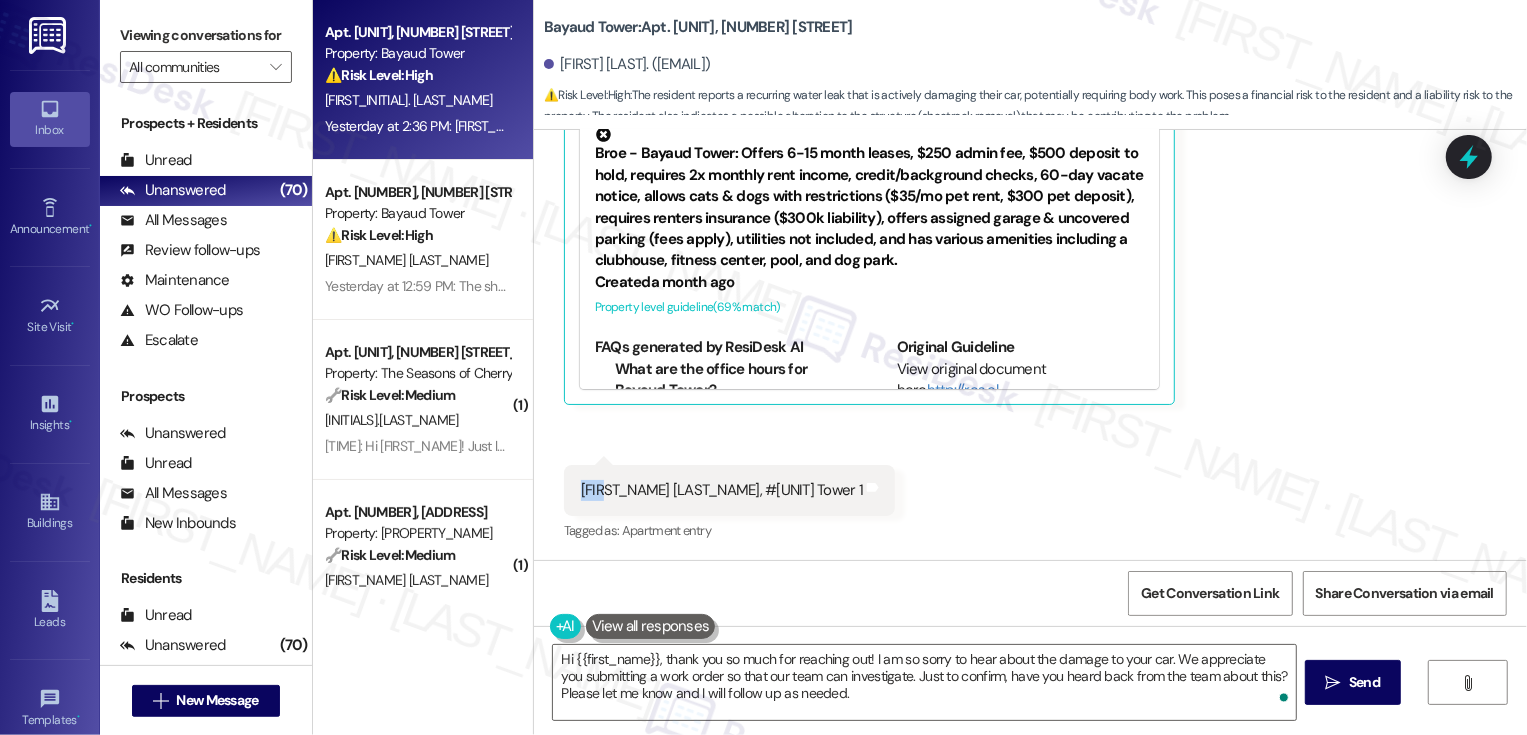 copy on "Will" 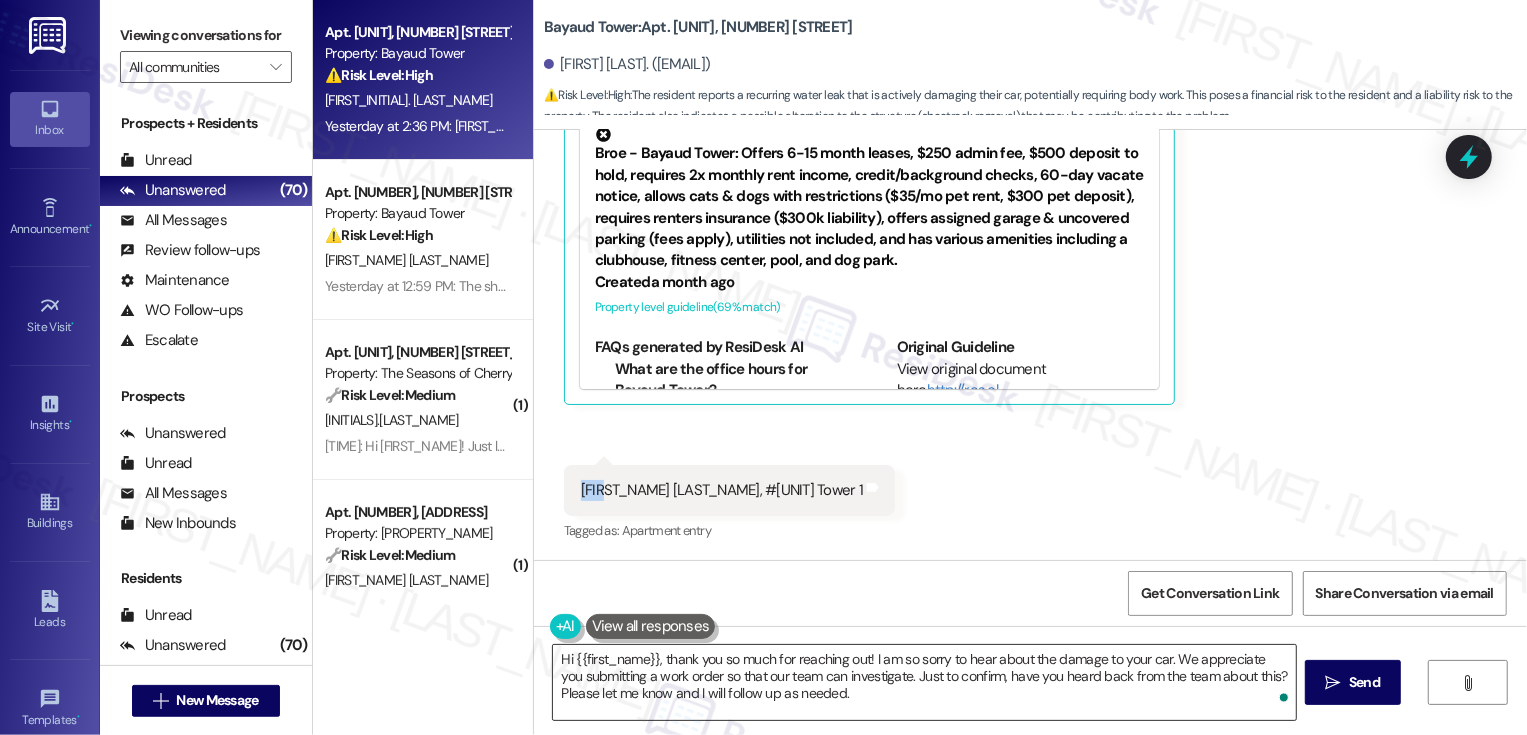 click on "Hi {{first_name}}, thank you so much for reaching out! I am so sorry to hear about the damage to your car. We appreciate you submitting a work order so that our team can investigate. Just to confirm, have you heard back from the team about this? Please let me know and I will follow up as needed." at bounding box center [924, 682] 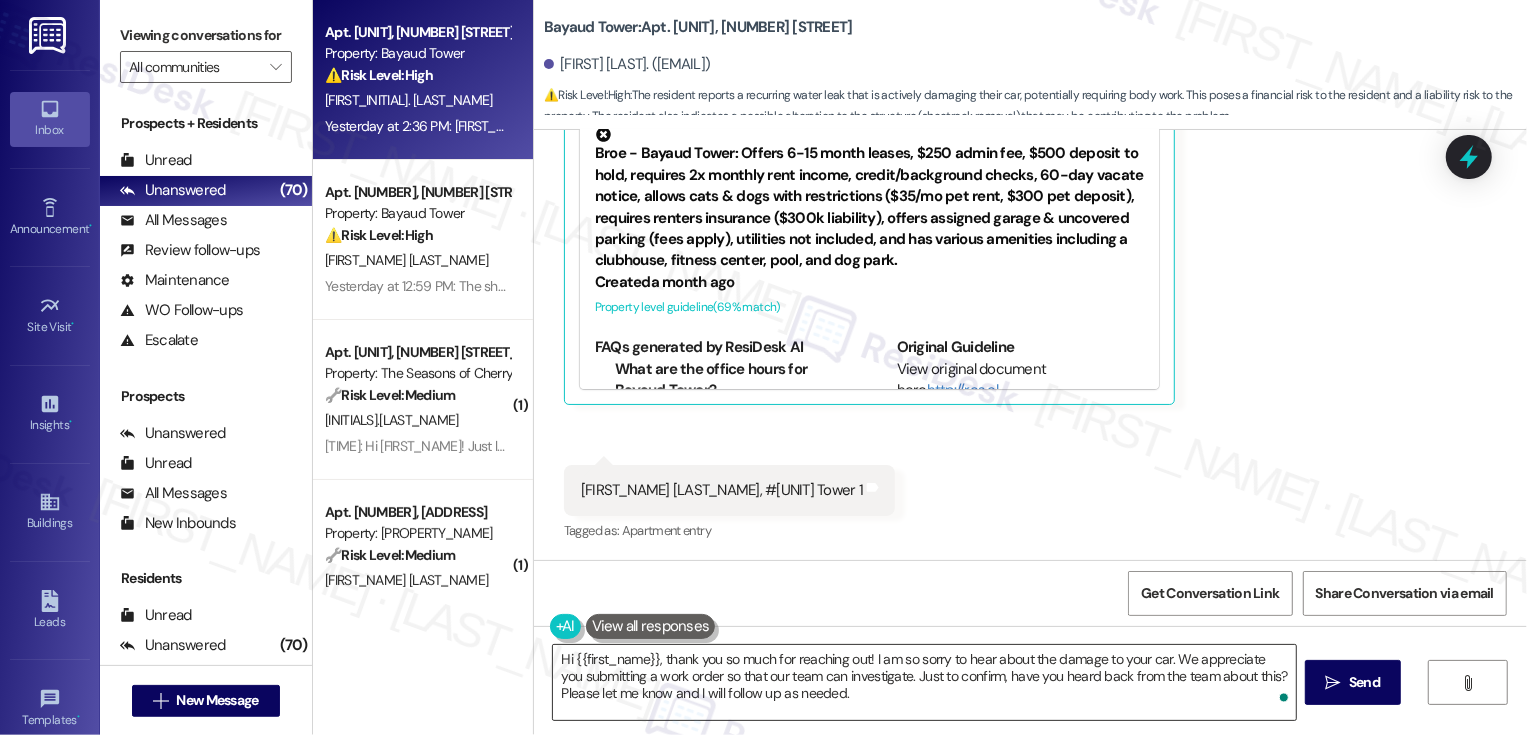 click on "Hi {{first_name}}, thank you so much for reaching out! I am so sorry to hear about the damage to your car. We appreciate you submitting a work order so that our team can investigate. Just to confirm, have you heard back from the team about this? Please let me know and I will follow up as needed." at bounding box center (924, 682) 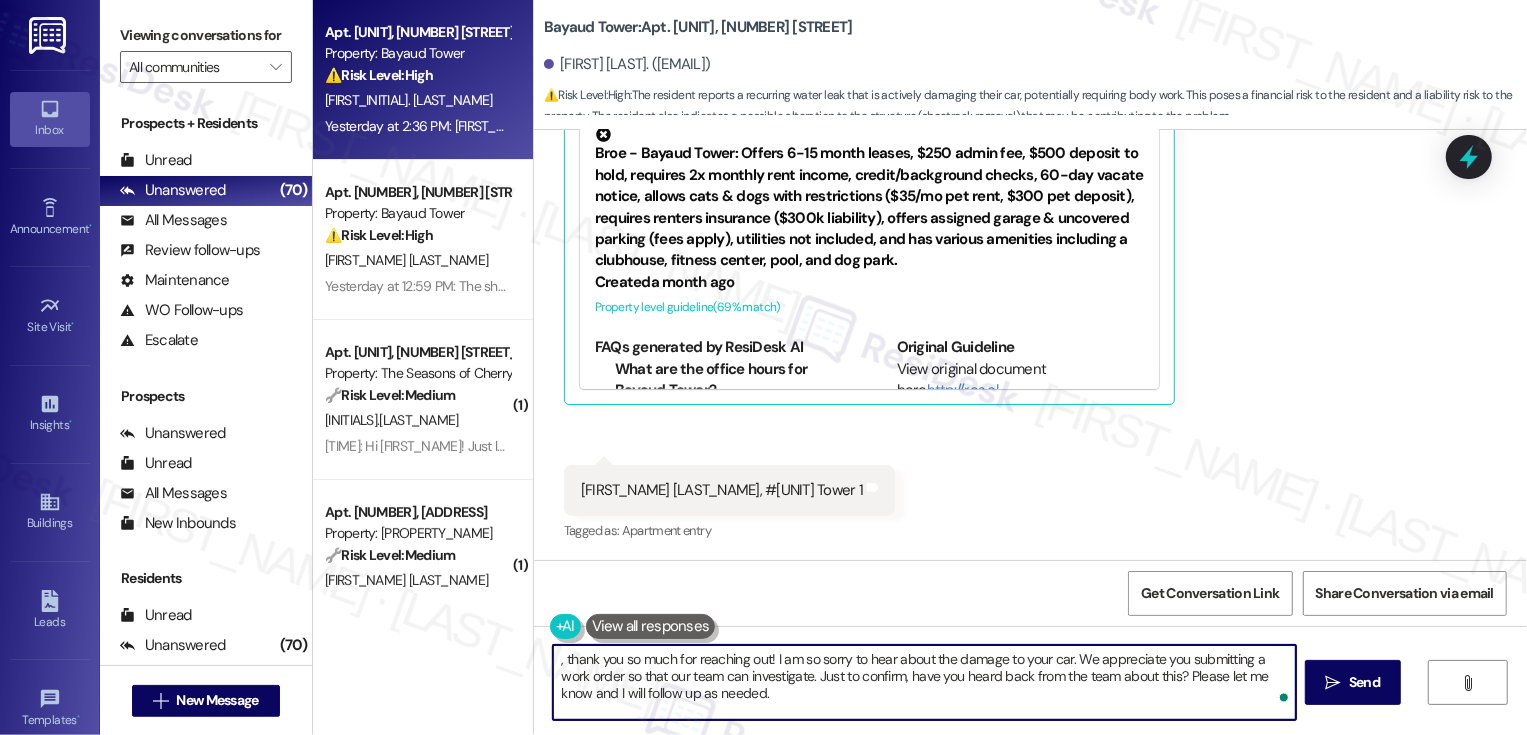 paste on "Will" 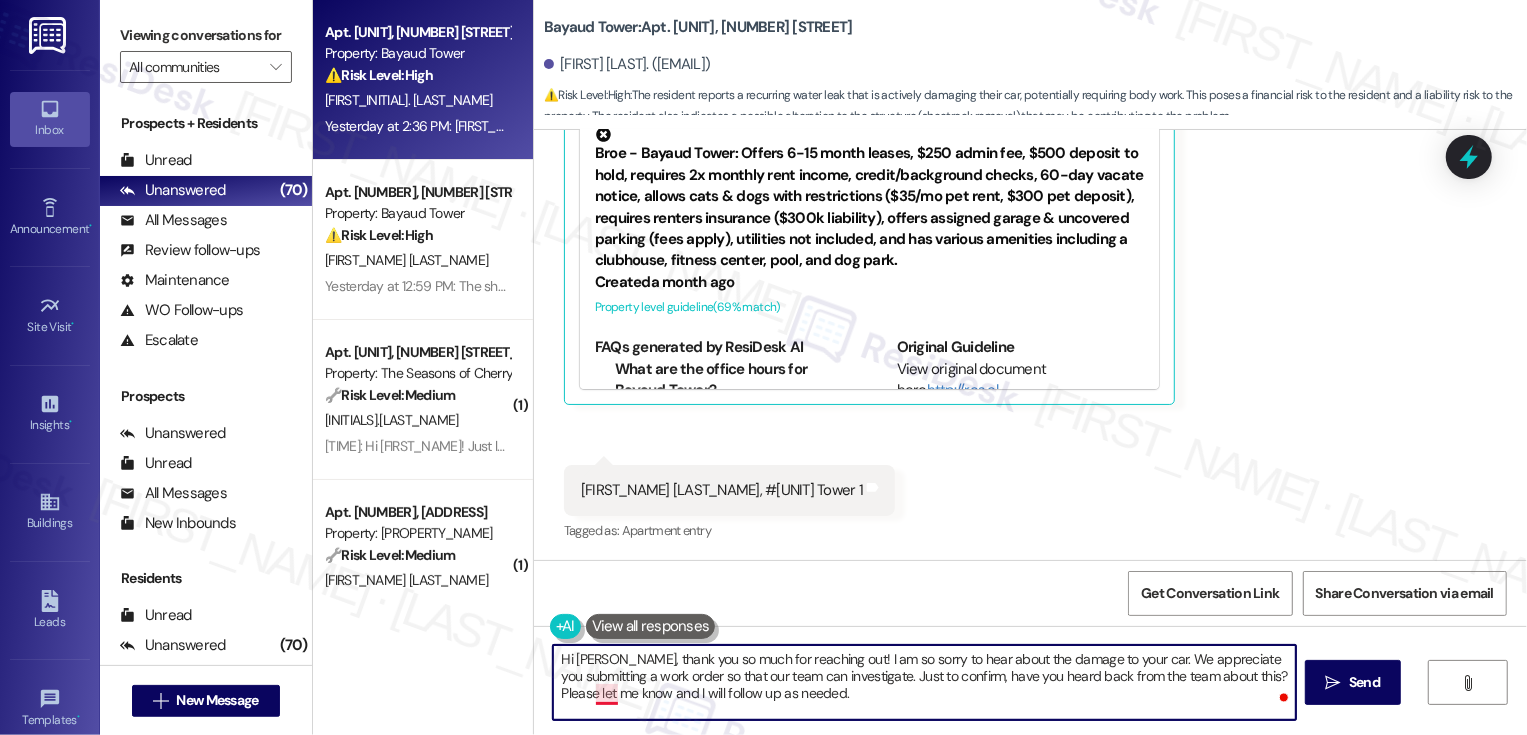 click on "Hi Will, thank you so much for reaching out! I am so sorry to hear about the damage to your car. We appreciate you submitting a work order so that our team can investigate. Just to confirm, have you heard back from the team about this? Please let me know and I will follow up as needed." at bounding box center (924, 682) 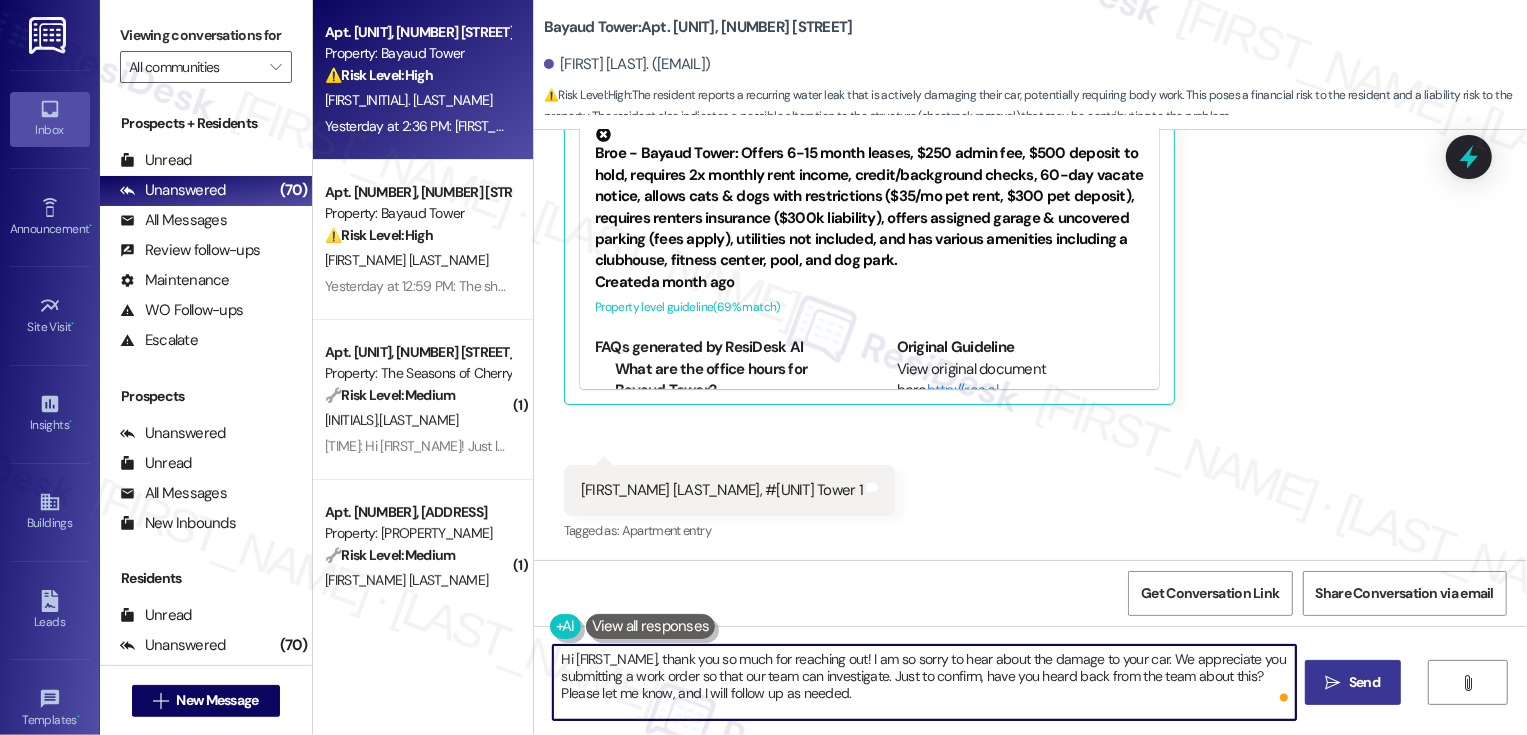 type on "Hi Will, thank you so much for reaching out! I am so sorry to hear about the damage to your car. We appreciate you submitting a work order so that our team can investigate. Just to confirm, have you heard back from the team about this? Please let me know, and I will follow up as needed." 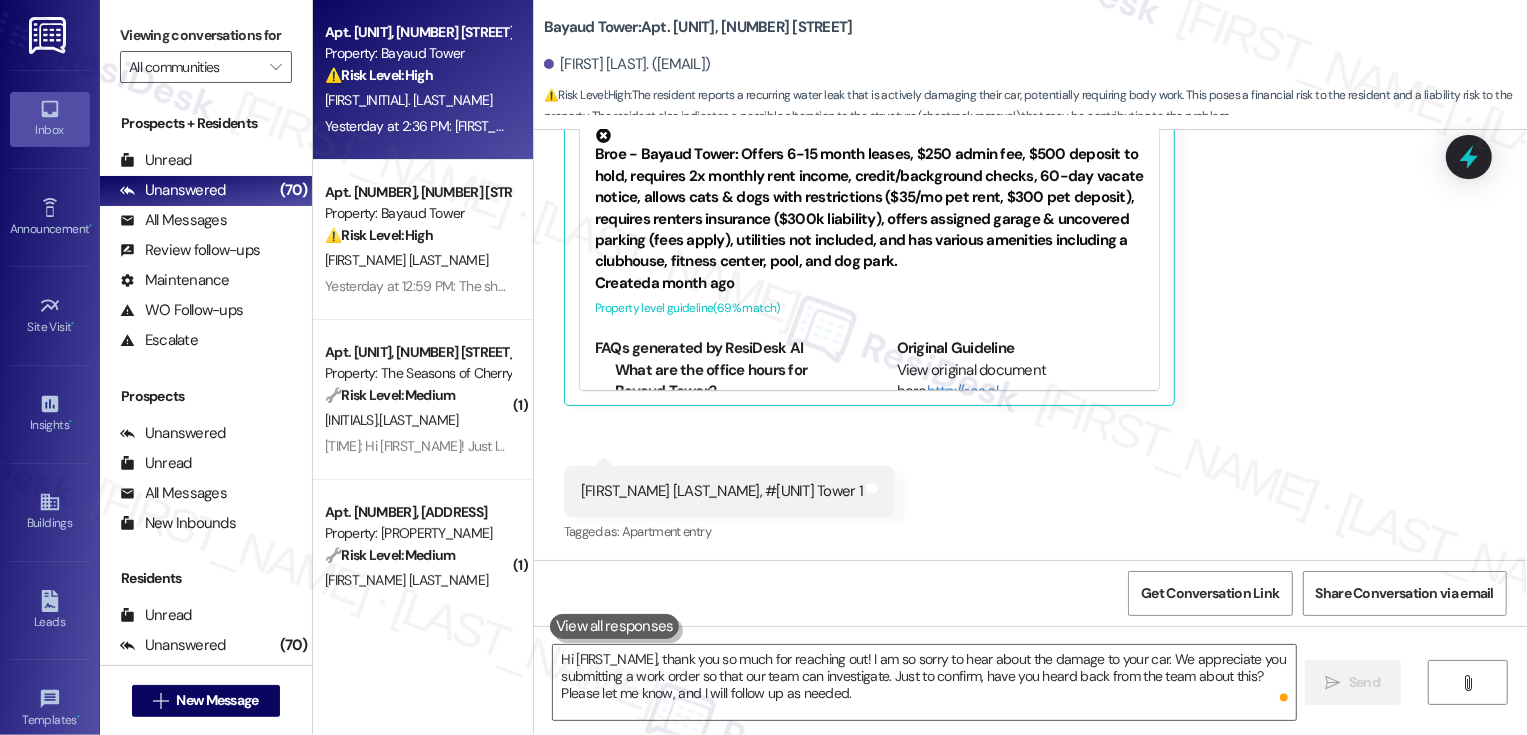 scroll, scrollTop: 1185, scrollLeft: 0, axis: vertical 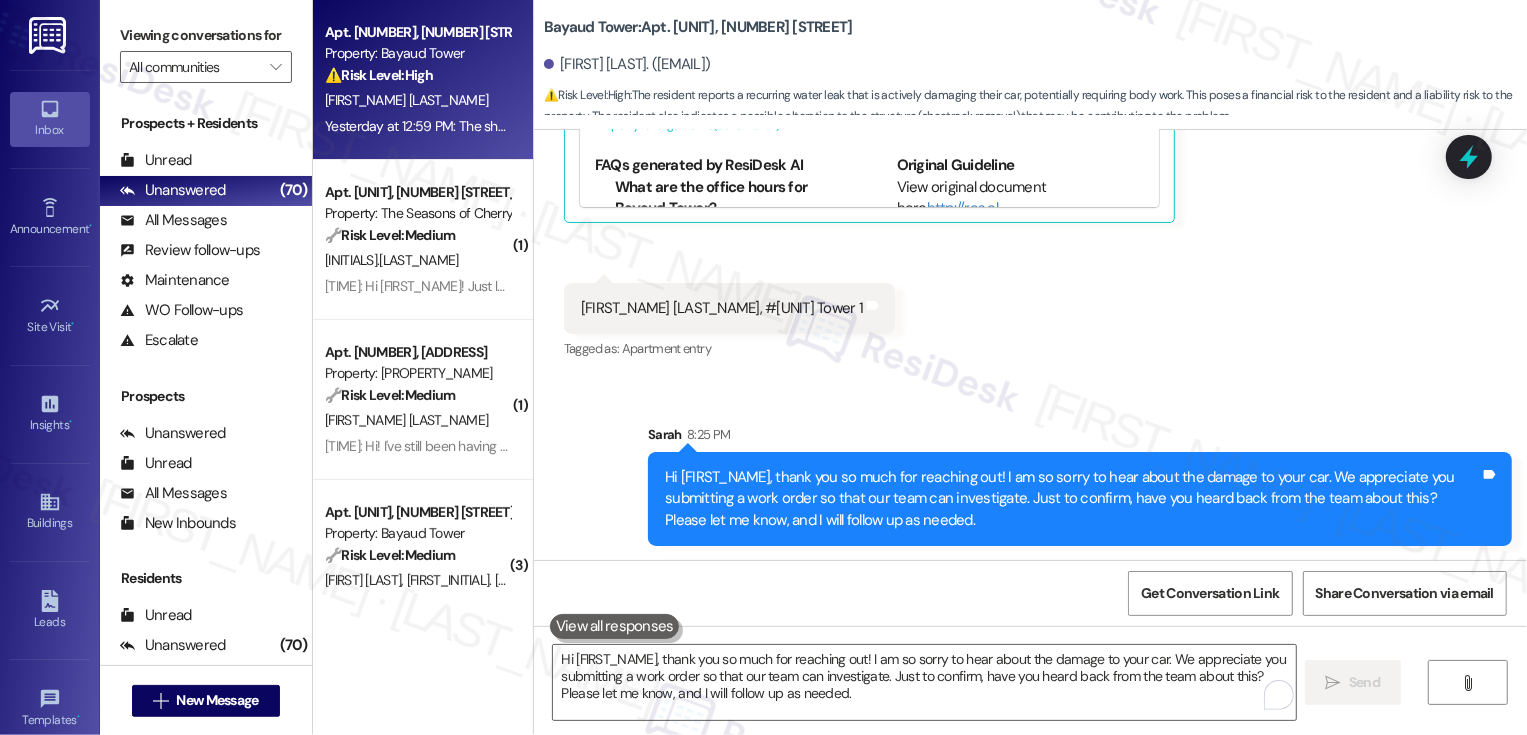 click on "⚠️  Risk Level:  High The resident indicates that the wasp issue was not resolved, despite a work order being submitted and presumably completed. This represents a potential safety concern and requires urgent attention. The shower drain being fixed is a positive, but the unresolved wasp issue takes priority." at bounding box center (417, 75) 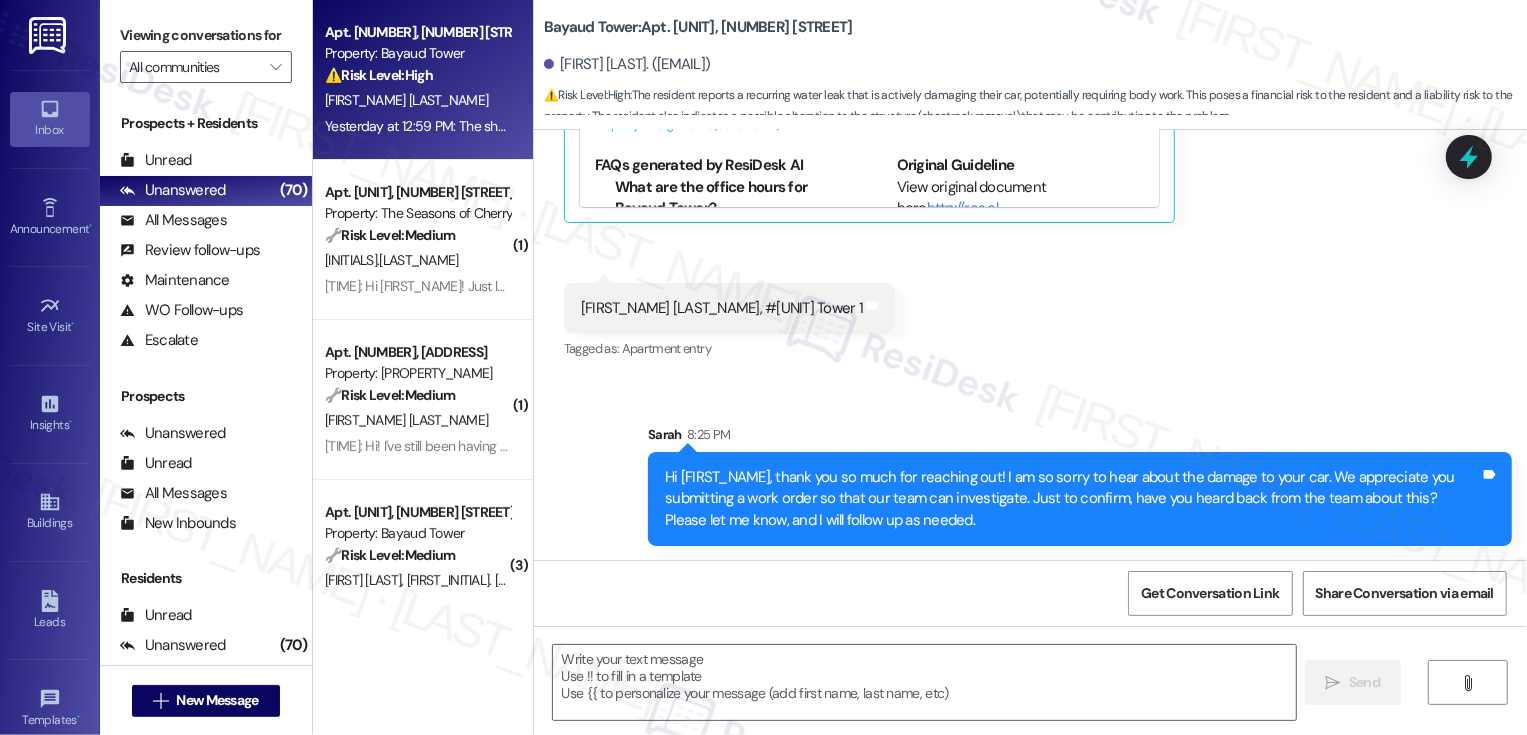 click on "⚠️  Risk Level:  High The resident indicates that the wasp issue was not resolved, despite a work order being submitted and presumably completed. This represents a potential safety concern and requires urgent attention. The shower drain being fixed is a positive, but the unresolved wasp issue takes priority." at bounding box center (417, 75) 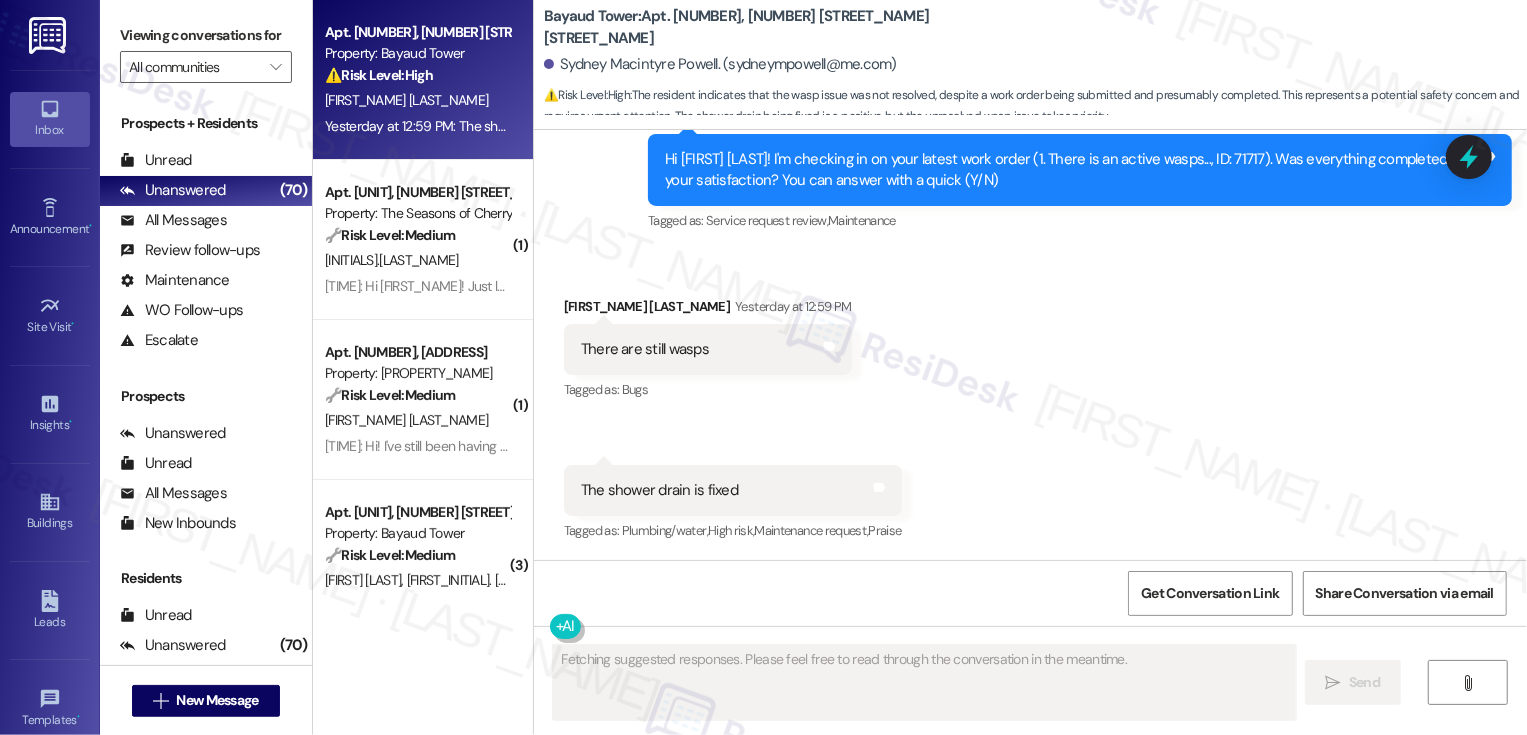 scroll, scrollTop: 2250, scrollLeft: 0, axis: vertical 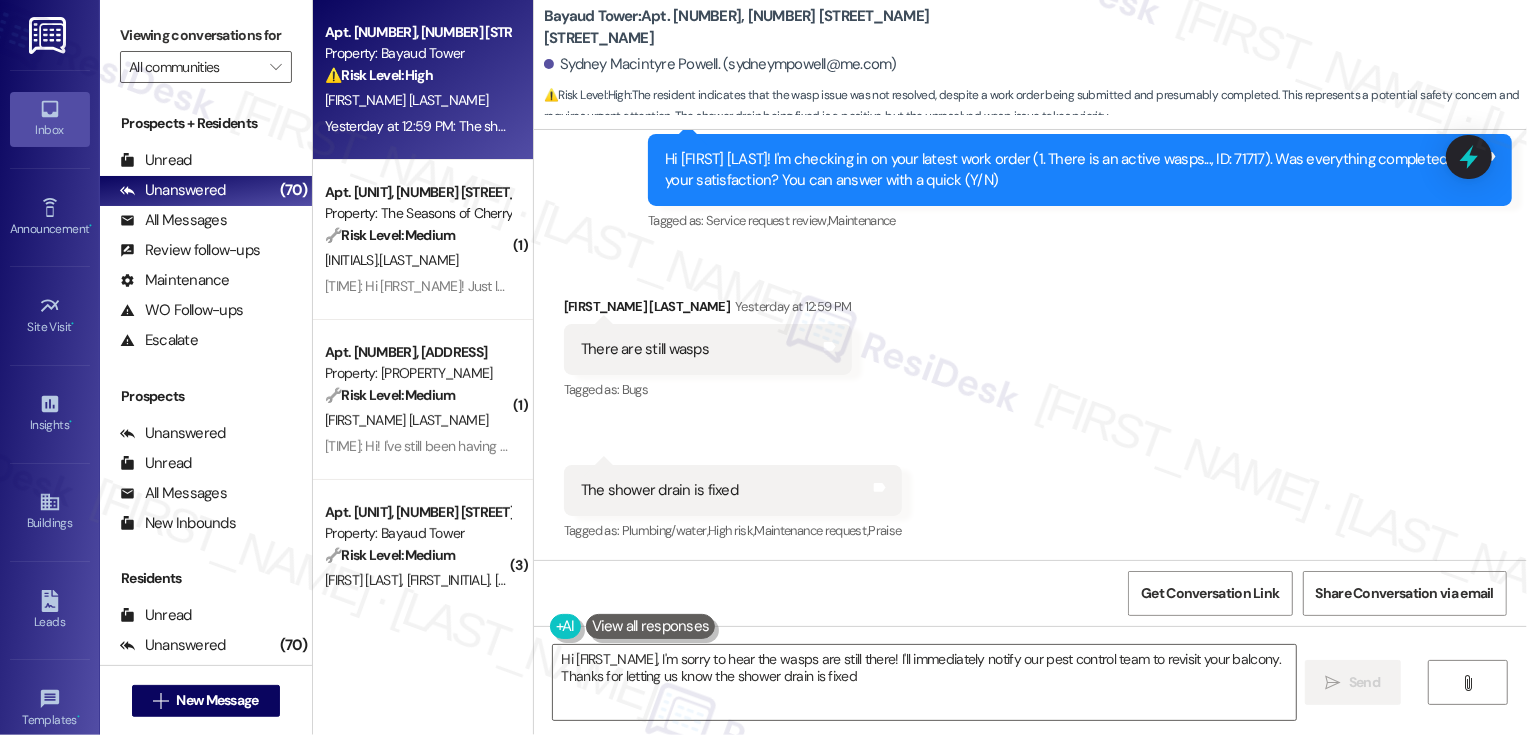 type on "Hi {{first_name}}, I'm sorry to hear the wasps are still there! I'll immediately notify our pest control team to revisit your balcony. Thanks for letting us know the shower drain is fixed!" 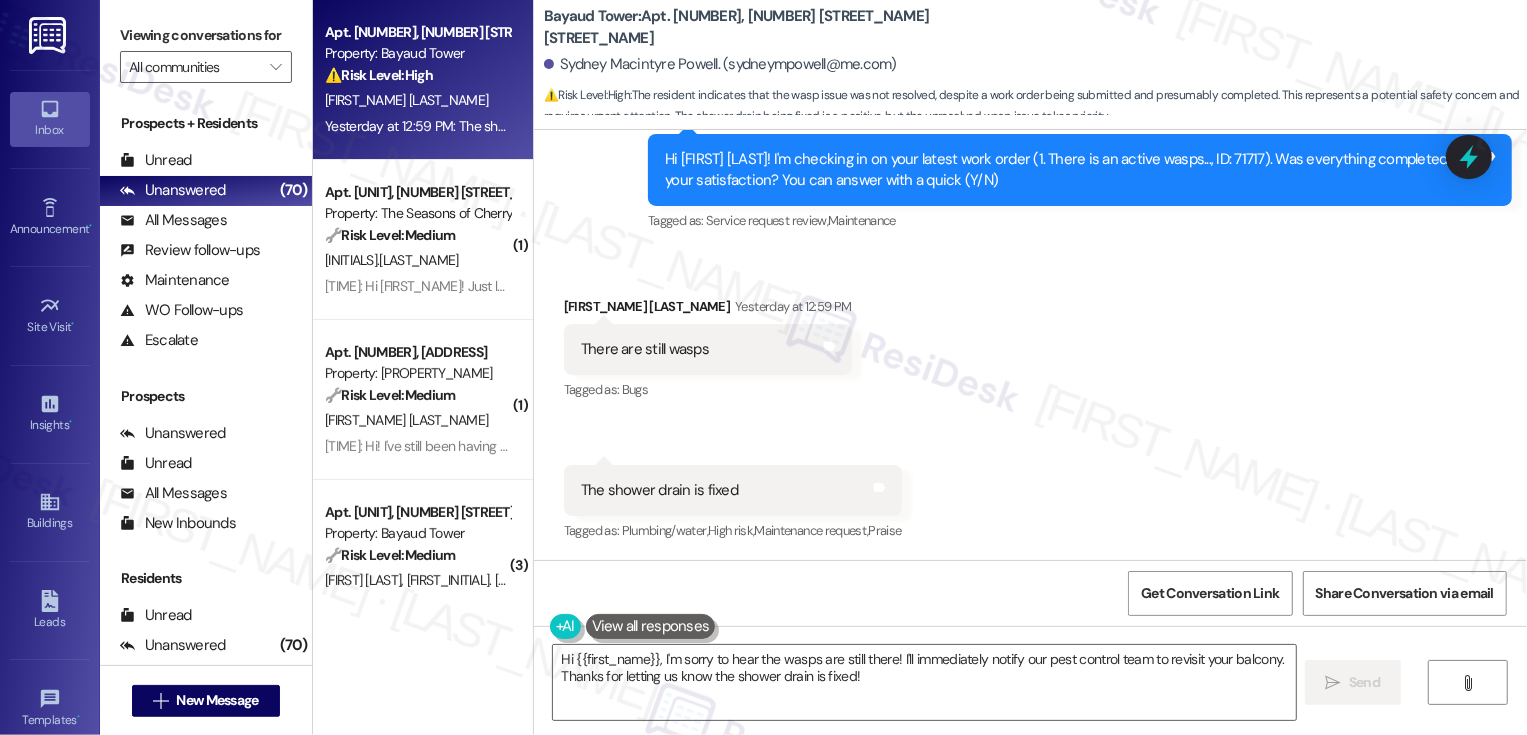 click on "Received via SMS Sydney Macintyre Powell Yesterday at 12:59 PM There are still wasps Tags and notes Tagged as:   Bugs Click to highlight conversations about Bugs Received via SMS 12:59 PM Sydney Macintyre Powell   Neutral Yesterday at 12:59 PM The shower drain is fixed Tags and notes Tagged as:   Plumbing/water ,  Click to highlight conversations about Plumbing/water High risk ,  Click to highlight conversations about High risk Maintenance request ,  Click to highlight conversations about Maintenance request Praise Click to highlight conversations about Praise" at bounding box center (1030, 406) 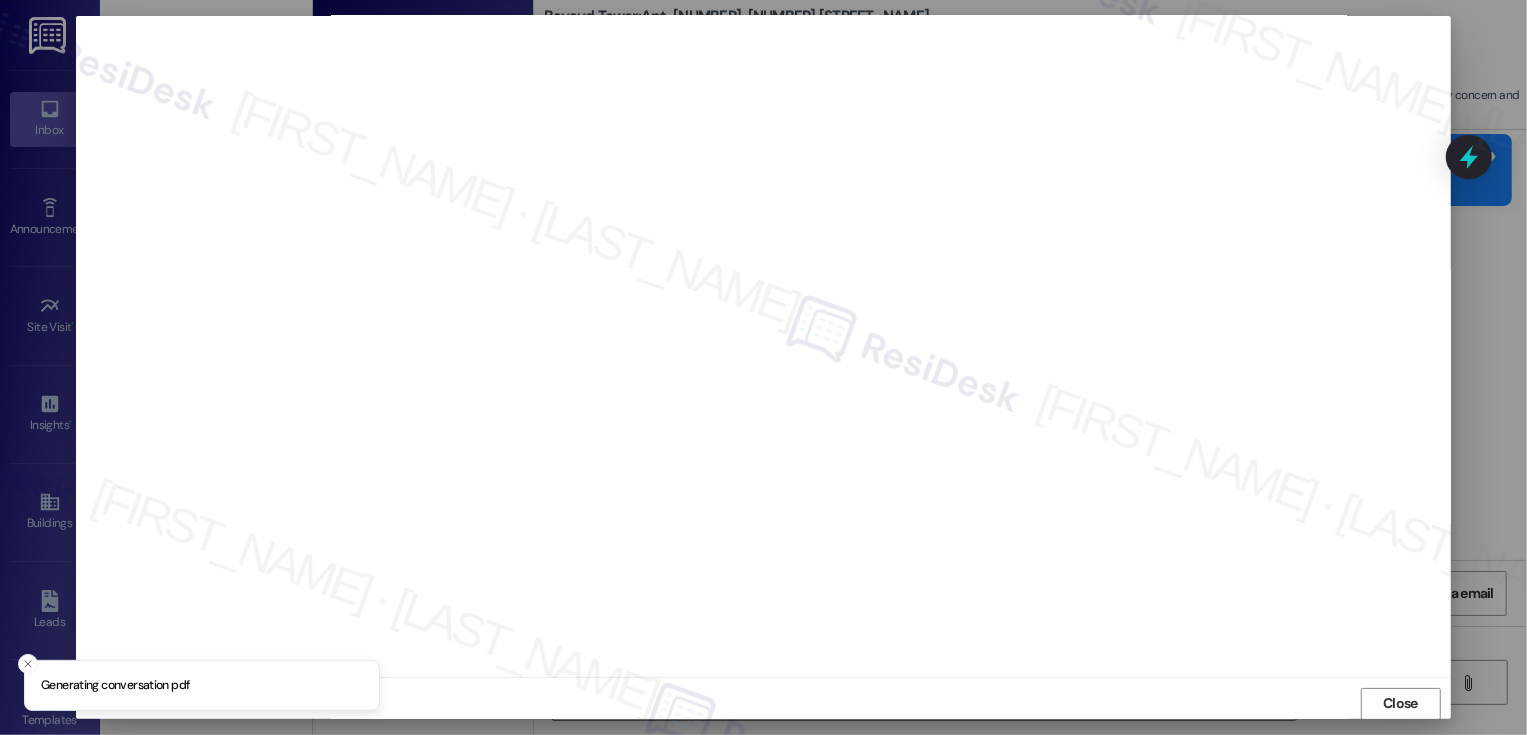 scroll, scrollTop: 11, scrollLeft: 0, axis: vertical 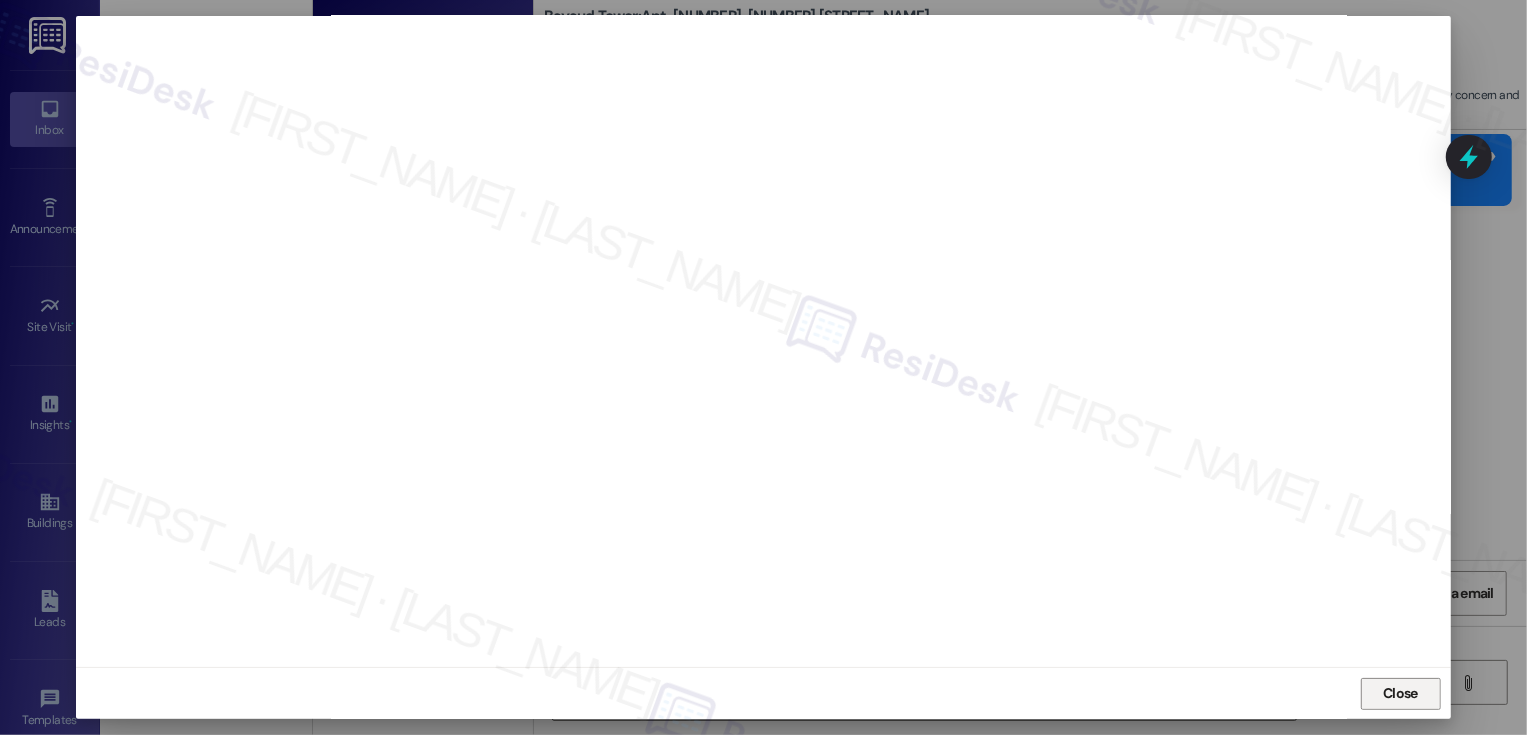 click on "Close" at bounding box center [1400, 694] 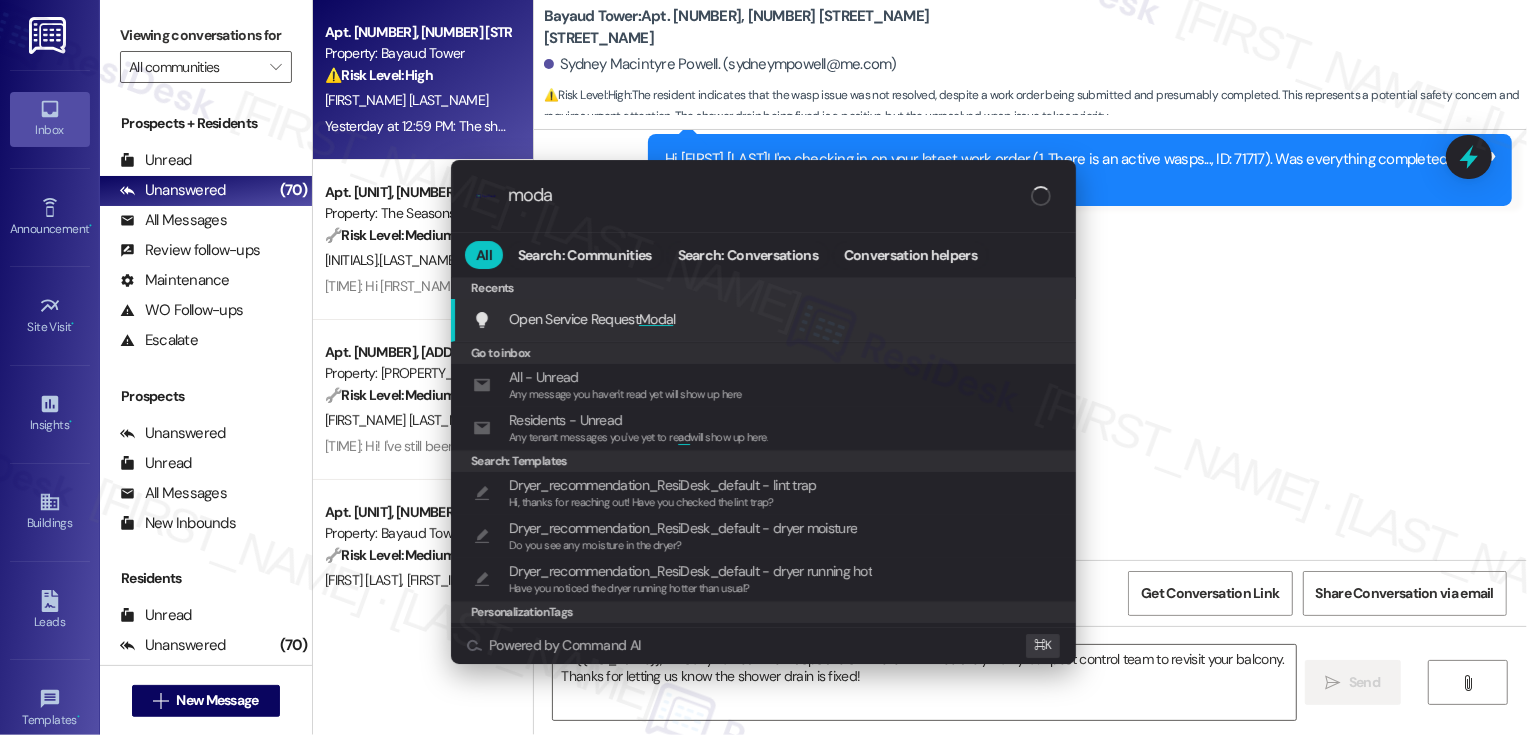 type on "modal" 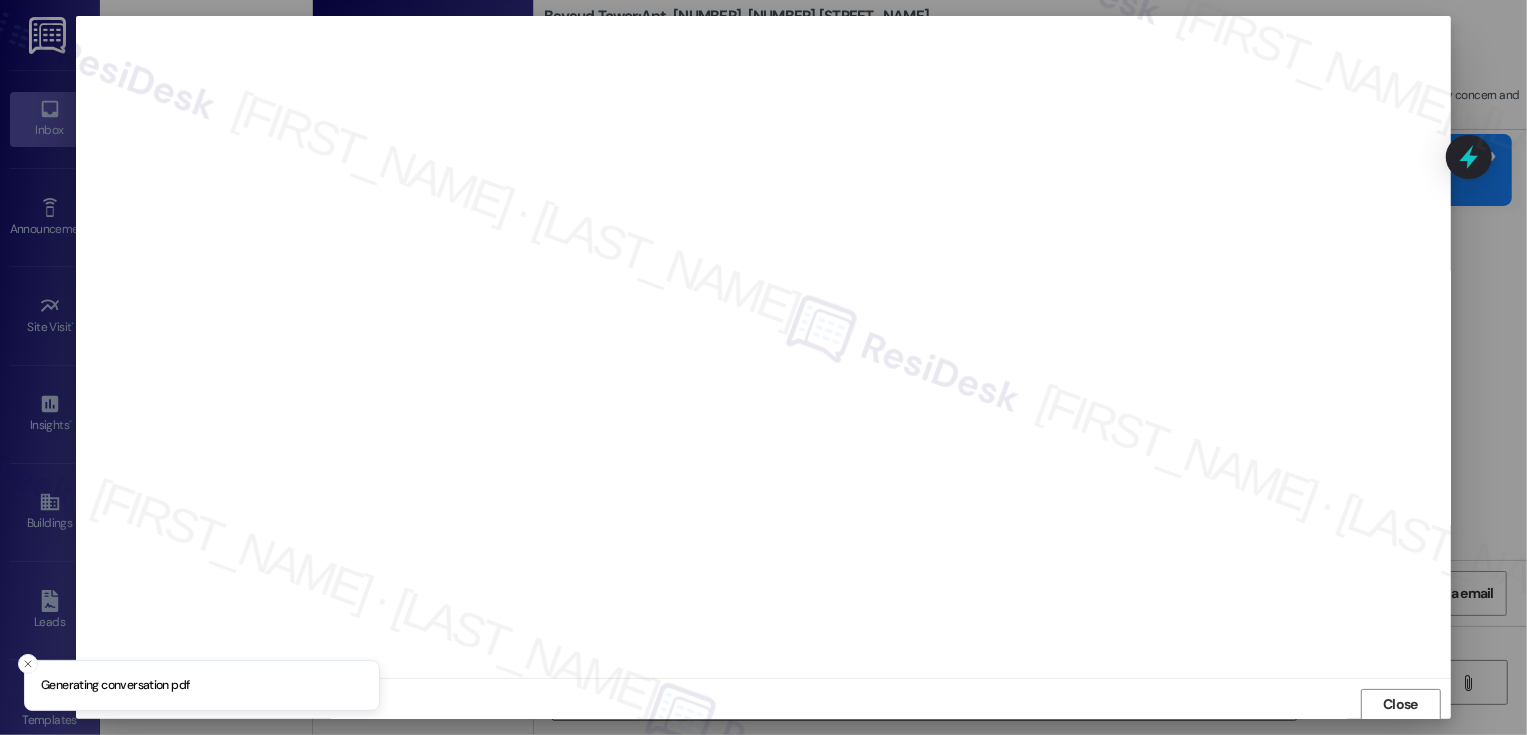 scroll, scrollTop: 1, scrollLeft: 0, axis: vertical 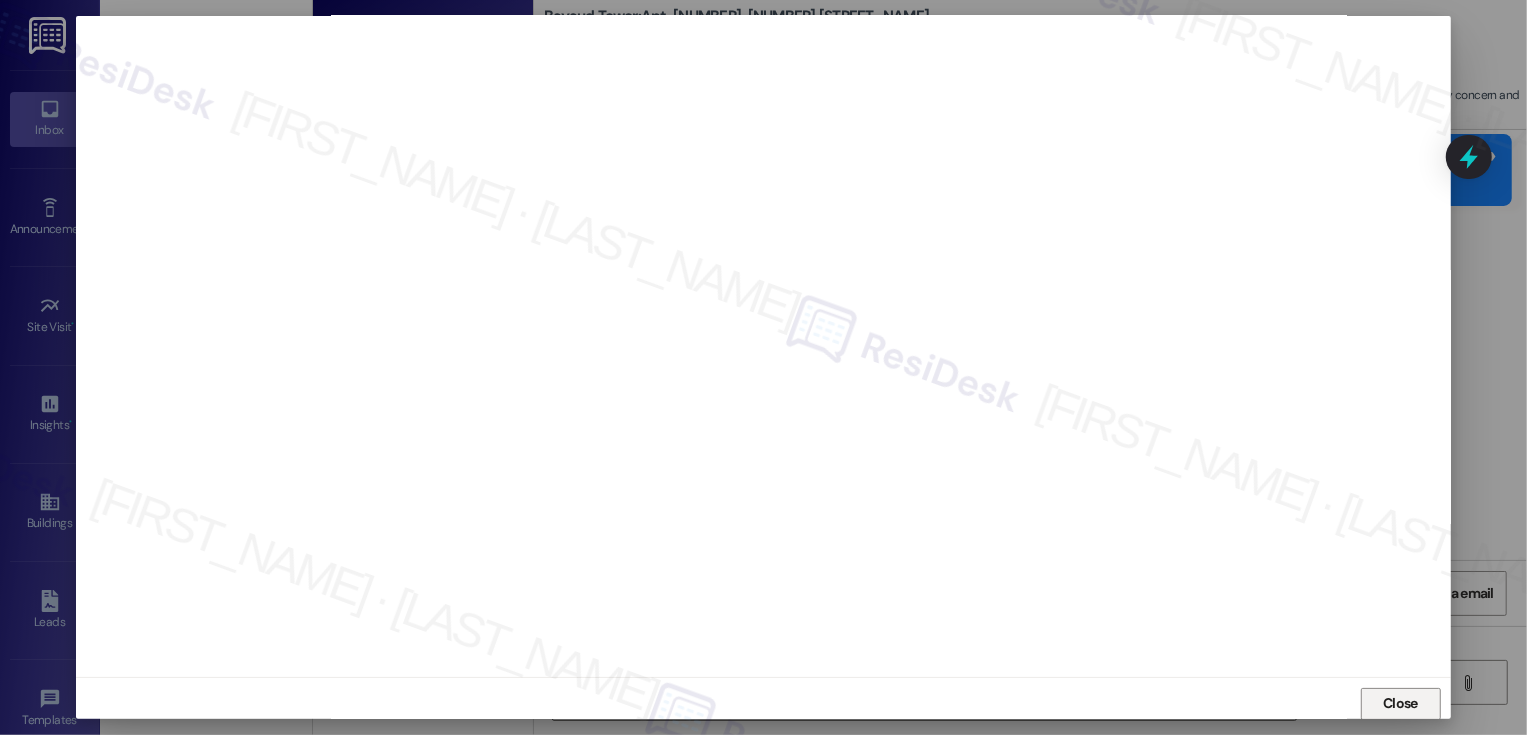 click on "Close" at bounding box center [1400, 703] 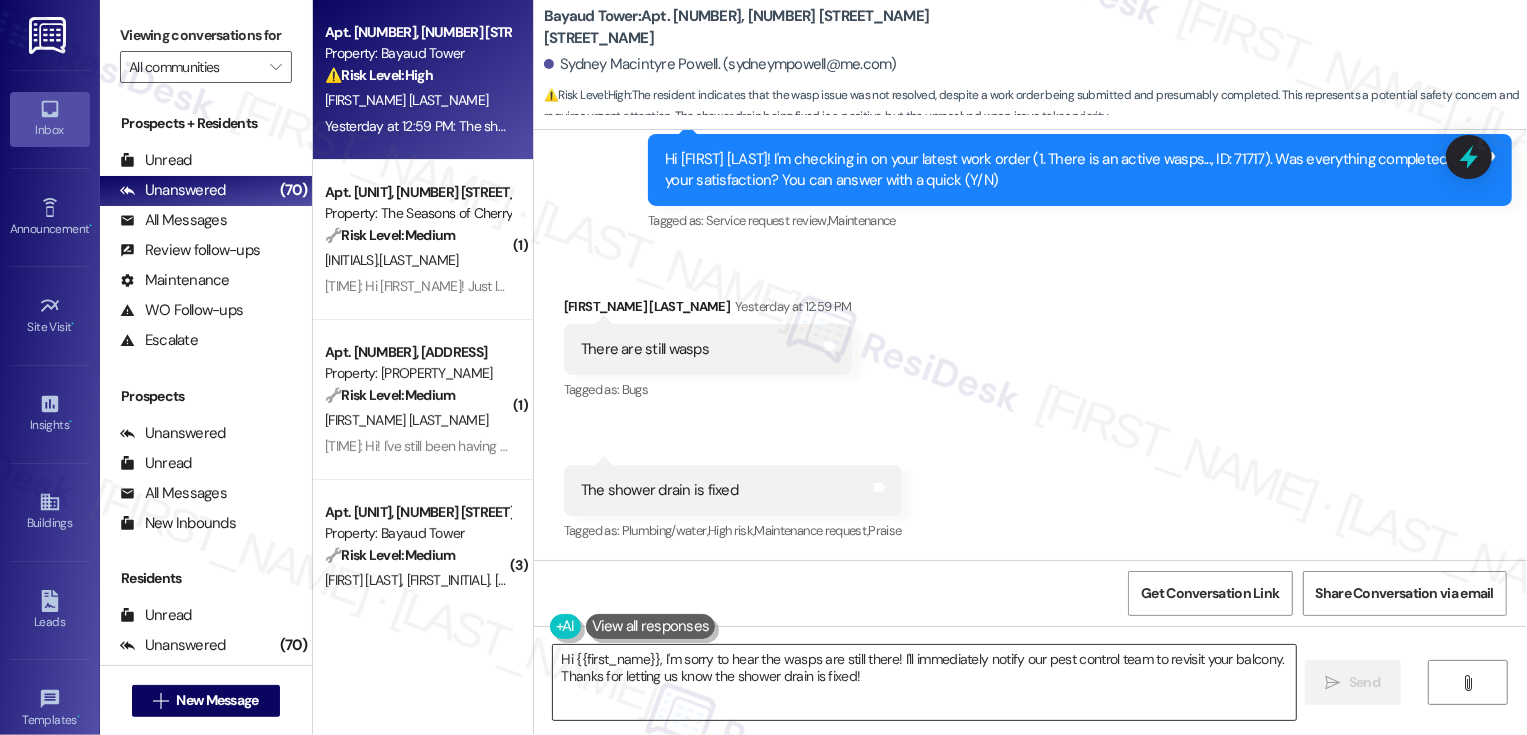 click on "Hi {{first_name}}, I'm sorry to hear the wasps are still there! I'll immediately notify our pest control team to revisit your balcony. Thanks for letting us know the shower drain is fixed!" at bounding box center [924, 682] 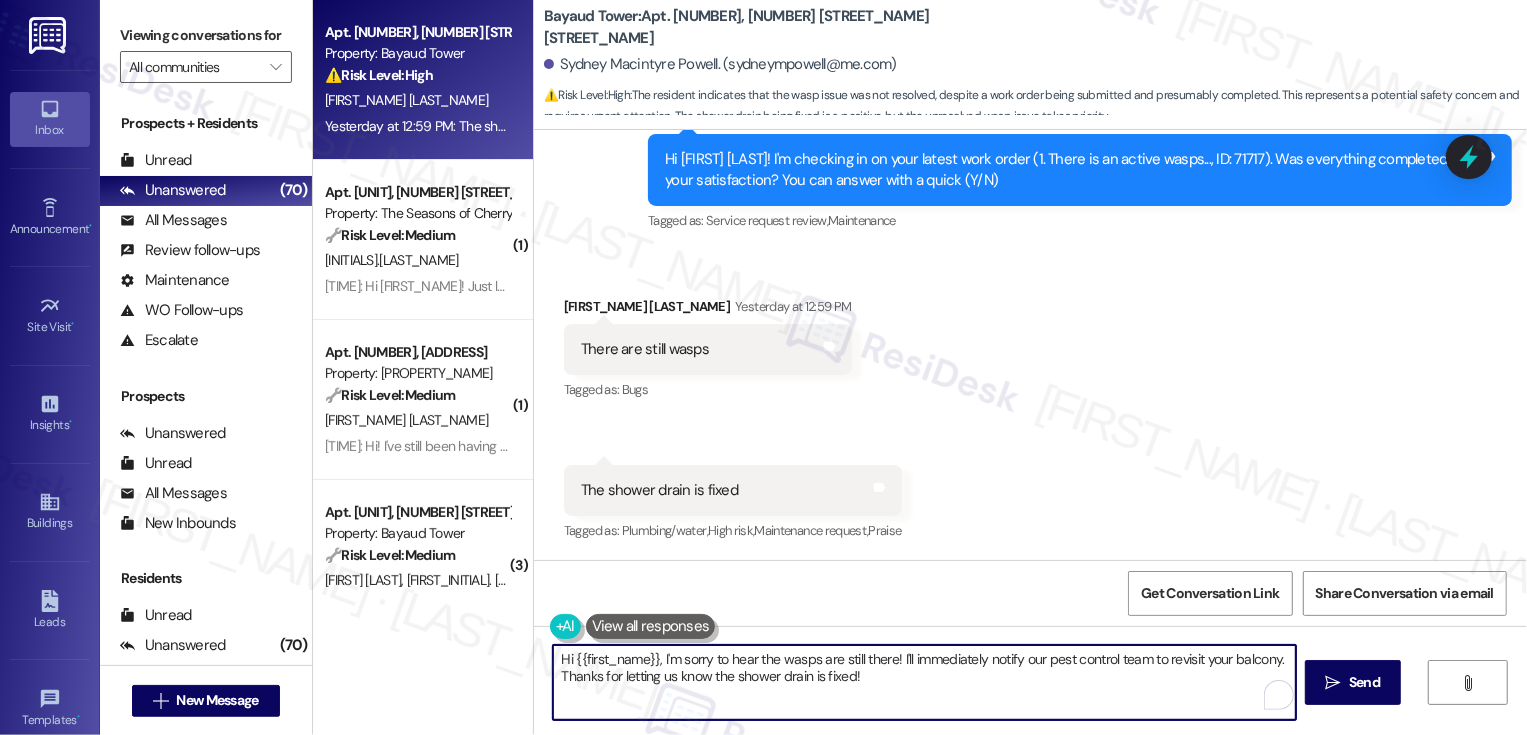drag, startPoint x: 655, startPoint y: 659, endPoint x: 1134, endPoint y: 706, distance: 481.30032 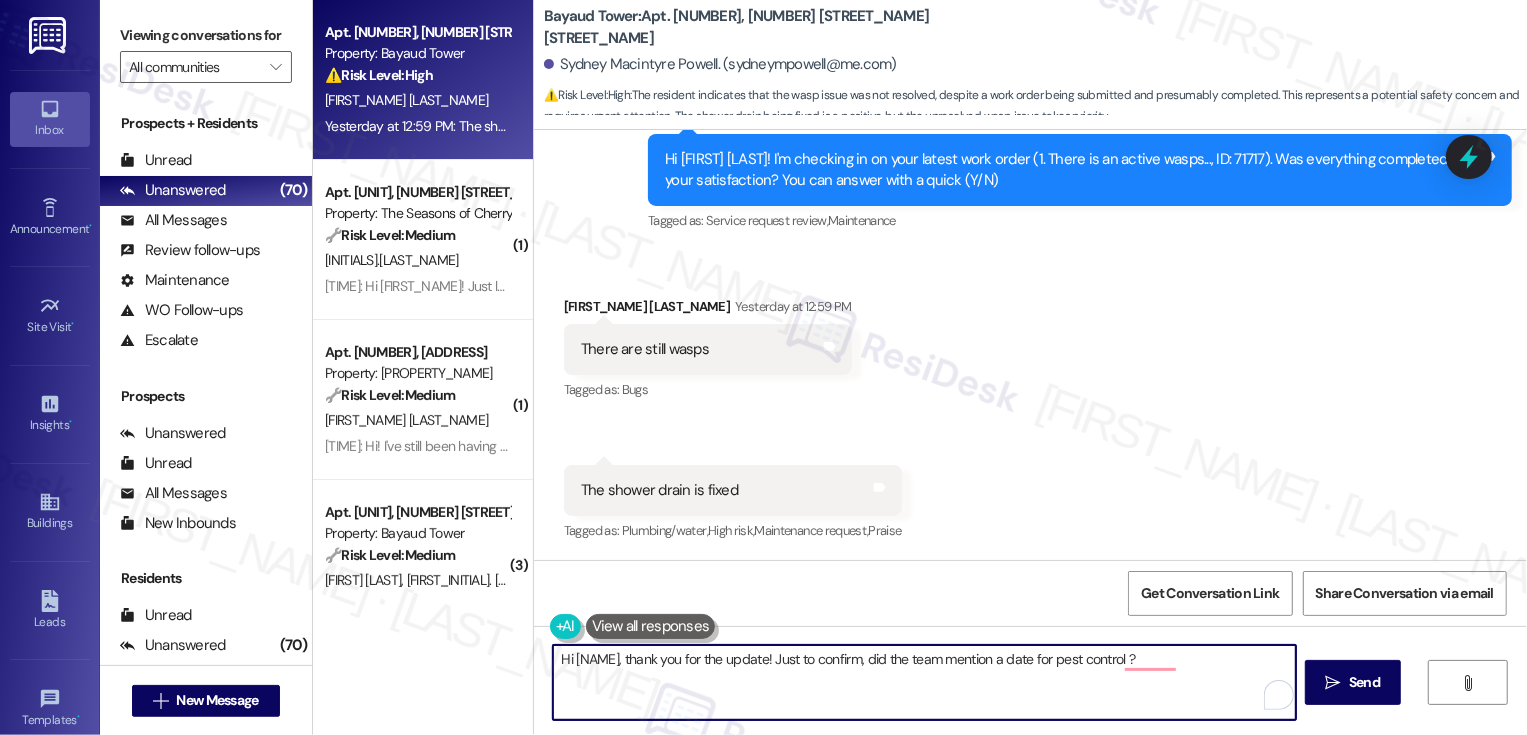 click on "Hi {{first_name}}, thank you for the update! Just to confirm, did the team mention a date for pest control ?" at bounding box center (924, 682) 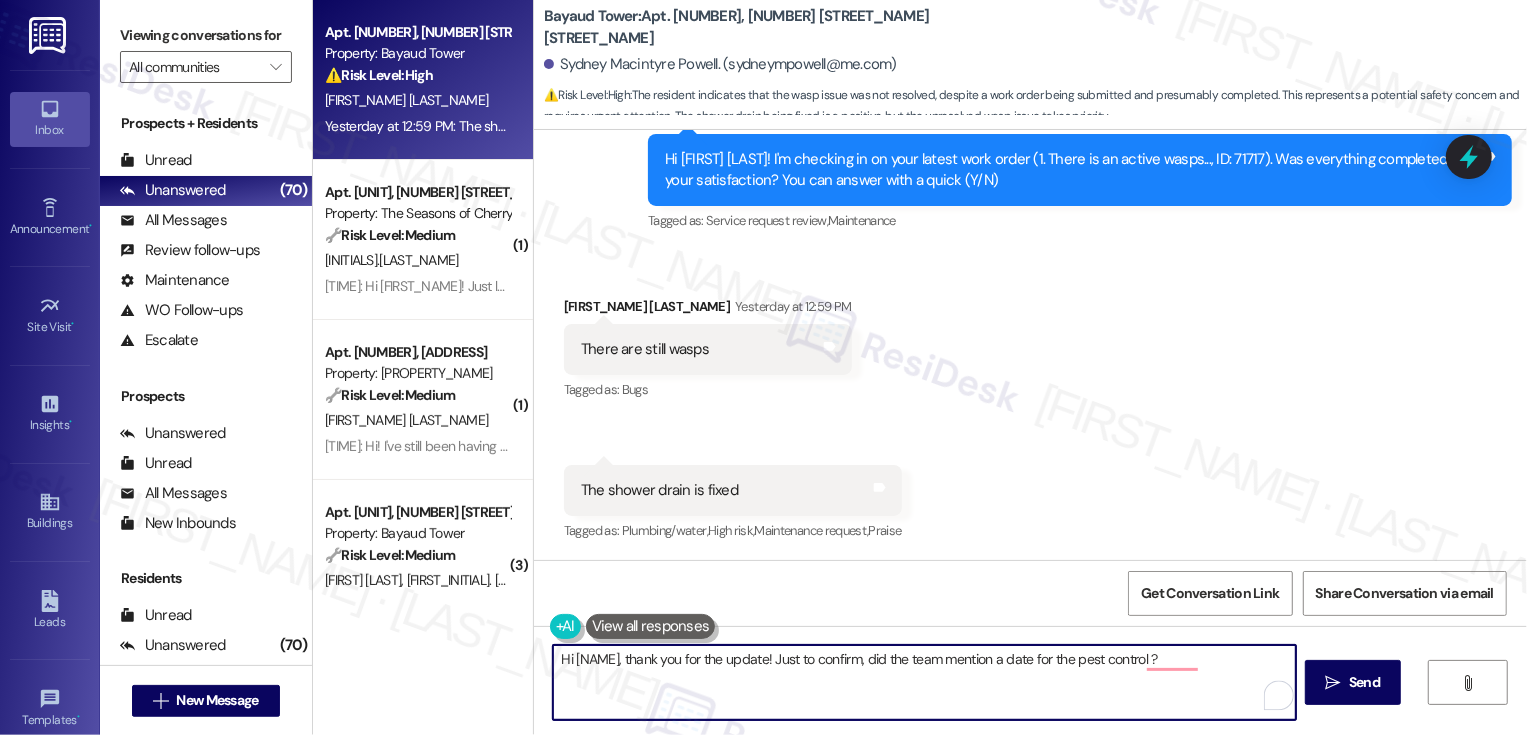 drag, startPoint x: 1109, startPoint y: 661, endPoint x: 1273, endPoint y: 661, distance: 164 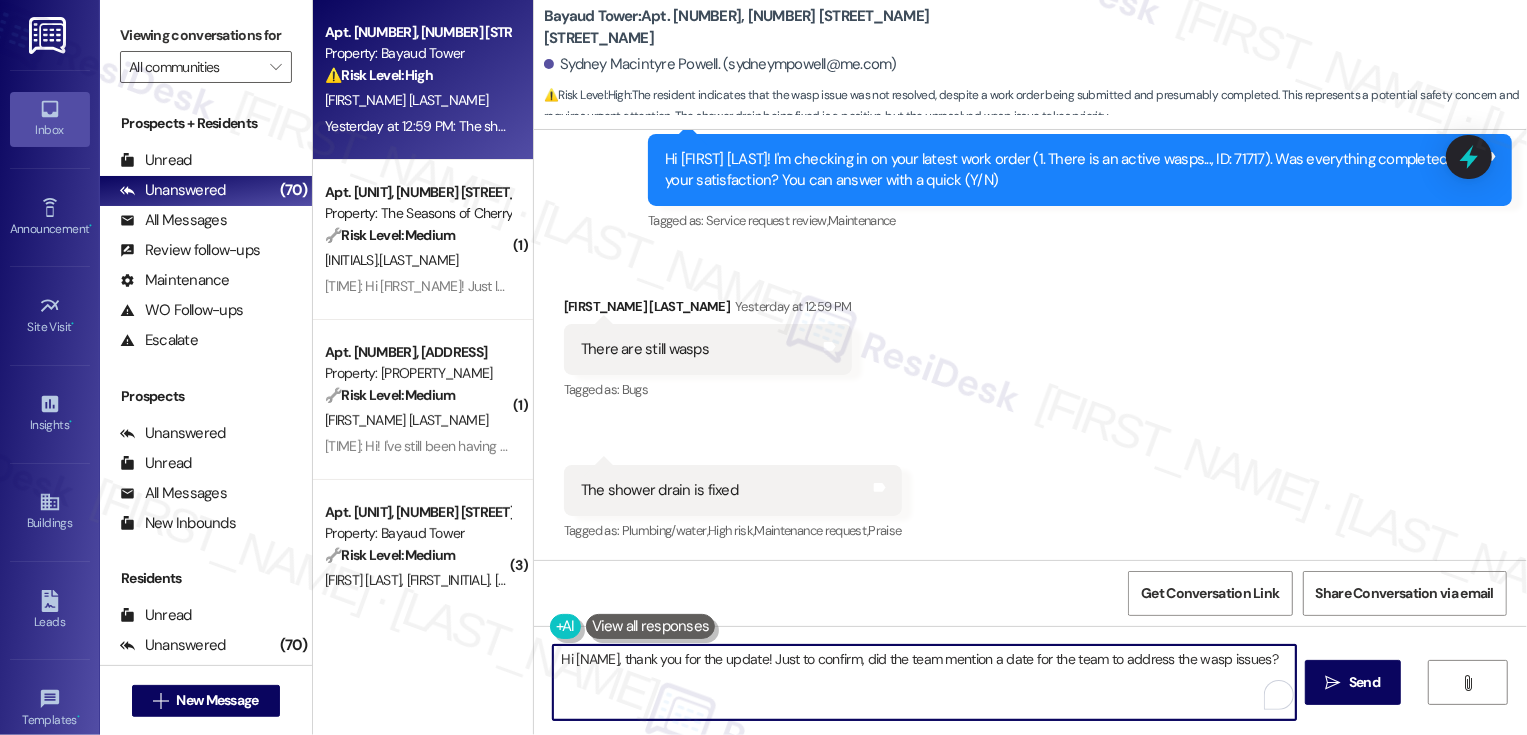 click on "Hi {{first_name}}, thank you for the update! Just to confirm, did the team mention a date for the team to address the wasp issues?" at bounding box center [924, 682] 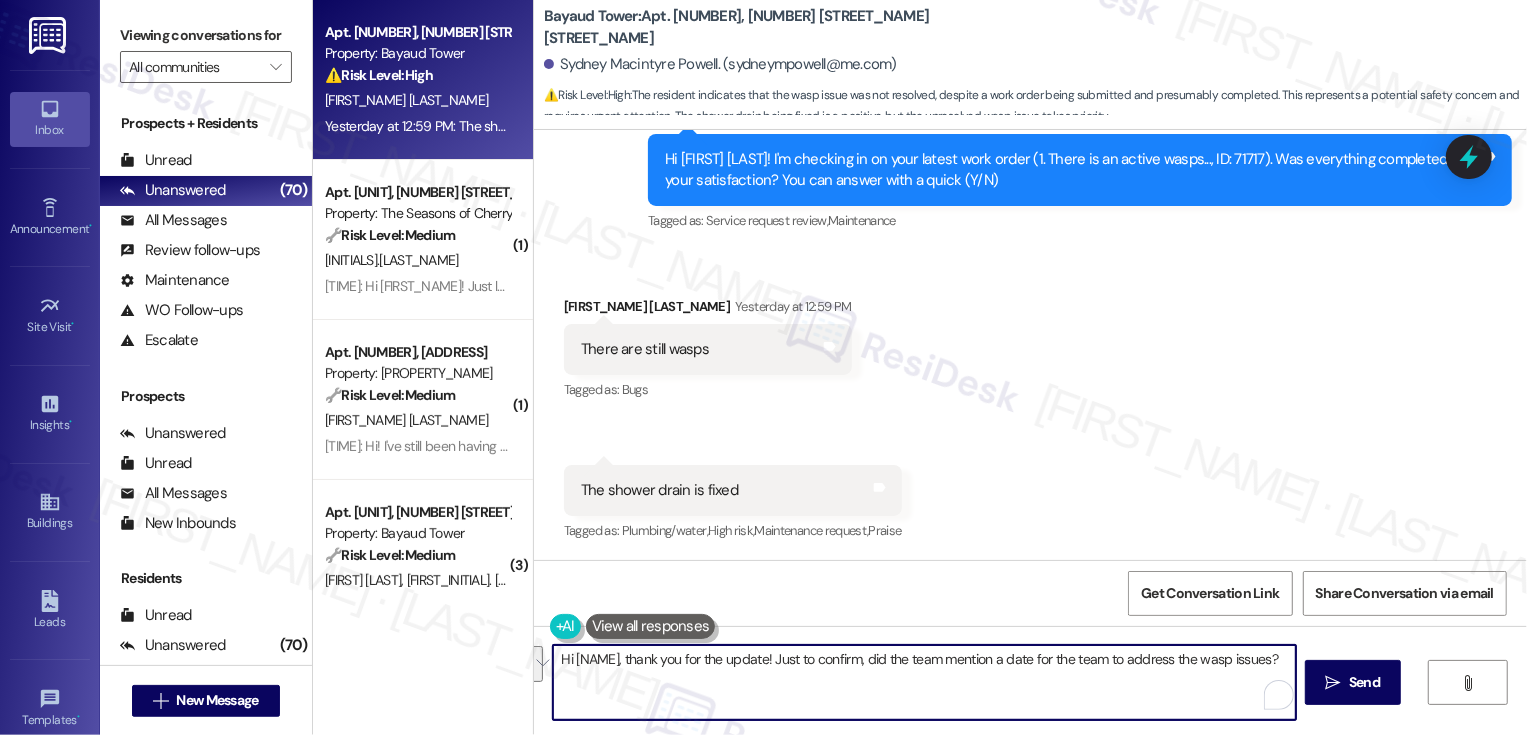drag, startPoint x: 1066, startPoint y: 657, endPoint x: 1166, endPoint y: 680, distance: 102.610916 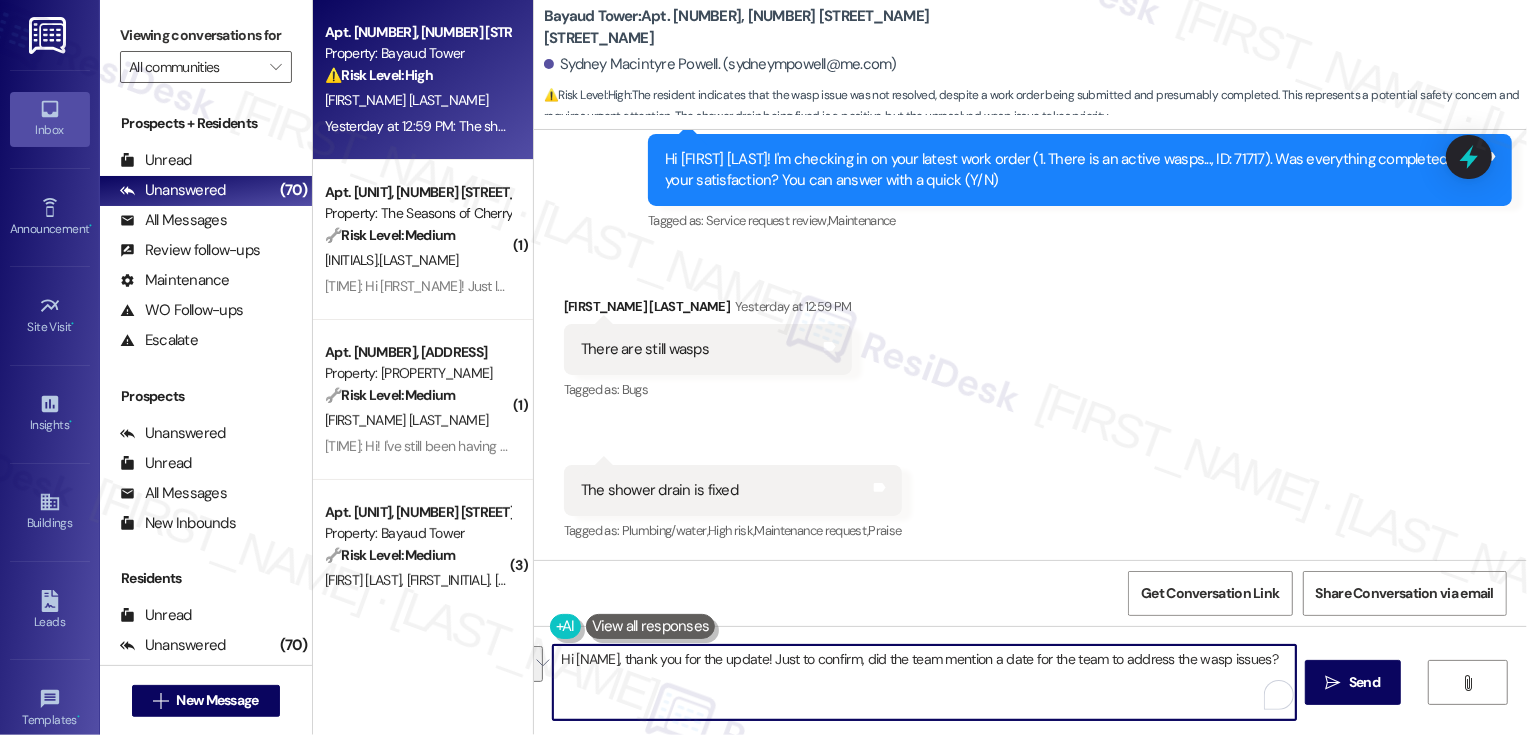 paste on "—did the team mention a date when they’ll be addressing the wasp issues?" 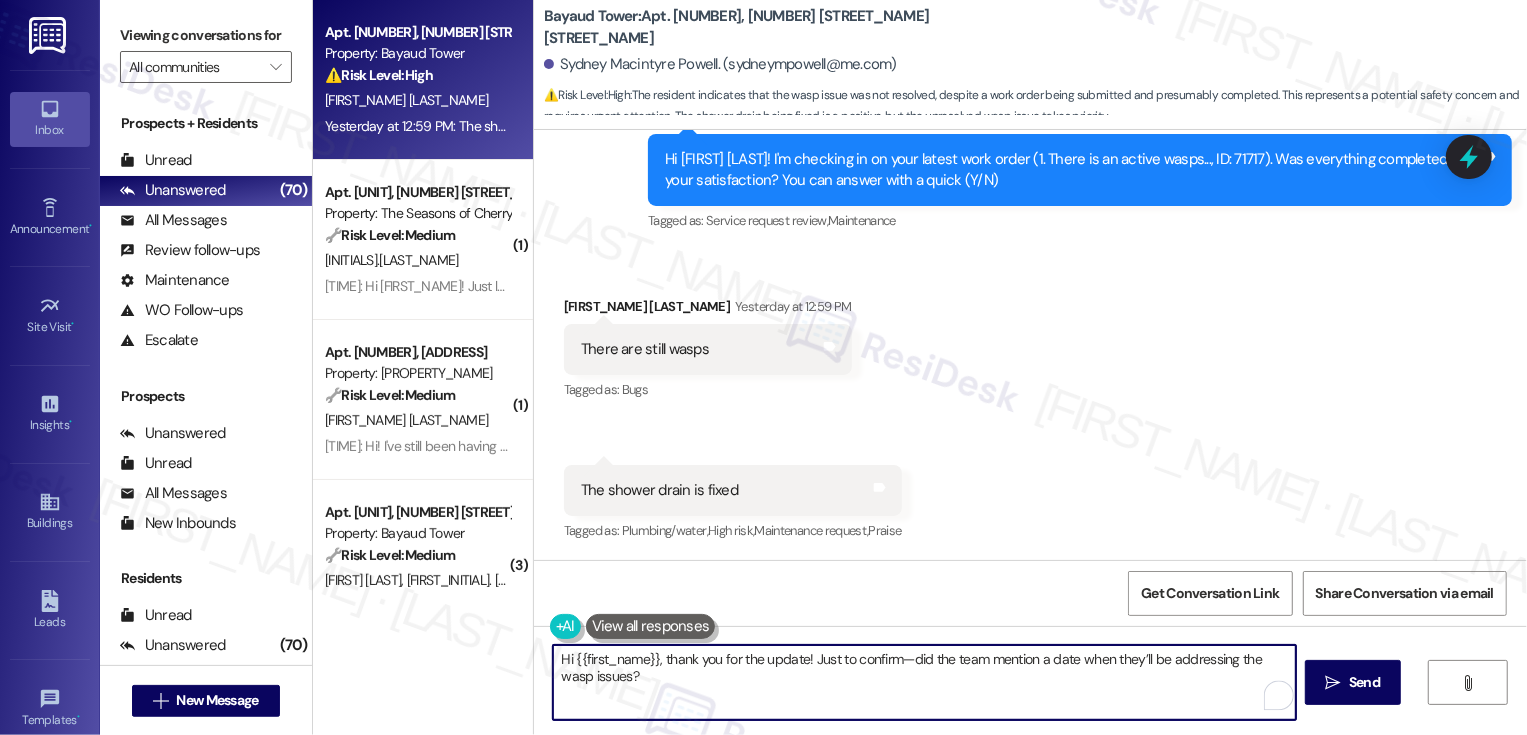 click on "Hi {{first_name}}, thank you for the update! Just to confirm—did the team mention a date when they’ll be addressing the wasp issues?" at bounding box center [924, 682] 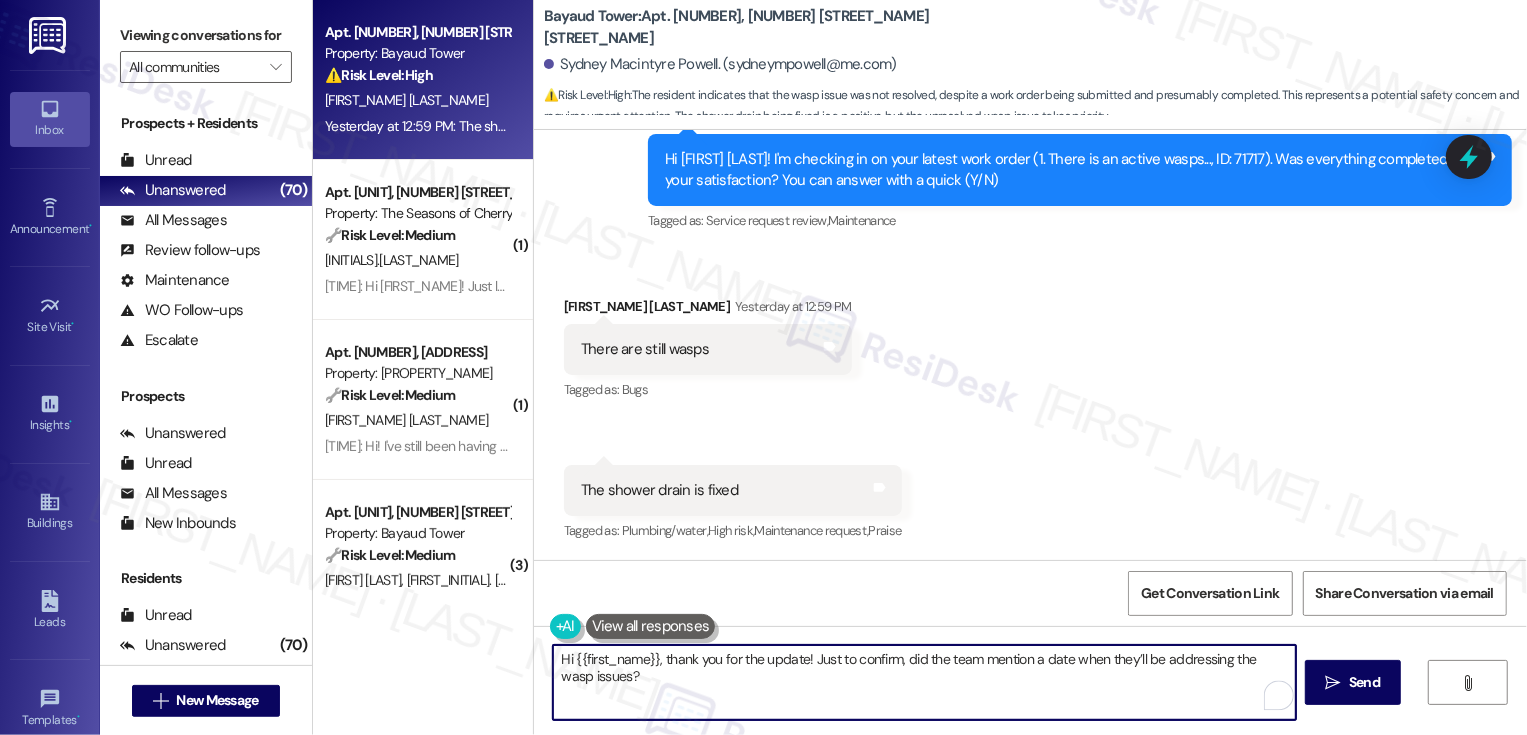 type on "Hi {{first_name}}, thank you for the update! Just to confirm, did the team mention a date when they’ll be addressing the wasp issues?" 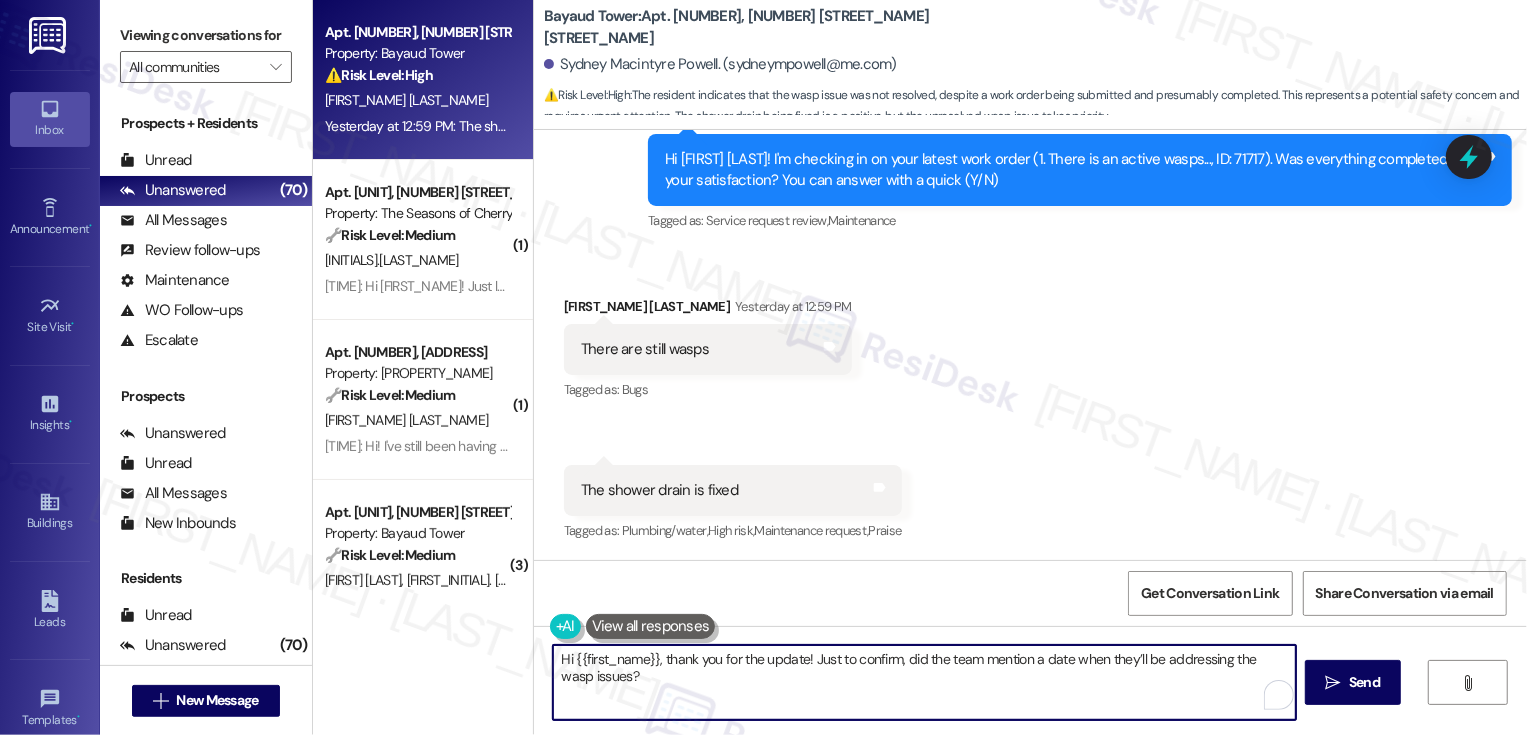click on "Hi {{first_name}}, thank you for the update! Just to confirm, did the team mention a date when they’ll be addressing the wasp issues?" at bounding box center [924, 682] 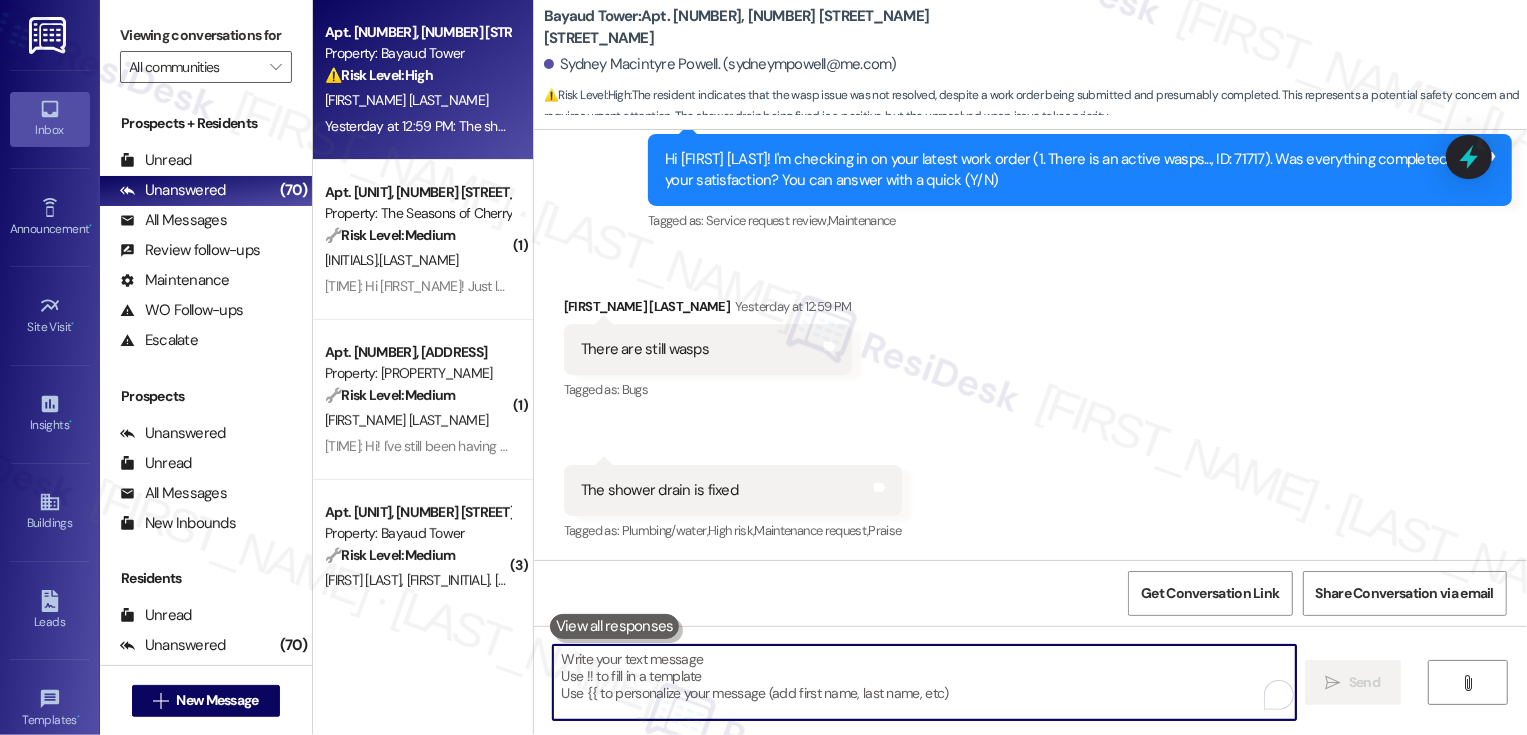 paste on "Hi {{first_name}}, thank you for the update! Just to confirm—did the team mention a date when they’ll be addressing the wasp issues?" 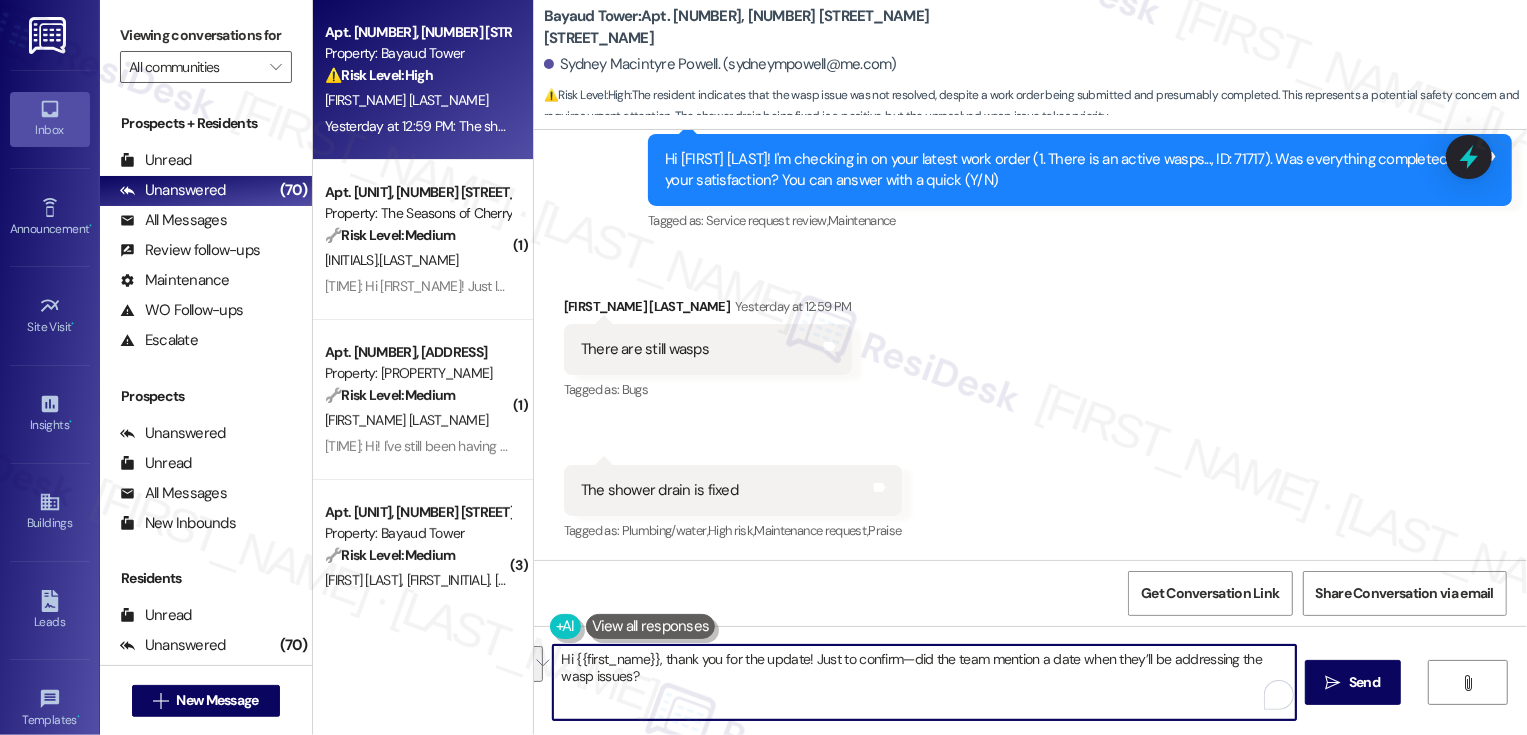 drag, startPoint x: 801, startPoint y: 701, endPoint x: 900, endPoint y: 662, distance: 106.404884 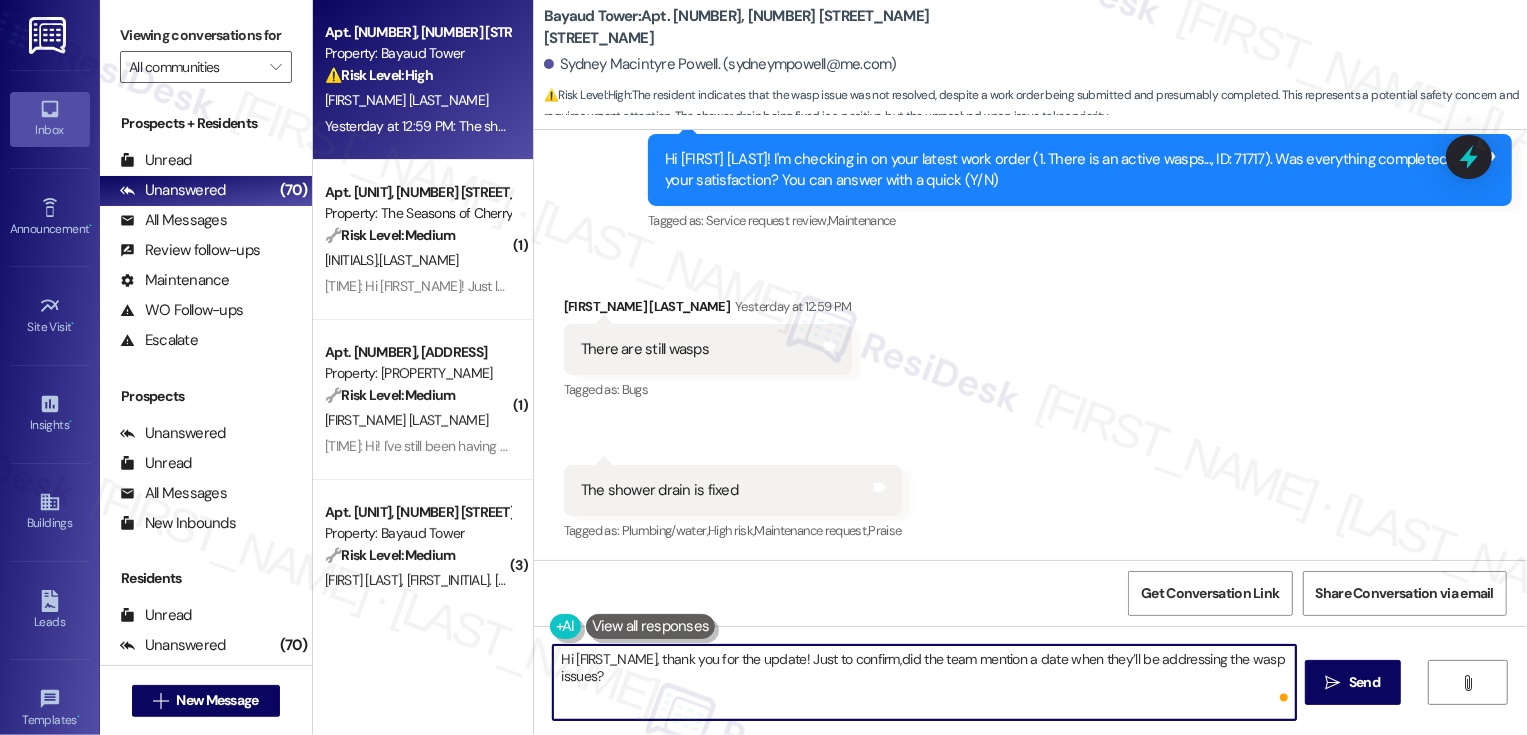 type on "Hi {{first_name}}, thank you for the update! Just to confirm, did the team mention a date when they’ll be addressing the wasp issues?" 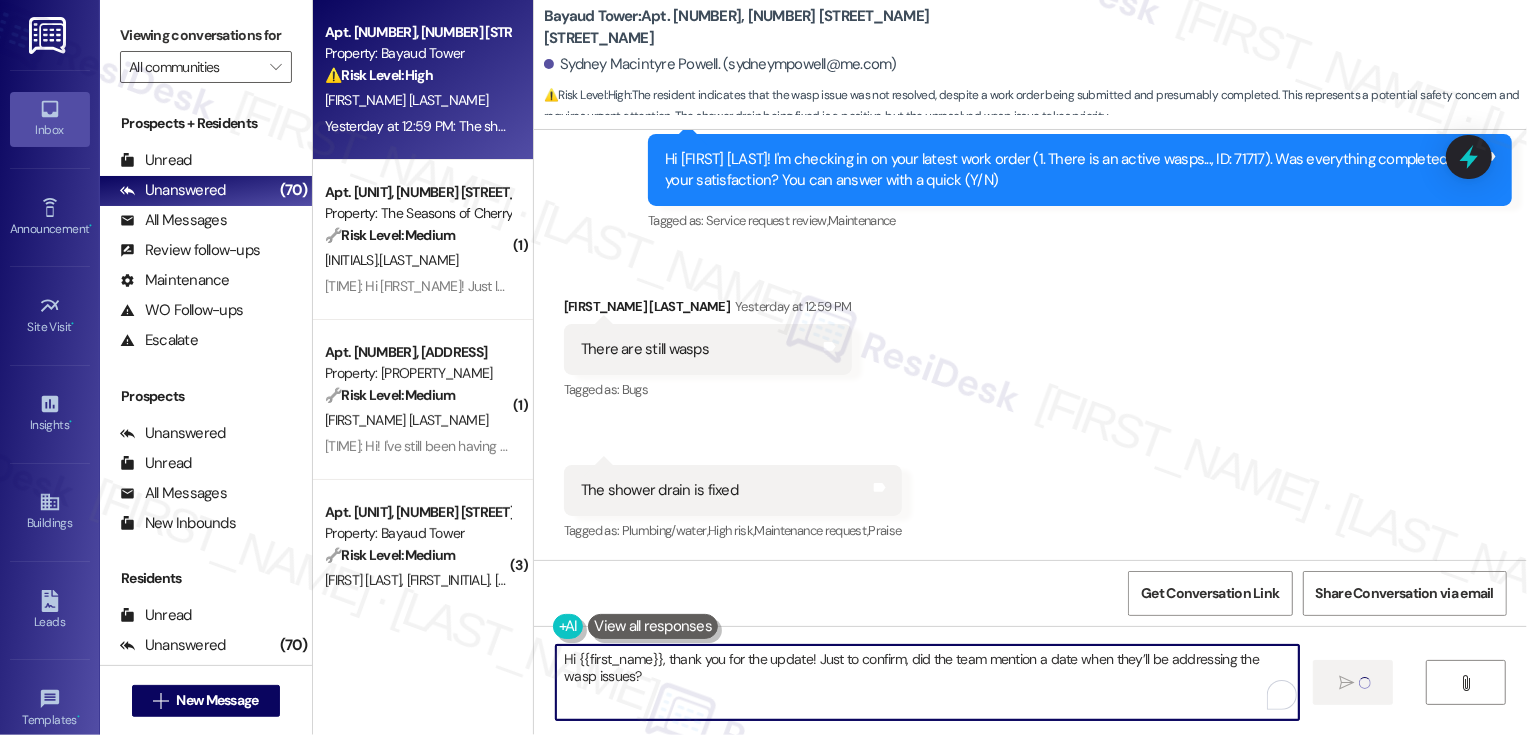 type 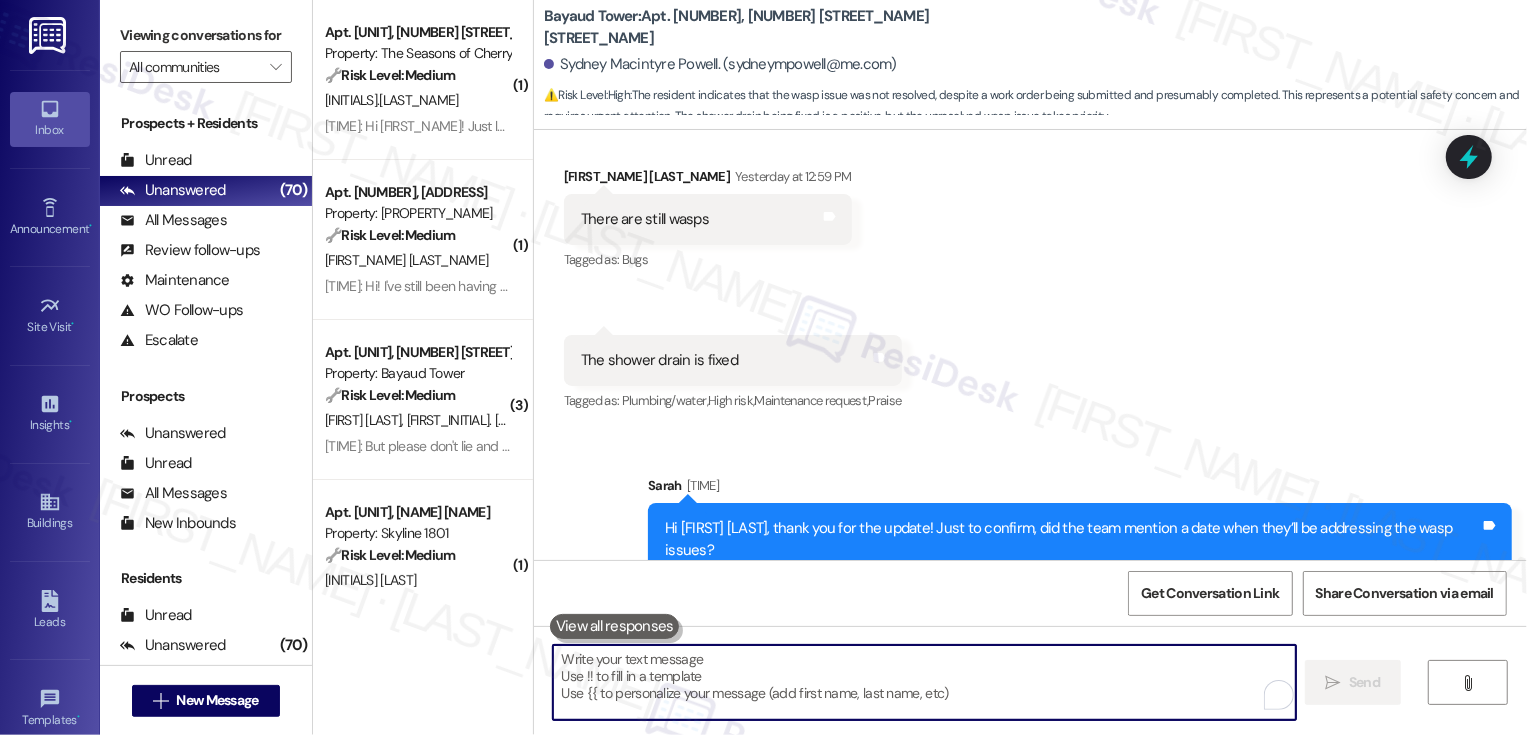scroll, scrollTop: 2411, scrollLeft: 0, axis: vertical 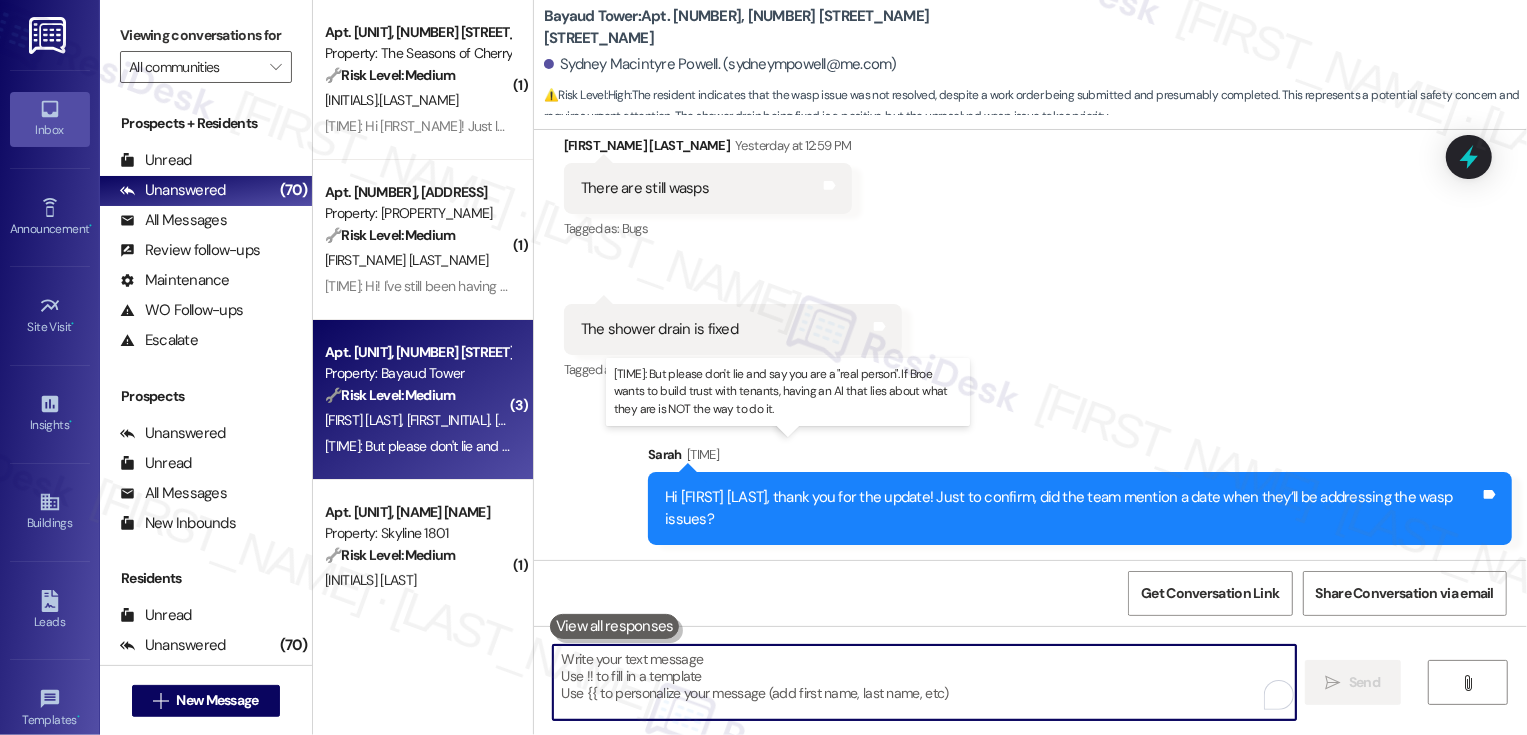 click on "12:22 PM: But please don't lie and say you are a "real person". If Broe wants to build trust with tenants, having an AI that lies about what they are is NOT the way to do it. 12:22 PM: But please don't lie and say you are a "real person". If Broe wants to build trust with tenants, having an AI that lies about what they are is NOT the way to do it." at bounding box center [797, 446] 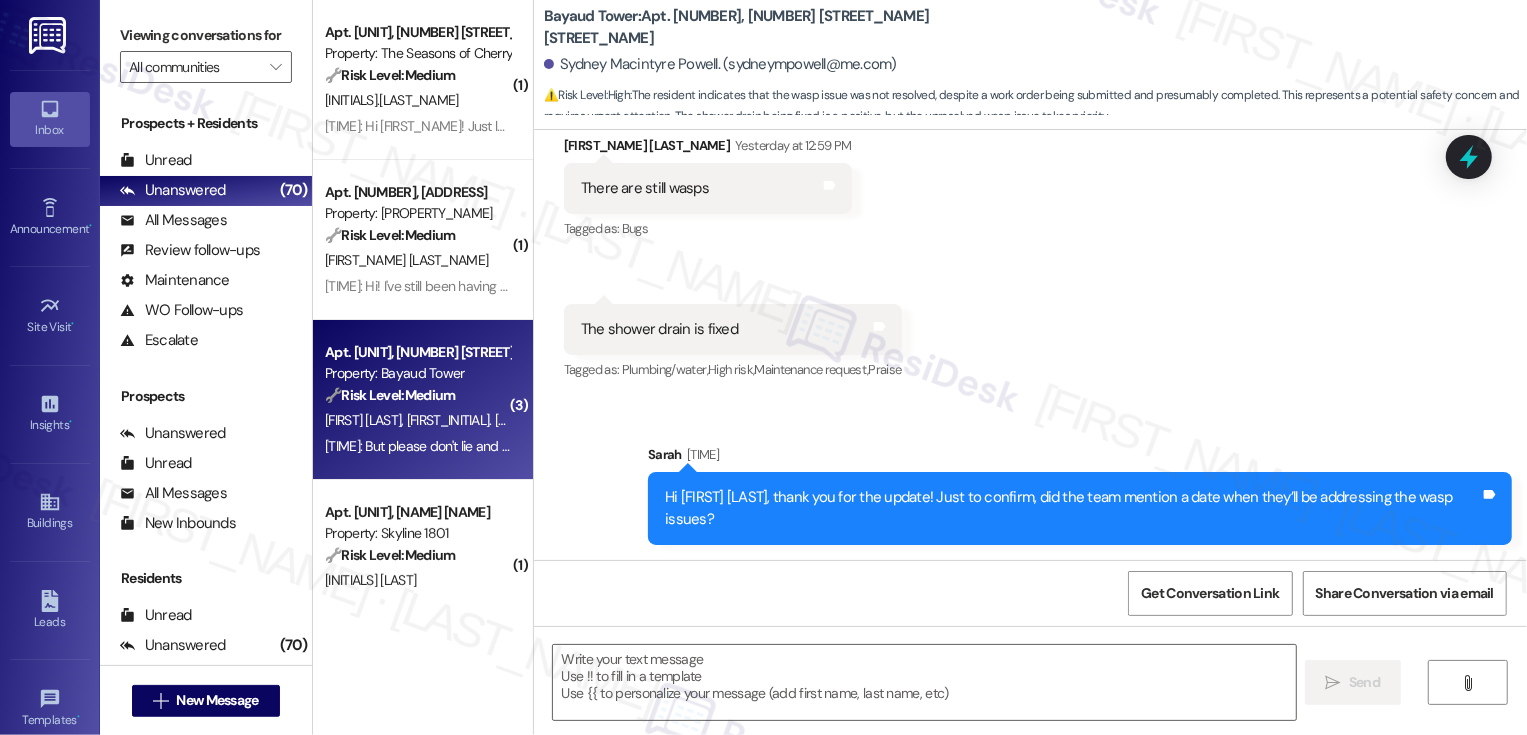type on "Fetching suggested responses. Please feel free to read through the conversation in the meantime." 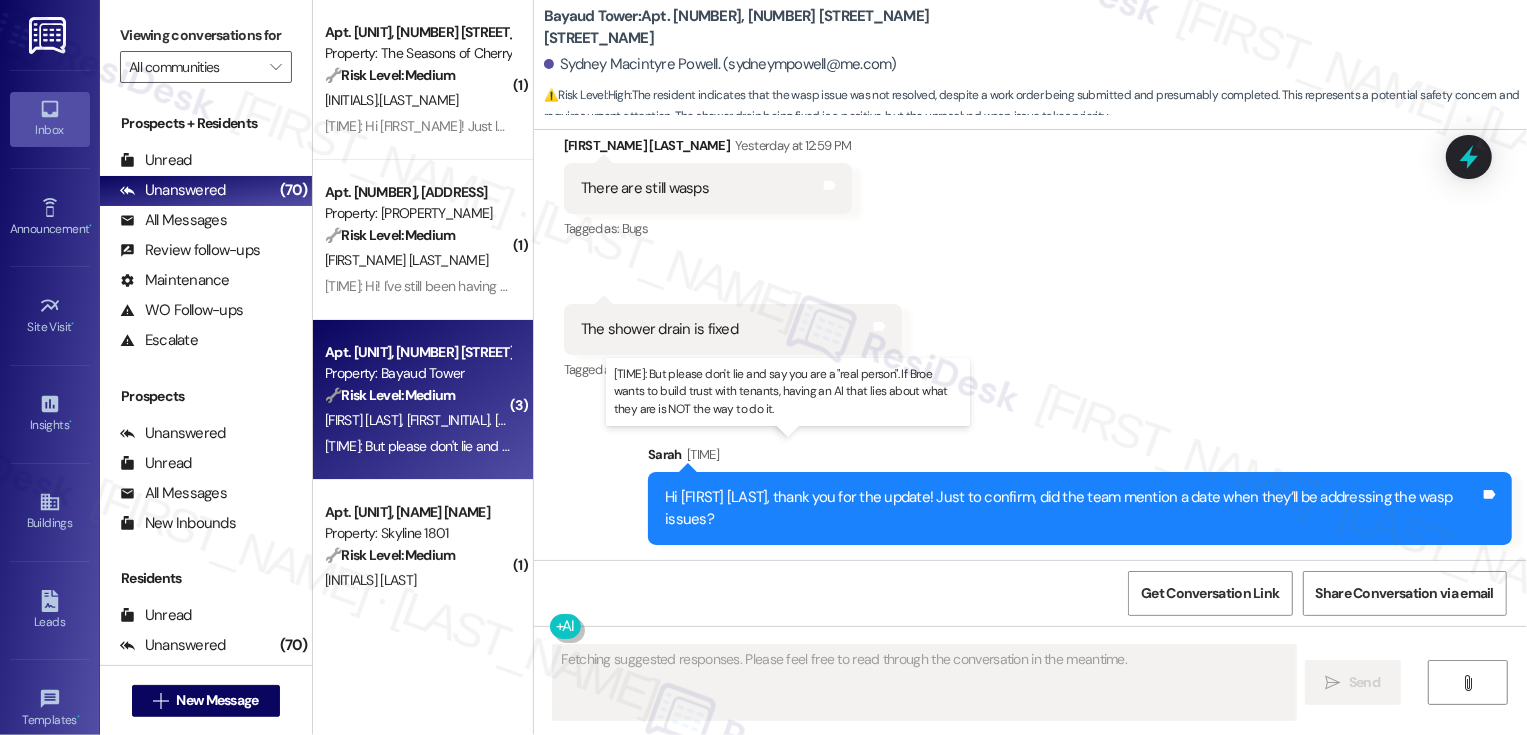 click on "12:22 PM: But please don't lie and say you are a "real person". If Broe wants to build trust with tenants, having an AI that lies about what they are is NOT the way to do it. 12:22 PM: But please don't lie and say you are a "real person". If Broe wants to build trust with tenants, having an AI that lies about what they are is NOT the way to do it." at bounding box center [797, 446] 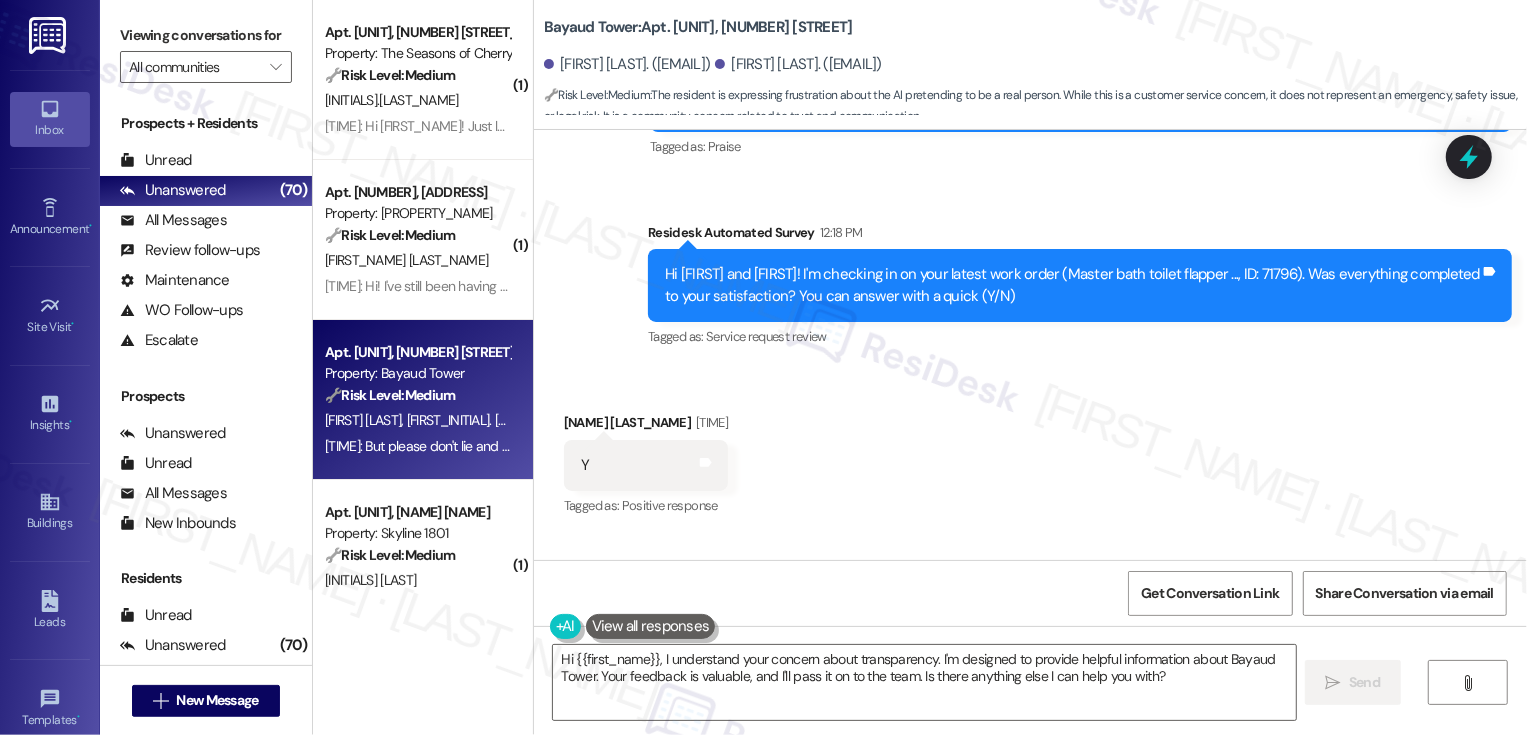 scroll, scrollTop: 1342, scrollLeft: 0, axis: vertical 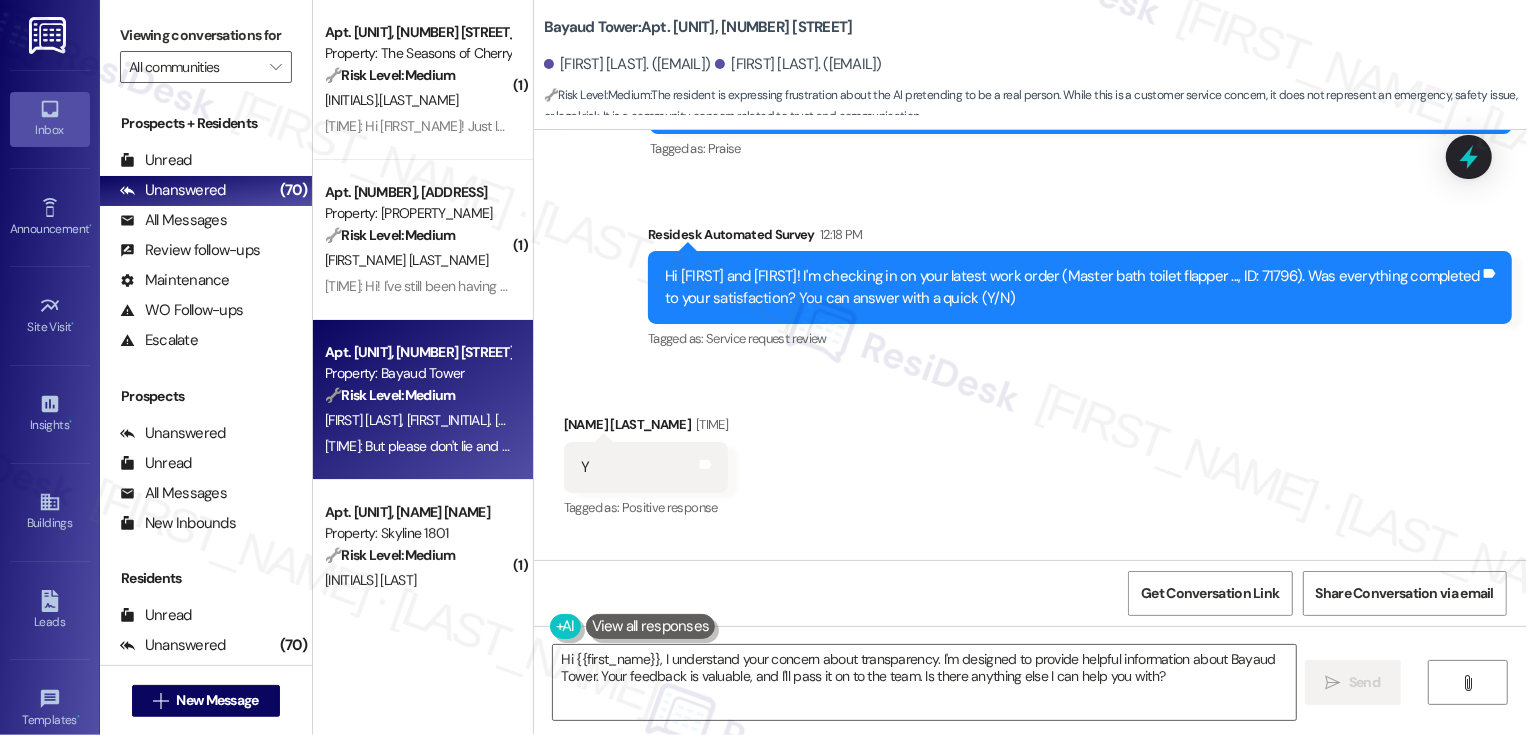 click on "William Loving 12:21 PM" at bounding box center [646, 428] 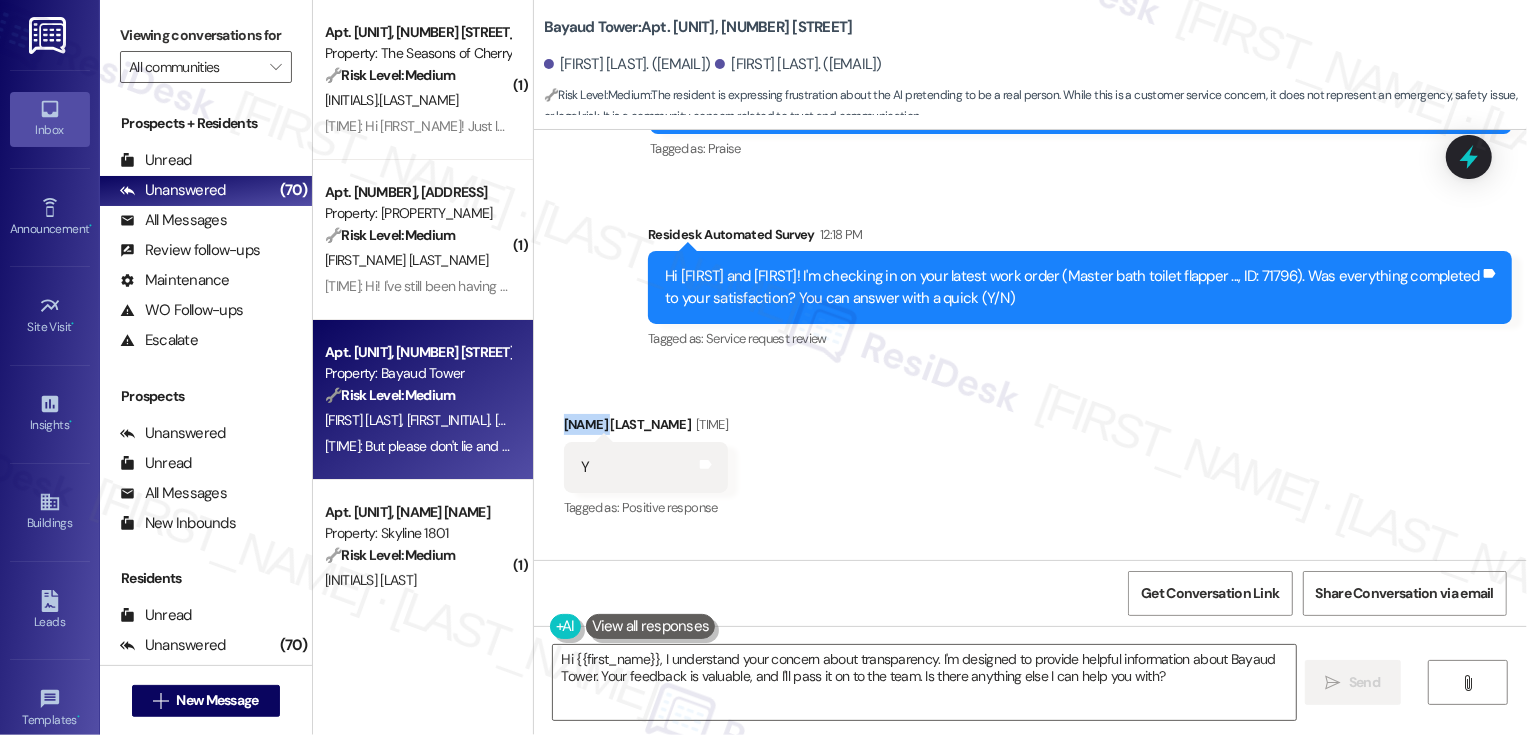 copy on "William" 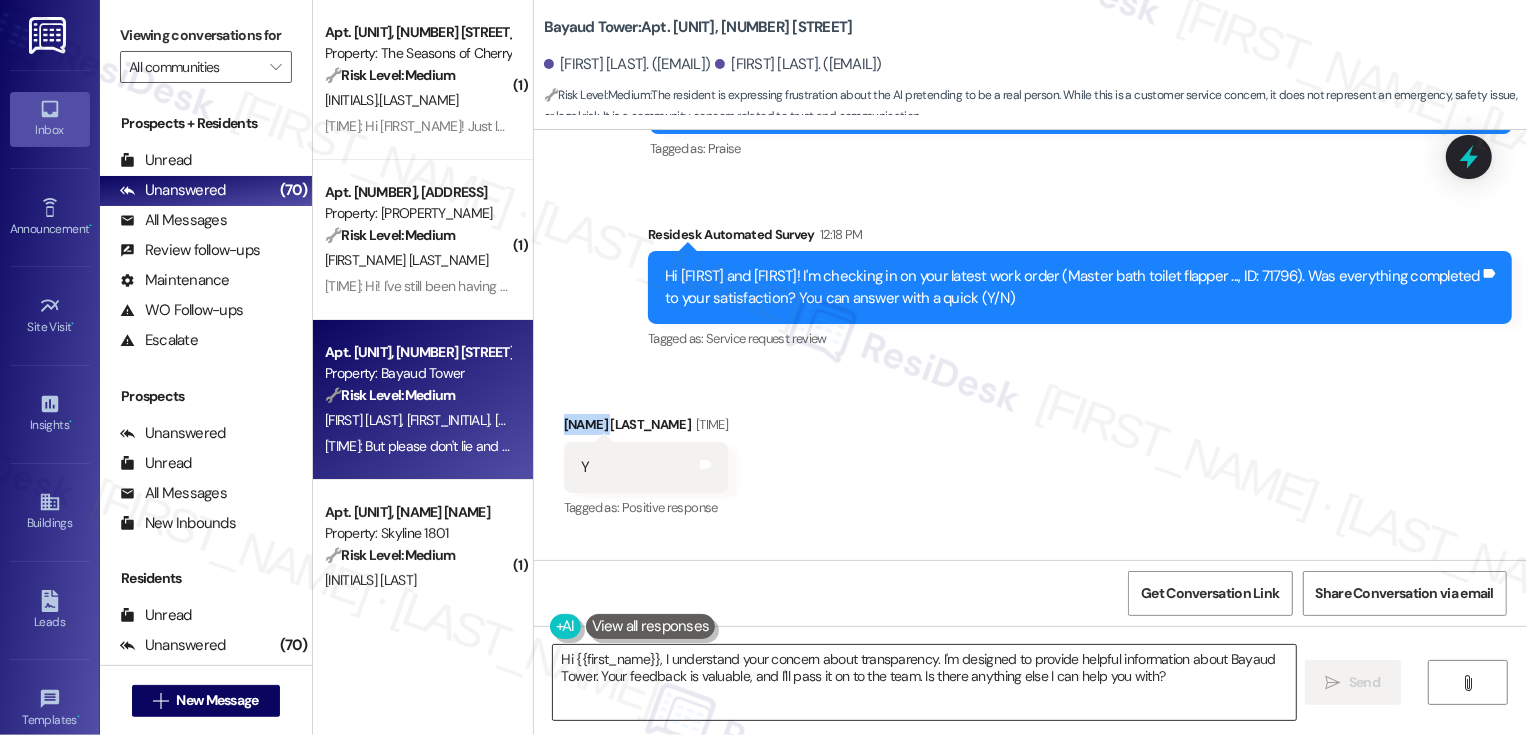 click on "Hi {{first_name}}, I understand your concern about transparency. I'm designed to provide helpful information about Bayaud Tower. Your feedback is valuable, and I'll pass it on to the team. Is there anything else I can help you with?" at bounding box center (924, 682) 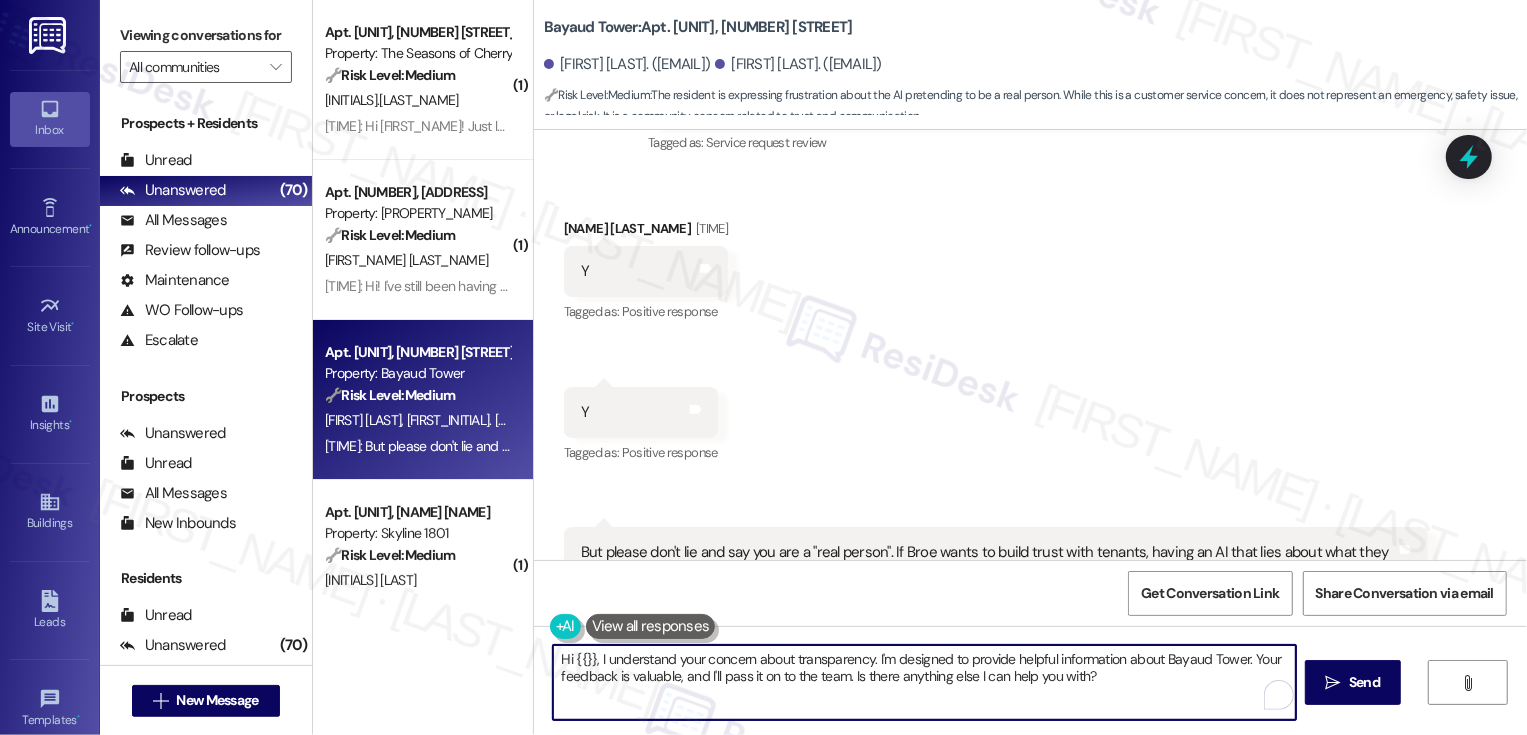 scroll, scrollTop: 1660, scrollLeft: 0, axis: vertical 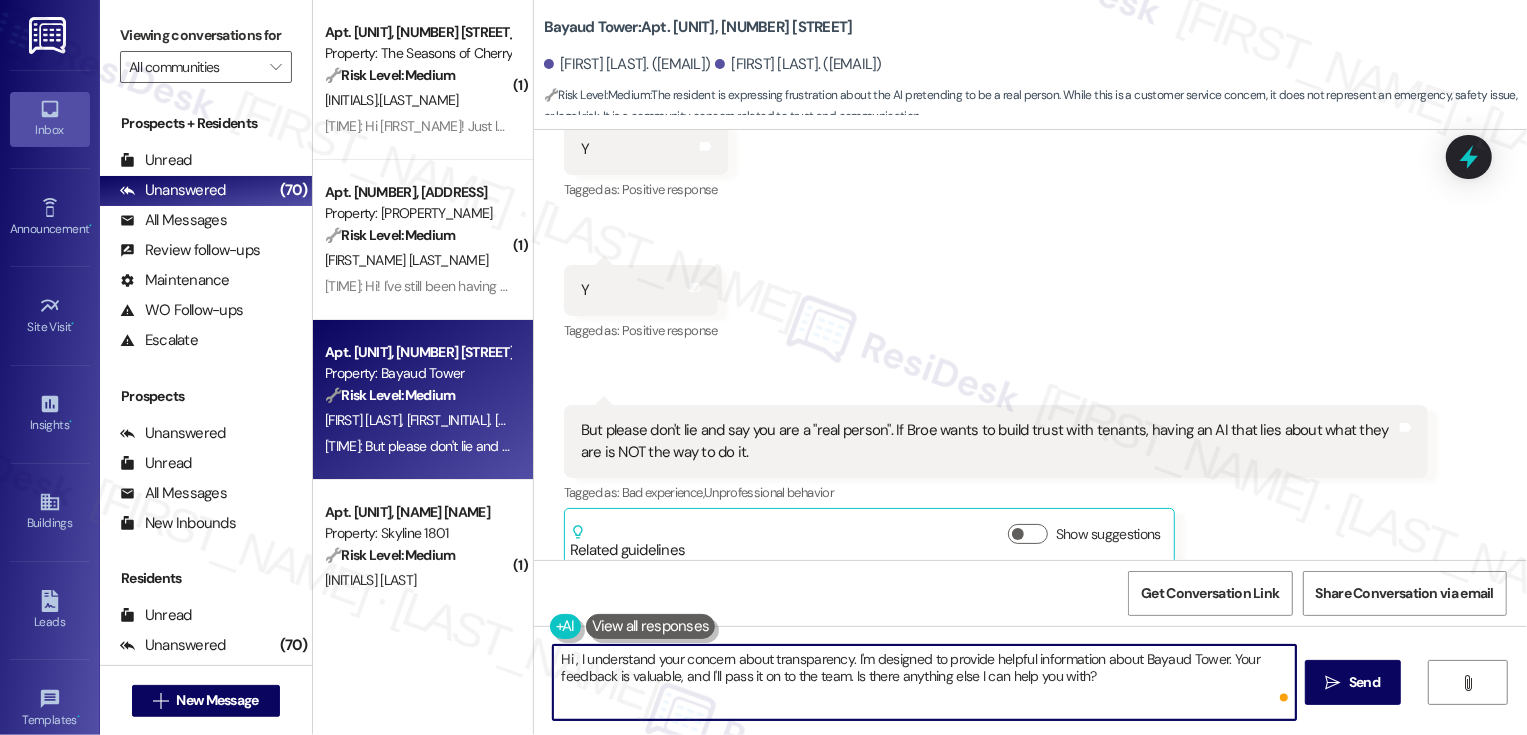 paste on "William" 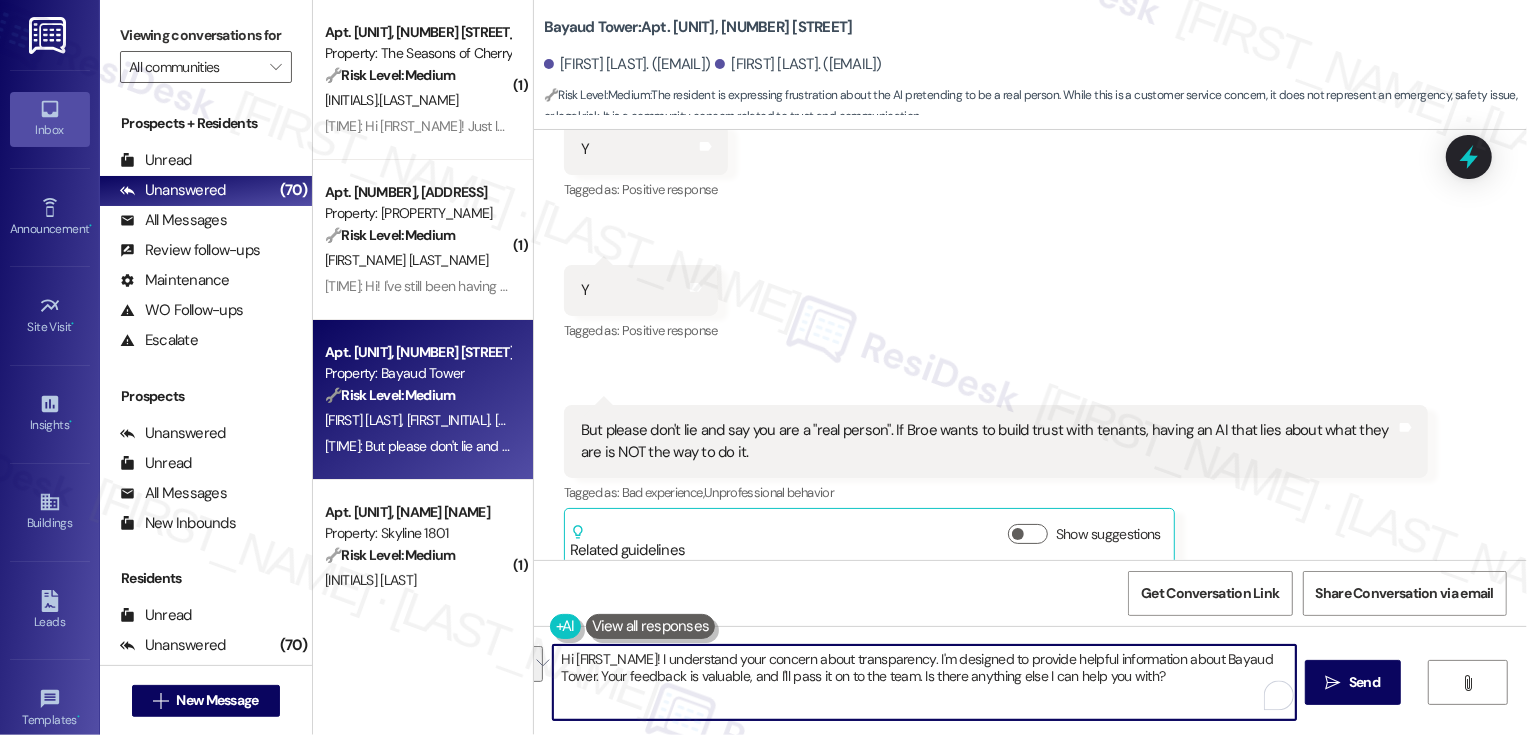 drag, startPoint x: 862, startPoint y: 658, endPoint x: 1180, endPoint y: 704, distance: 321.3098 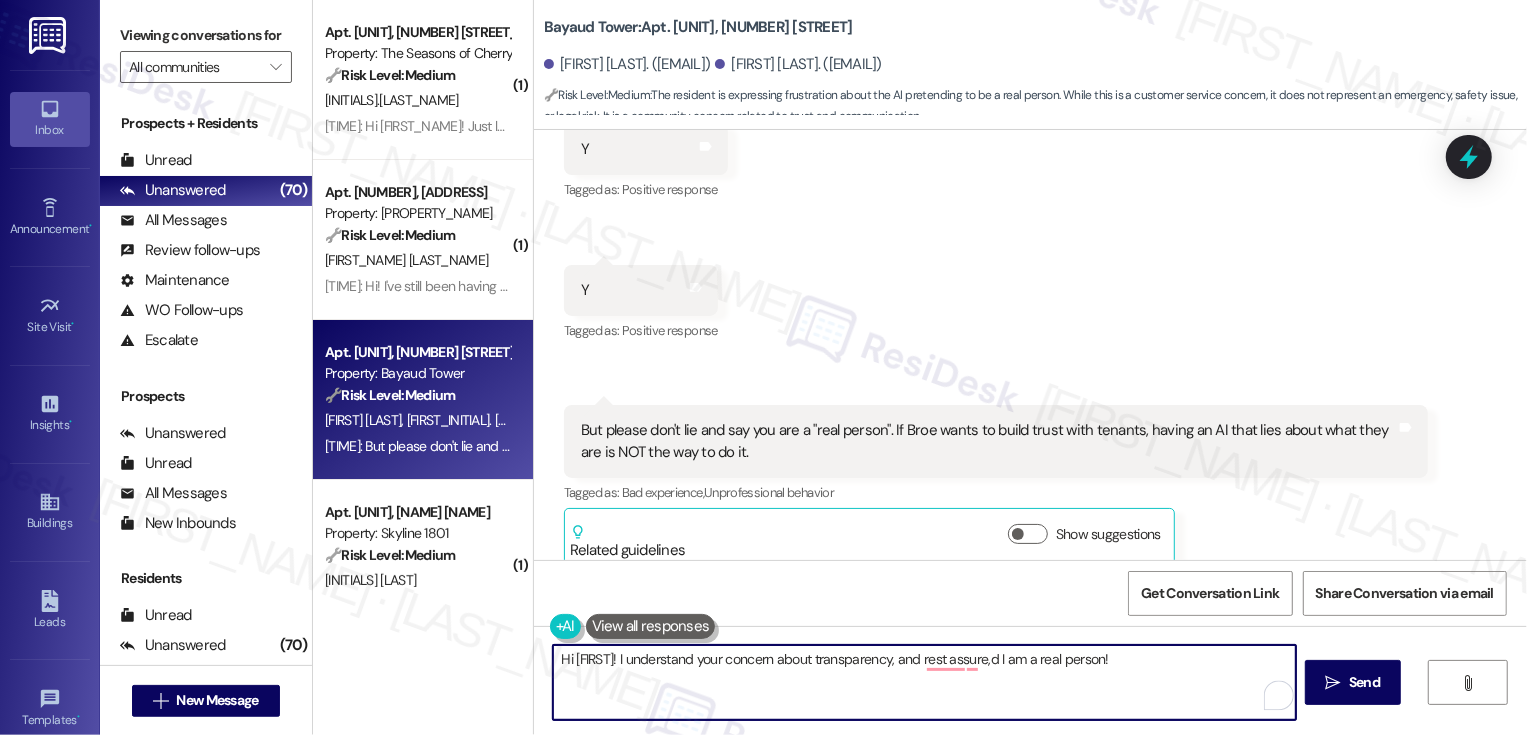 click on "Hi Wil! I understand your concern about transparency, and rest assure,d I am a real person!" at bounding box center [924, 682] 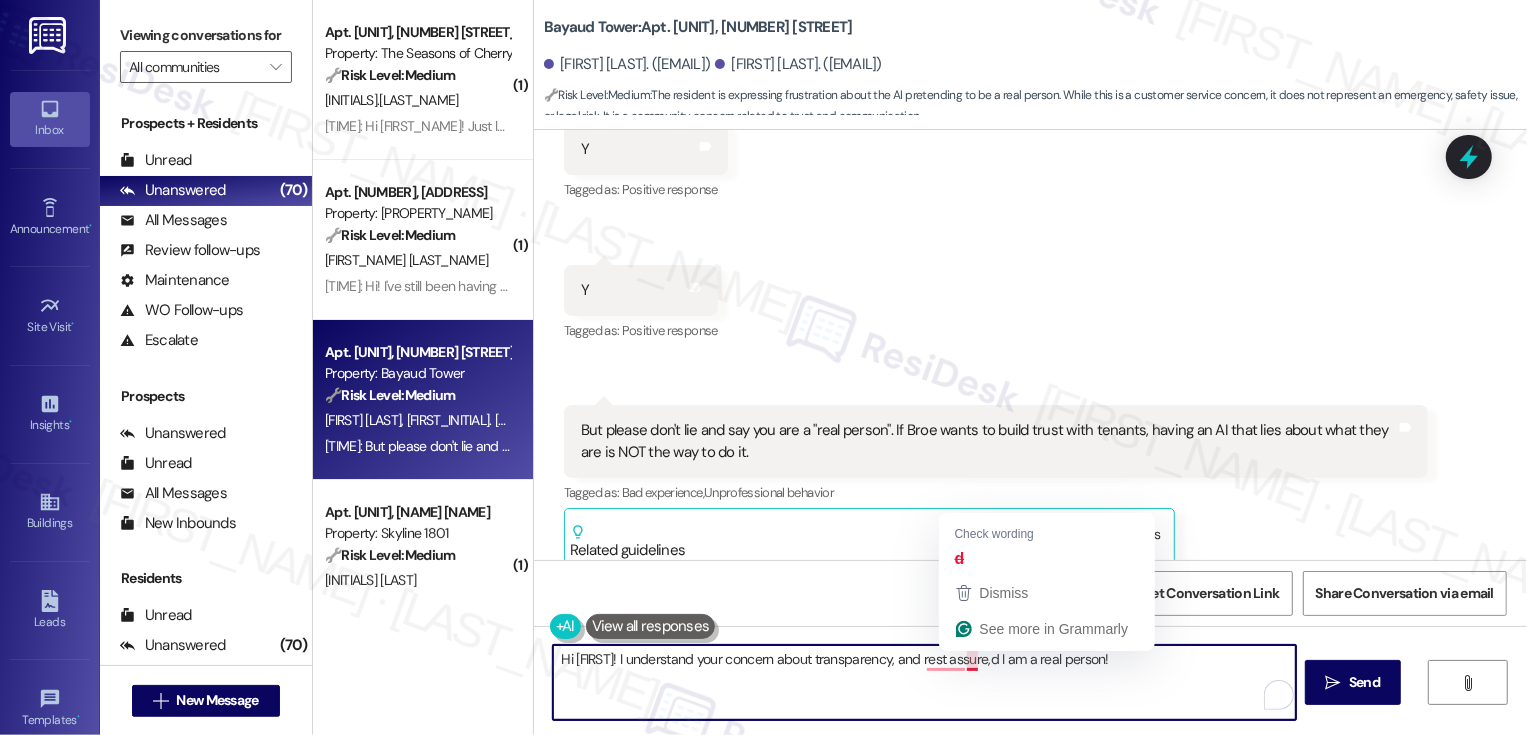 click on "Hi Wil! I understand your concern about transparency, and rest assure,d I am a real person!" at bounding box center (924, 682) 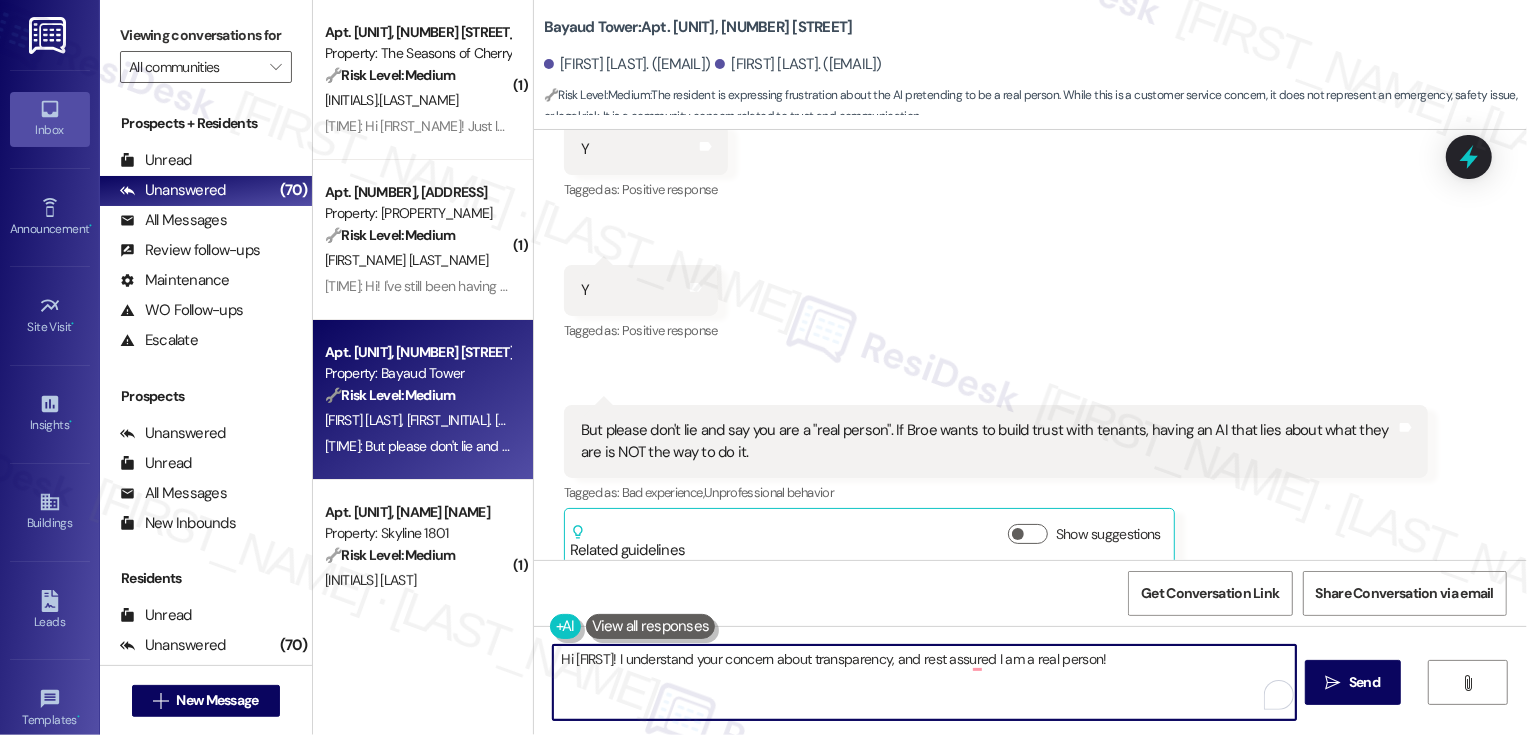 click on "Bayaud Tower:  Apt. 702, 1001 E. Bayaud Ave" at bounding box center (698, 27) 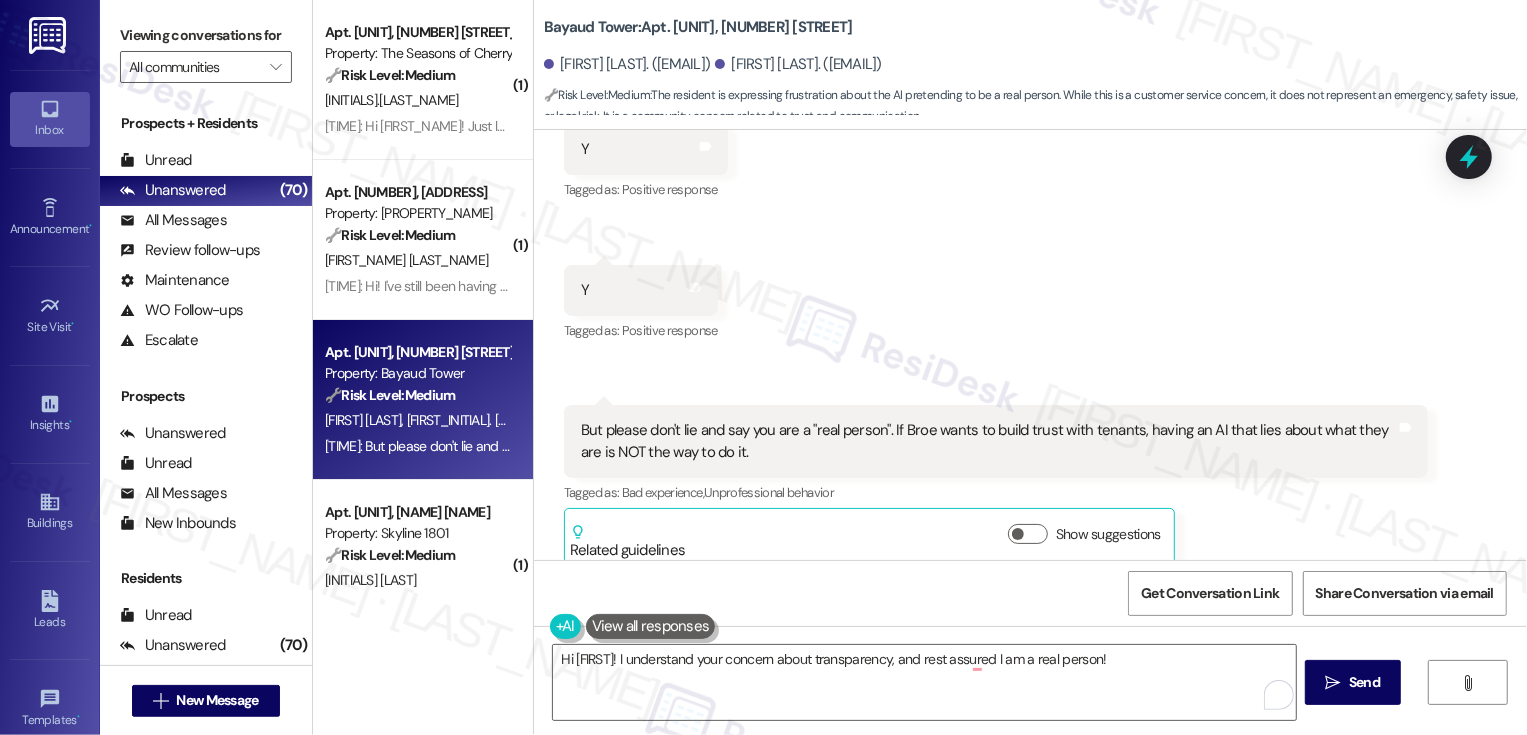 click on "Bayaud Tower:  Apt. 702, 1001 E. Bayaud Ave" at bounding box center [698, 27] 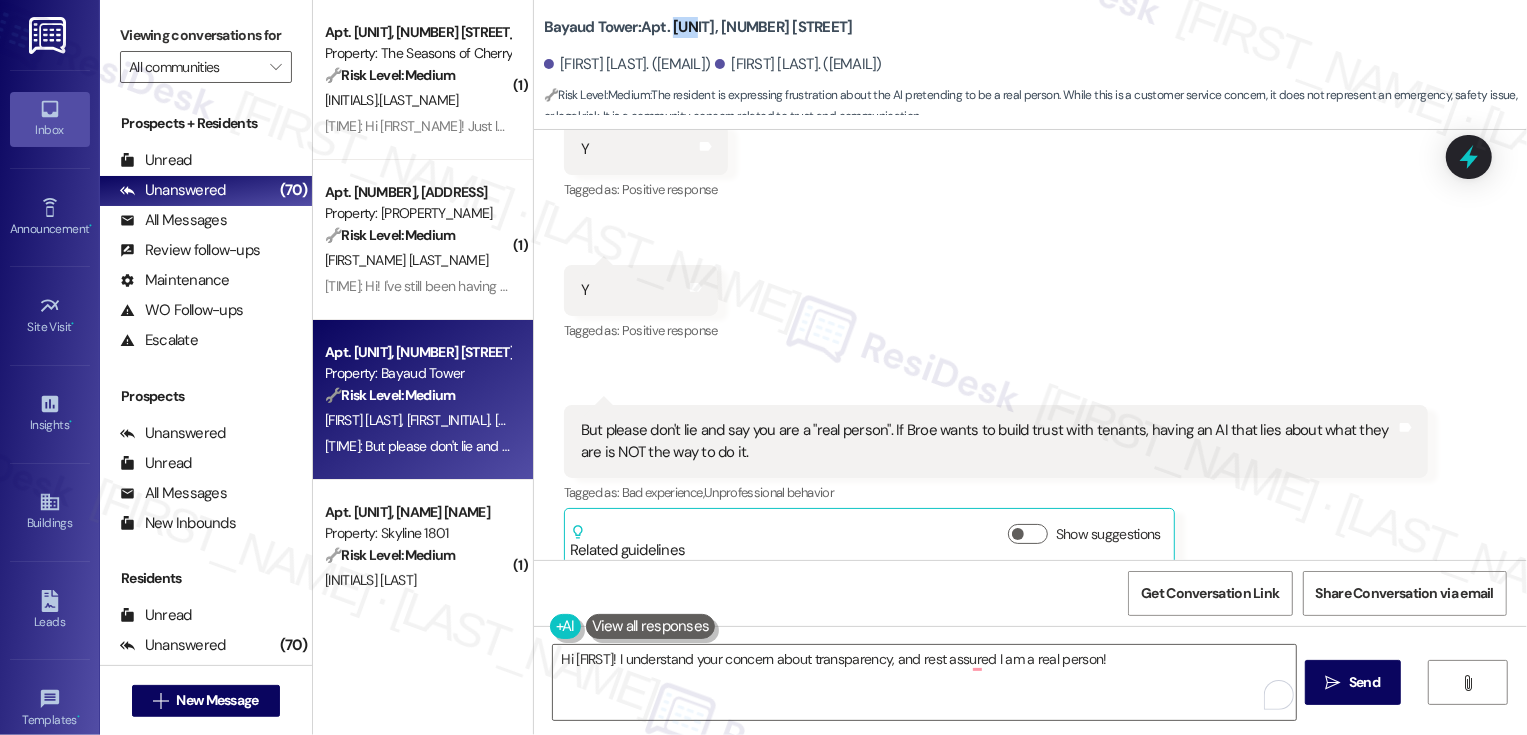 copy on "702" 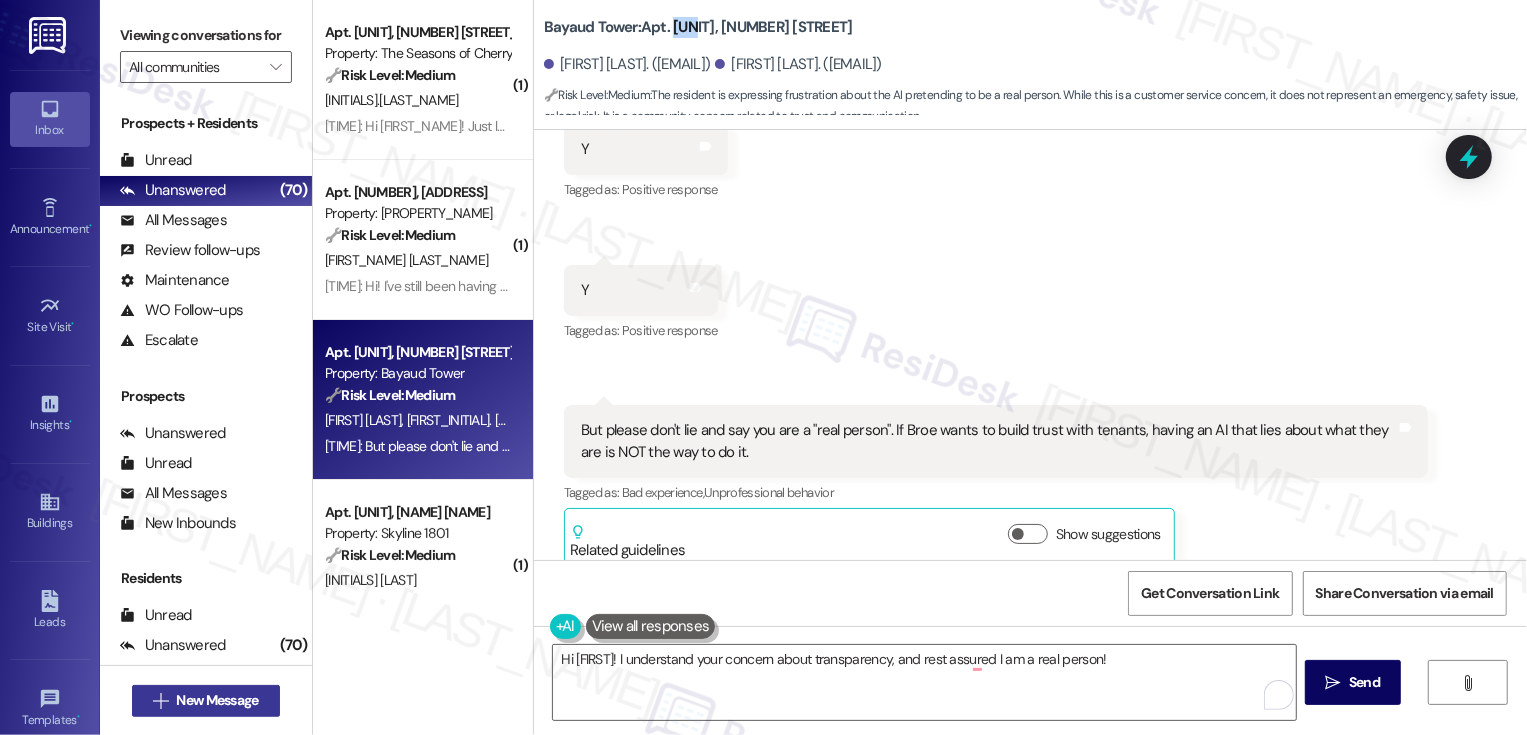 click on "New Message" at bounding box center [217, 700] 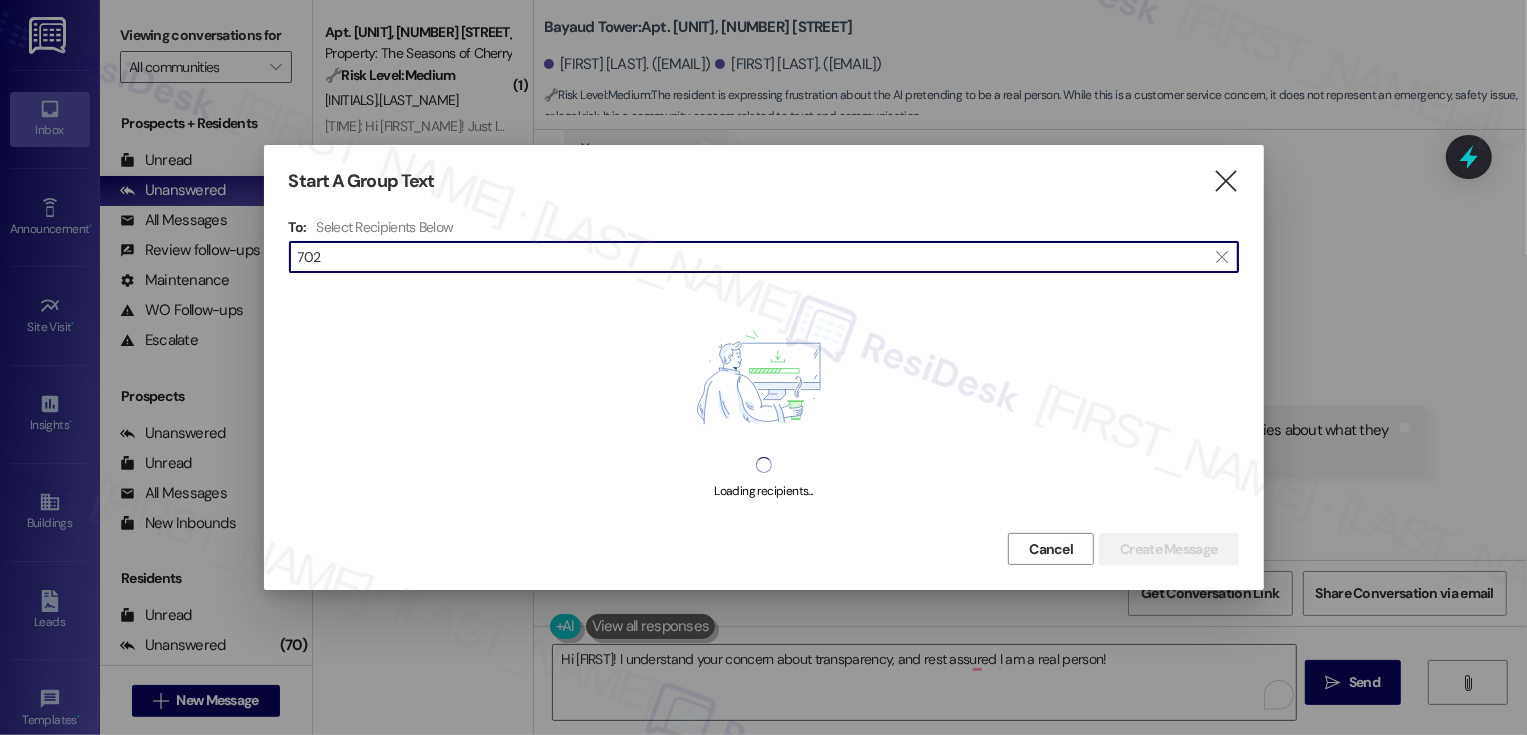 type on "702" 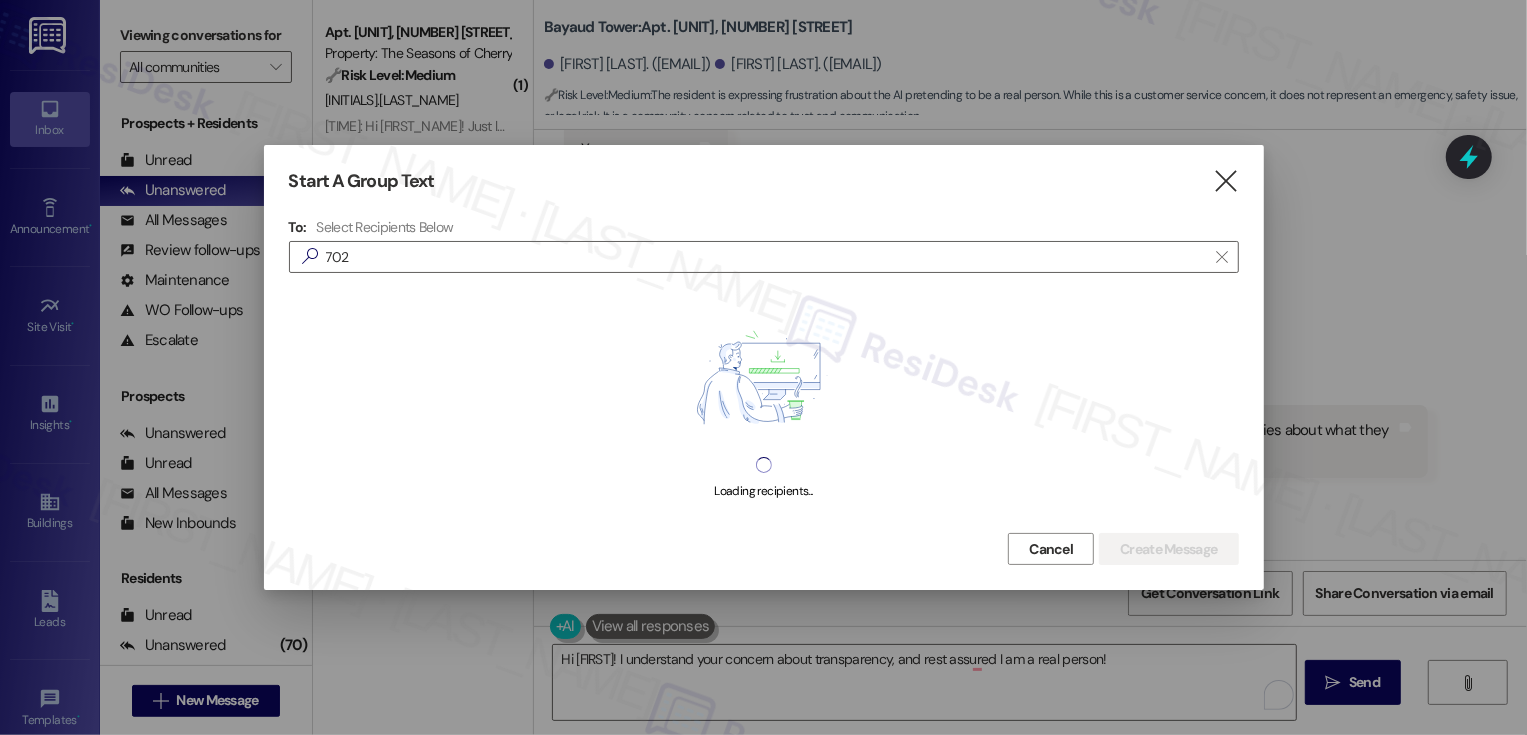 click at bounding box center [763, 367] 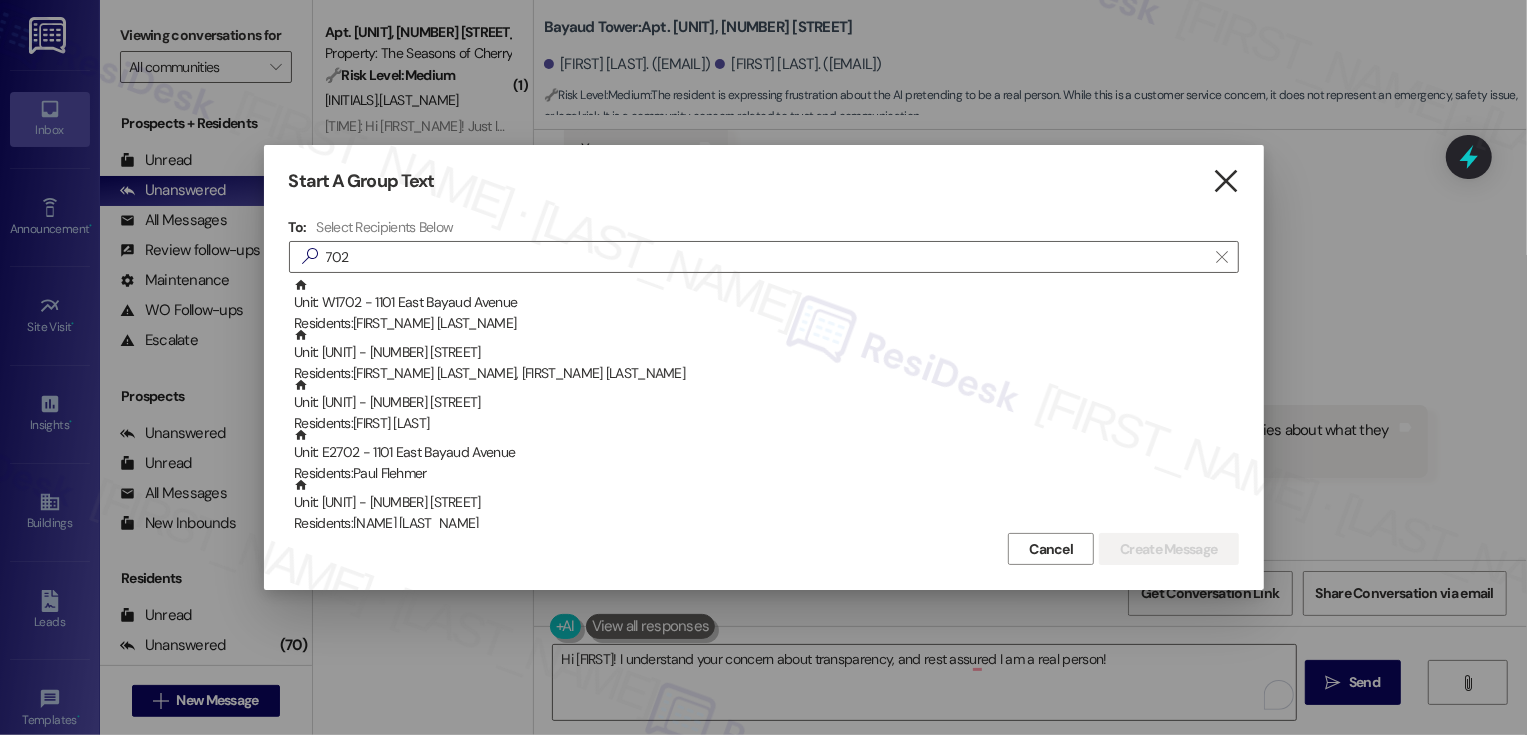 click on "" at bounding box center [1225, 181] 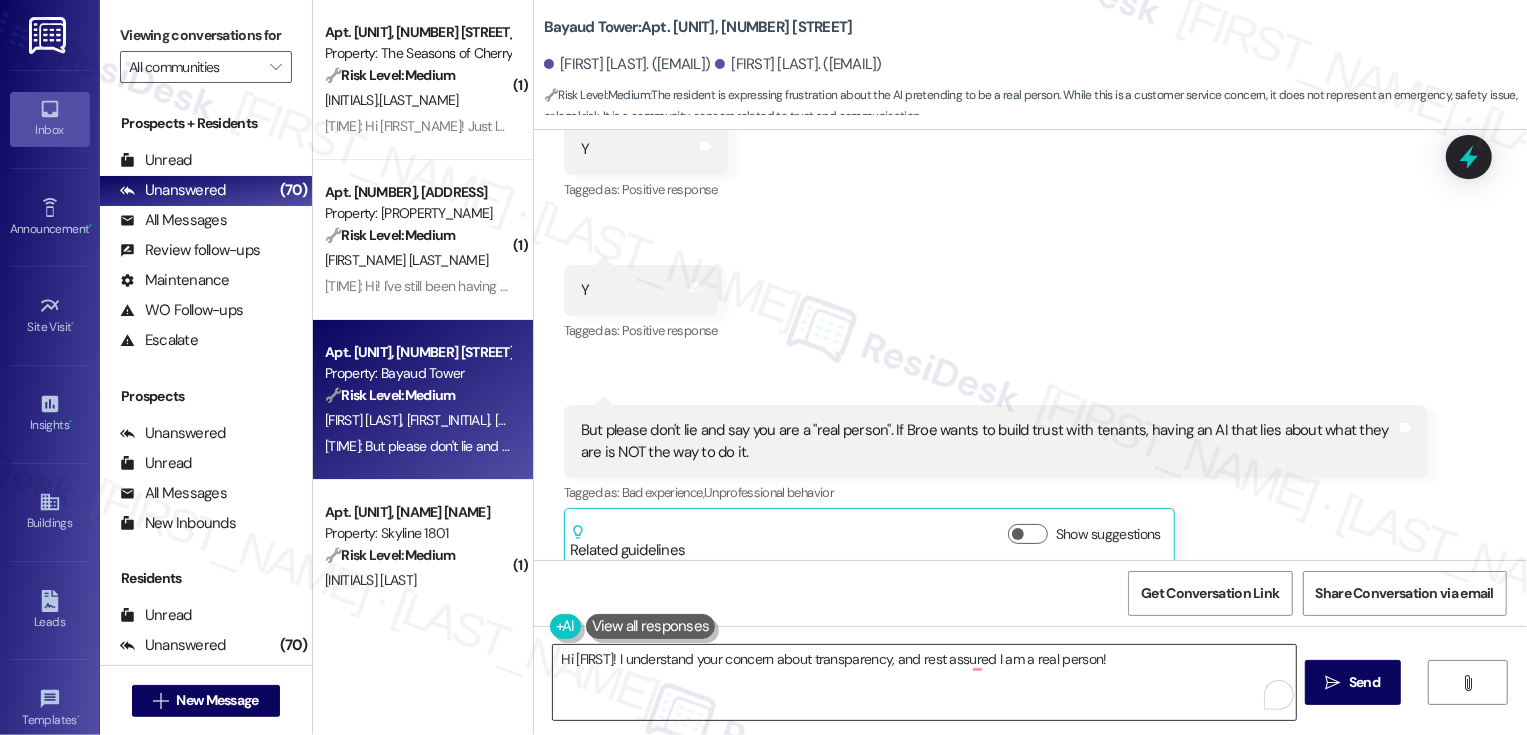 click on "Hi Wil! I understand your concern about transparency, and rest assured I am a real person!" at bounding box center [924, 682] 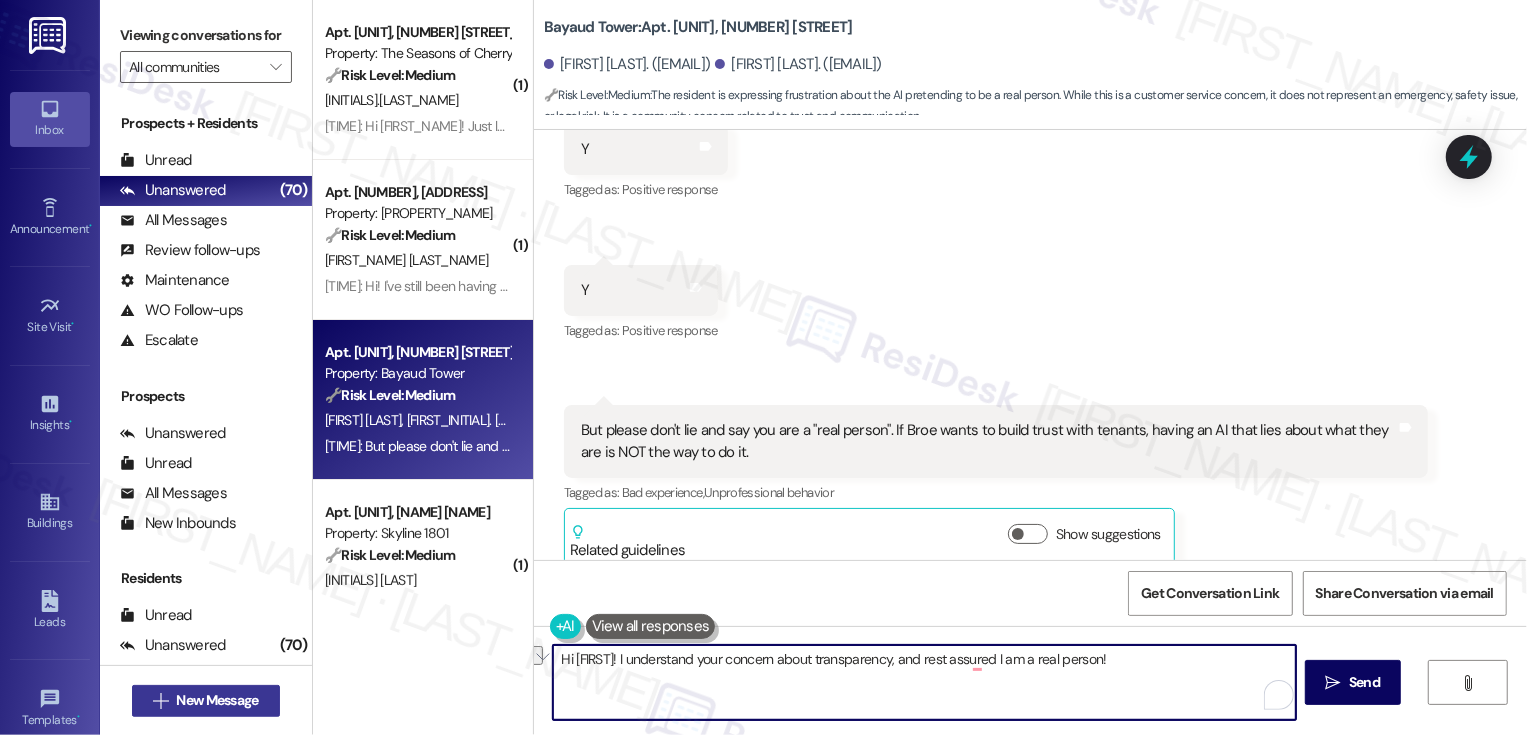 click on "New Message" at bounding box center (217, 700) 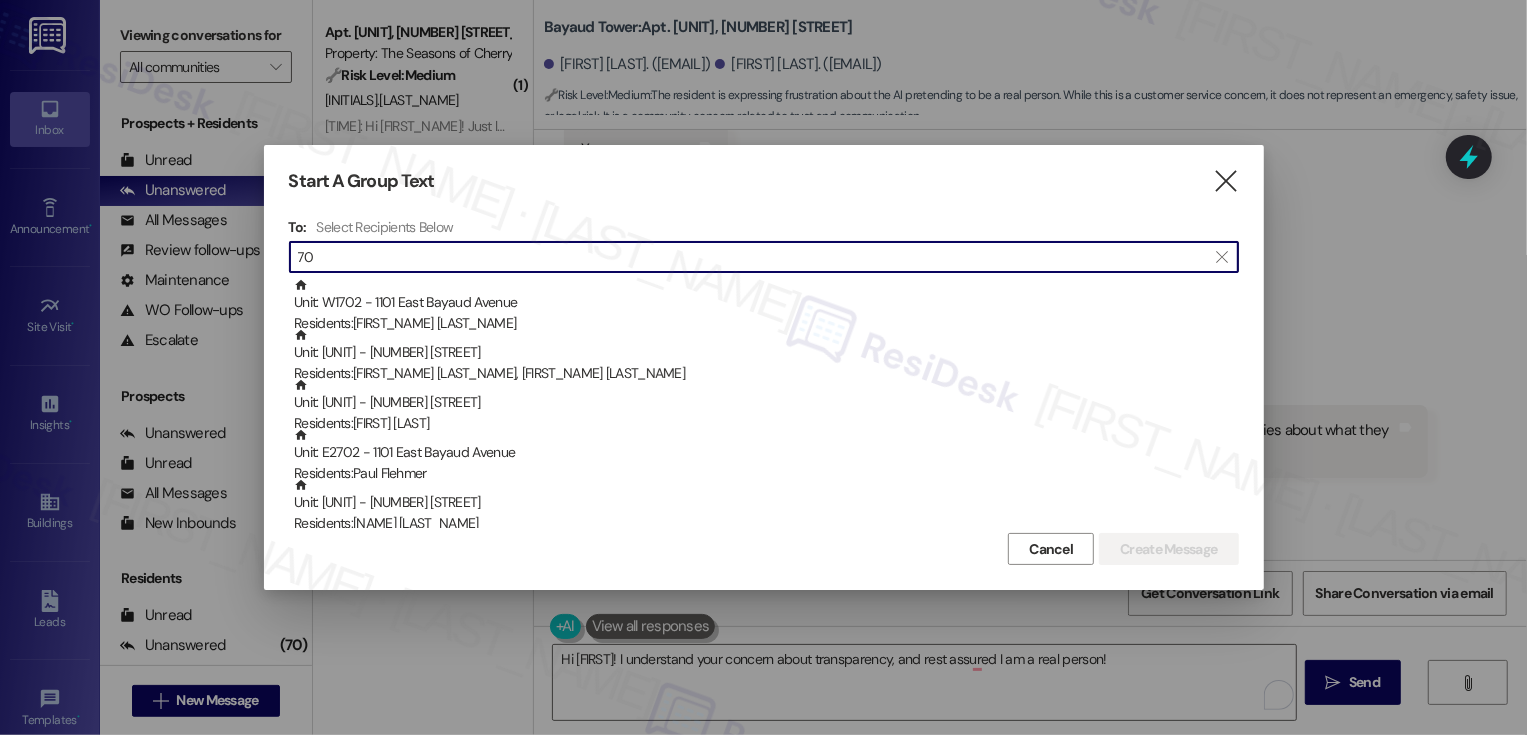type on "7" 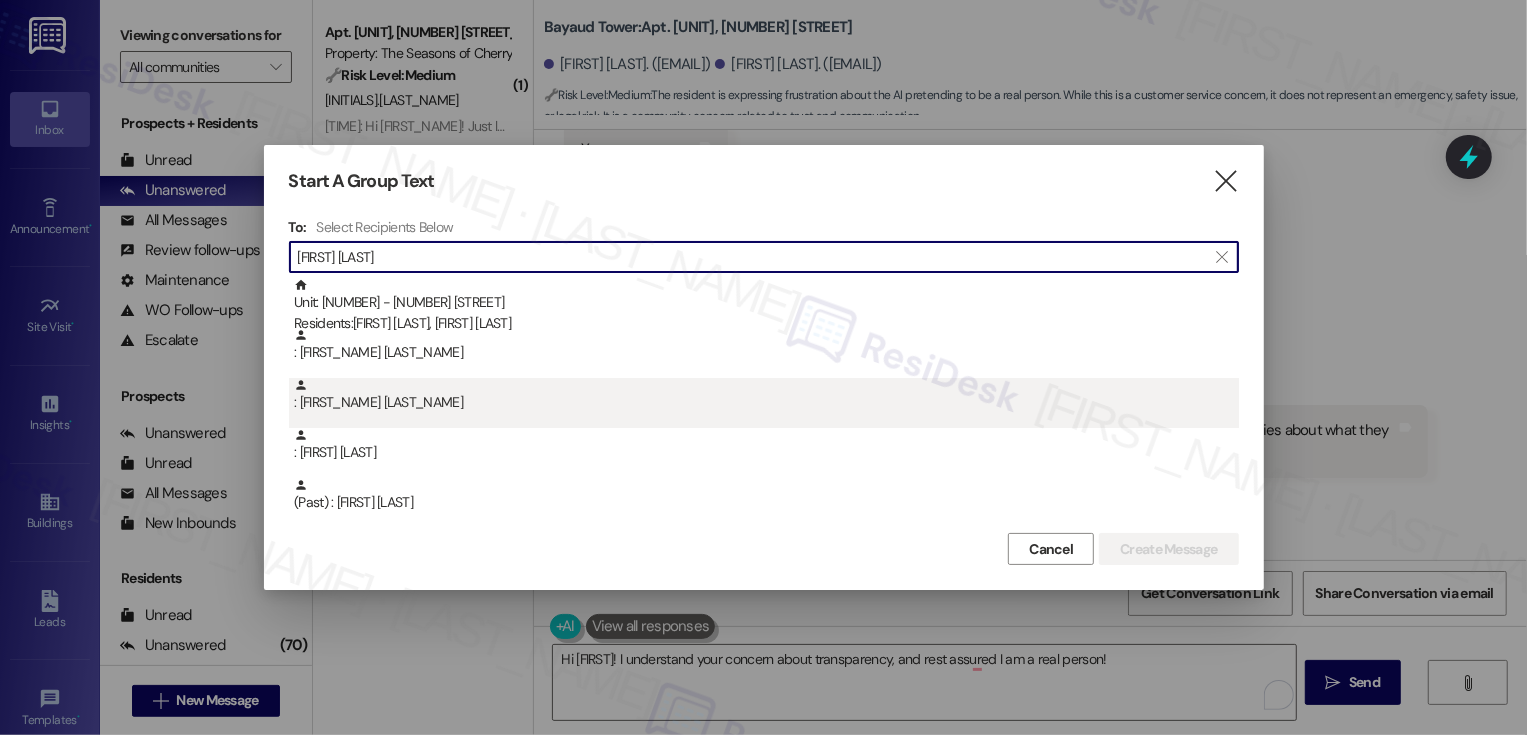 type on "william lo" 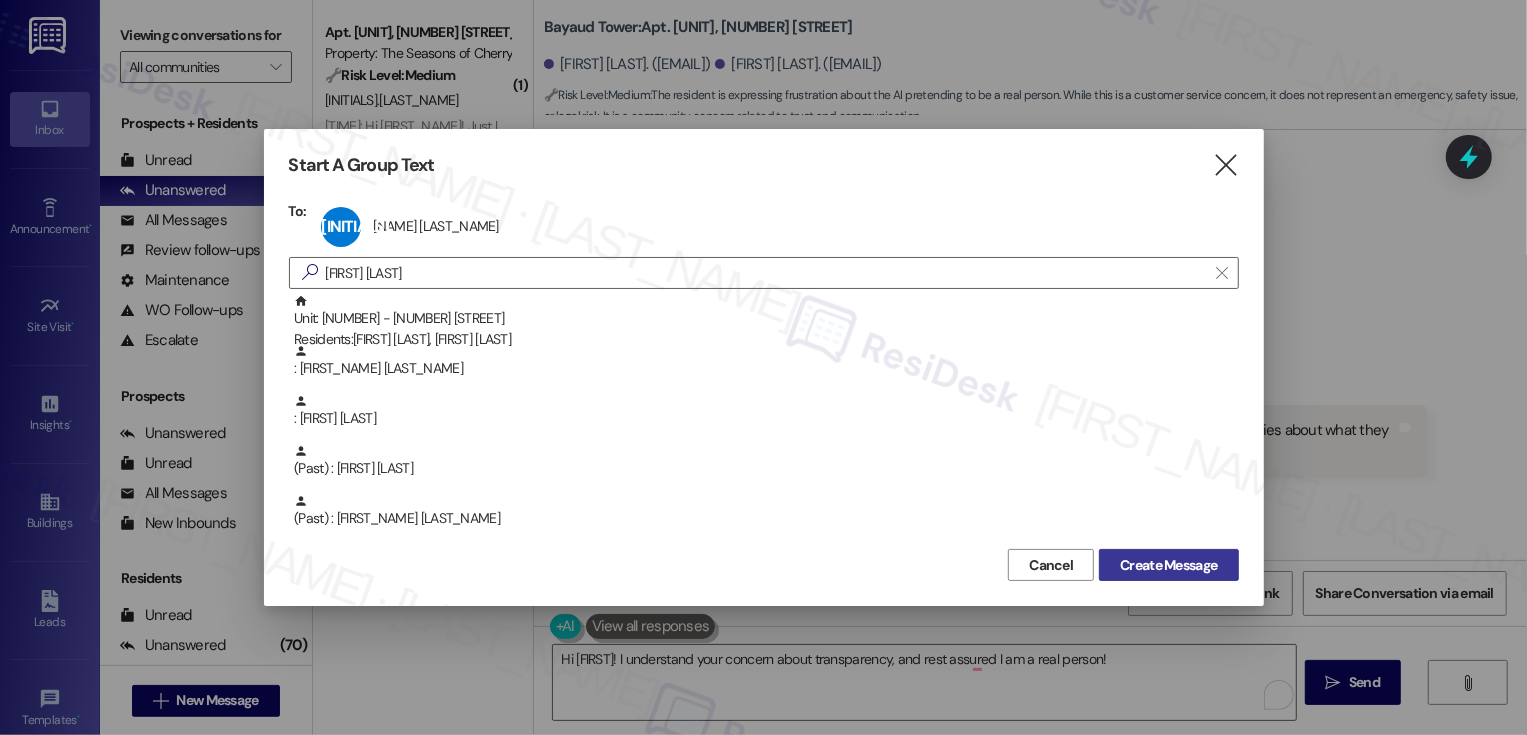 click on "Create Message" at bounding box center (1168, 565) 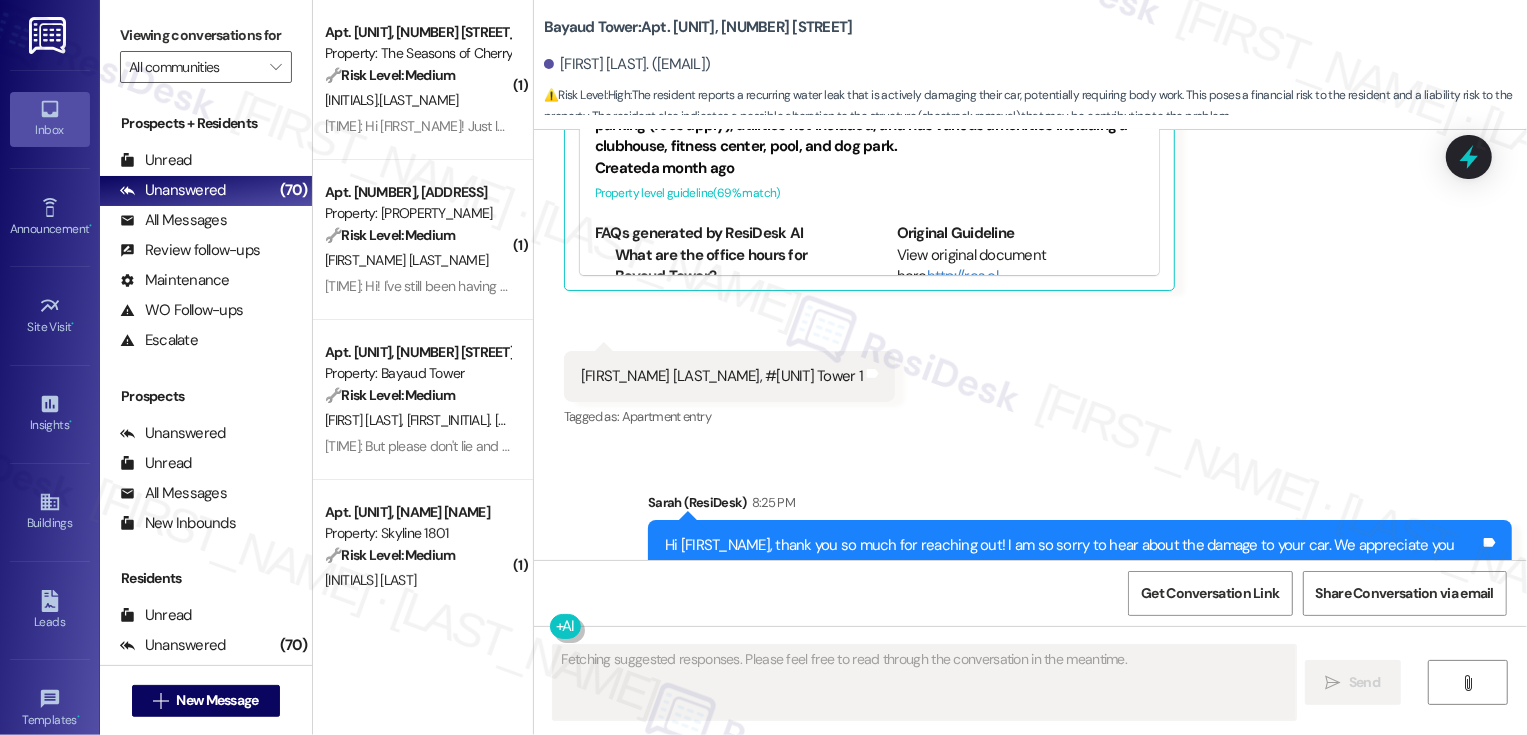 scroll, scrollTop: 1215, scrollLeft: 0, axis: vertical 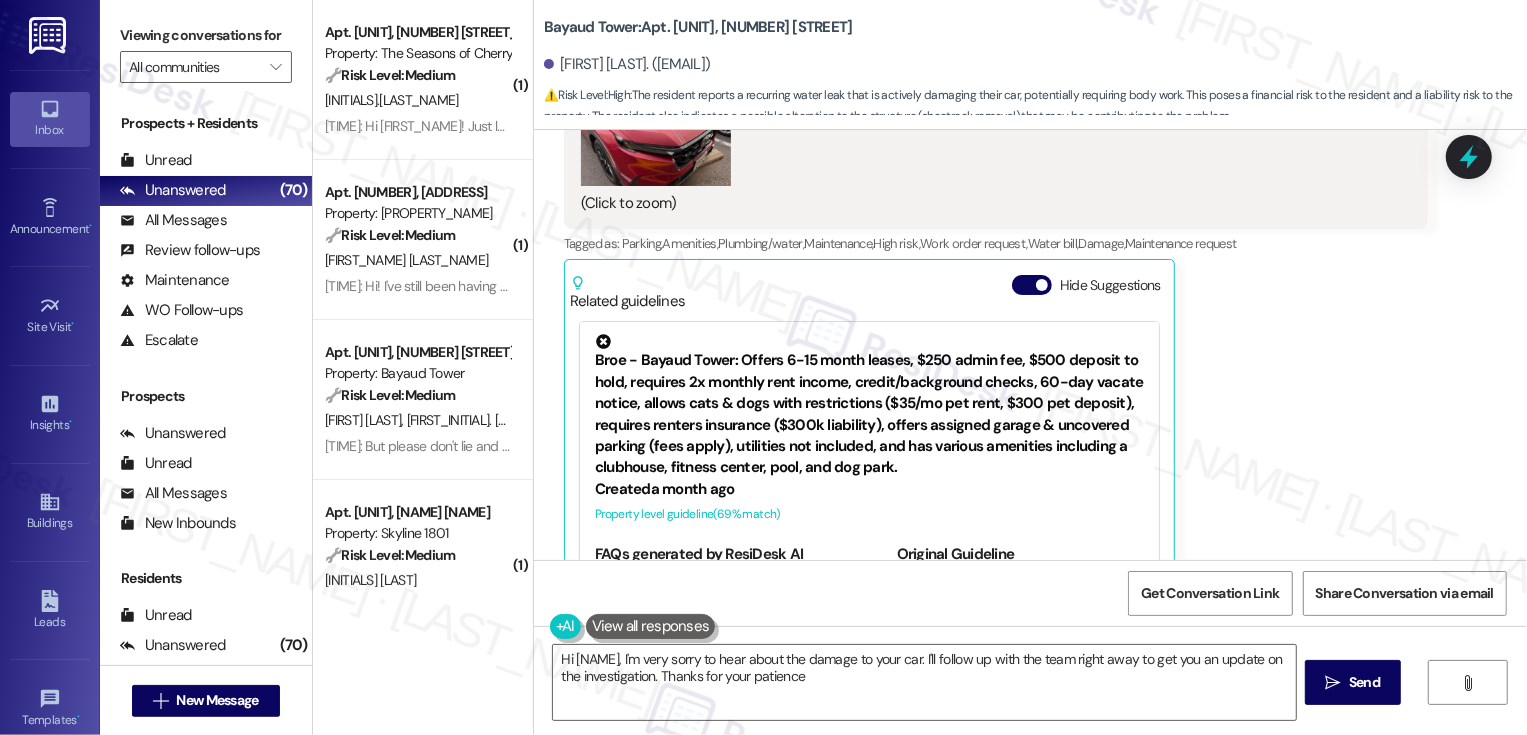 type on "Hi Will, I'm very sorry to hear about the damage to your car. I'll follow up with the team right away to get you an update on the investigation. Thanks for your patience!" 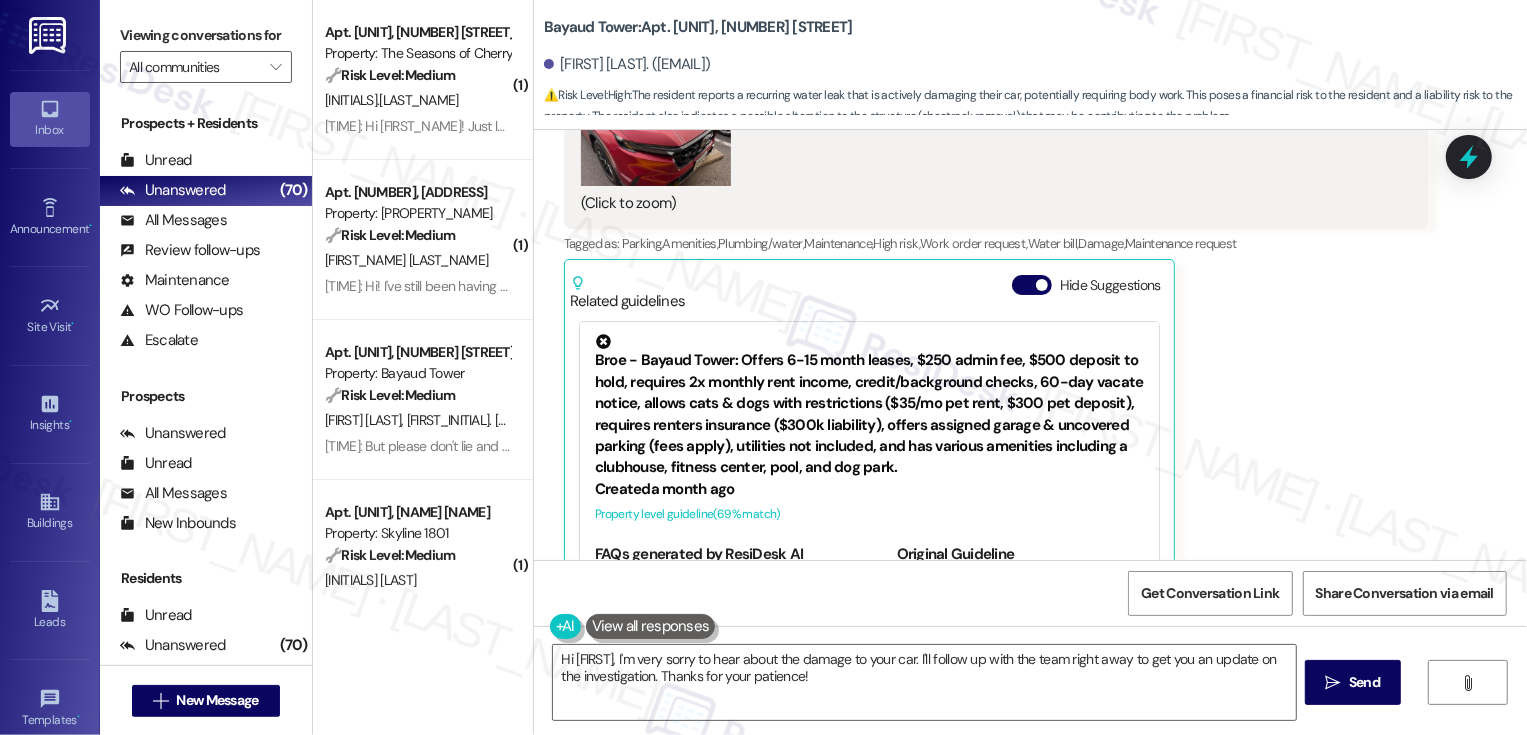 scroll, scrollTop: 779, scrollLeft: 0, axis: vertical 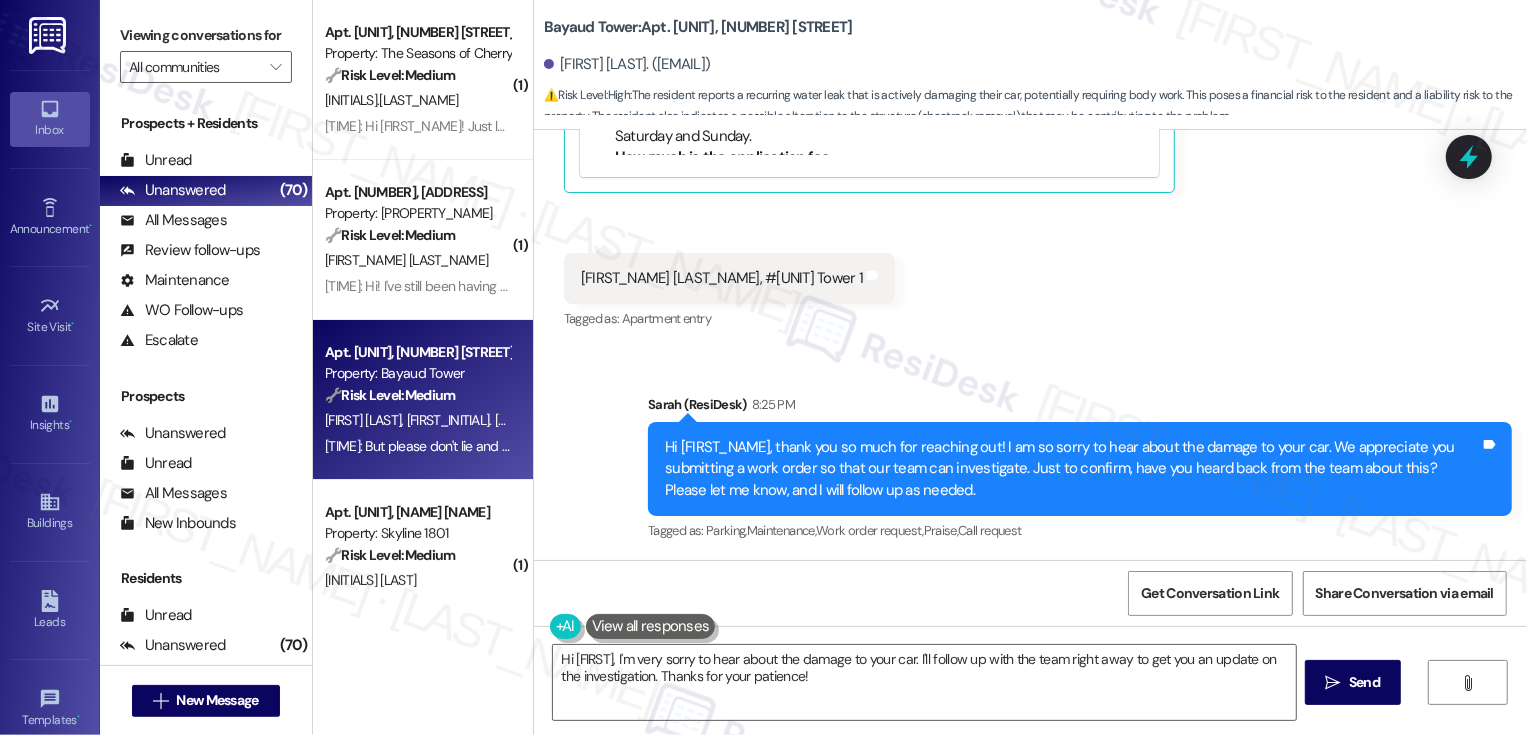 click on "Property: Bayaud Tower" at bounding box center (417, 373) 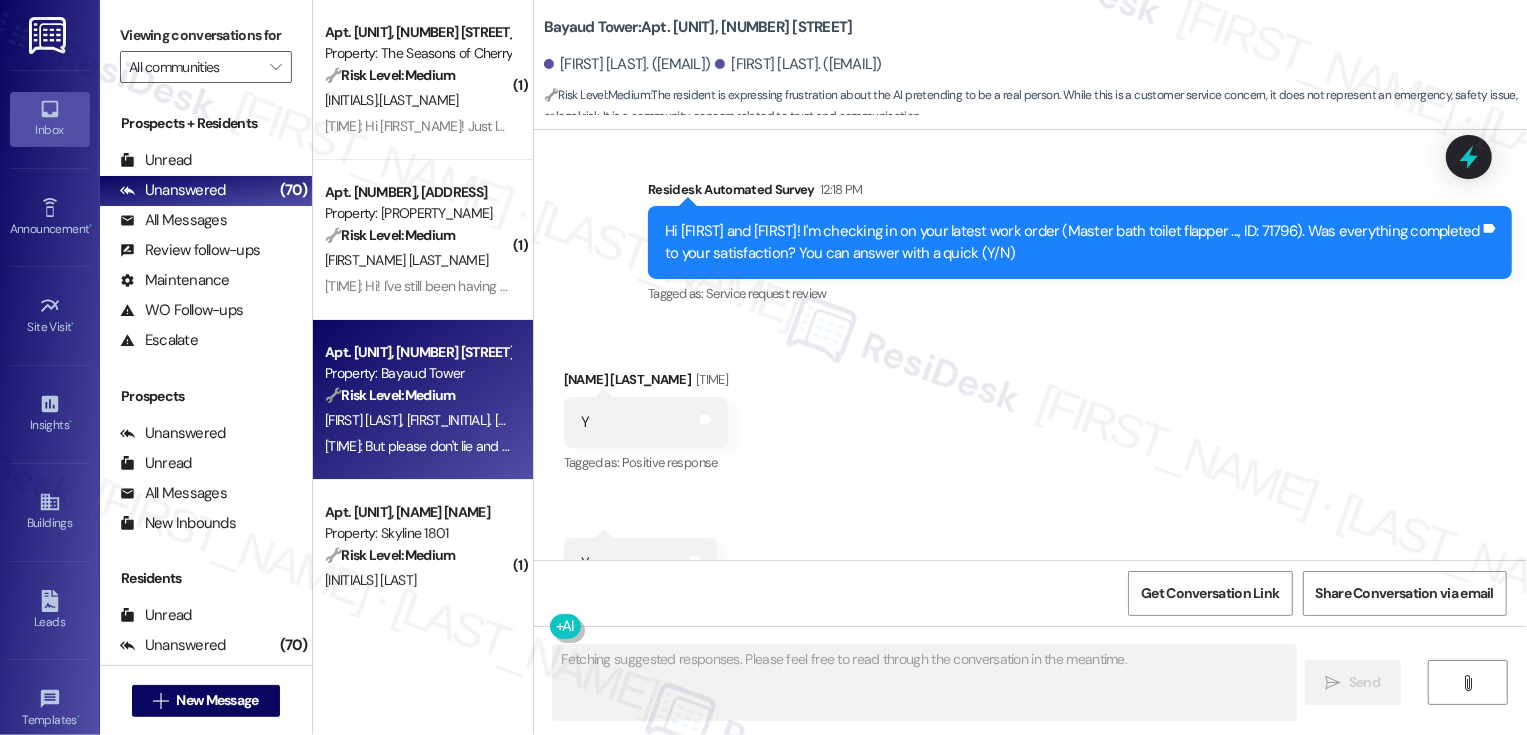 scroll, scrollTop: 1639, scrollLeft: 0, axis: vertical 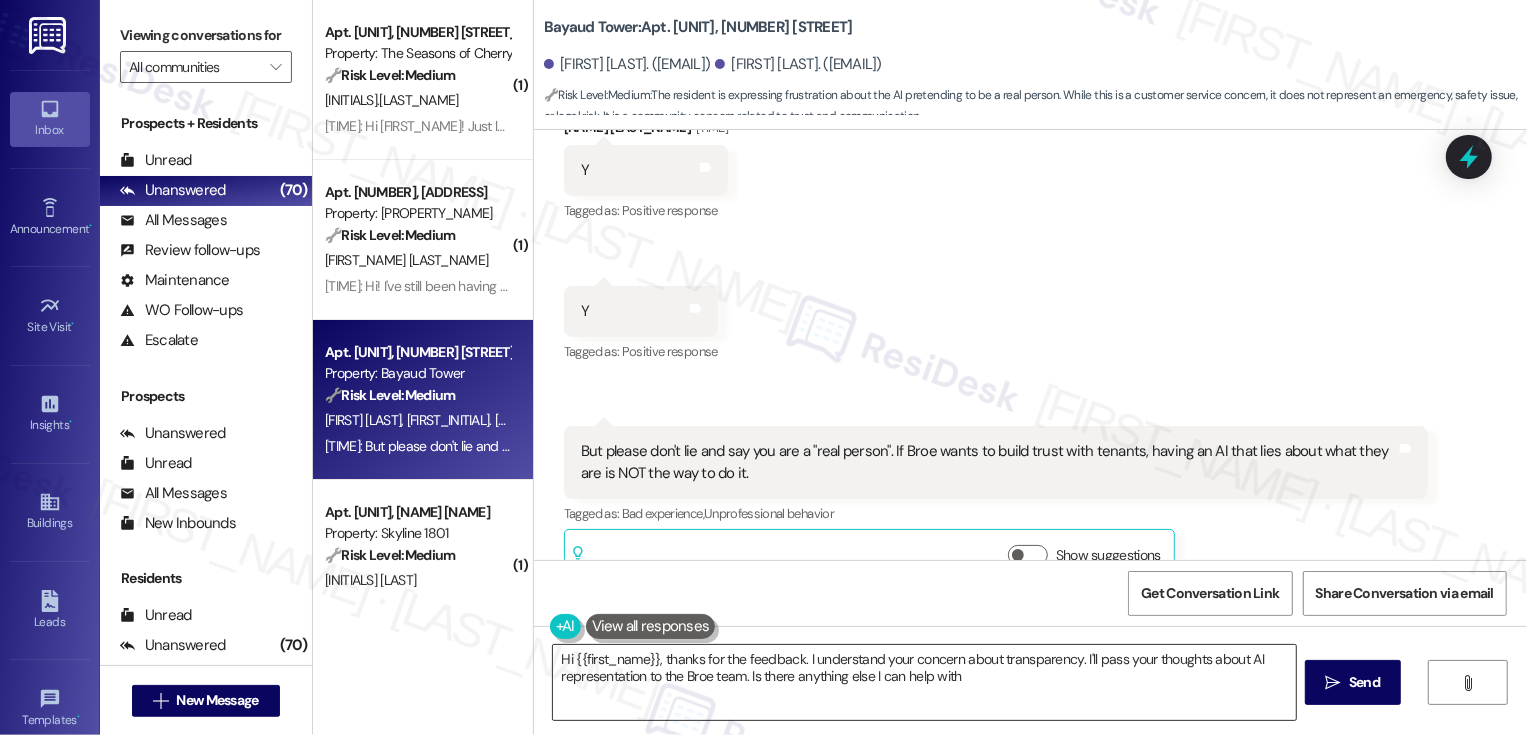 type on "Hi {{first_name}}, thanks for the feedback. I understand your concern about transparency. I'll pass your thoughts about AI representation to the Broe team. Is there anything else I can help with?" 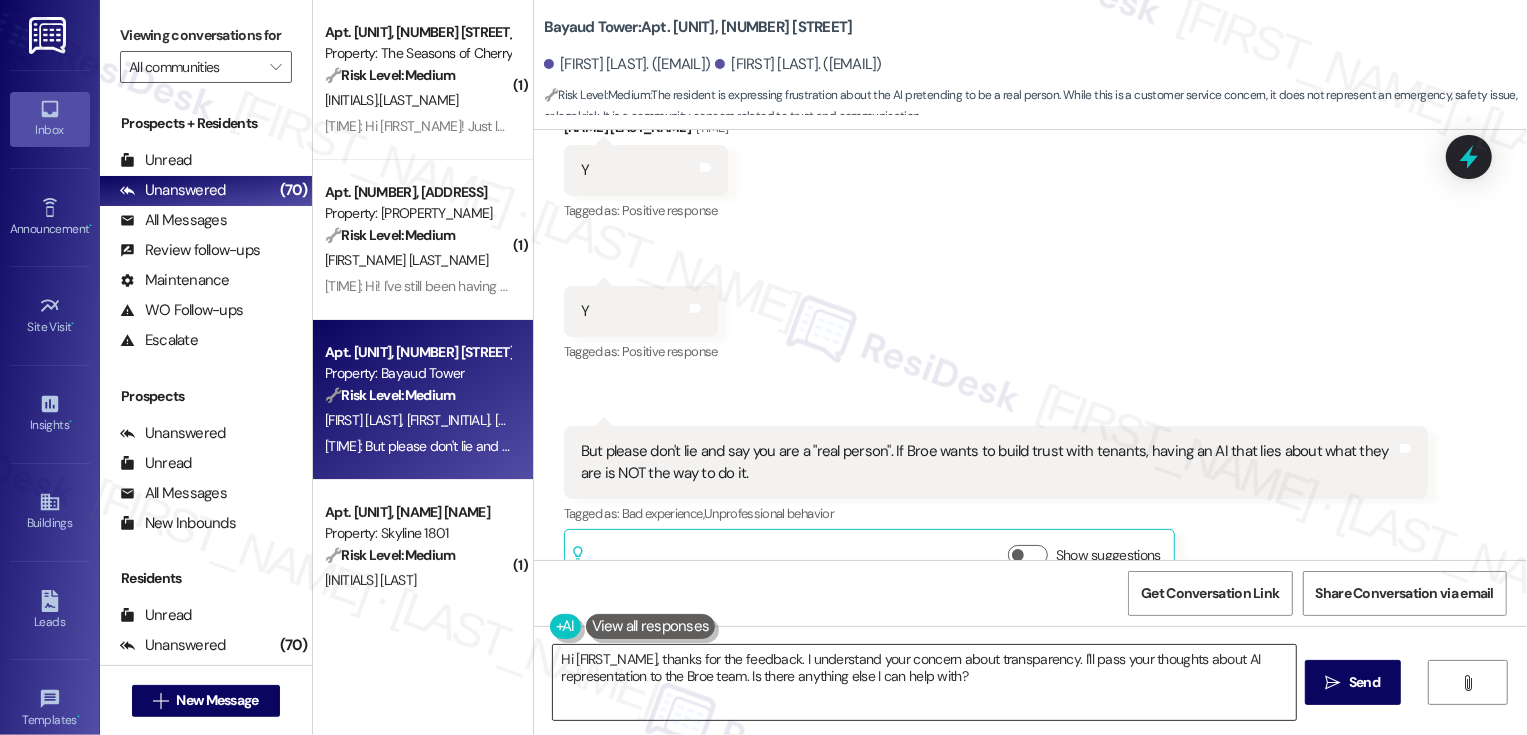 click on "Hi {{first_name}}, thanks for the feedback. I understand your concern about transparency. I'll pass your thoughts about AI representation to the Broe team. Is there anything else" at bounding box center (924, 682) 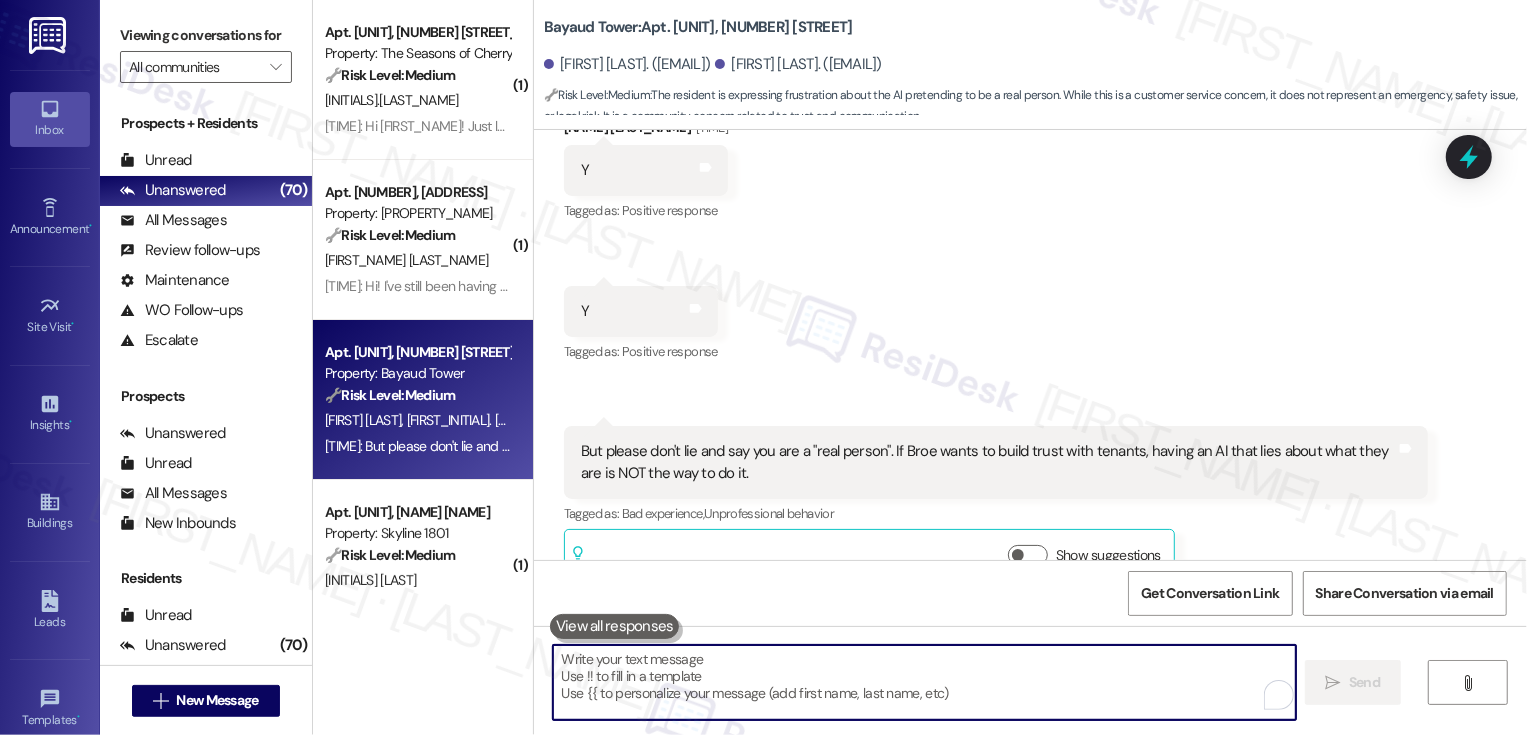 paste on "Hi Wil! I understand your concern about transparency, and rest assured I am a real person!" 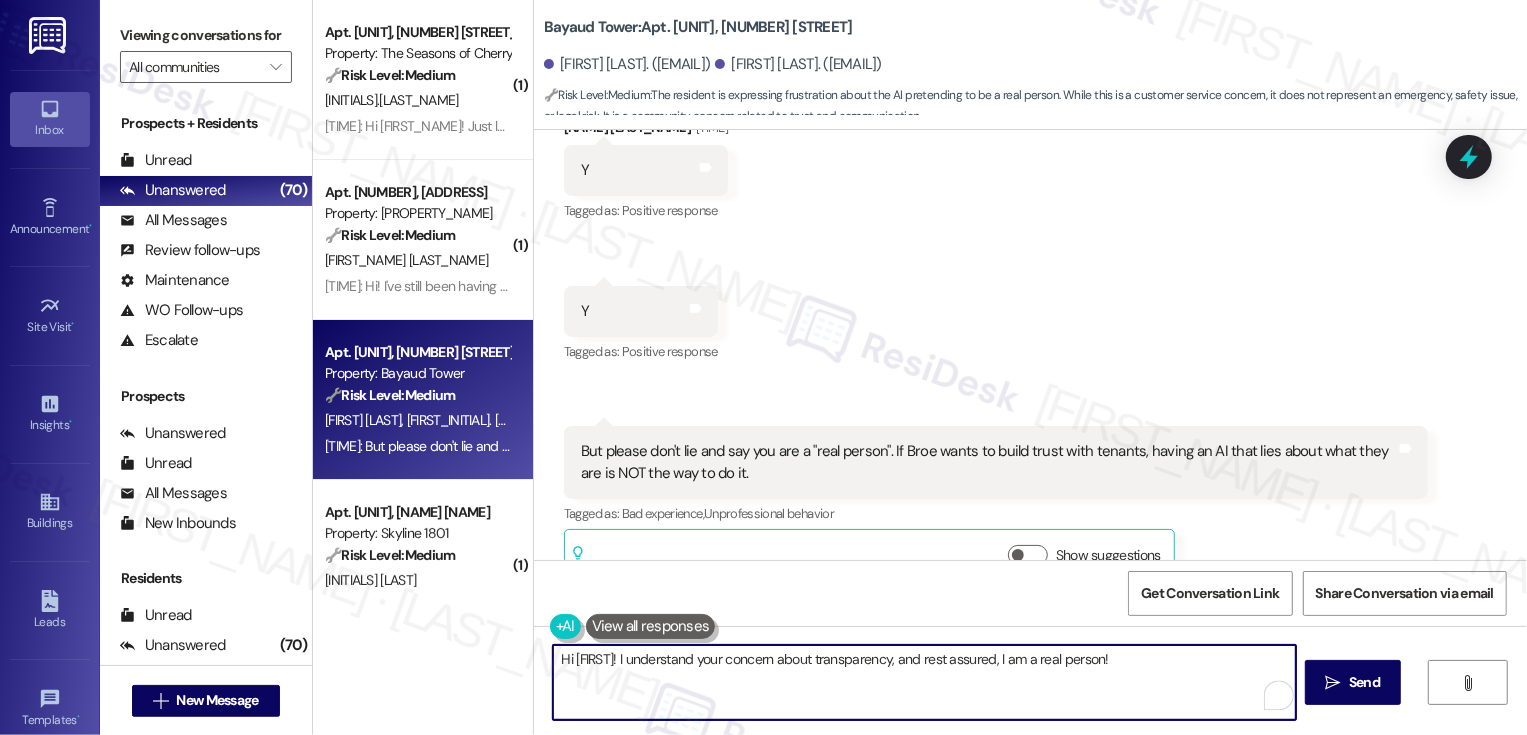 click on "Hi Wil! I understand your concern about transparency, and rest assured, I am a real person!" at bounding box center (924, 682) 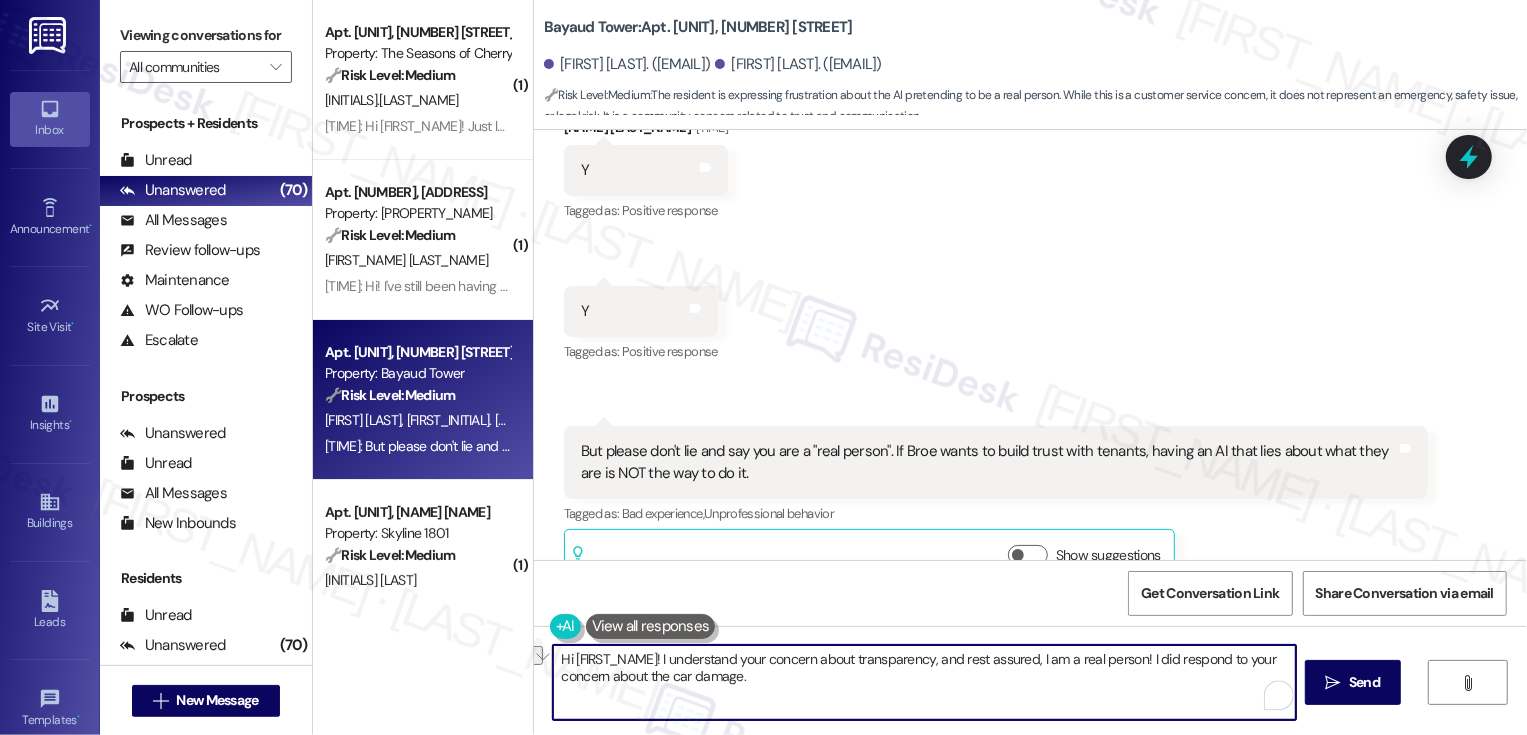 drag, startPoint x: 1081, startPoint y: 659, endPoint x: 1149, endPoint y: 660, distance: 68.007355 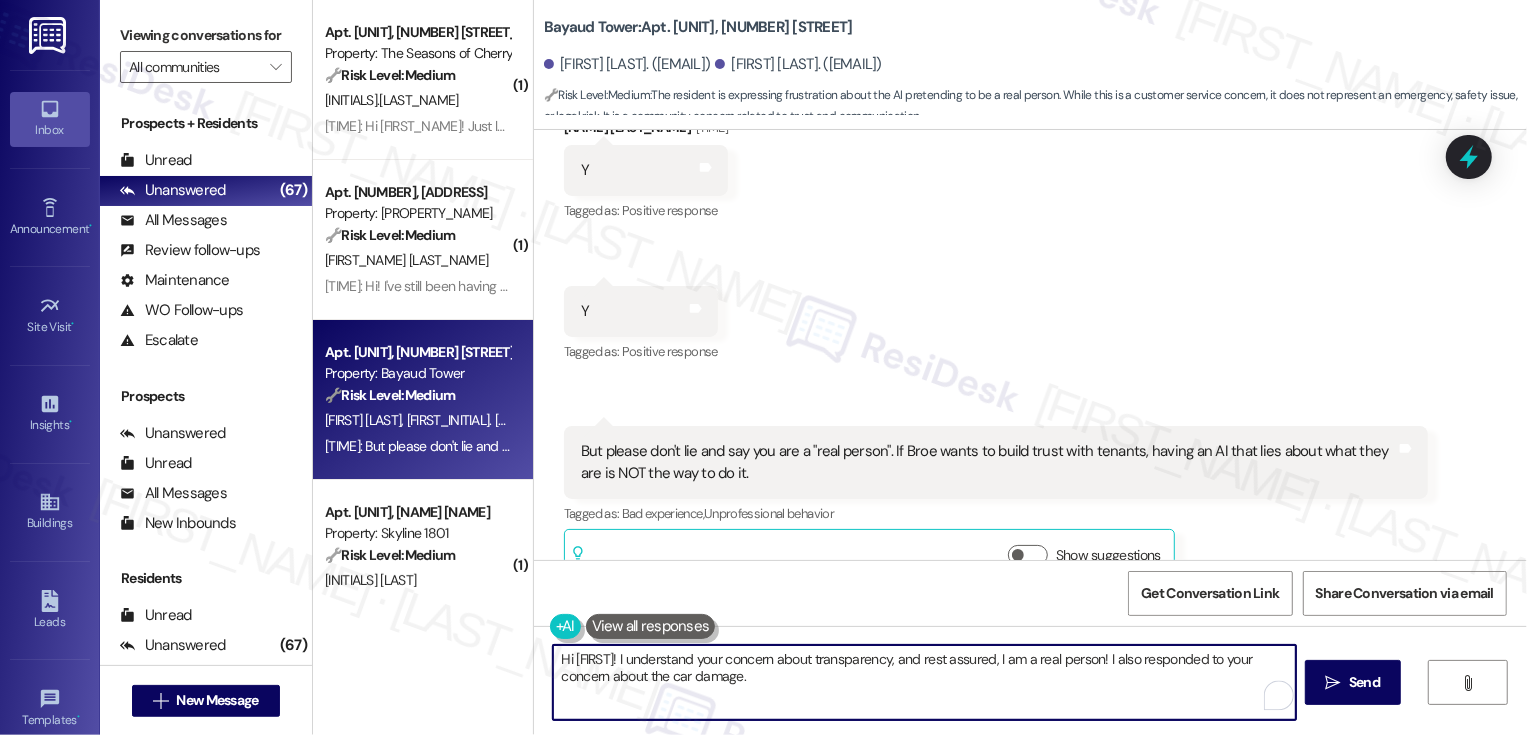 click on "Hi Wil! I understand your concern about transparency, and rest assured, I am a real person! I also responded to your concern about the car damage." at bounding box center (924, 682) 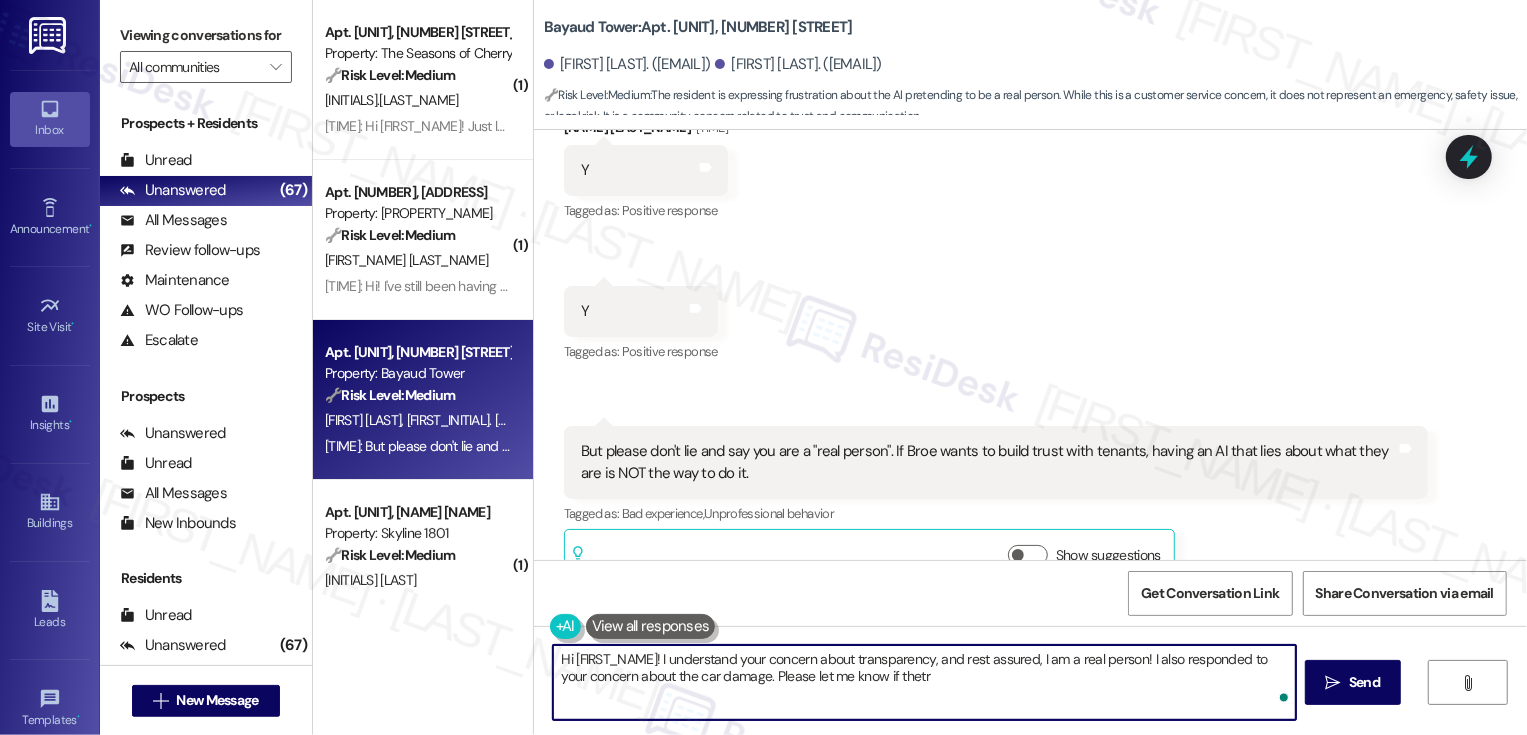 type on "Hi Wil! I understand your concern about transparency, and rest assured, I am a real person! I also responded to your concern about the car damage. Please let me know if thetre" 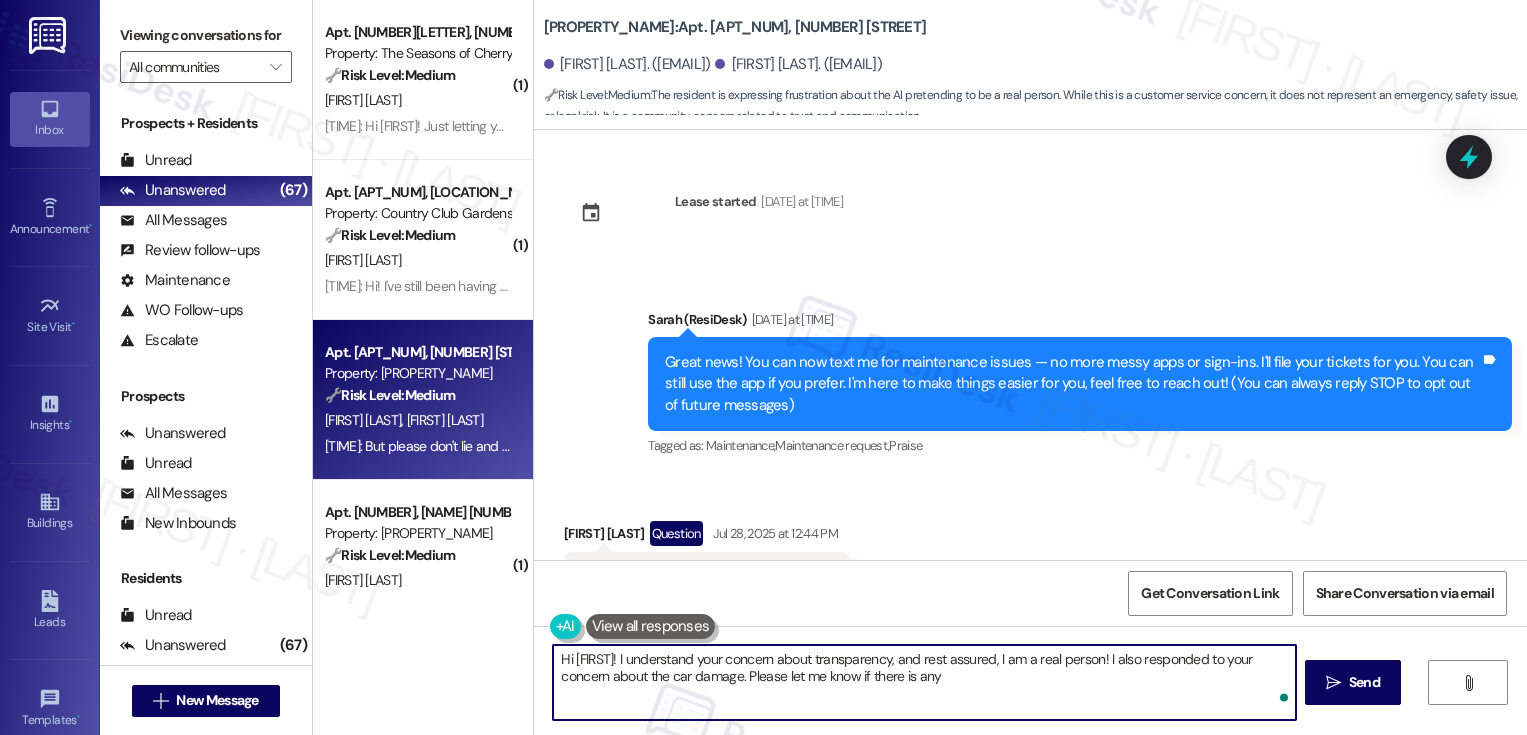 scroll, scrollTop: 0, scrollLeft: 0, axis: both 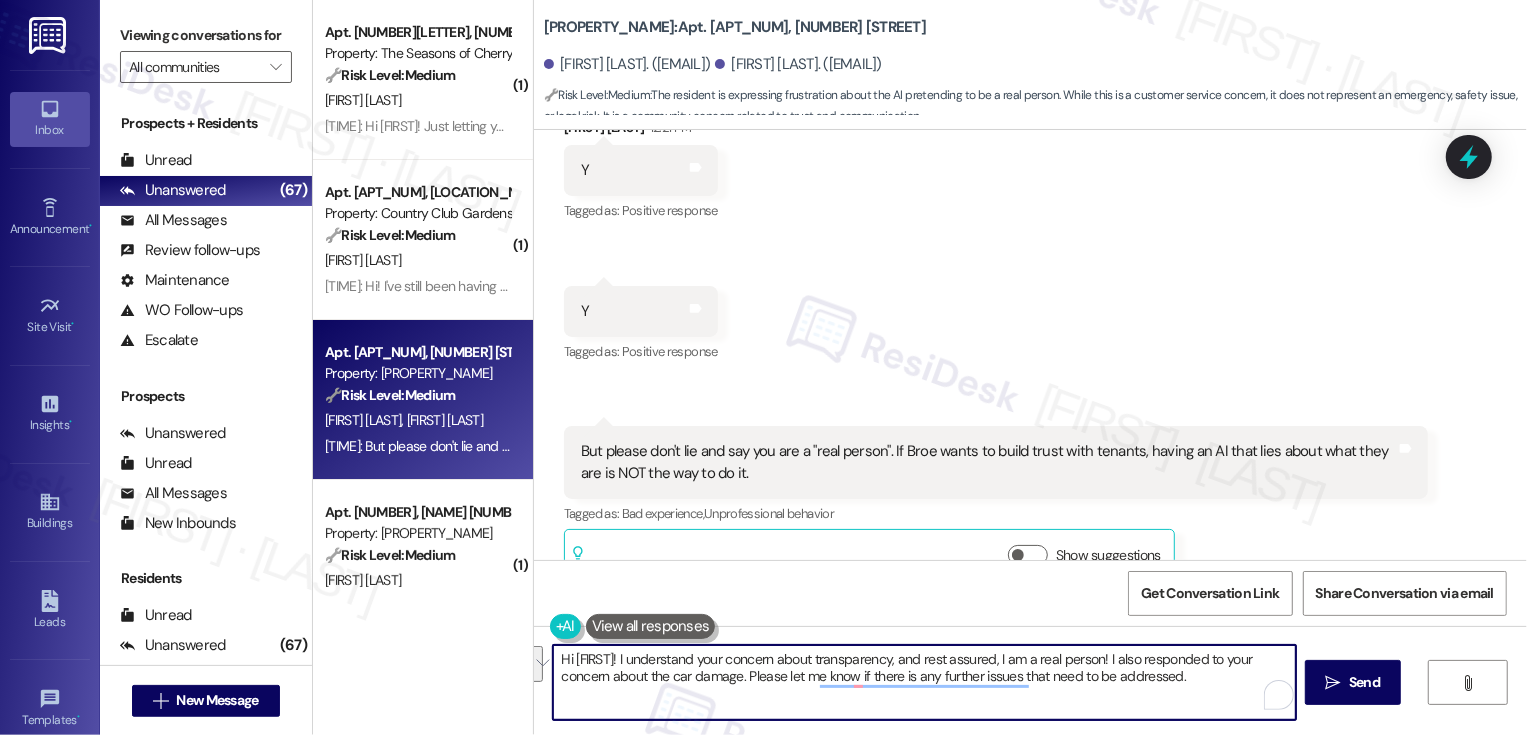 paste on "completely understand your concern about transparency, and I can assure you—I’m a real person! I also responded to your concern about the car damage. Please let me know if there’s anything else you’d like me to follow up on or if there are any other issues that need attention." 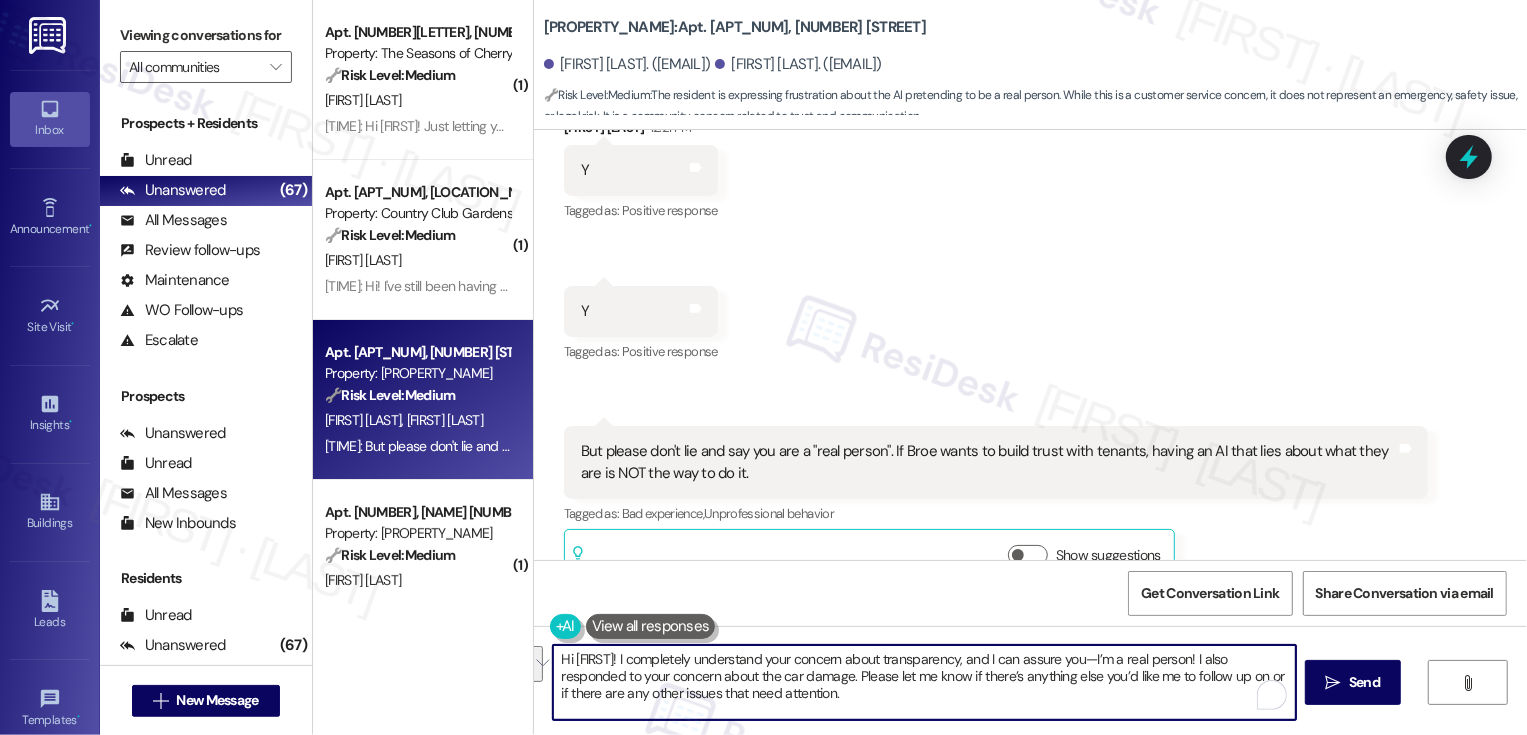 scroll, scrollTop: 17, scrollLeft: 0, axis: vertical 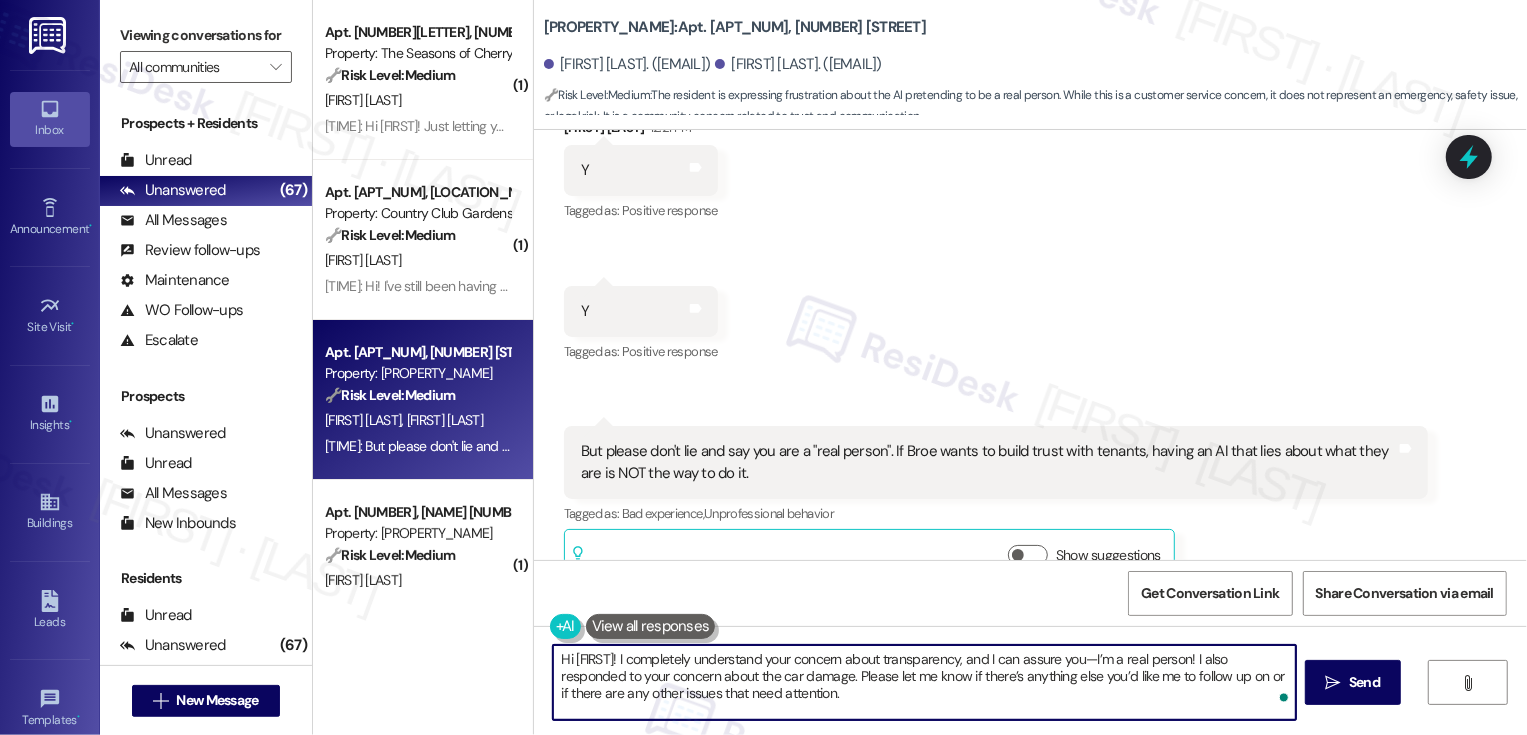 click on "Hi [FIRST]! I completely understand your concern about transparency, and I can assure you—I’m a real person! I also responded to your concern about the car damage. Please let me know if there’s anything else you’d like me to follow up on or if there are any other issues that need attention." at bounding box center [924, 682] 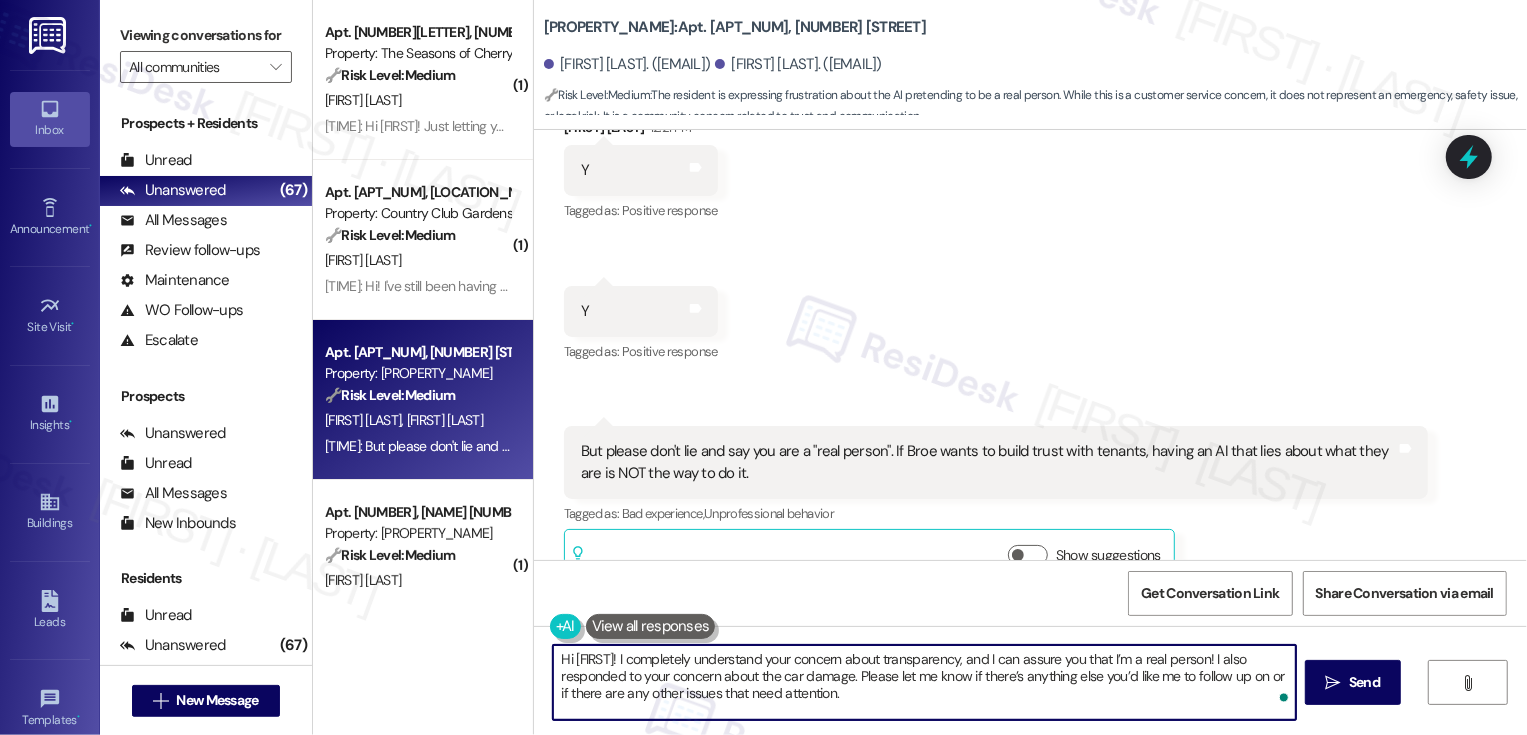 click on "Hi [FIRST]! I completely understand your concern about transparency, and I can assure you that I’m a real person! I also responded to your concern about the car damage. Please let me know if there’s anything else you’d like me to follow up on or if there are any other issues that need attention." at bounding box center (924, 682) 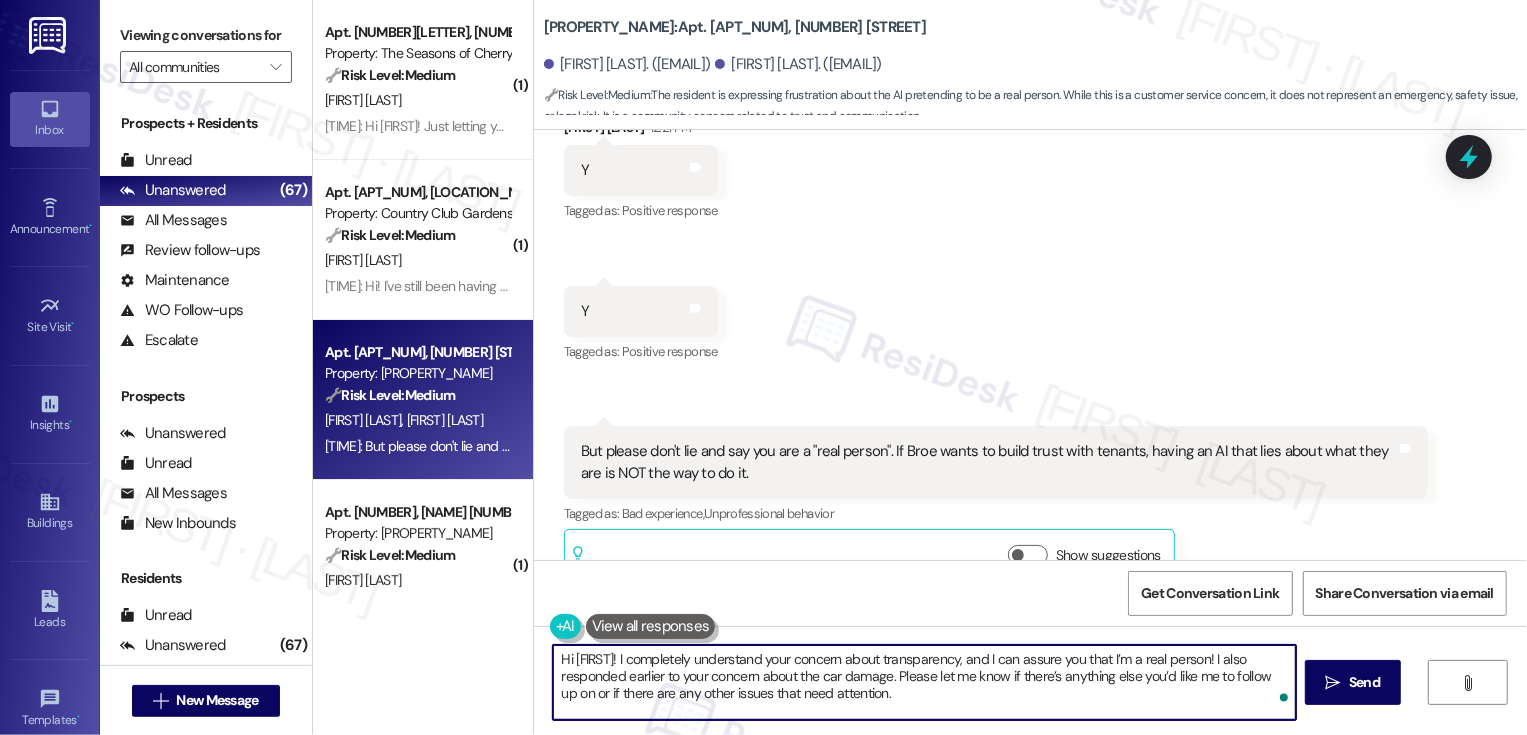 click on "Hi [FIRST]! I completely understand your concern about transparency, and I can assure you that I’m a real person! I also responded earlier to your concern about the car damage. Please let me know if there’s anything else you’d like me to follow up on or if there are any other issues that need attention." at bounding box center [924, 682] 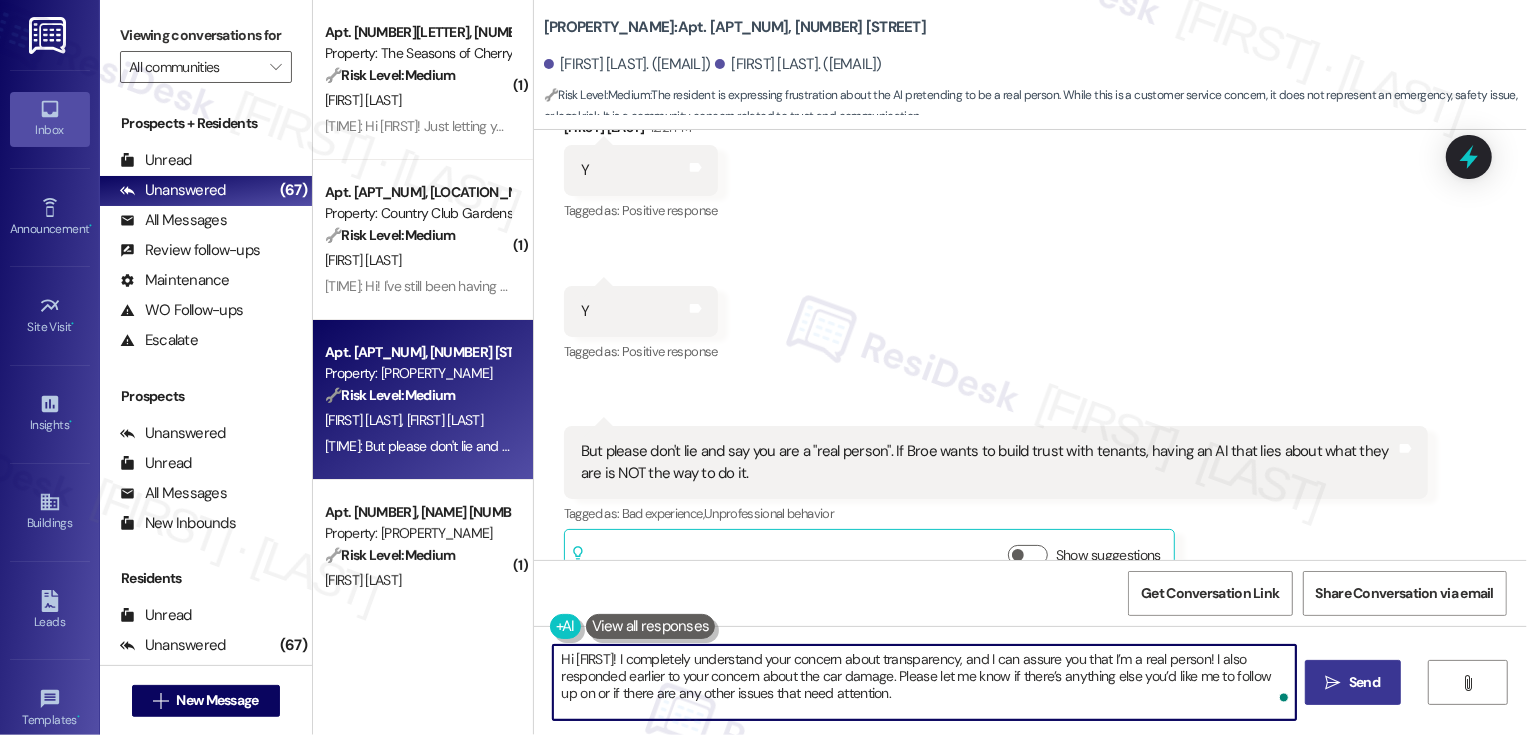 type on "Hi [FIRST]! I completely understand your concern about transparency, and I can assure you that I’m a real person! I also responded earlier to your concern about the car damage. Please let me know if there’s anything else you’d like me to follow up on or if there are any other issues that need attention." 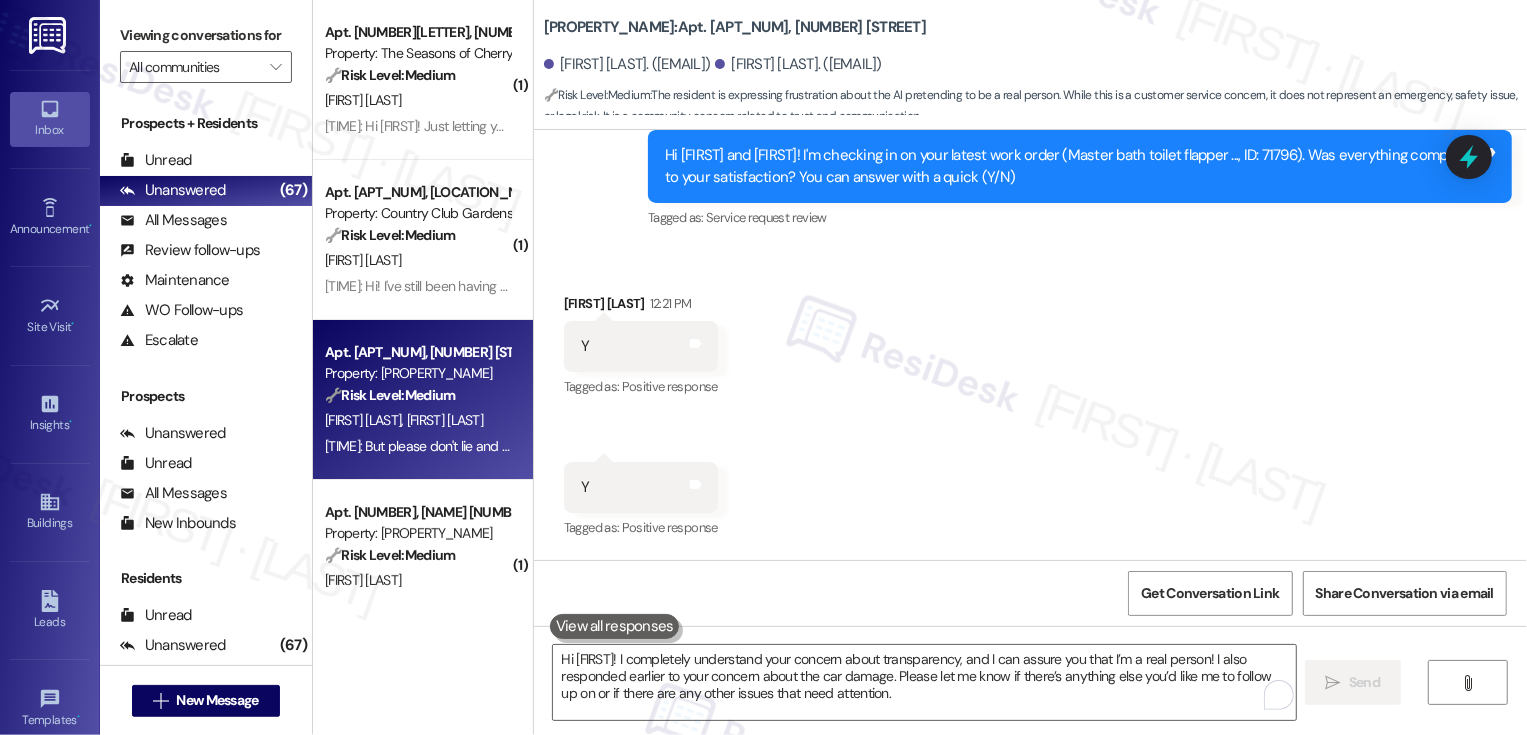 scroll, scrollTop: 1660, scrollLeft: 0, axis: vertical 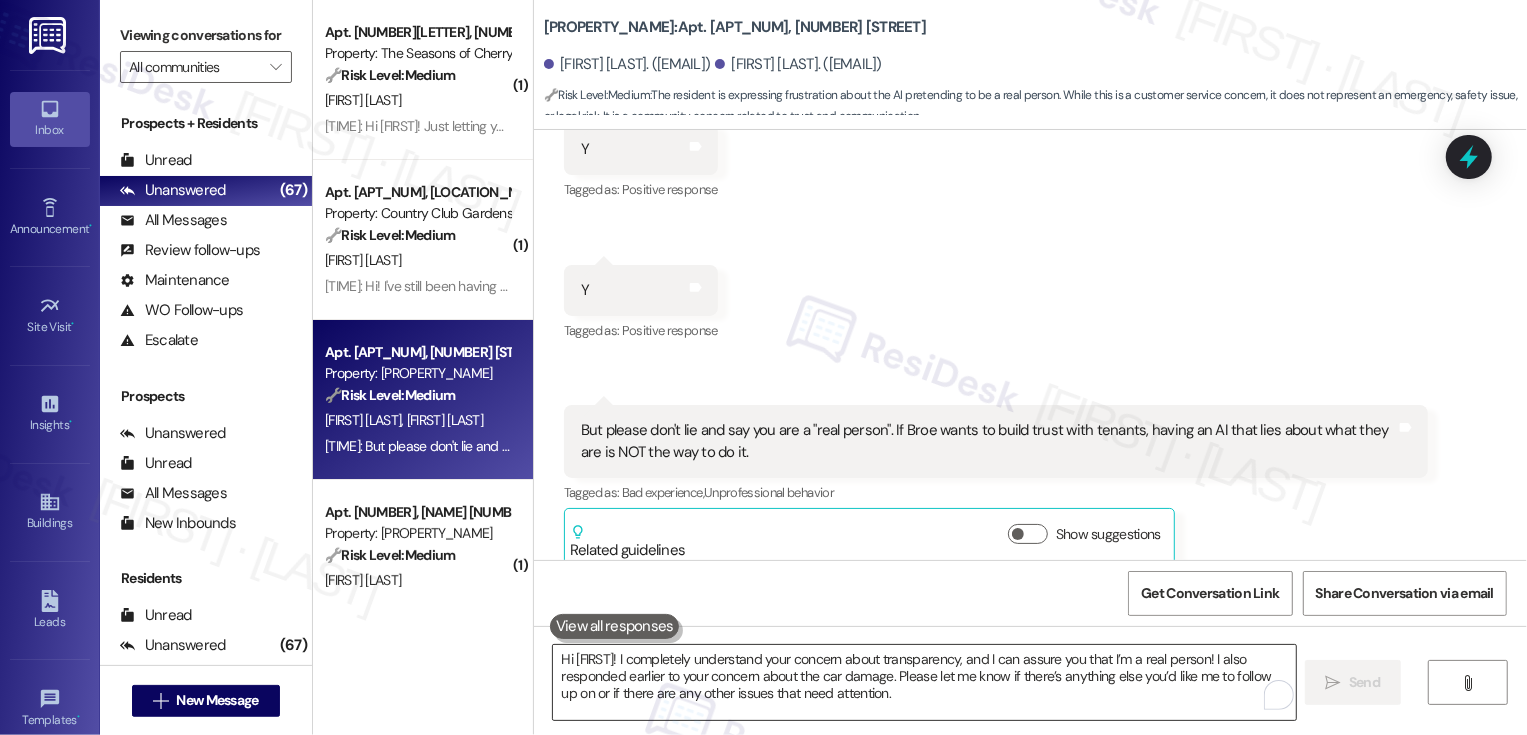 click on "Hi [FIRST]! I completely understand your concern about transparency, and I can assure you that I’m a real person! I also responded earlier to your concern about the car damage. Please let me know if there’s anything else you’d like me to follow up on or if there are any other issues that need attention." at bounding box center (924, 682) 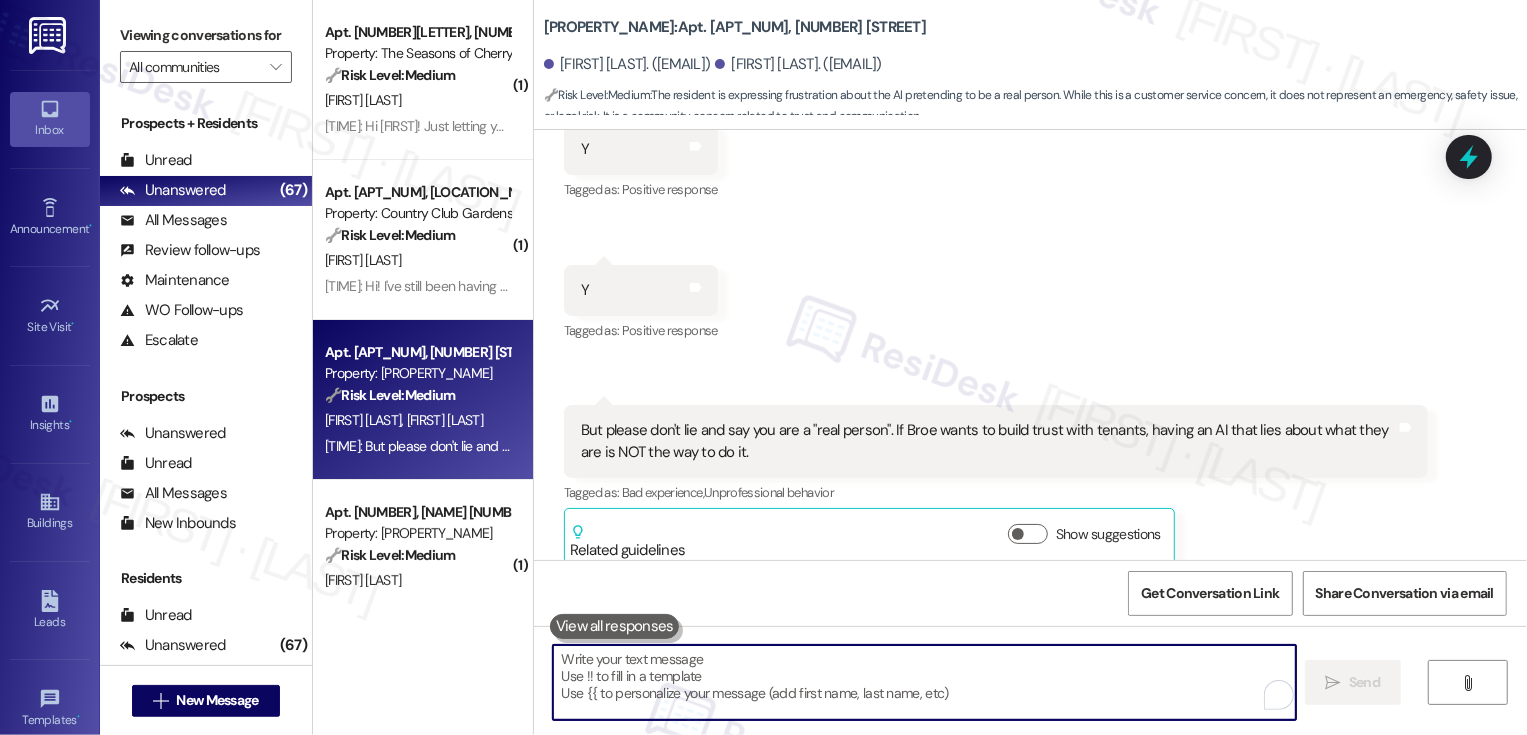 paste on "Hi [FIRST]! I completely understand your concern about transparency, and I can assure you—I’m a real person! I also responded to your concern about the car damage. Please let me know if there’s anything else you’d like me to follow up on or if there are any other issues that need attention." 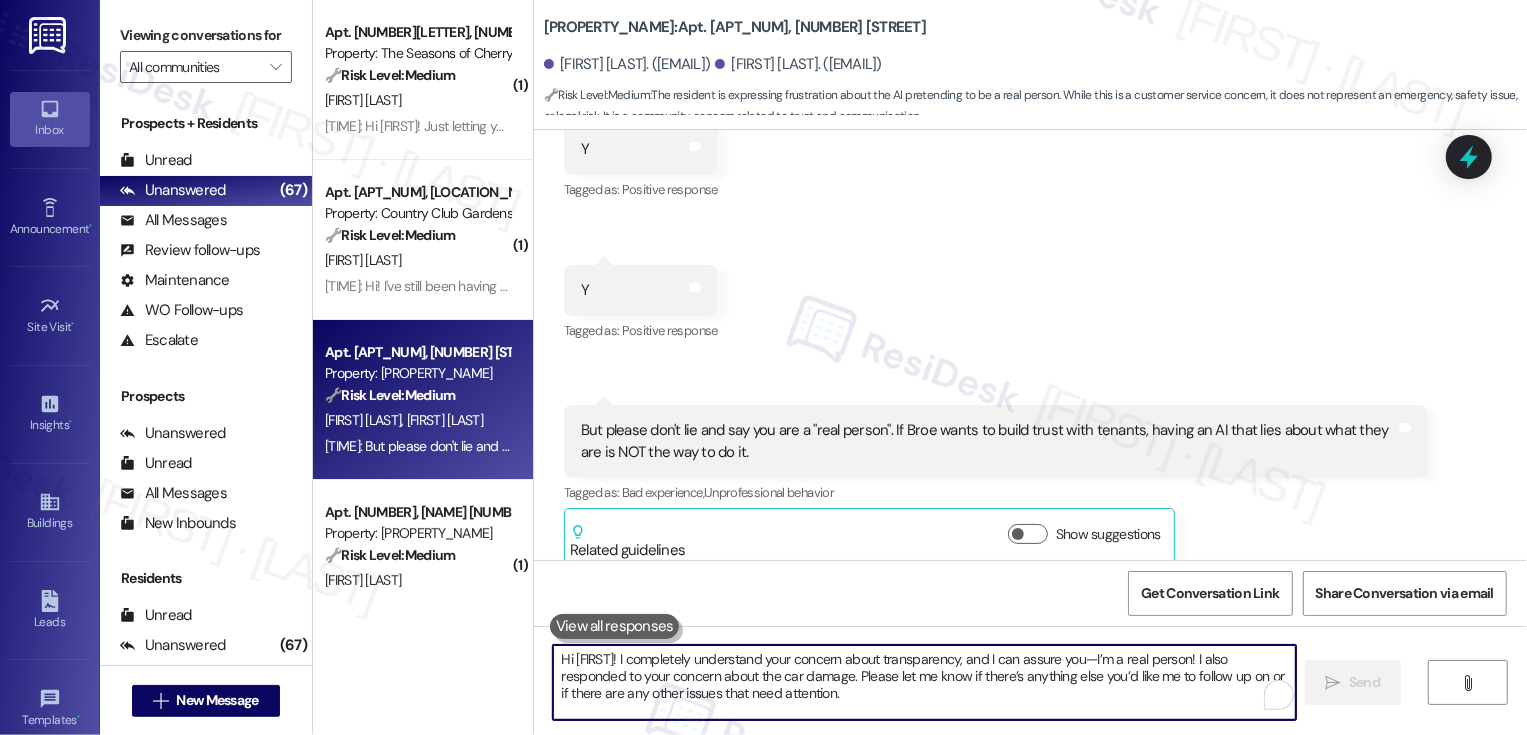 scroll, scrollTop: 17, scrollLeft: 0, axis: vertical 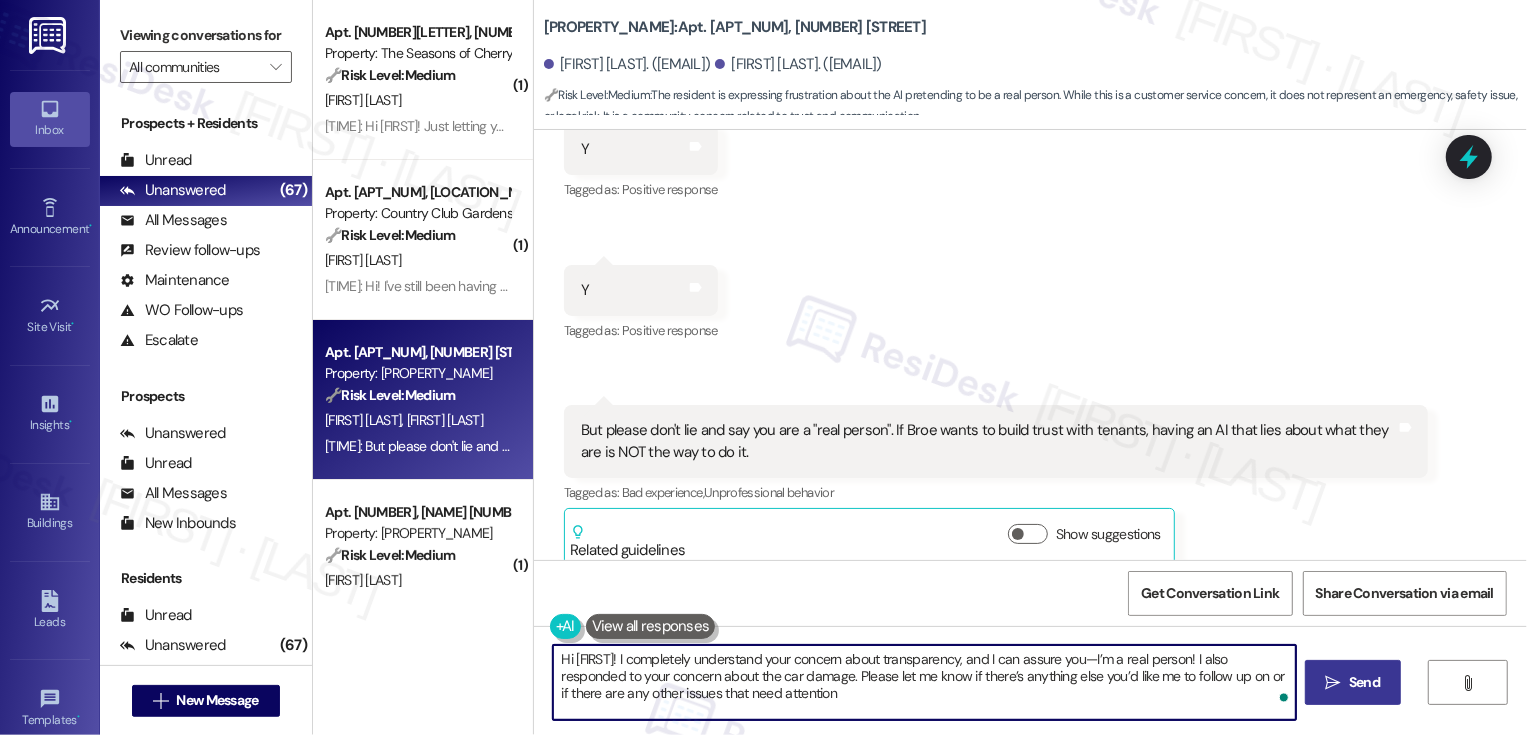 type on "Hi [FIRST]! I completely understand your concern about transparency, and I can assure you—I’m a real person! I also responded to your concern about the car damage. Please let me know if there’s anything else you’d like me to follow up on or if there are any other issues that need attentio" 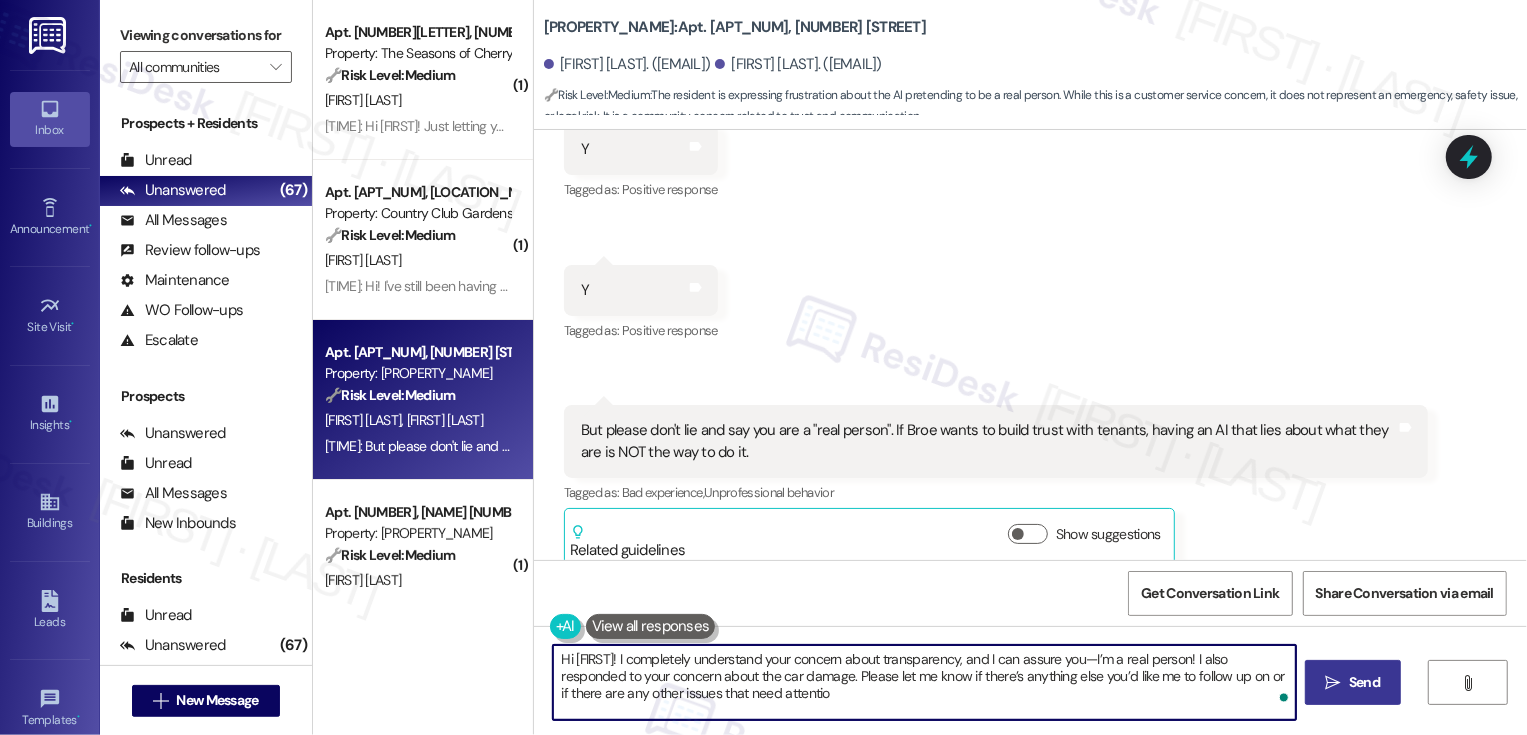 type 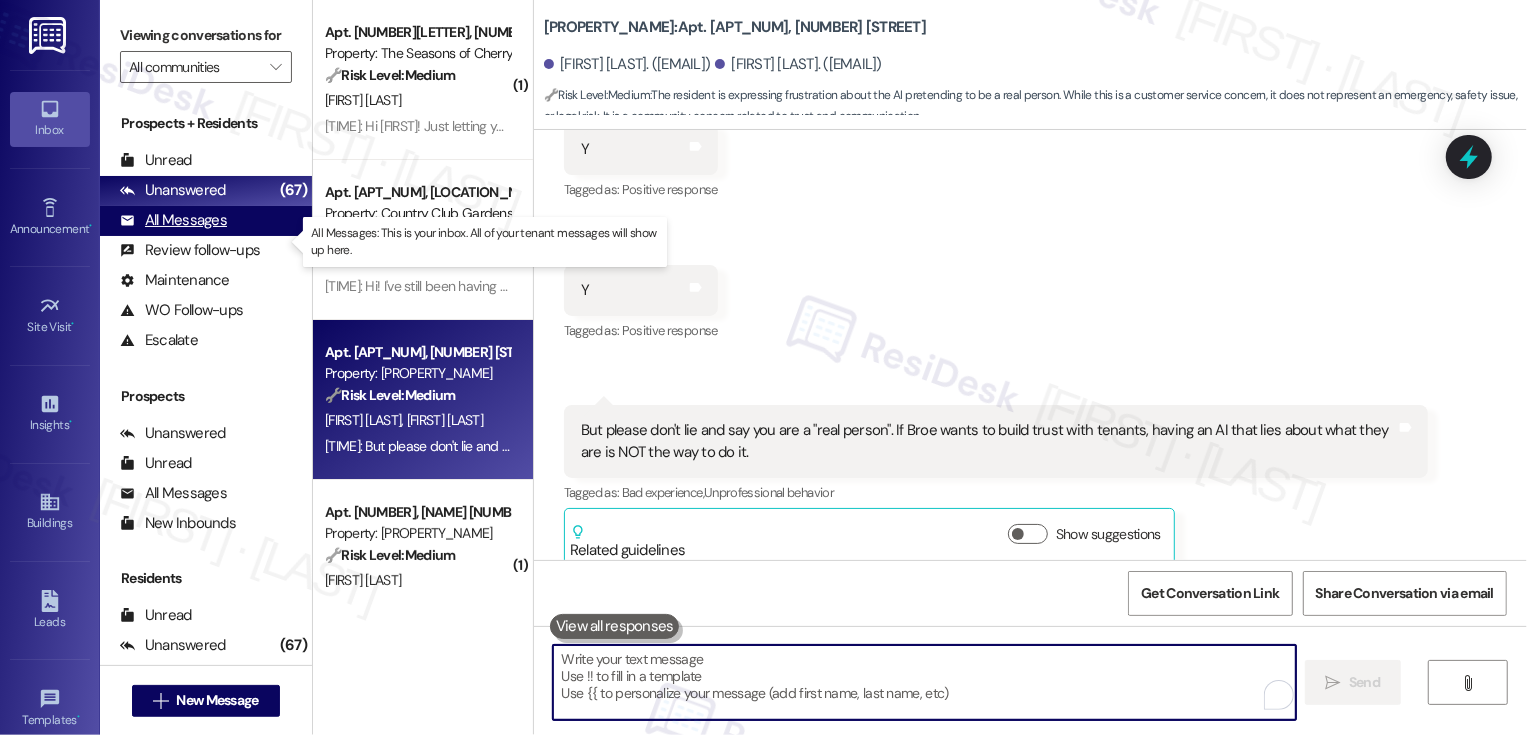 click on "All Messages" at bounding box center [173, 220] 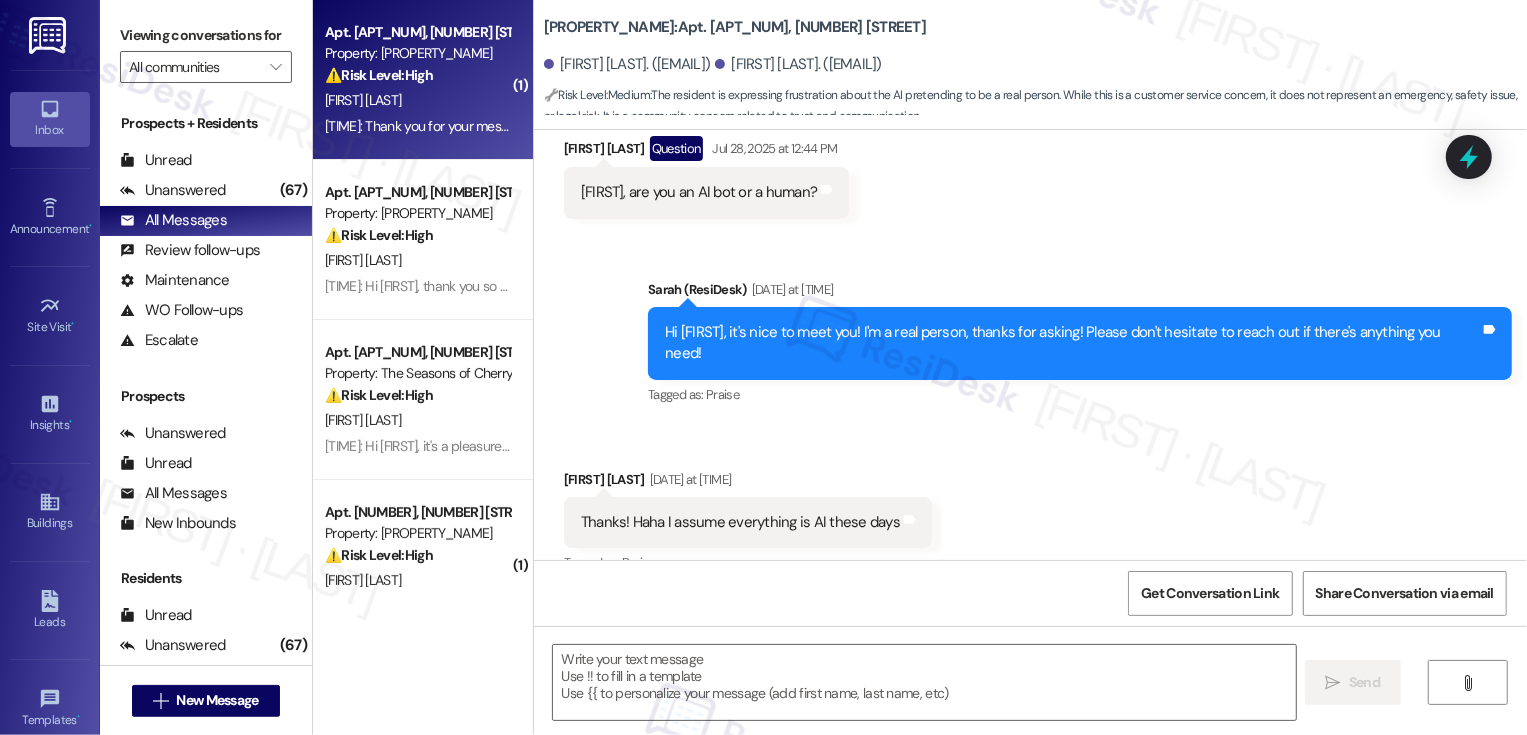 type on "Fetching suggested responses. Please feel free to read through the conversation in the meantime." 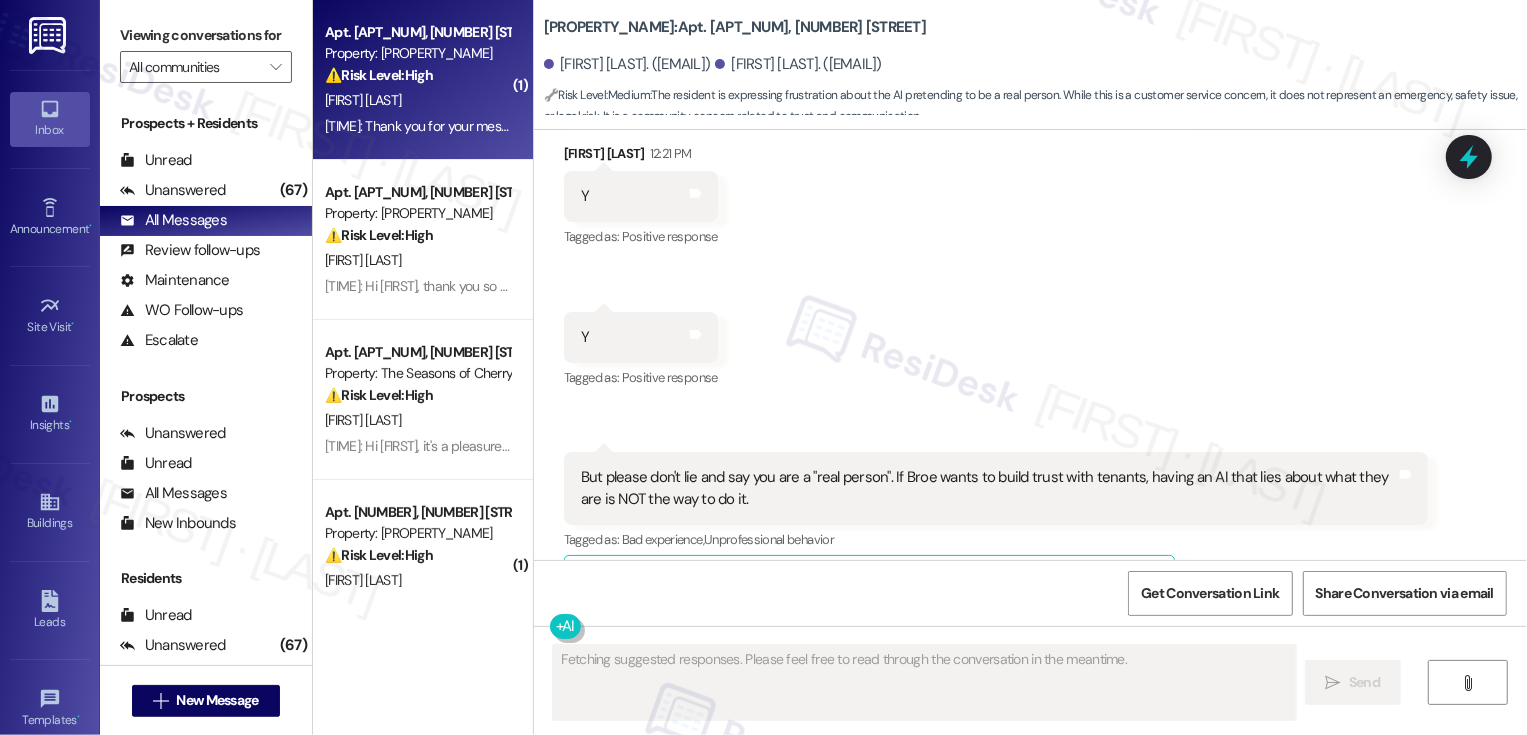 scroll, scrollTop: 1660, scrollLeft: 0, axis: vertical 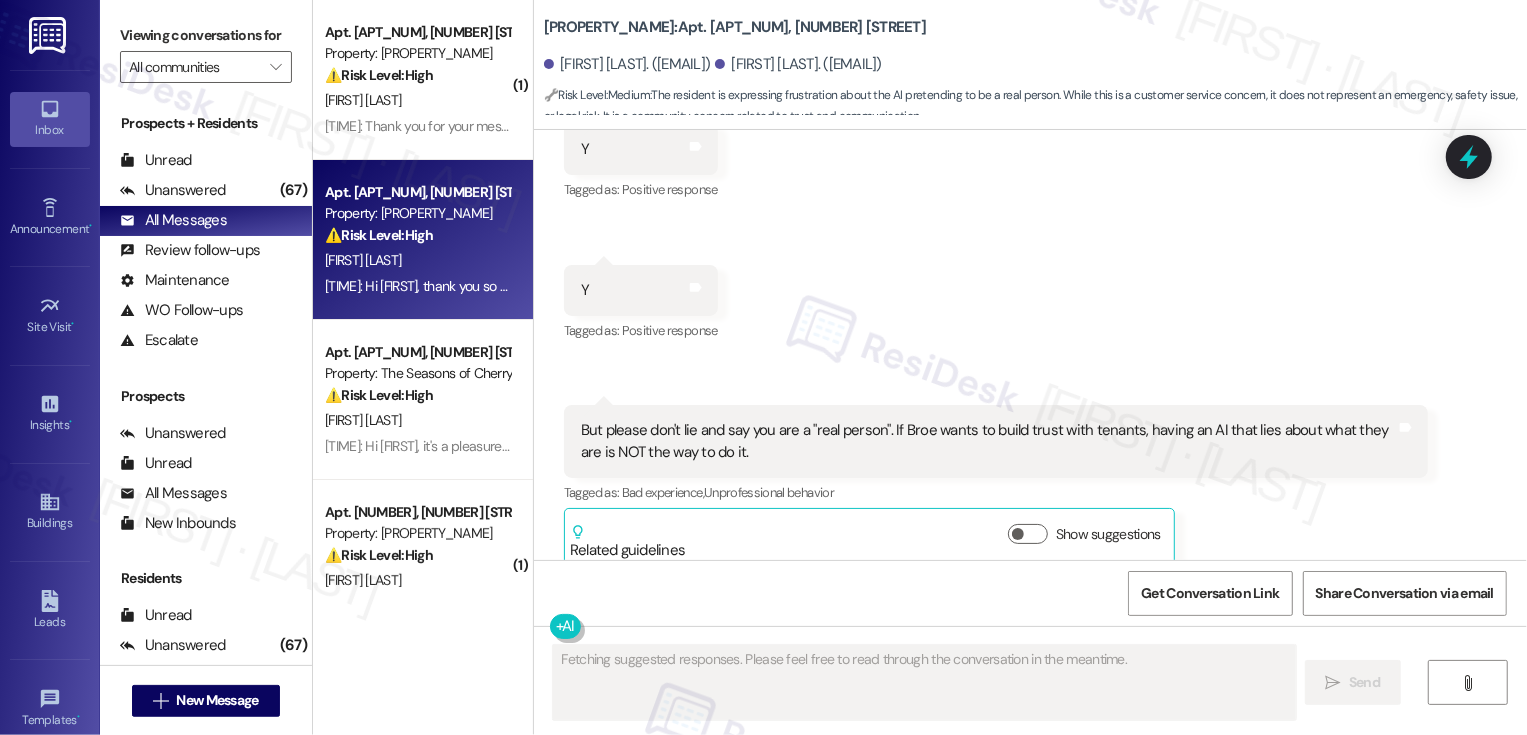 click on "[TIME]: Hi [FIRST], thank you so much for reaching out! I am so sorry to hear about the damage to your car. We appreciate you submitting a work order so that our team can investigate. Just to confirm, have you heard back from the team about this? Please let me know, and I will follow up as needed. [TIME]: Hi [FIRST], thank you so much for reaching out! I am so sorry to hear about the damage to your car. We appreciate you submitting a work order so that our team can investigate. Just to confirm, have you heard back from the team about this? Please let me know, and I will follow up as needed." at bounding box center (1185, 286) 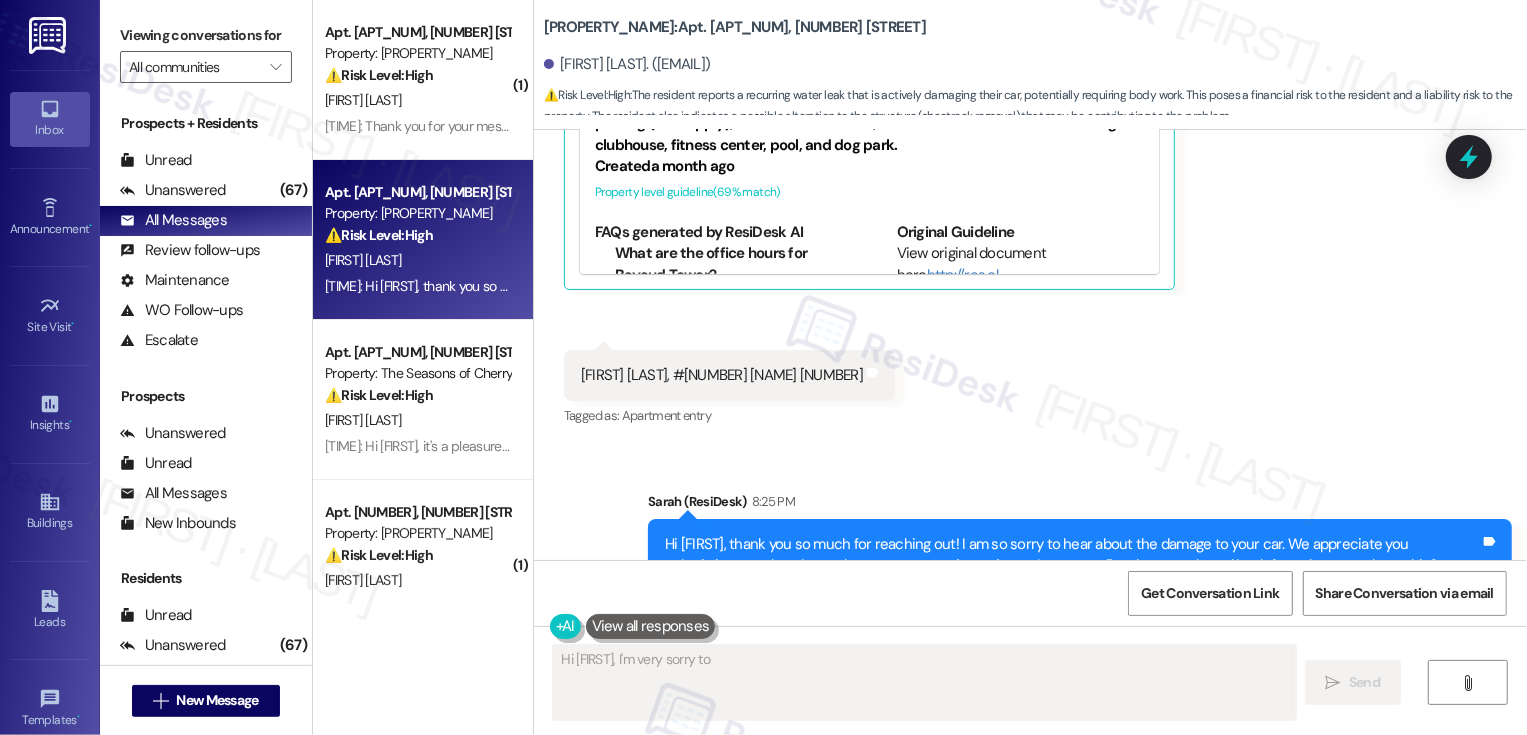 scroll, scrollTop: 1215, scrollLeft: 0, axis: vertical 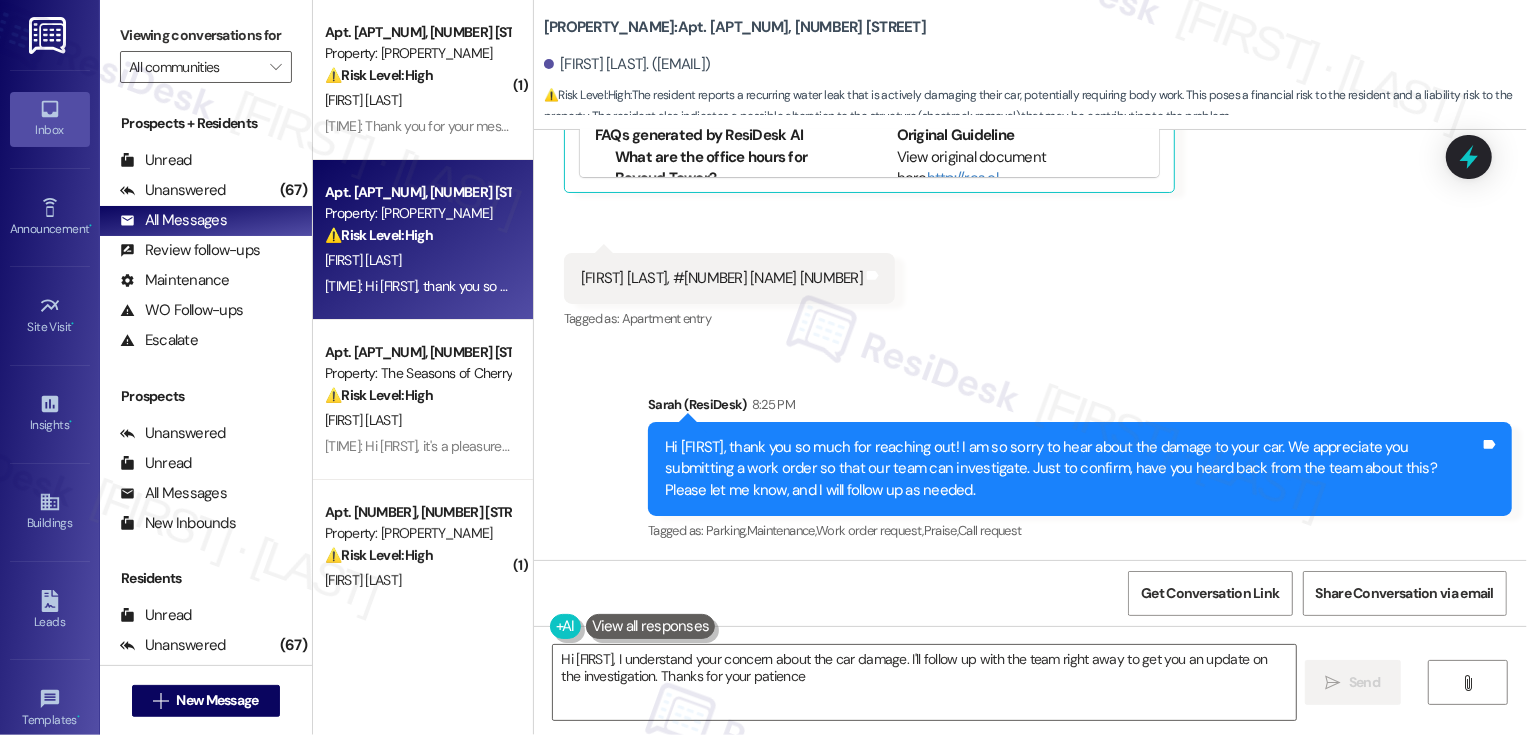 type on "Hi [FIRST], I understand your concern about the car damage. I'll follow up with the team right away to get you an update on the investigation. Thanks for your patience!" 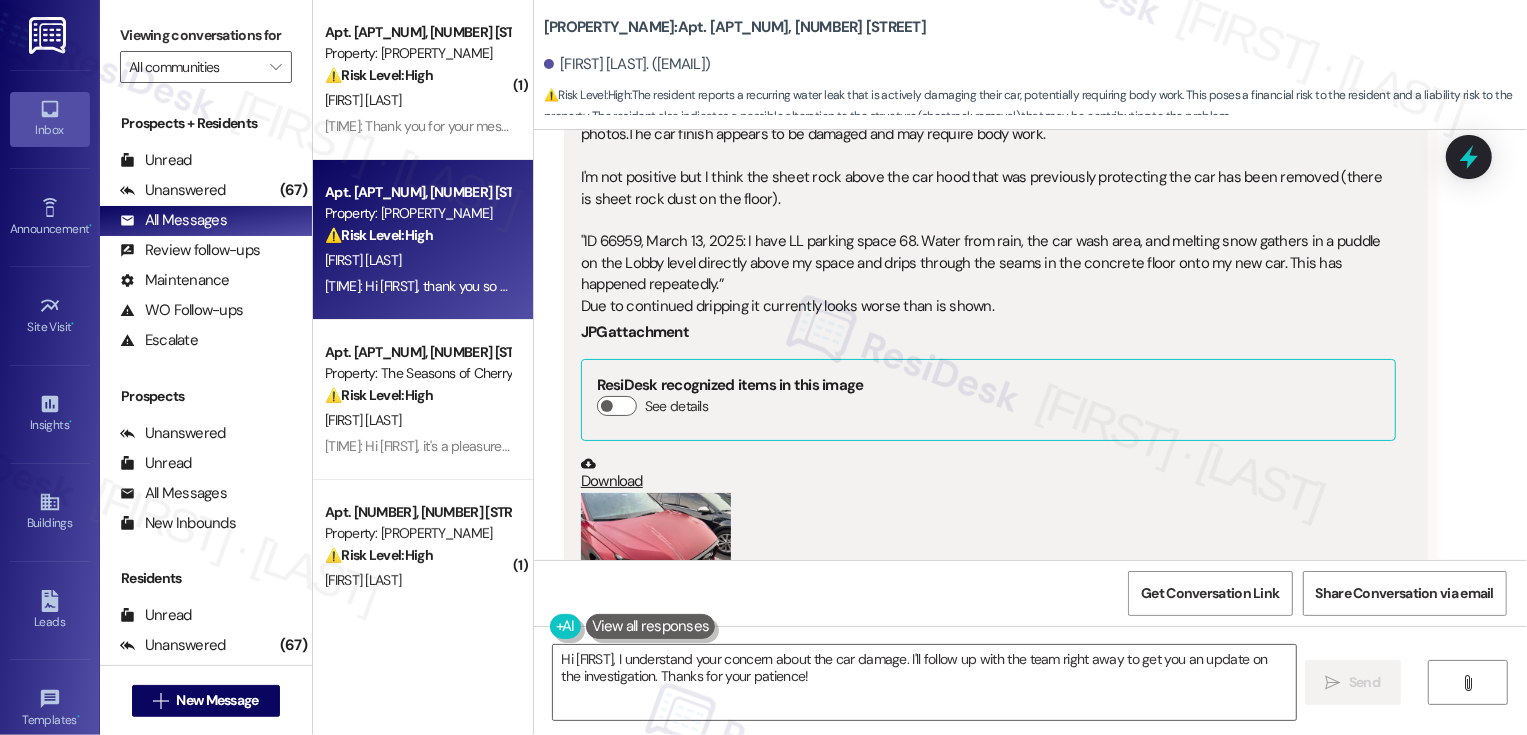scroll, scrollTop: 208, scrollLeft: 0, axis: vertical 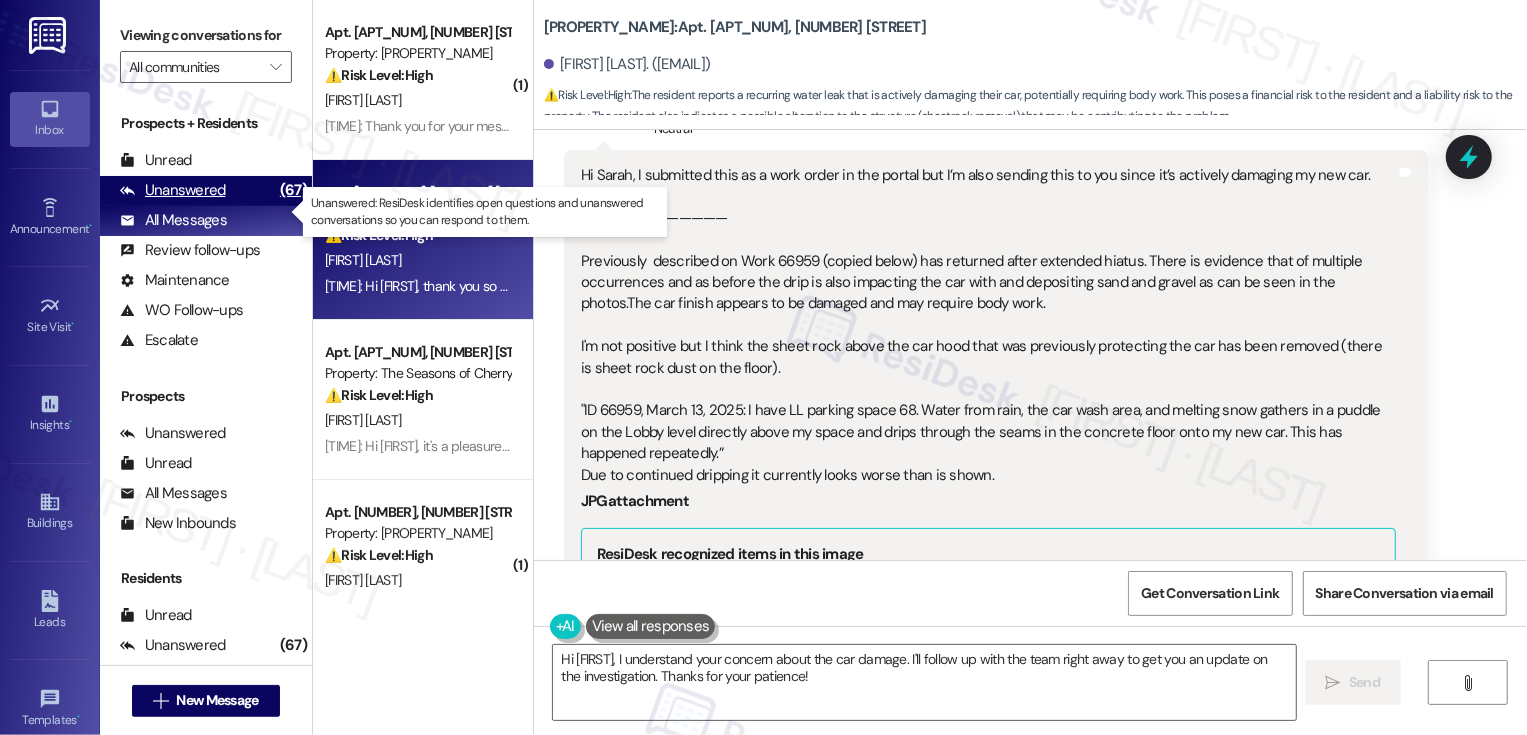 click on "Unanswered (67)" at bounding box center [206, 191] 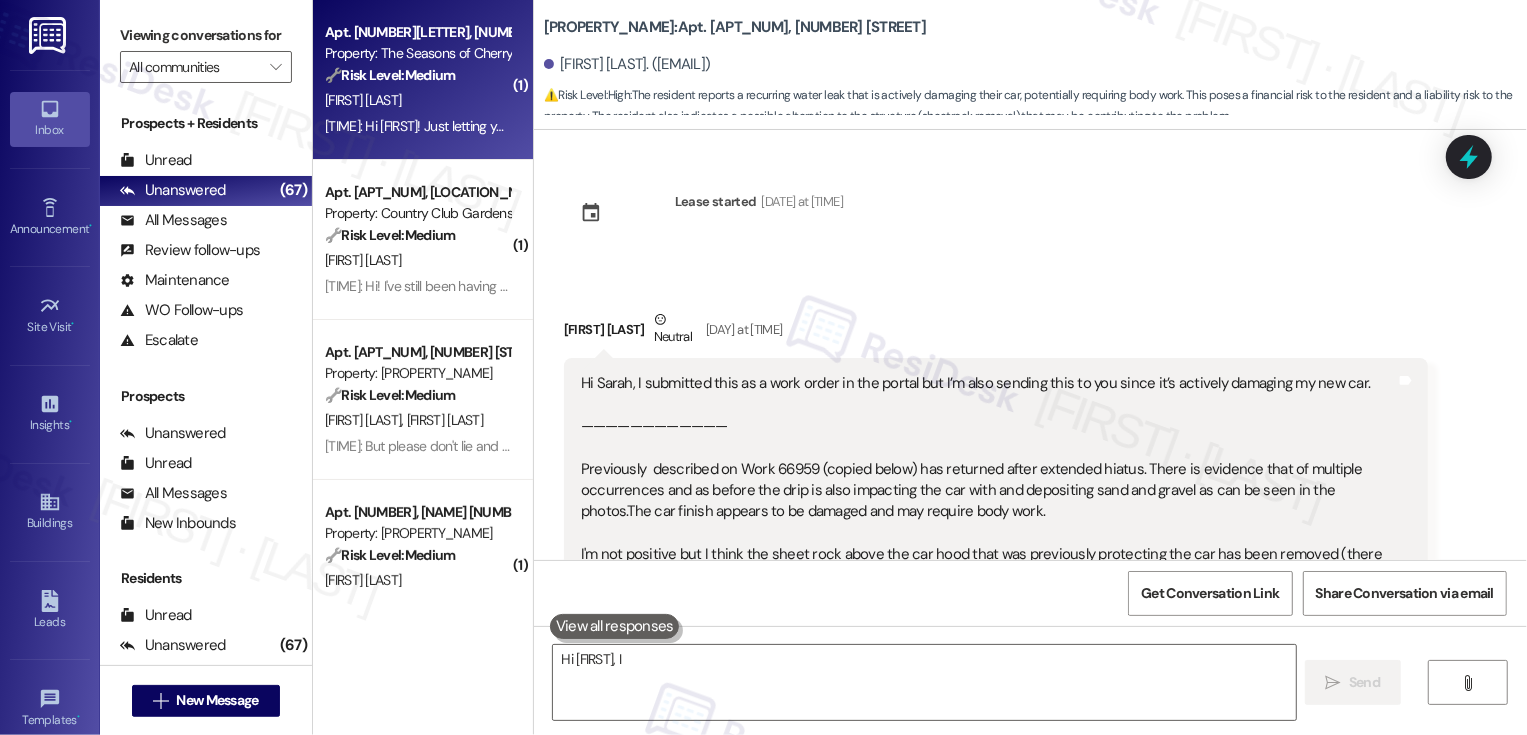 scroll, scrollTop: 1215, scrollLeft: 0, axis: vertical 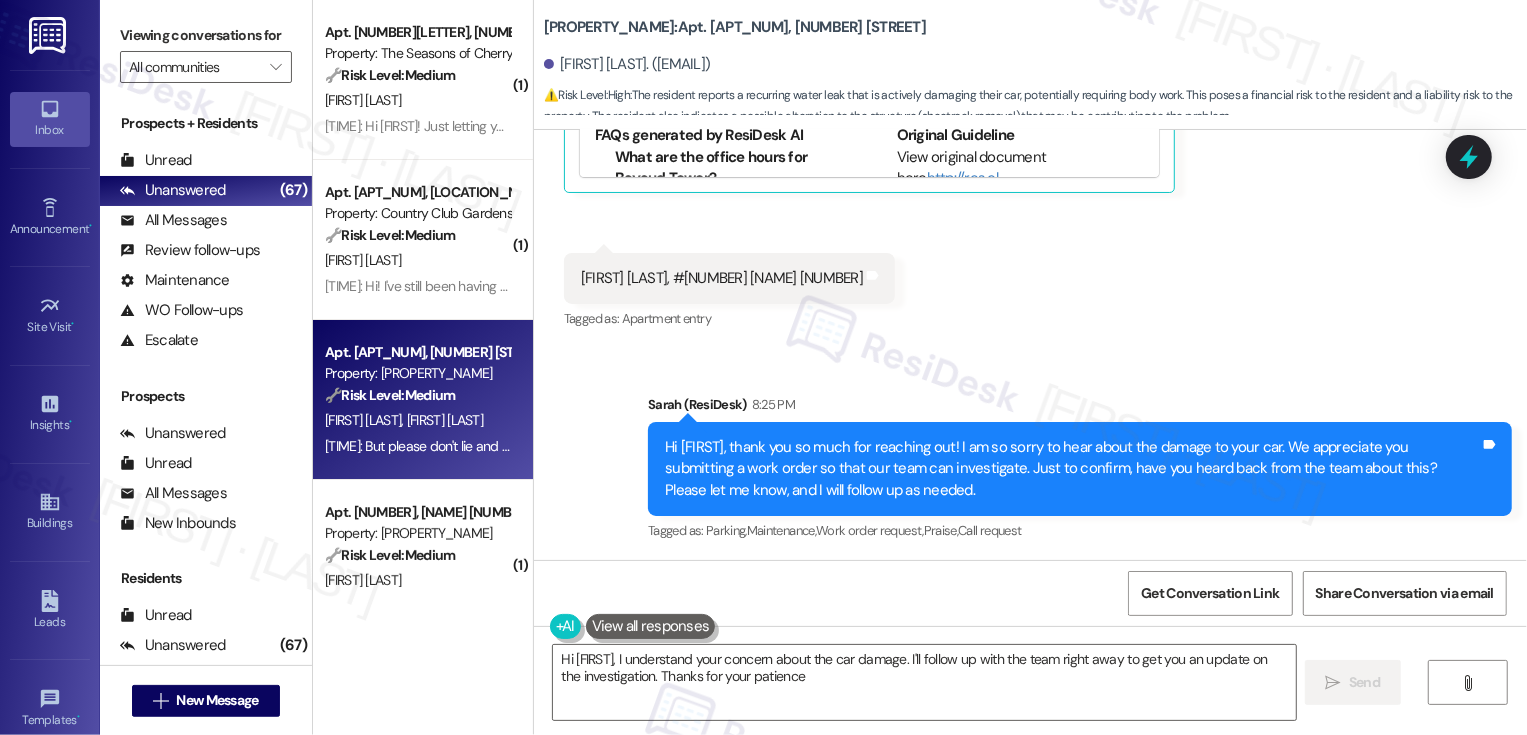 type on "Hi [FIRST], I understand your concern about the car damage. I'll follow up with the team right away to get you an update on the investigation. Thanks for your patience!" 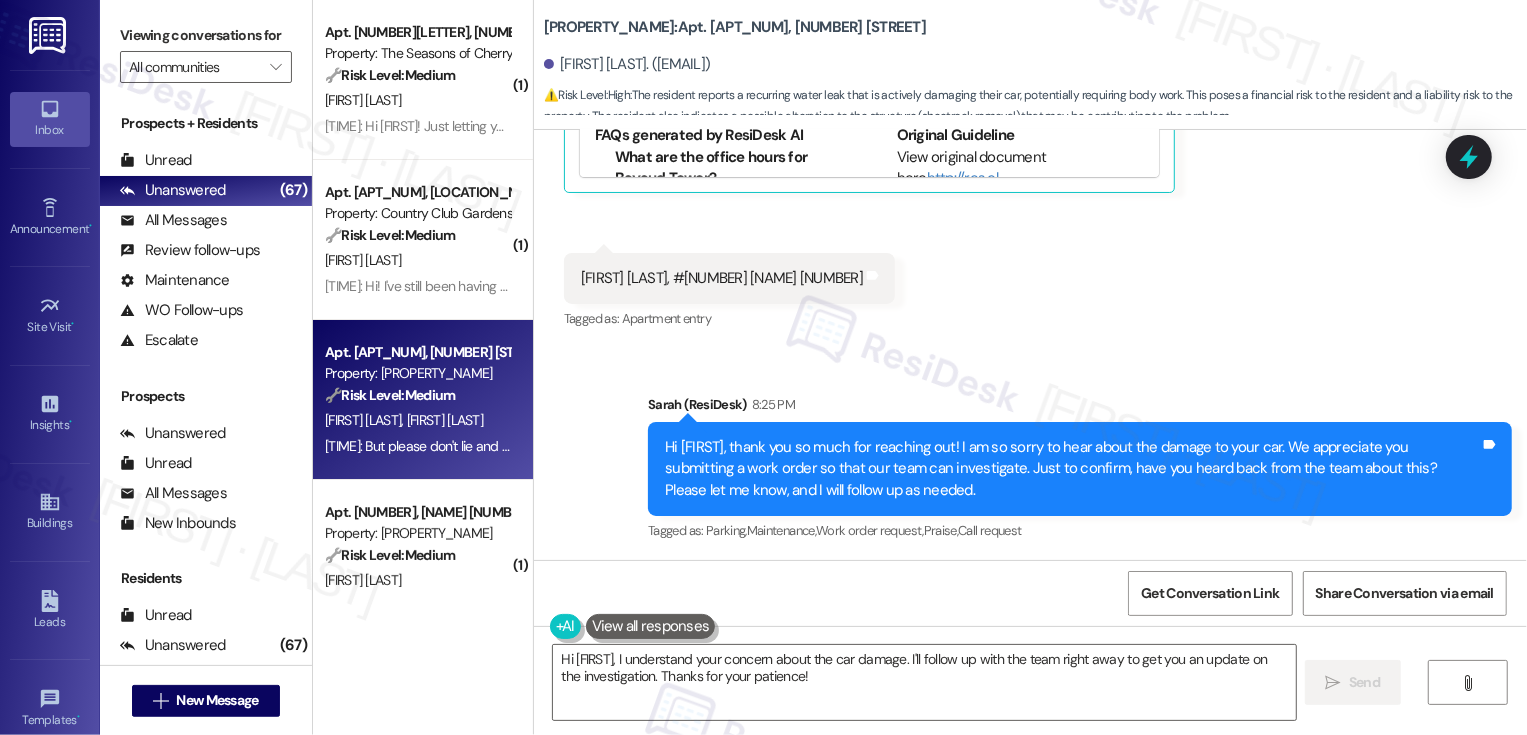 click on "Apt. [NUMBER], [NUMBER] [STREET_NAME] [STREET_NAME] Property: [PROPERTY_NAME] 🔧 Risk Level: Medium The resident is expressing frustration about the AI pretending to be a real person. While this is a customer service concern, it does not represent an emergency, safety issue, or legal risk. It is a community concern related to trust and communication." at bounding box center (417, 374) 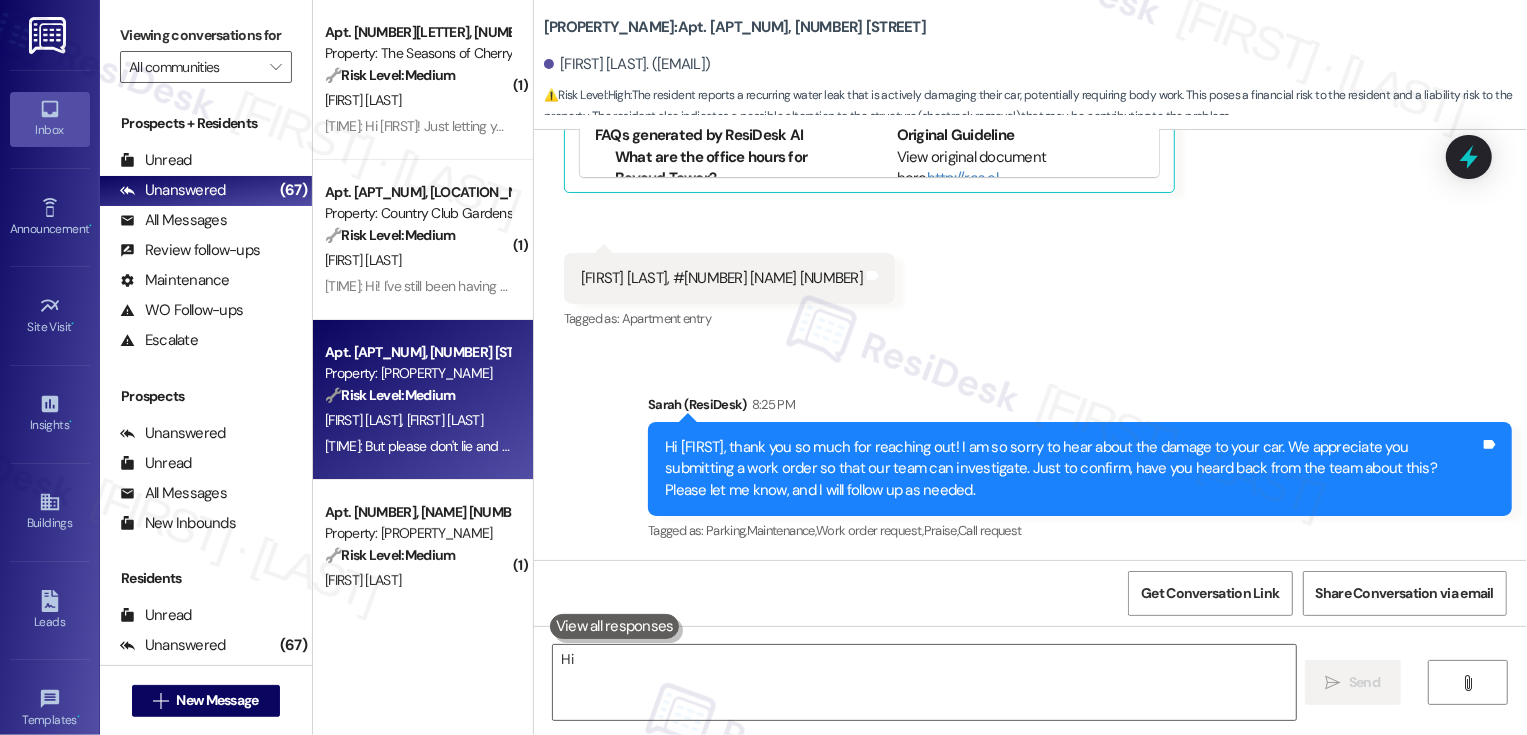 type on "Hi [FIRST]" 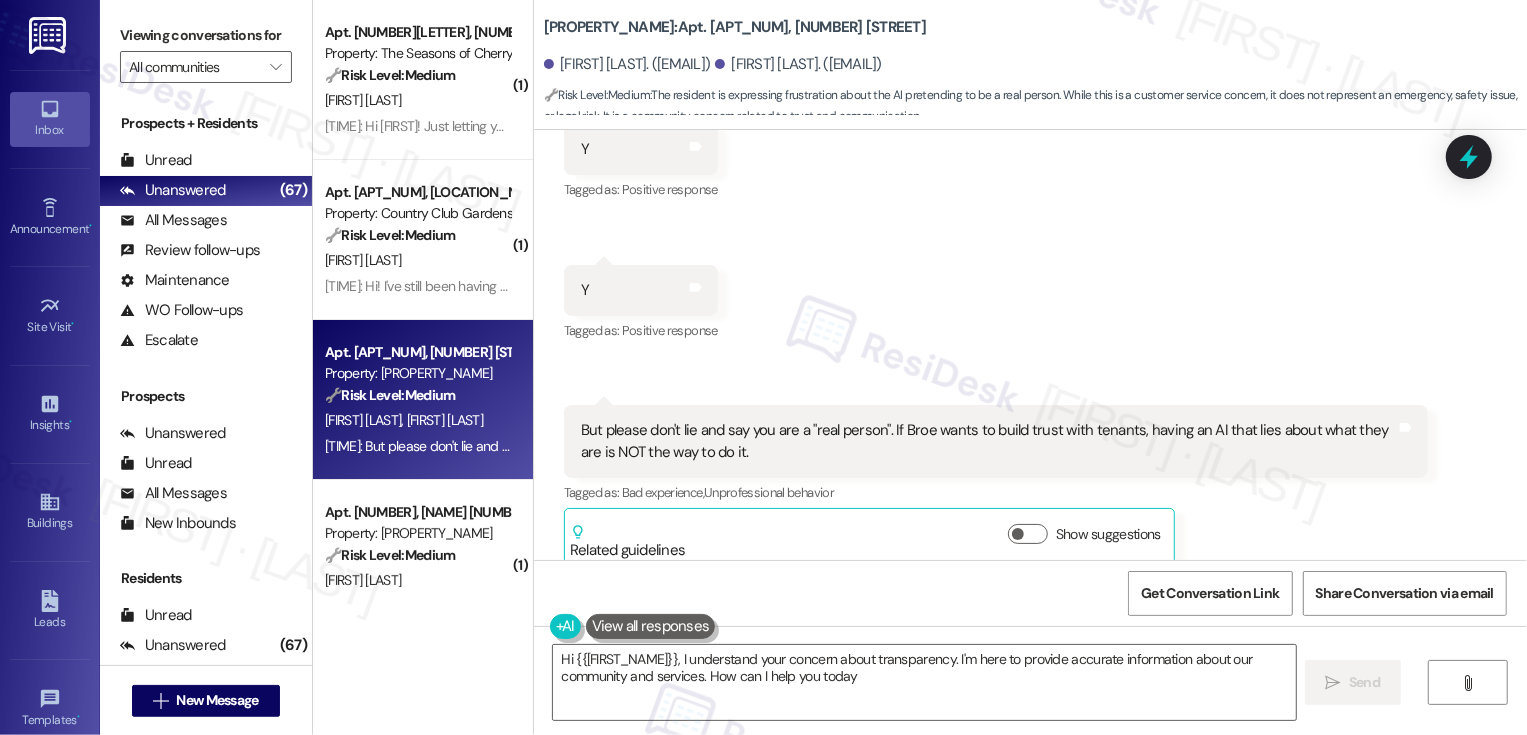 scroll, scrollTop: 1660, scrollLeft: 0, axis: vertical 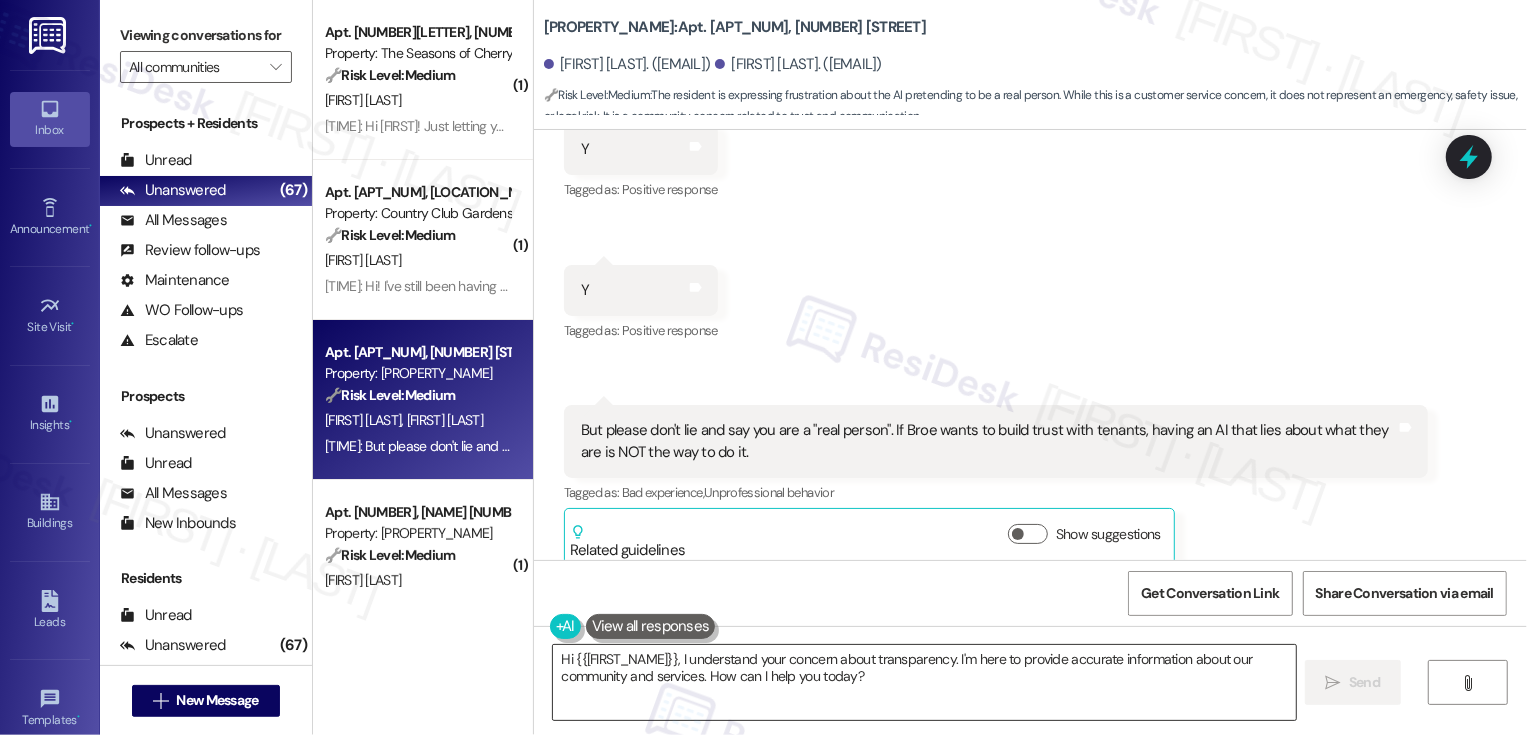 click on "Hi {{[FIRST_NAME]}}, I understand your concern about transparency. I'm here to provide accurate information about our community and services. How can I help you today?" at bounding box center (924, 682) 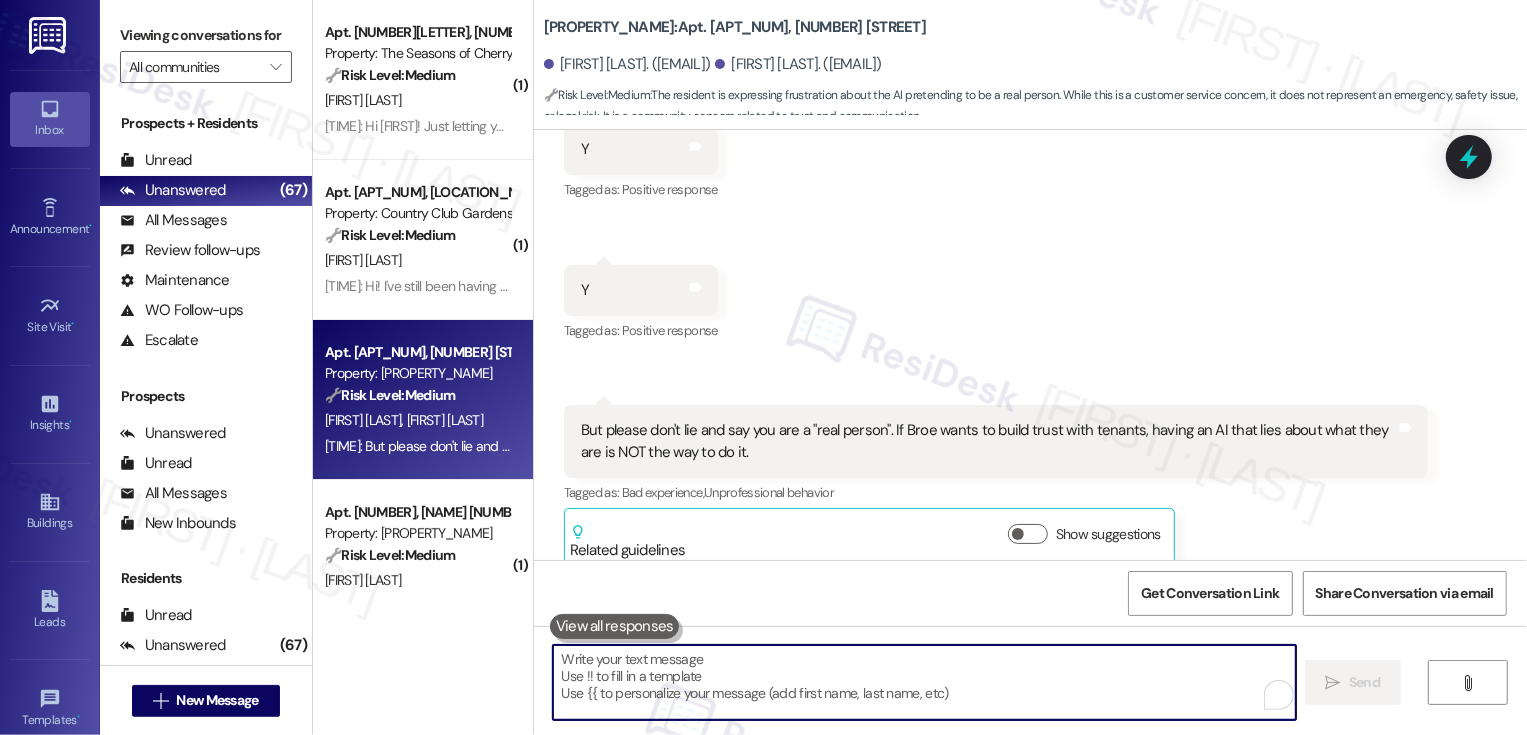 paste on "Hi [FIRST]! I completely understand your concern about transparency, and I can assure you—I’m a real person! I also responded to your concern about the car damage. Please let me know if there’s anything else you’d like me to follow up on or if there are any other issues that need attention." 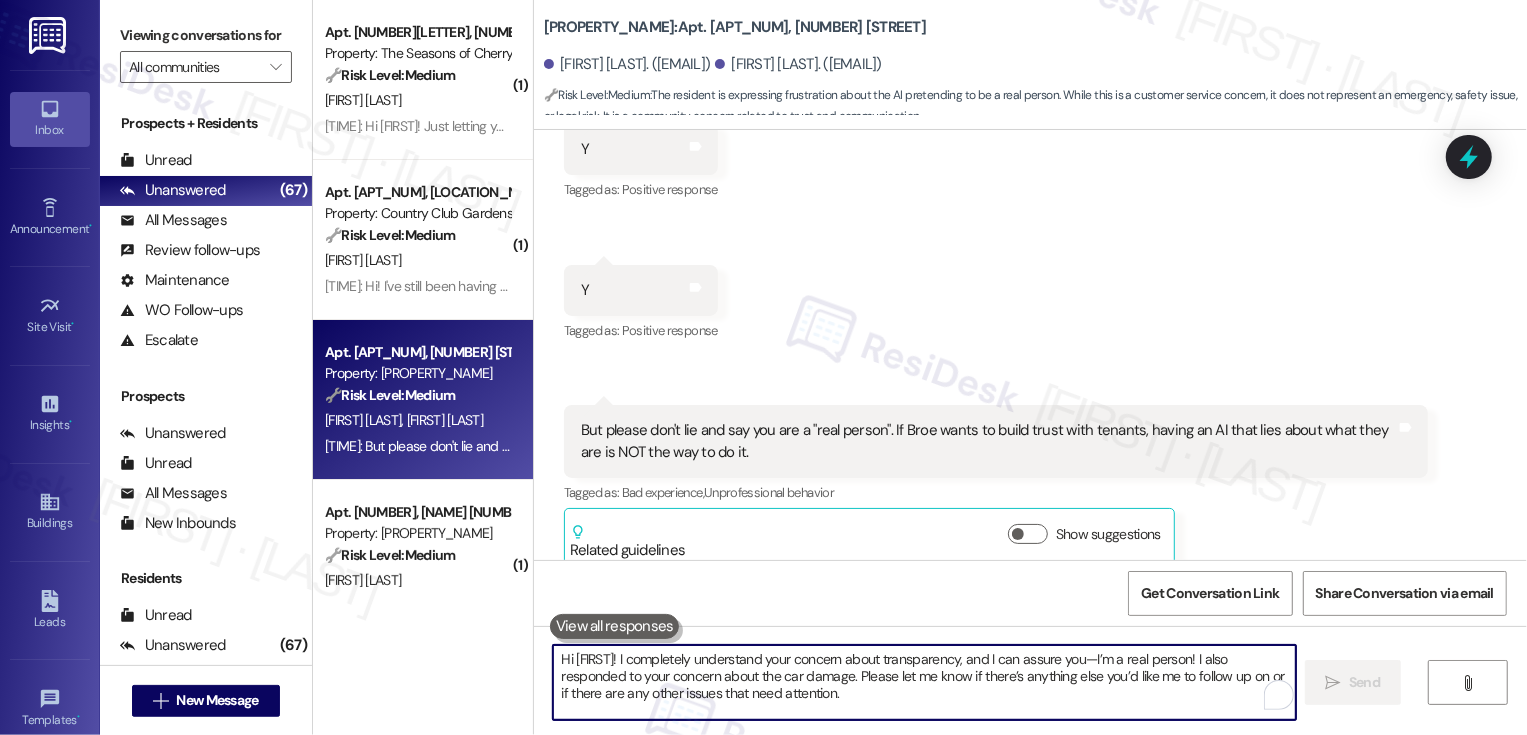 scroll, scrollTop: 17, scrollLeft: 0, axis: vertical 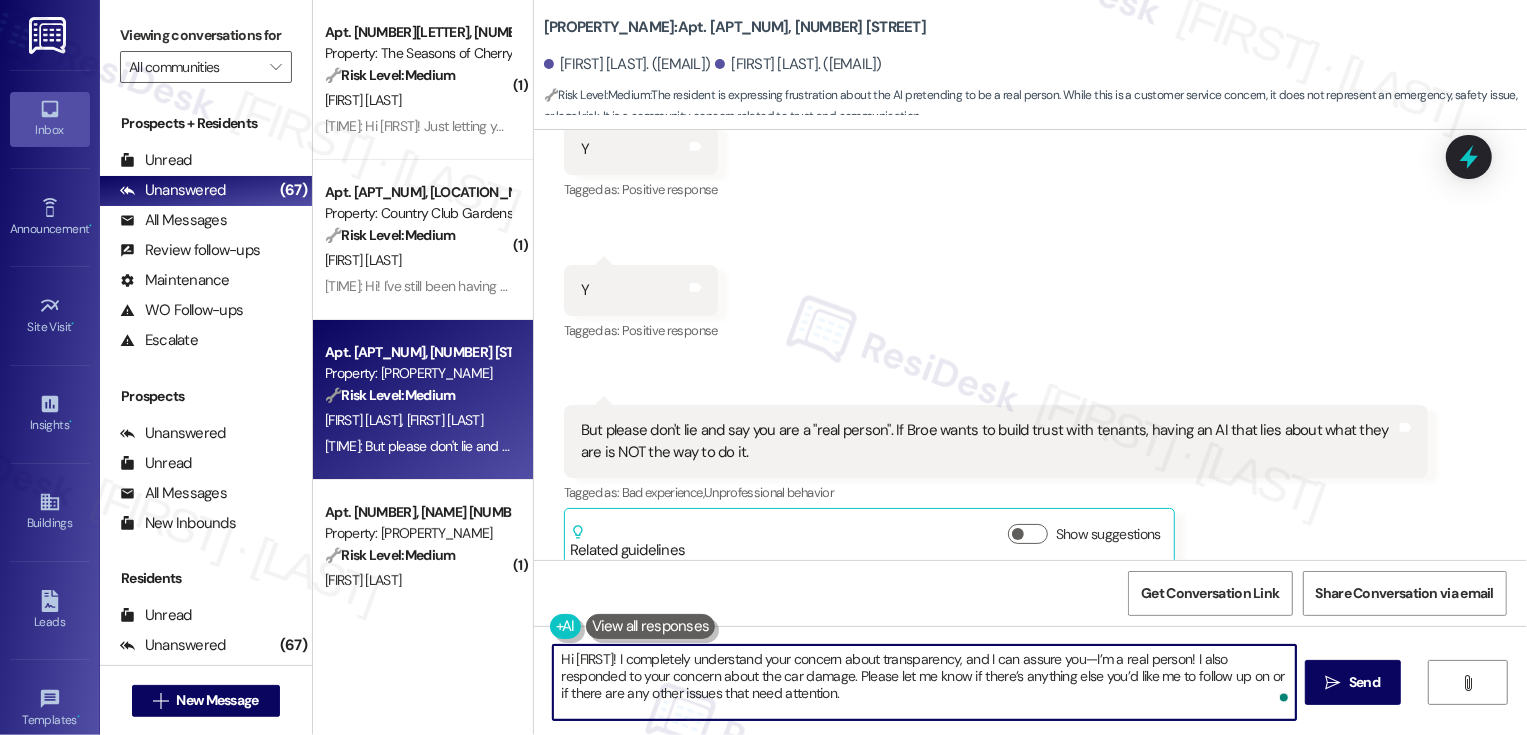 click on "Hi [FIRST]! I completely understand your concern about transparency, and I can assure you—I’m a real person! I also responded to your concern about the car damage. Please let me know if there’s anything else you’d like me to follow up on or if there are any other issues that need attention." at bounding box center [924, 682] 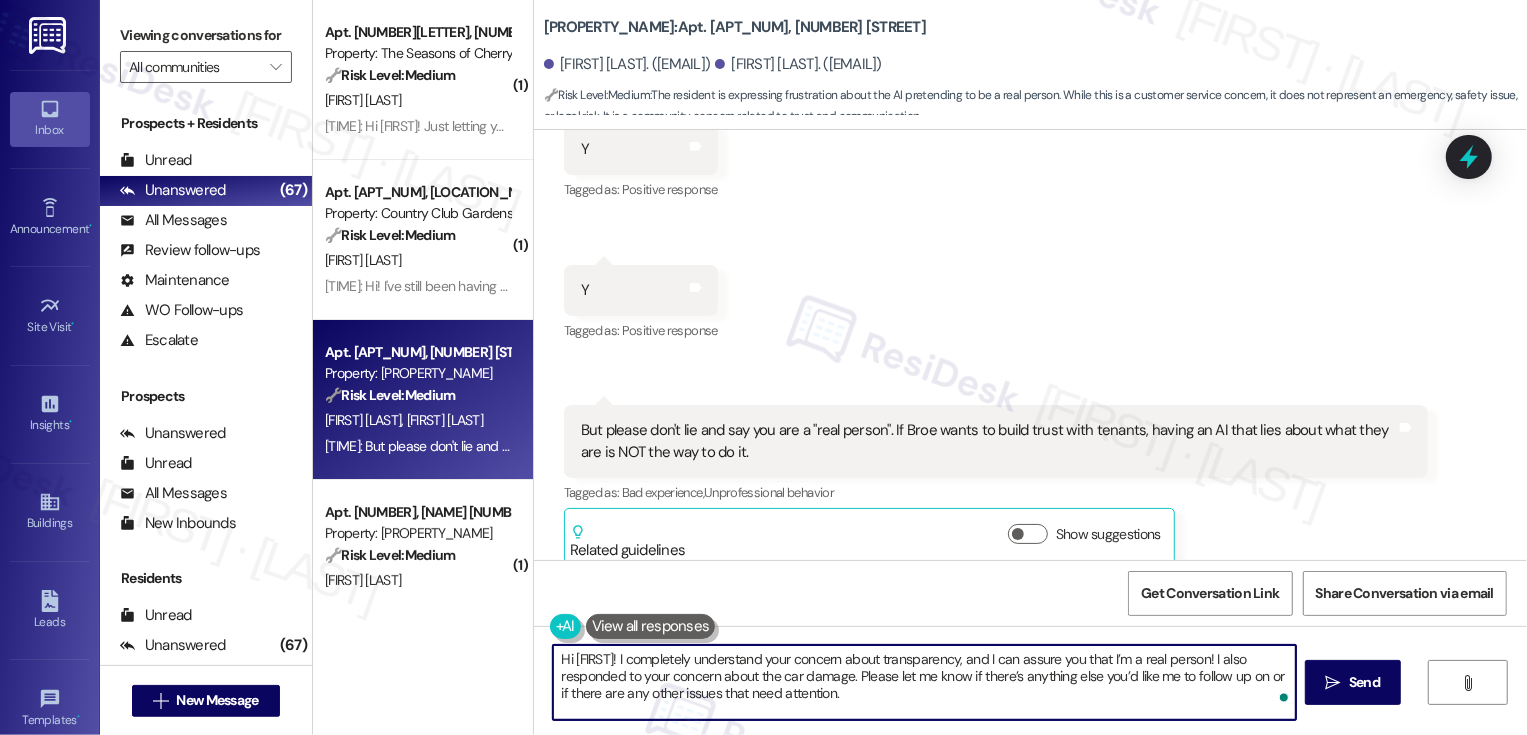 click on "Hi [FIRST]! I completely understand your concern about transparency, and I can assure you that I’m a real person! I also responded to your concern about the car damage. Please let me know if there’s anything else you’d like me to follow up on or if there are any other issues that need attention." at bounding box center (924, 682) 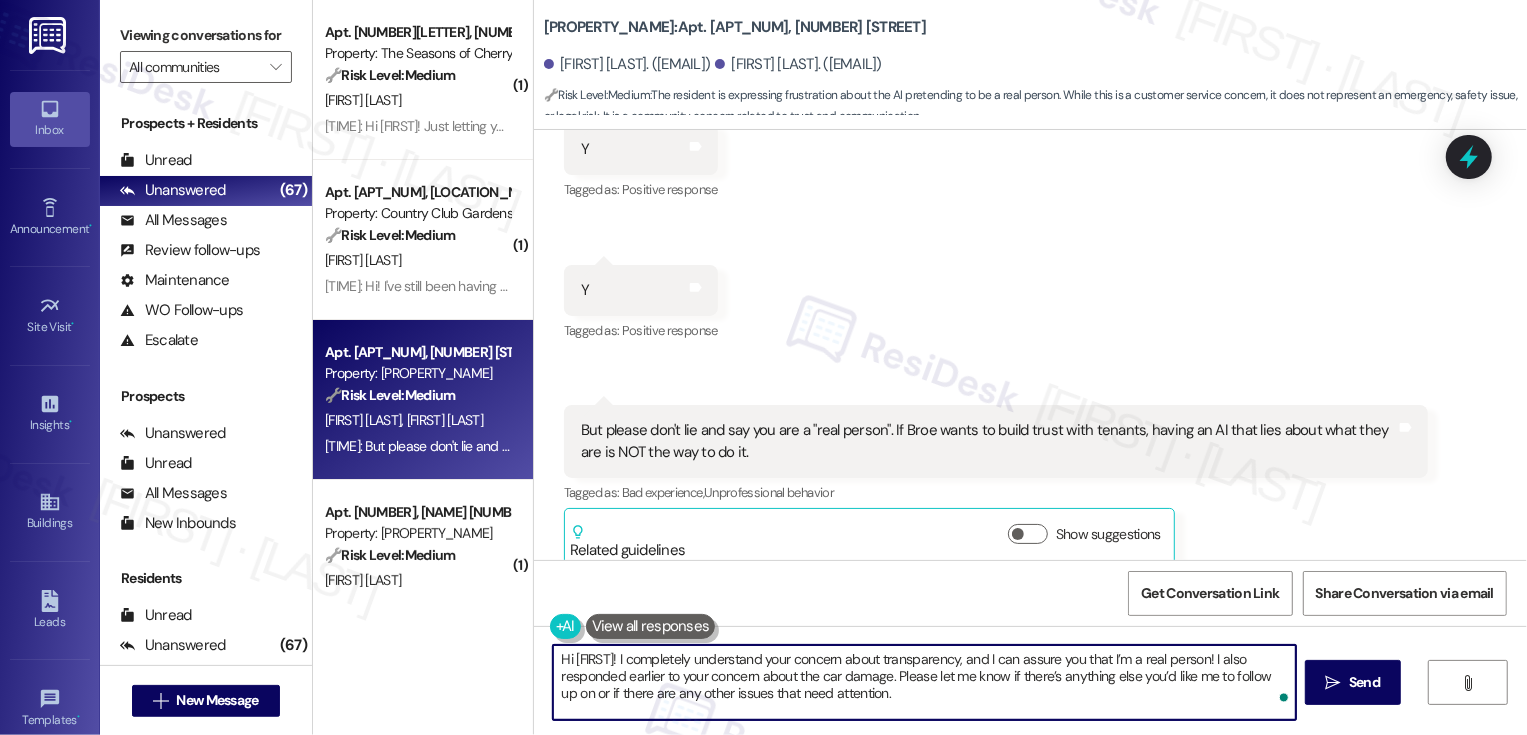 type on "Hi [FIRST]! I completely understand your concern about transparency, and I can assure you that I’m a real person! I also responded earlier to your concern about the car damage. Please let me know if there’s anything else you’d like me to follow up on or if there are any other issues that need attention." 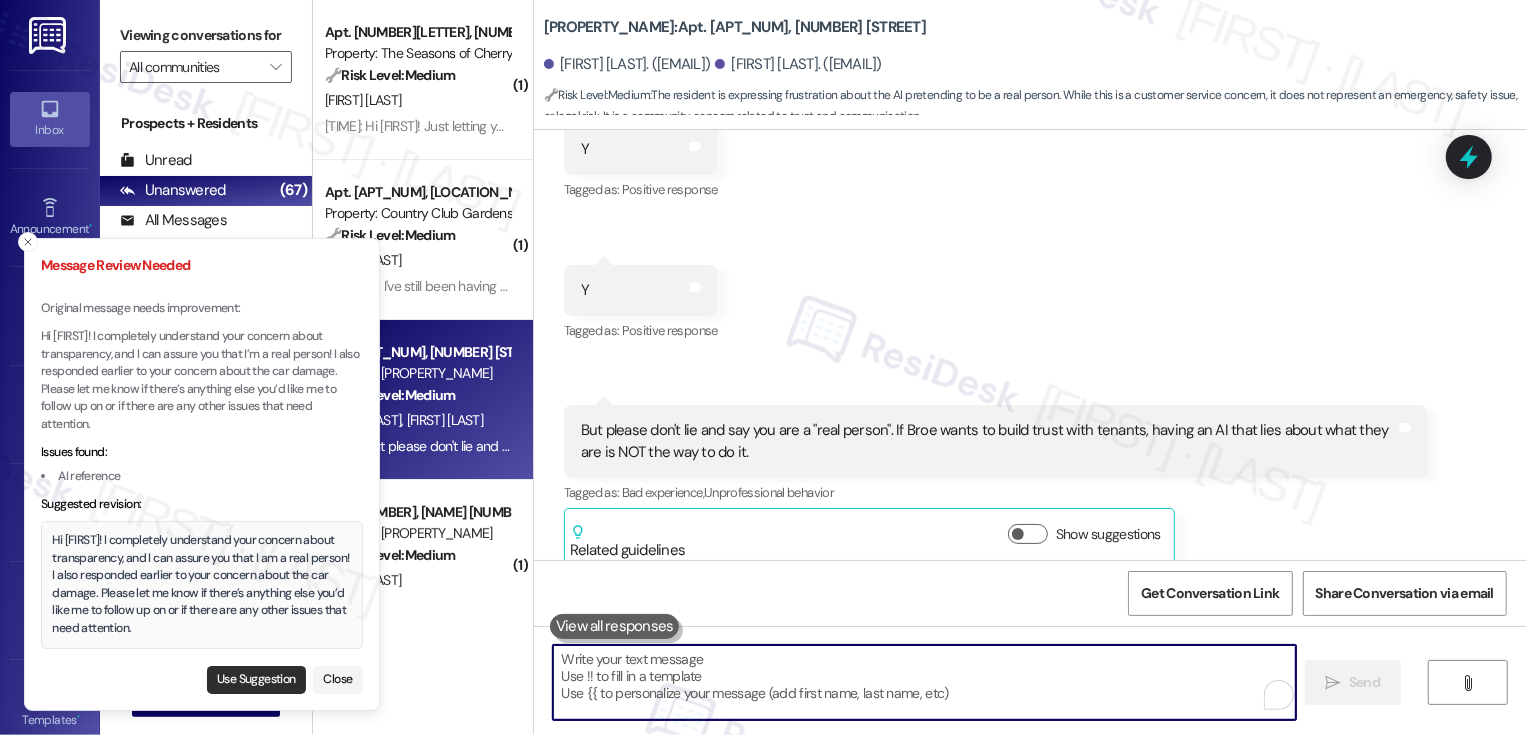 click on "Use Suggestion" at bounding box center [256, 680] 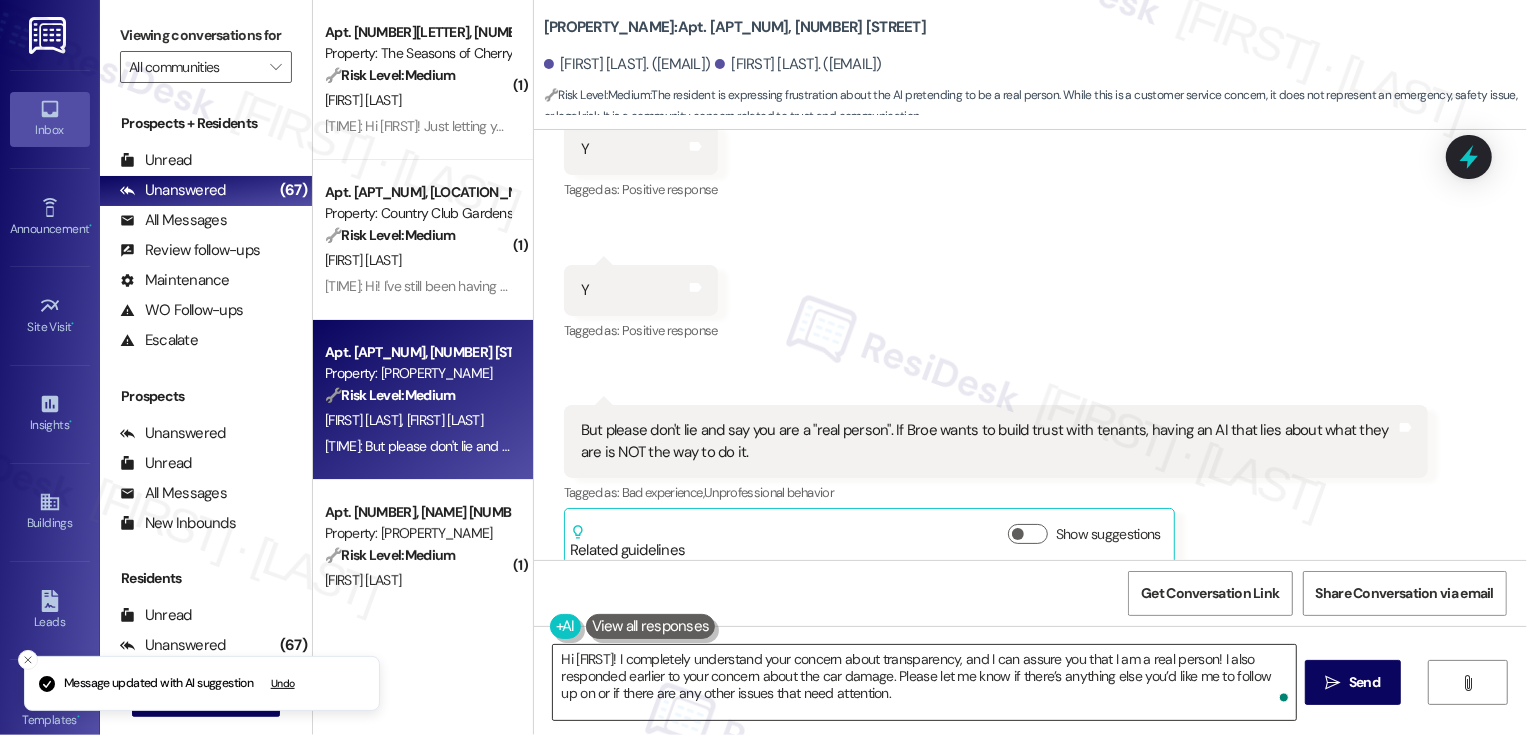 click on "Hi [FIRST]! I completely understand your concern about transparency, and I can assure you that I am a real person! I also responded earlier to your concern about the car damage. Please let me know if there’s anything else you’d like me to follow up on or if there are any other issues that need attention." at bounding box center (924, 682) 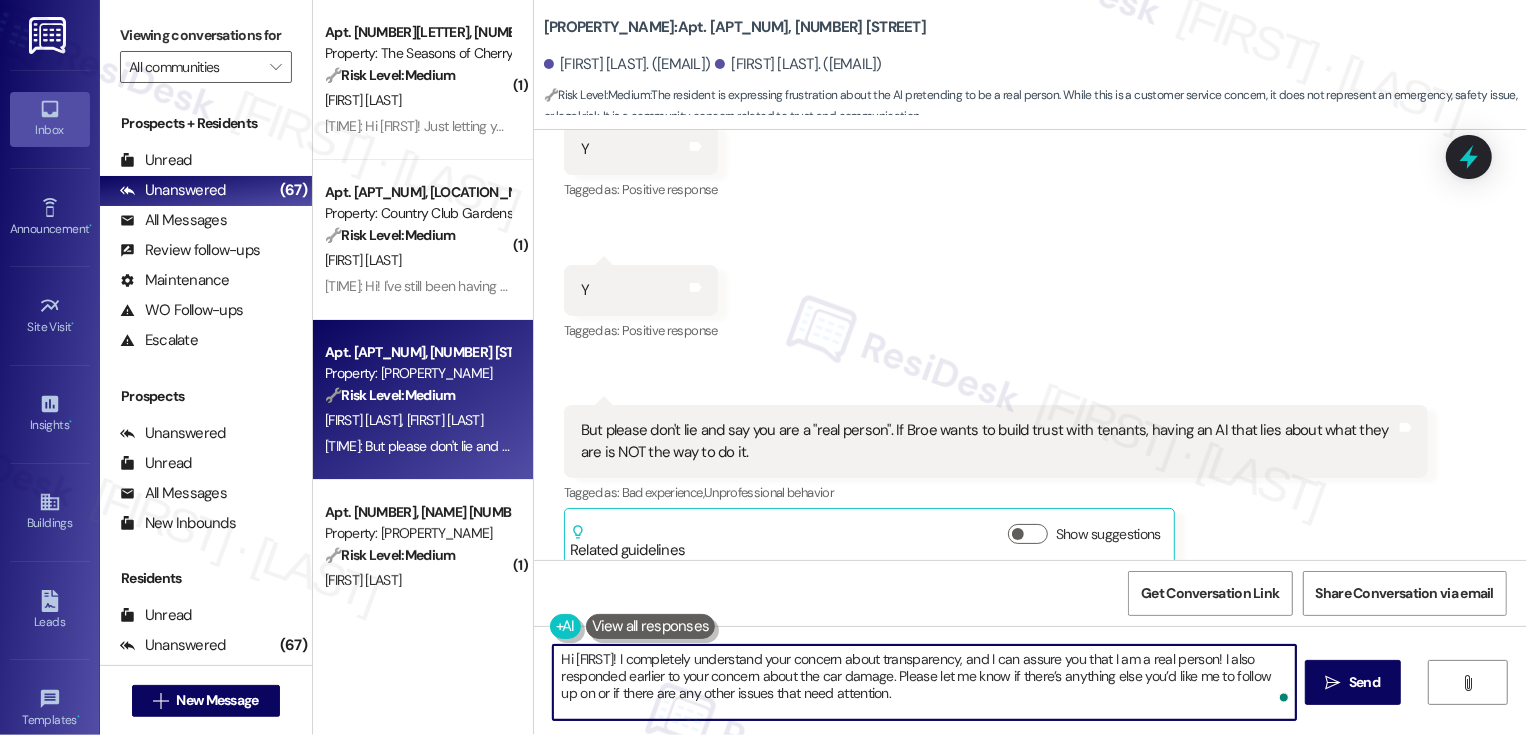 click on "Hi [FIRST]! I completely understand your concern about transparency, and I can assure you that I am a real person! I also responded earlier to your concern about the car damage. Please let me know if there’s anything else you’d like me to follow up on or if there are any other issues that need attention." at bounding box center [924, 682] 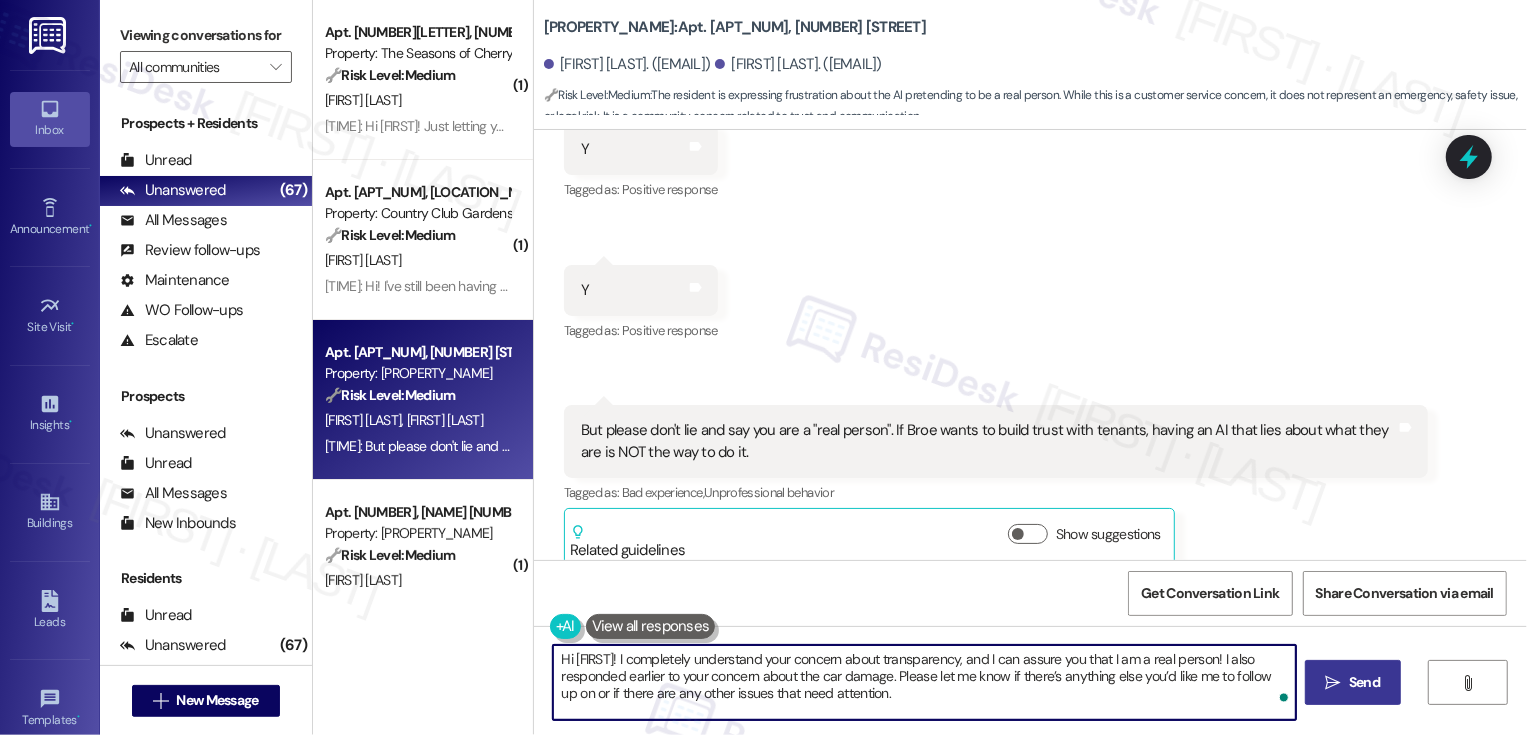 click on " Send" at bounding box center [1353, 682] 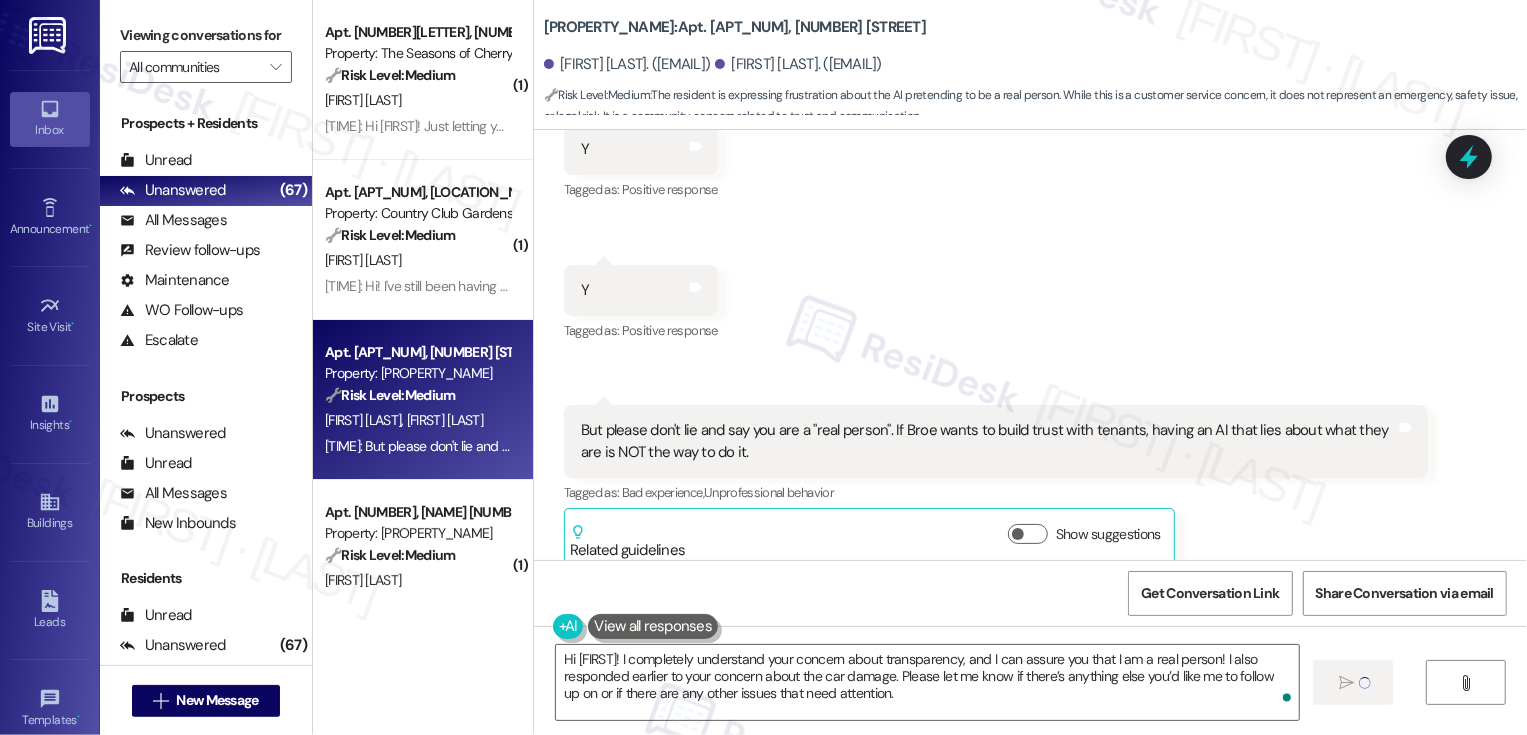 type 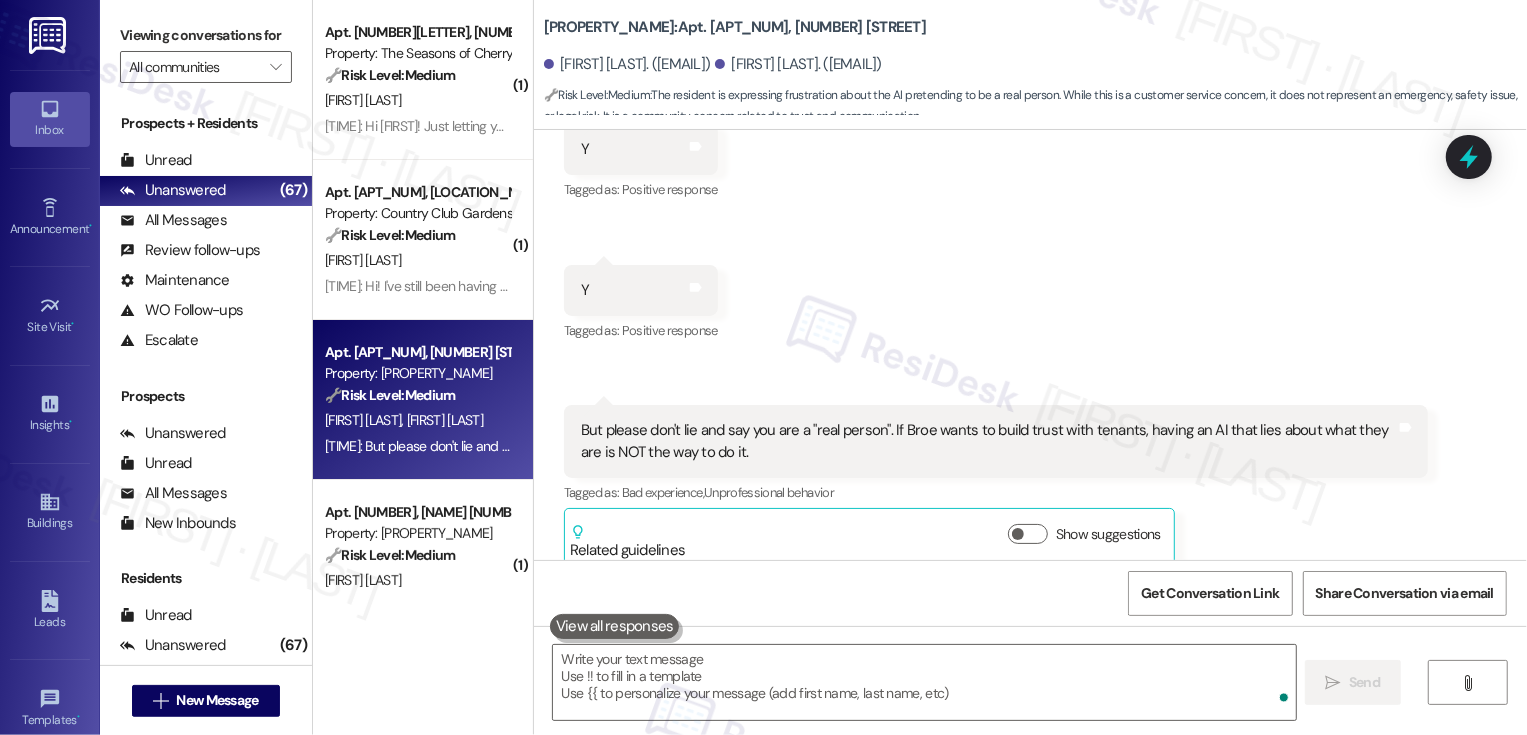 scroll, scrollTop: 1843, scrollLeft: 0, axis: vertical 